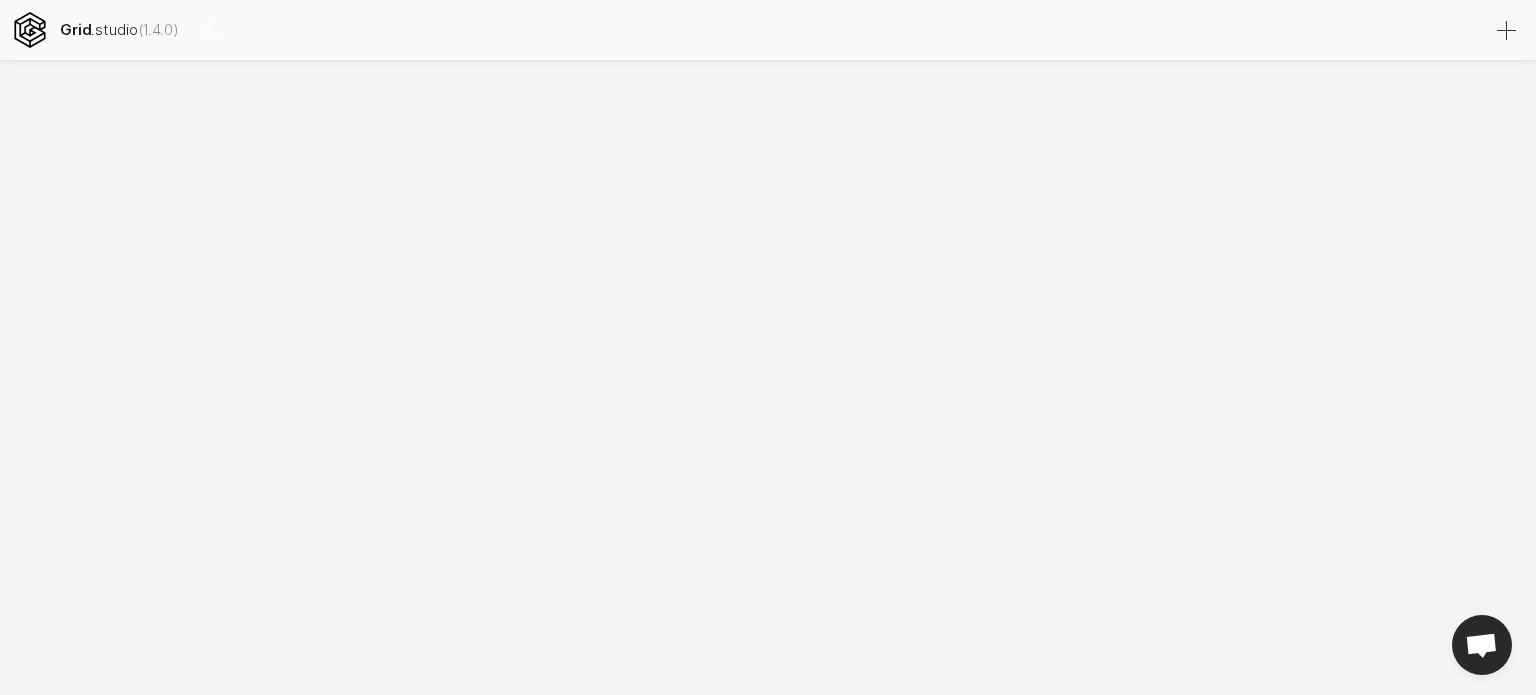 scroll, scrollTop: 0, scrollLeft: 0, axis: both 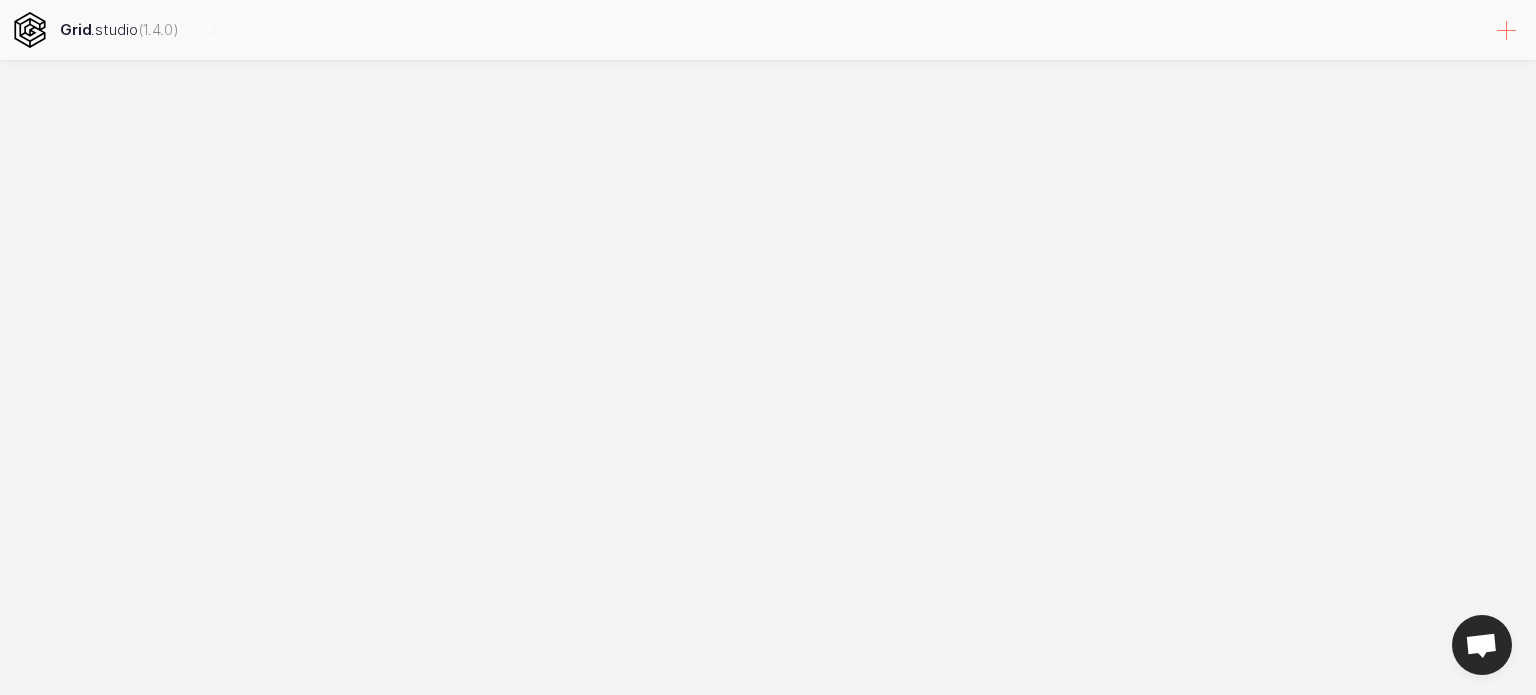 select 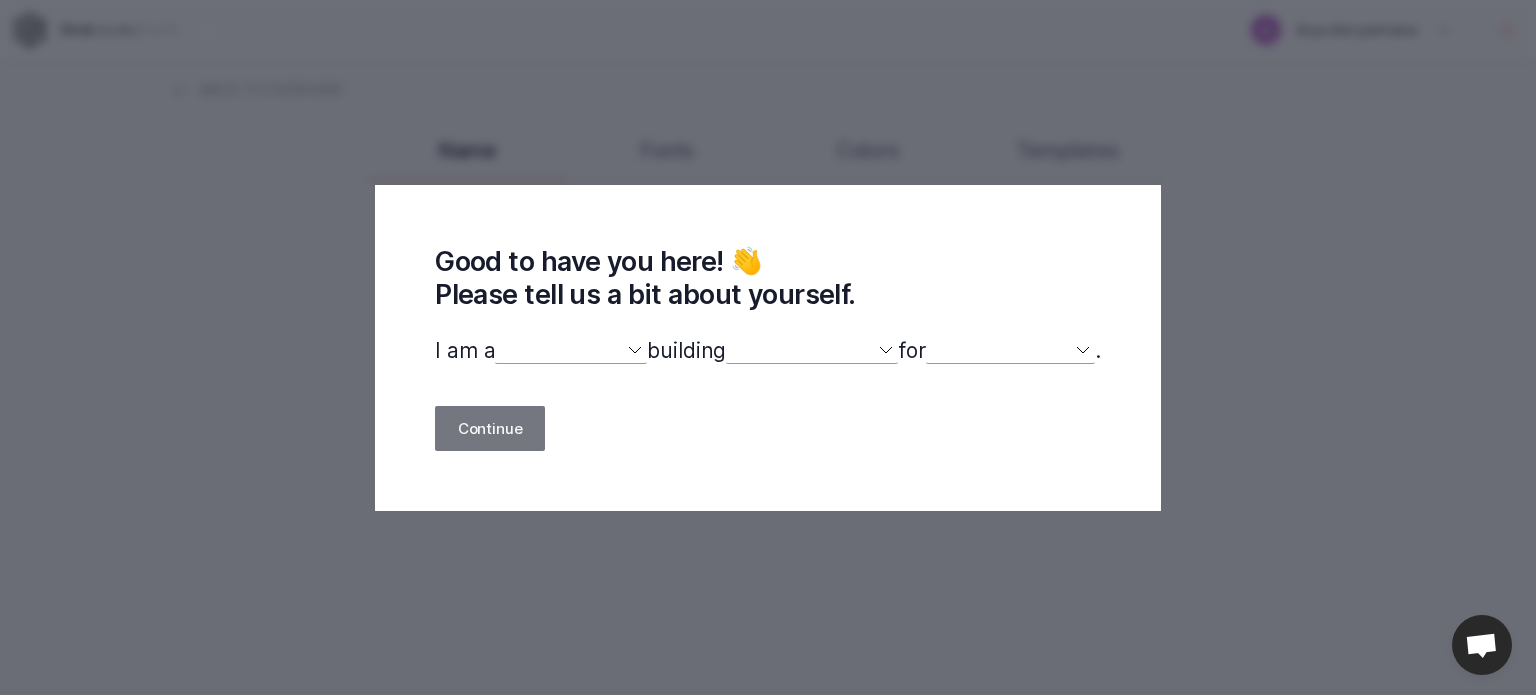 click on "designer developer marketer entrepreneur maker person" at bounding box center (571, 351) 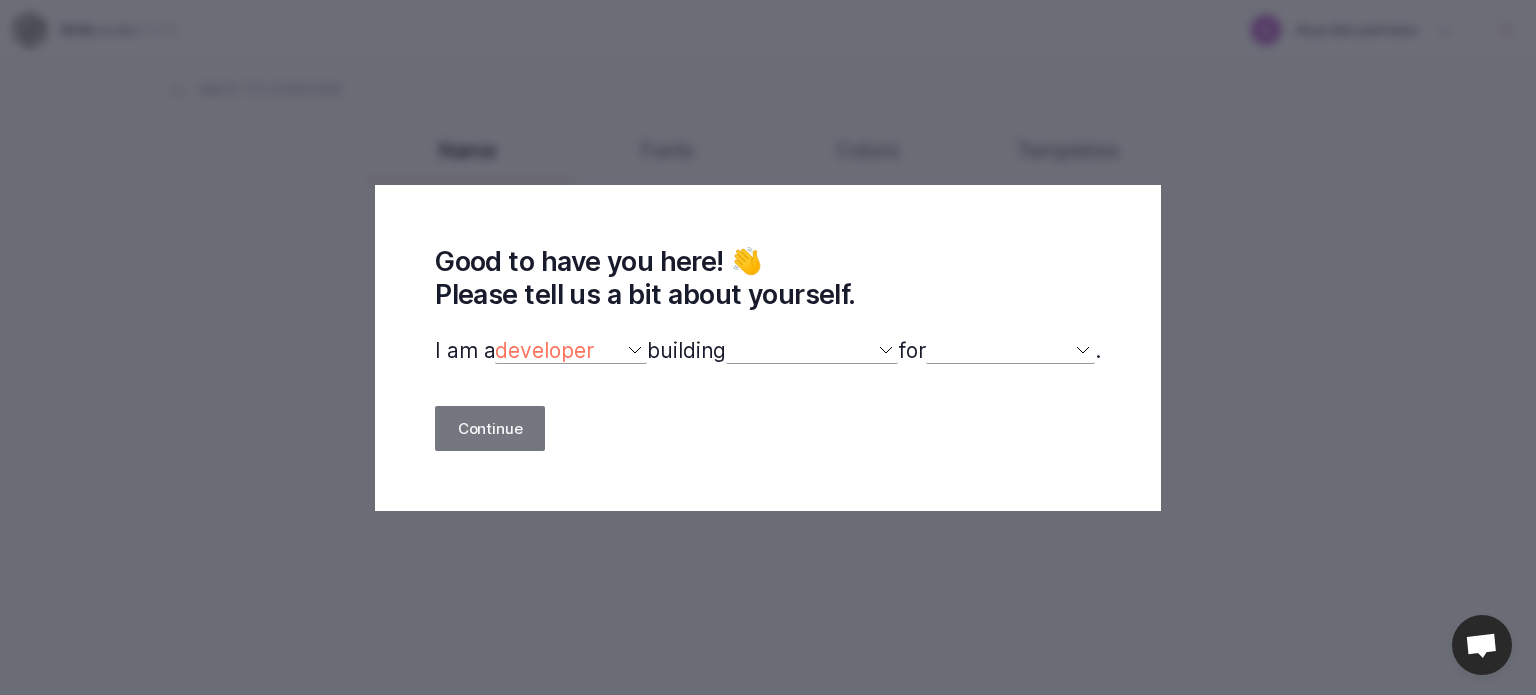 click on "designer developer marketer entrepreneur maker person" at bounding box center [571, 351] 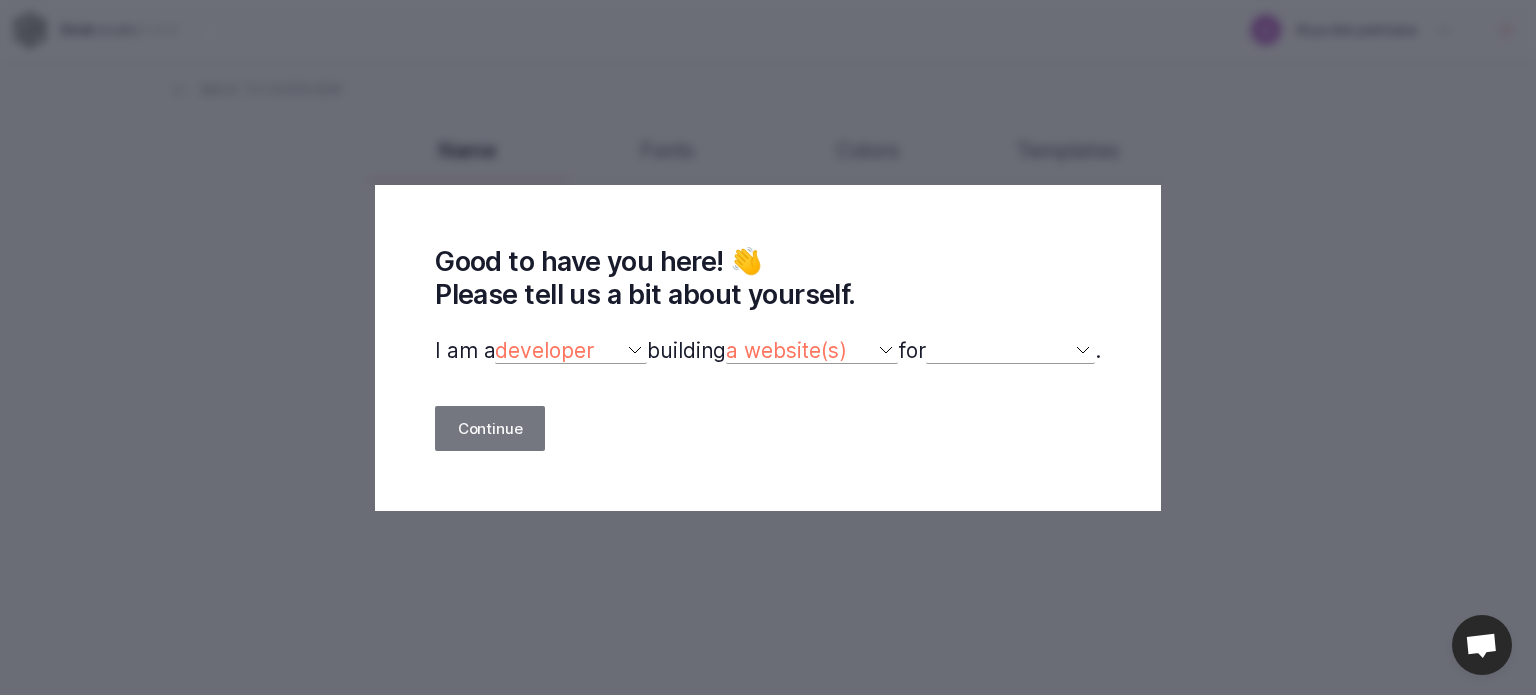 click on "a website(s) a portfolio a webshop(s) experiments something else" at bounding box center [812, 351] 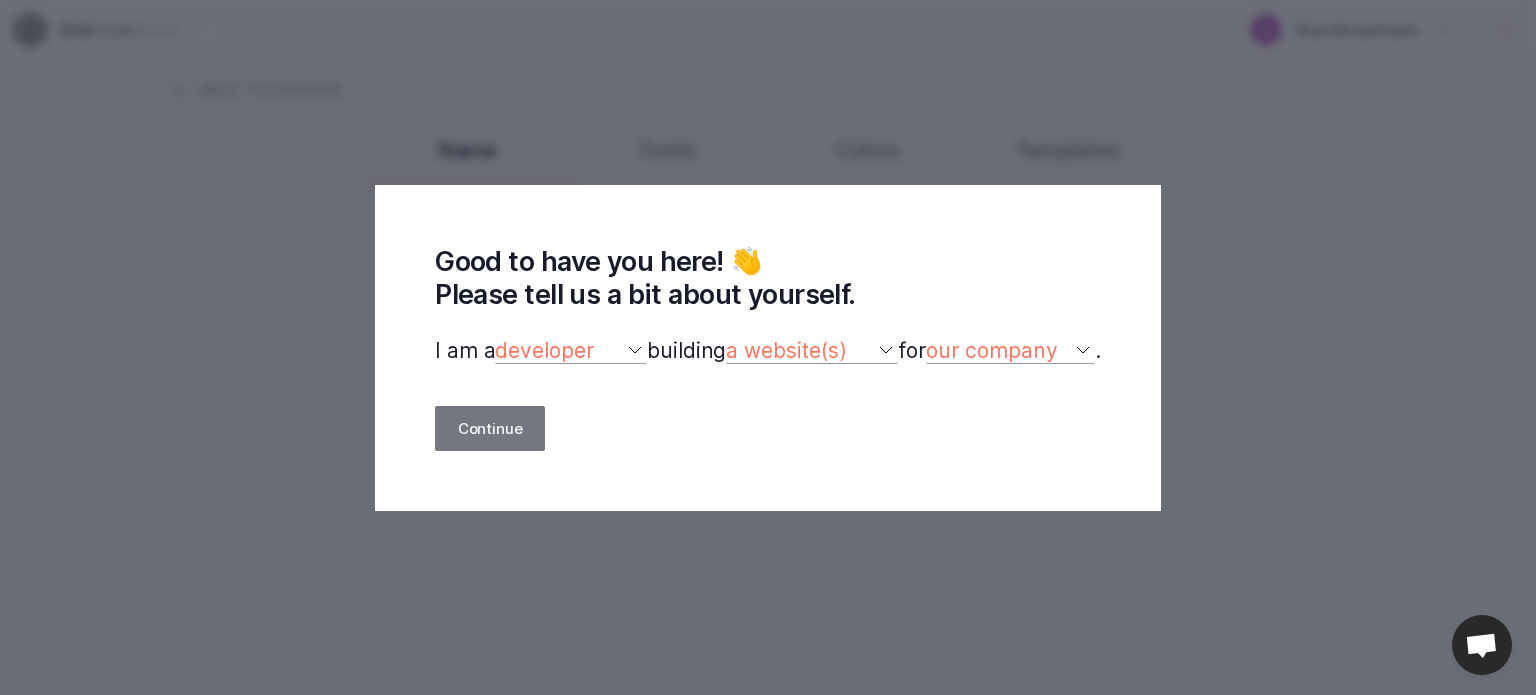 click on "myself our company a client a friend clients my dog (other)" at bounding box center [1010, 351] 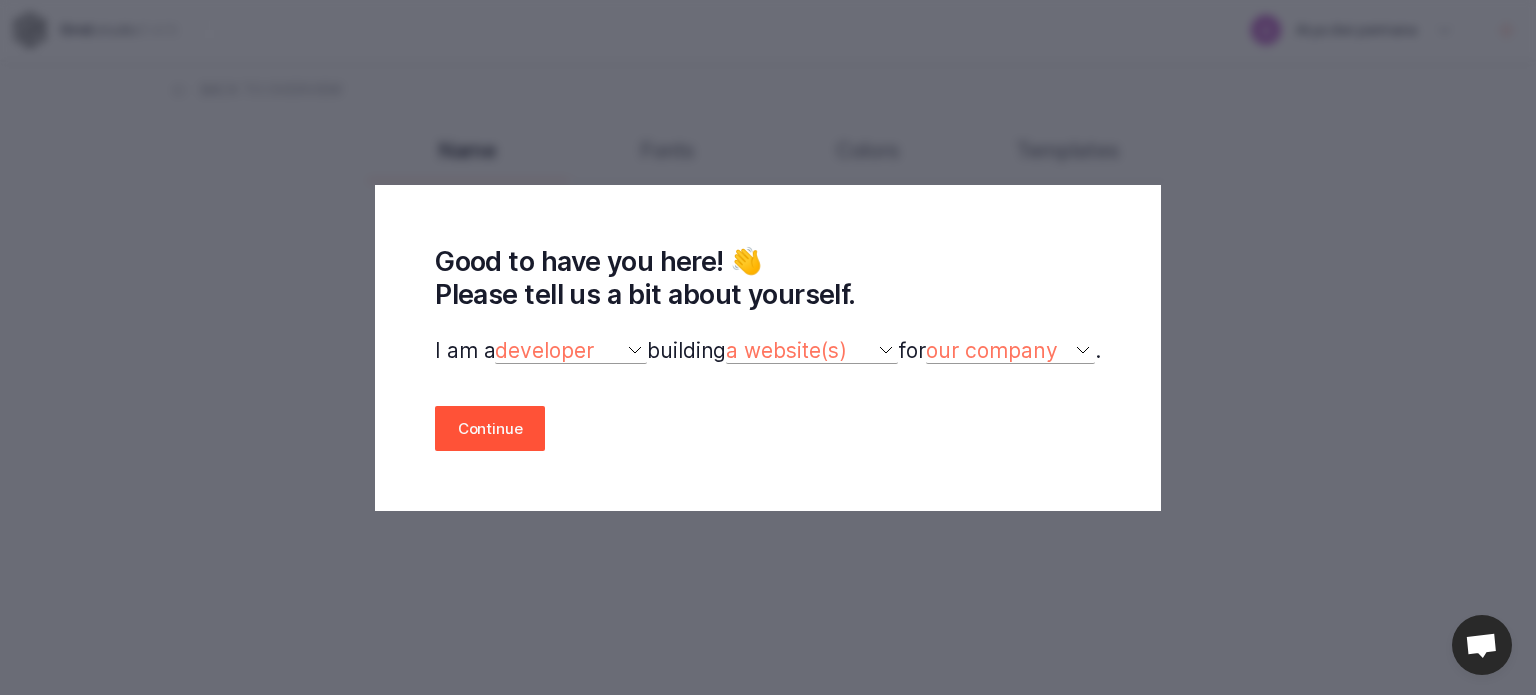 click on "Continue" at bounding box center [490, 428] 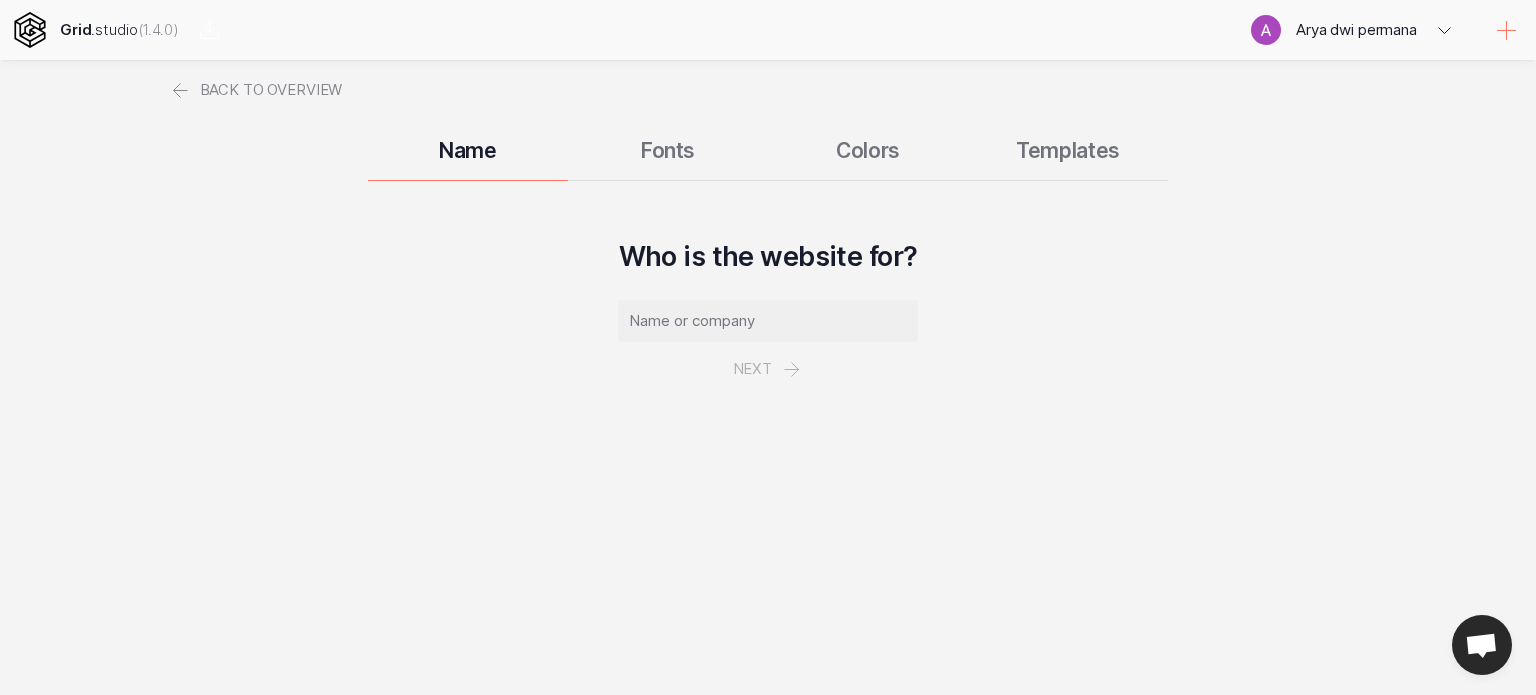 click at bounding box center [768, 321] 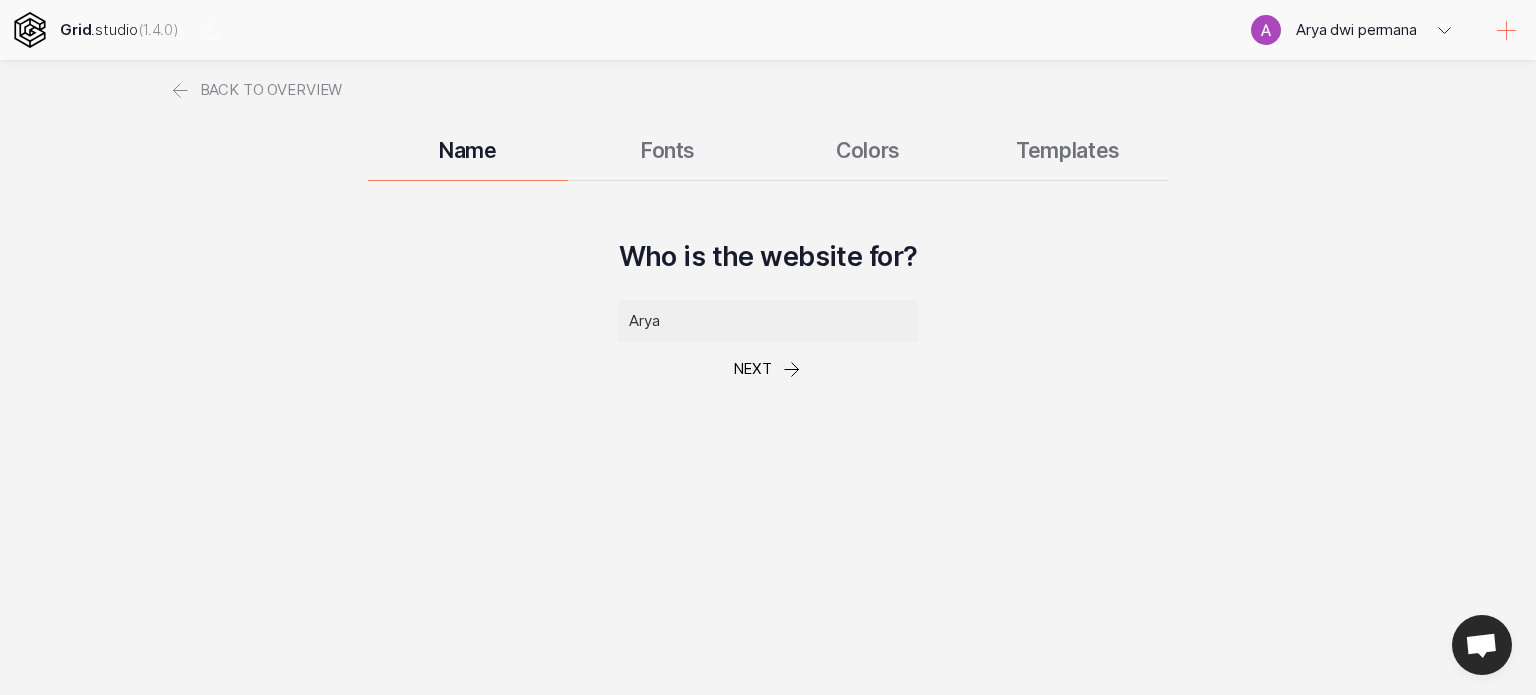 type on "Arya" 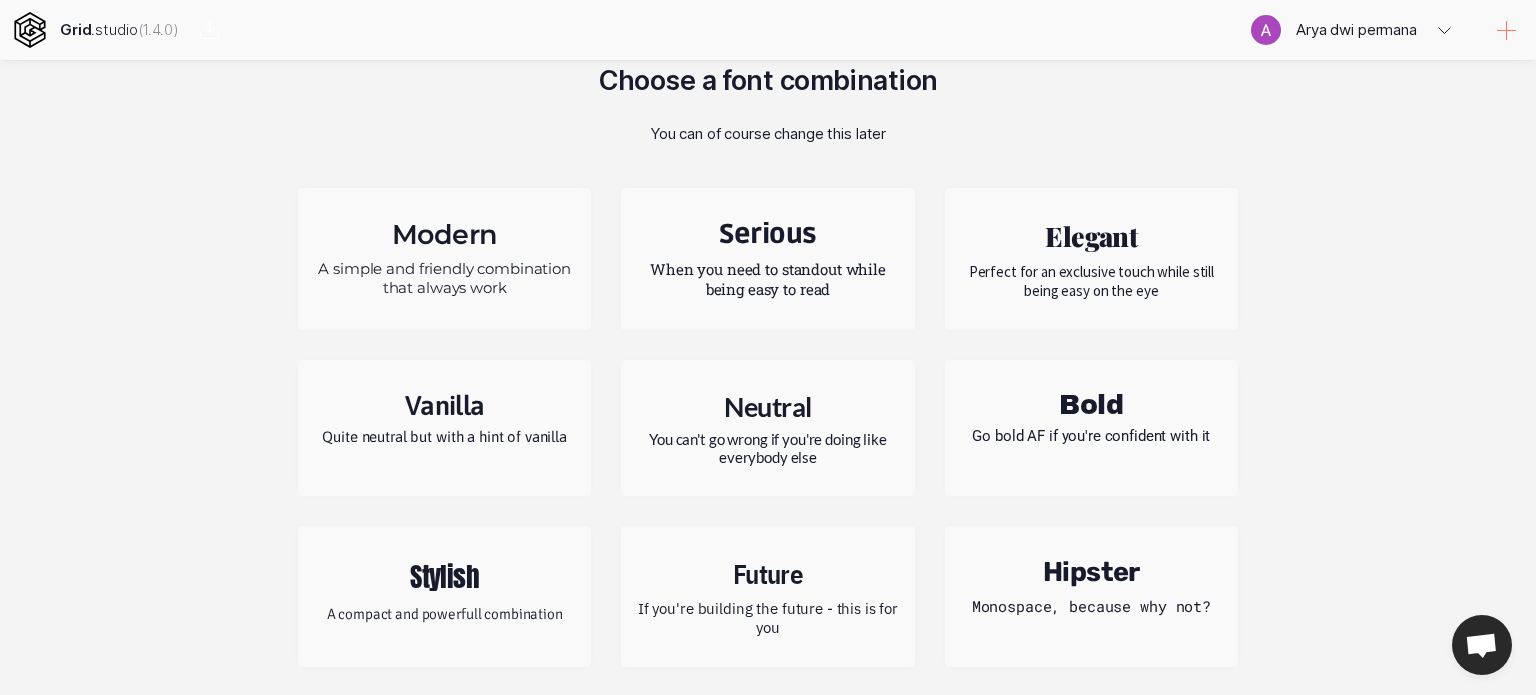 scroll, scrollTop: 175, scrollLeft: 0, axis: vertical 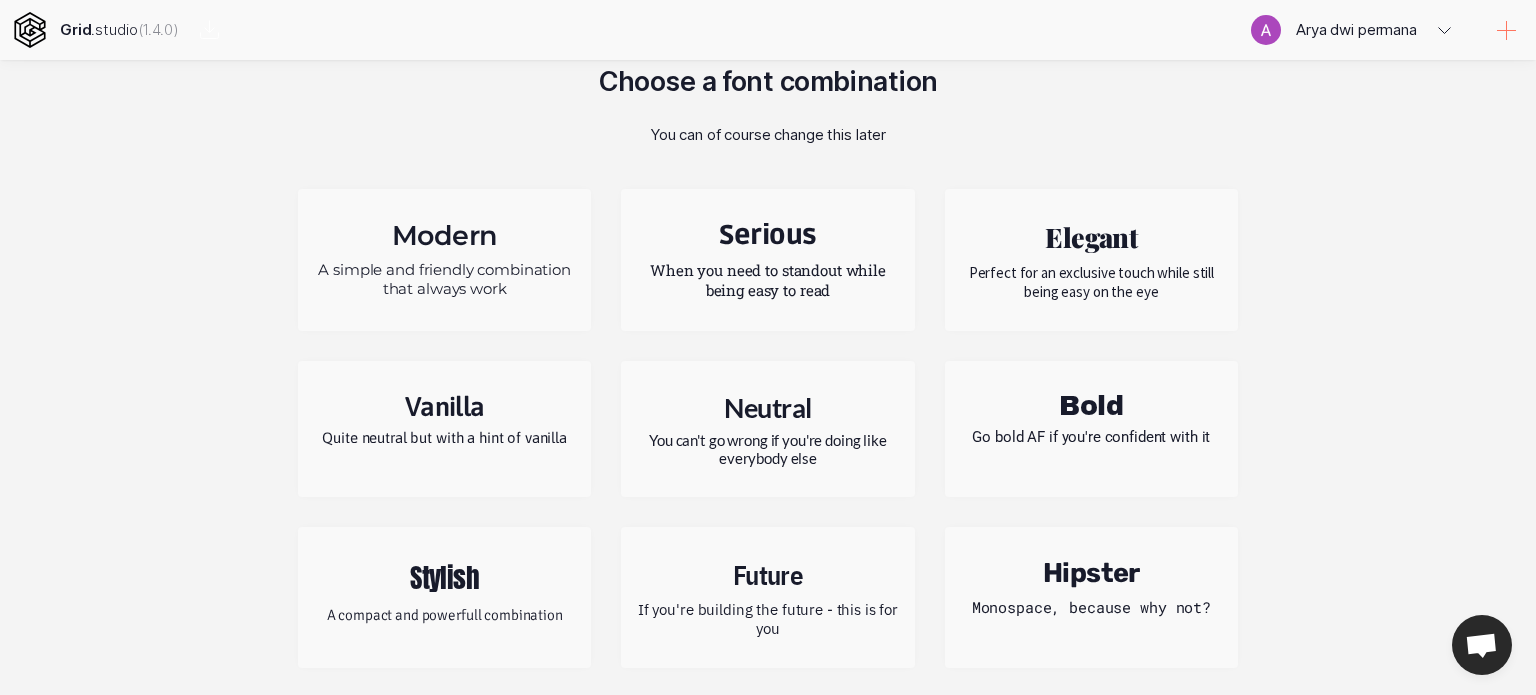 click on "Modern" at bounding box center [444, 235] 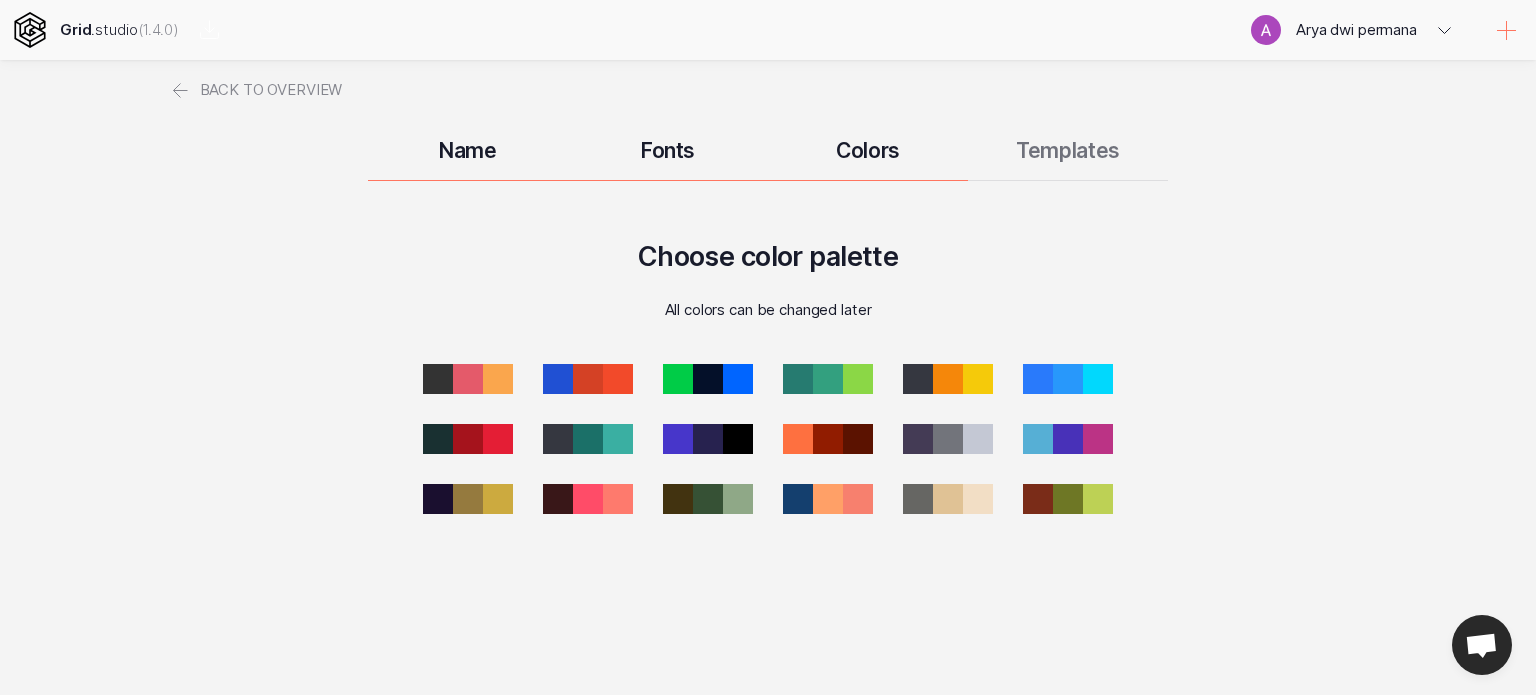 scroll, scrollTop: 0, scrollLeft: 0, axis: both 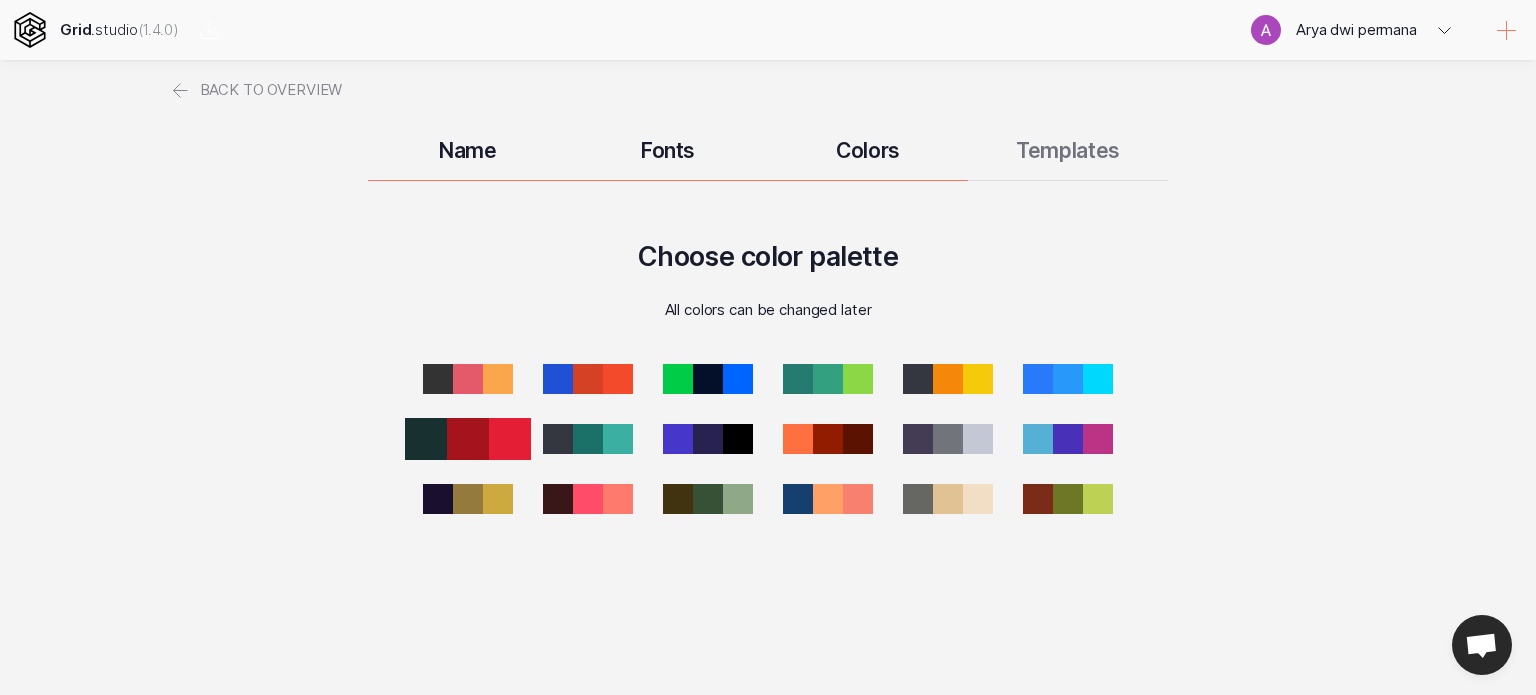 click at bounding box center (468, 439) 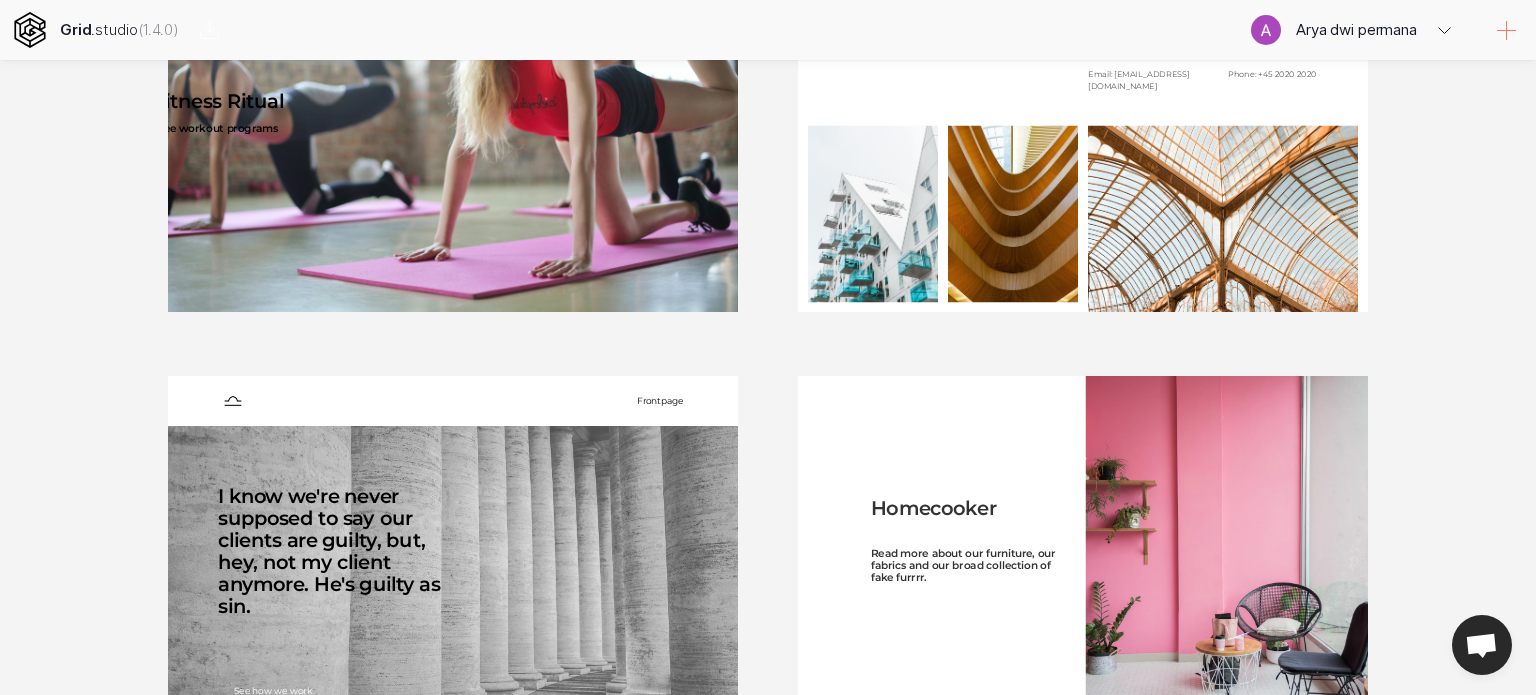 scroll, scrollTop: 1352, scrollLeft: 0, axis: vertical 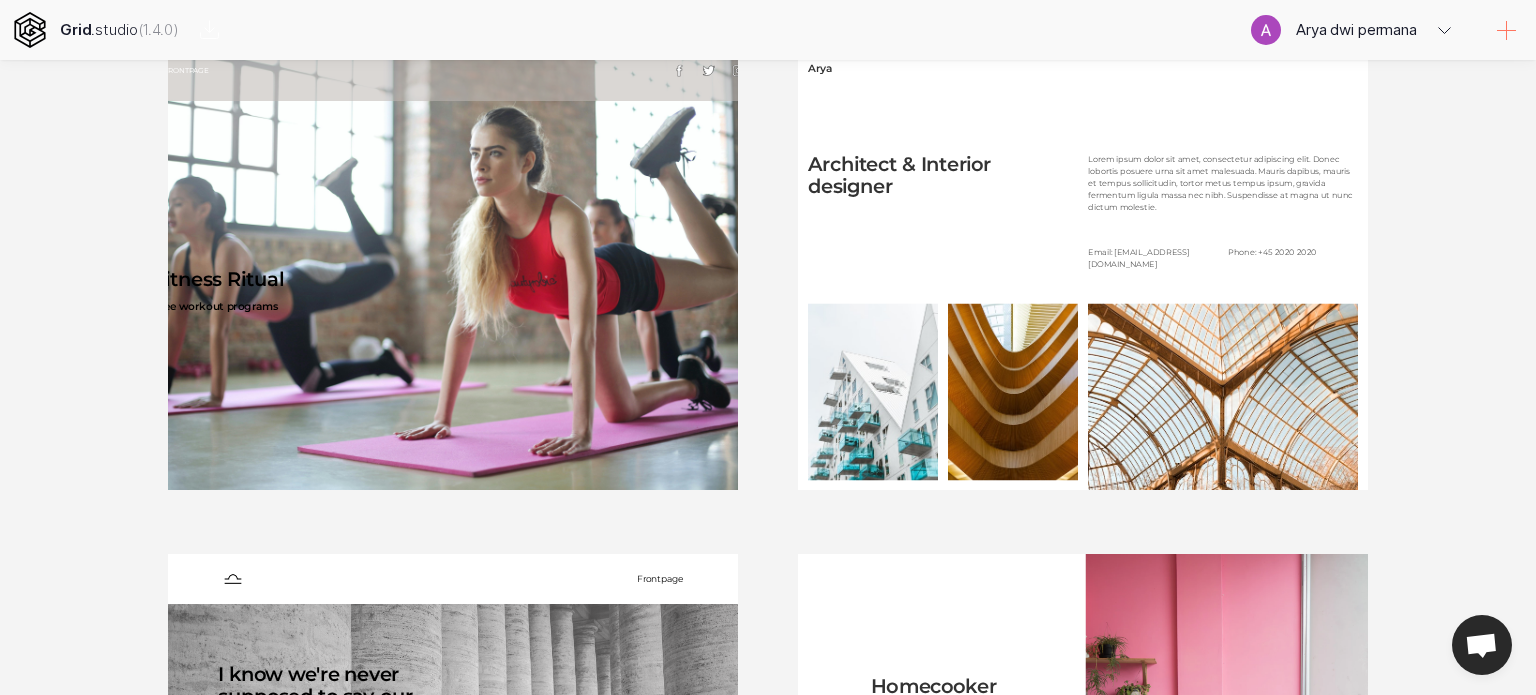 click on "Arya Architect & Interior designer Lorem ipsum dolor sit amet, consectetur adipiscing elit. Donec lobortis posuere urna sit amet malesuada. Mauris dapibus, mauris et tempus sollicitudin, tortor metus tempus ipsum, gravida fermentum ligula massa nec nibh. Suspendisse at magna ut nunc dictum molestie. Email: [EMAIL_ADDRESS][DOMAIN_NAME] Phone: + [PHONE_NUMBER] All rights reserved © Arya 2020" at bounding box center (1083, 265) 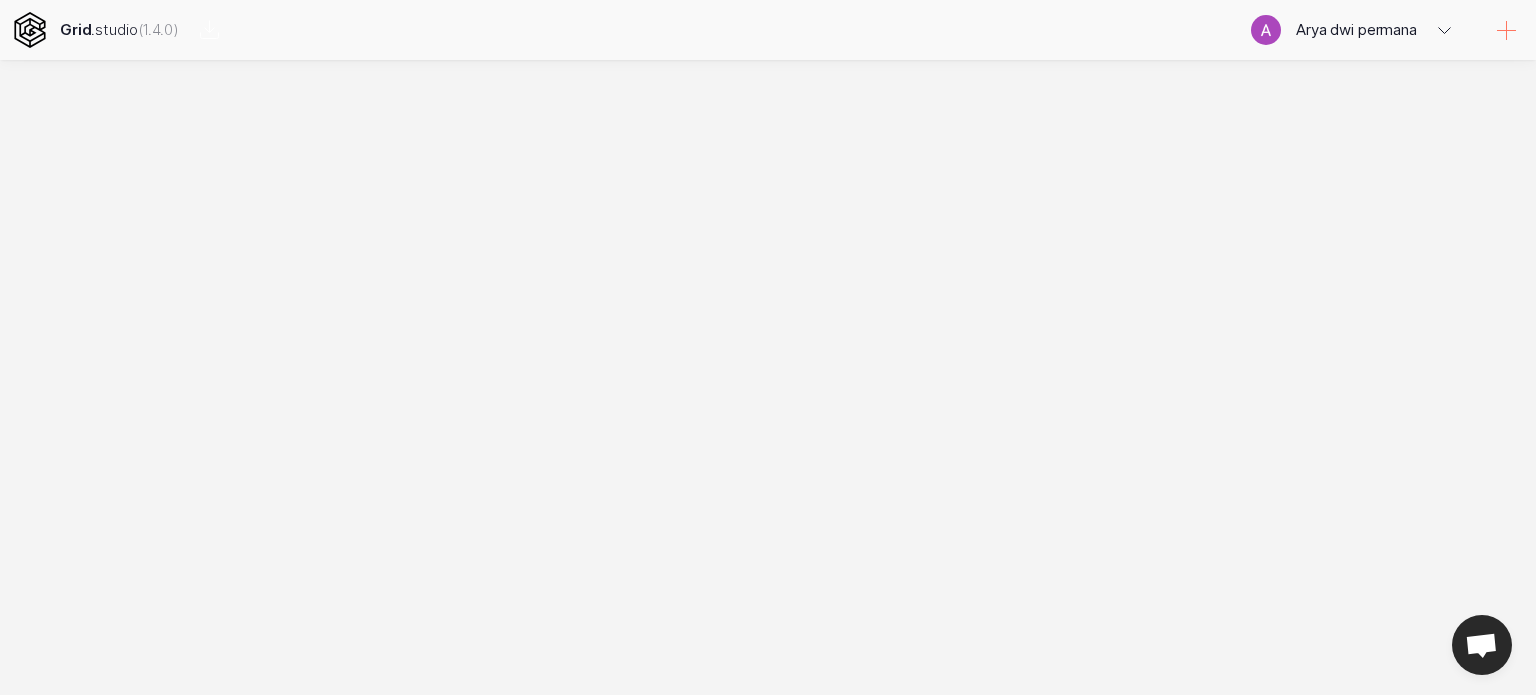 scroll, scrollTop: 0, scrollLeft: 0, axis: both 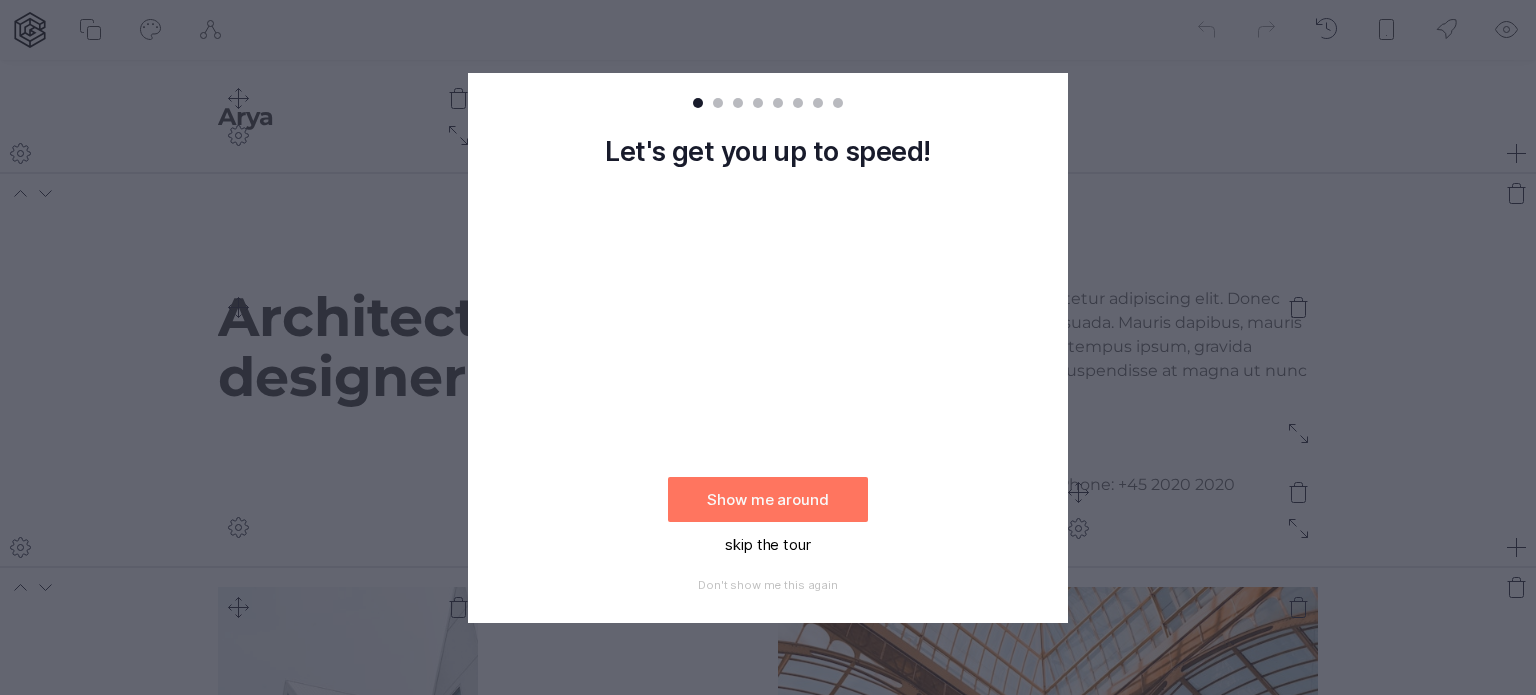 click on "skip the tour" at bounding box center [768, 544] 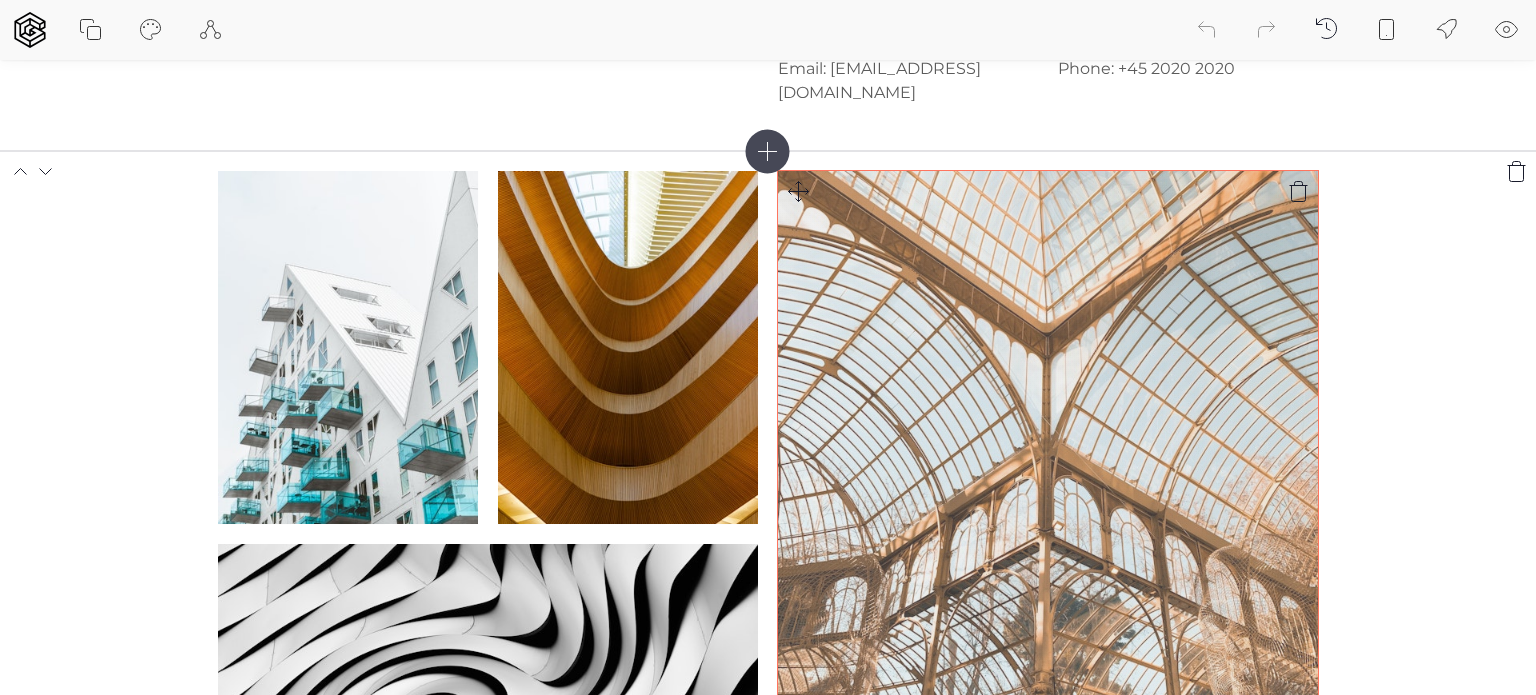 scroll, scrollTop: 0, scrollLeft: 0, axis: both 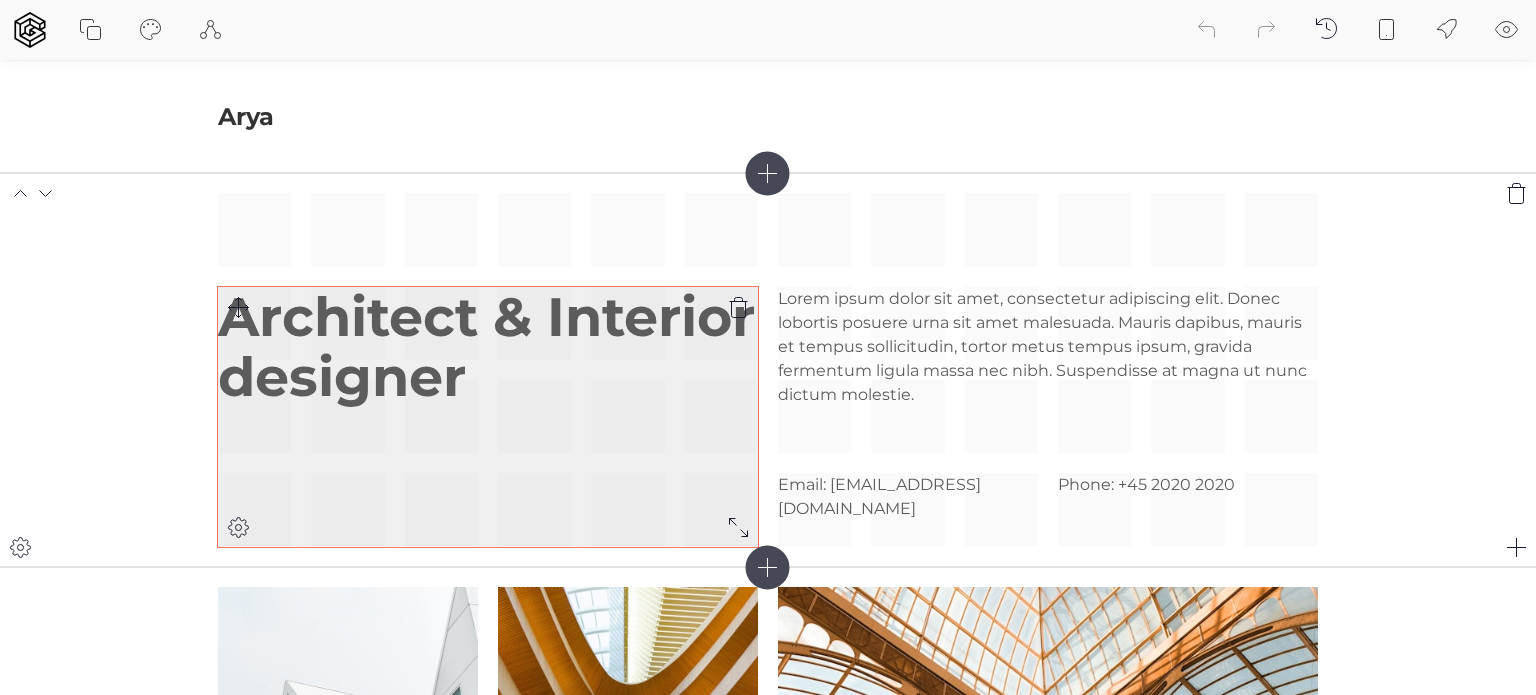 click on "Architect & Interior designer" at bounding box center [488, 348] 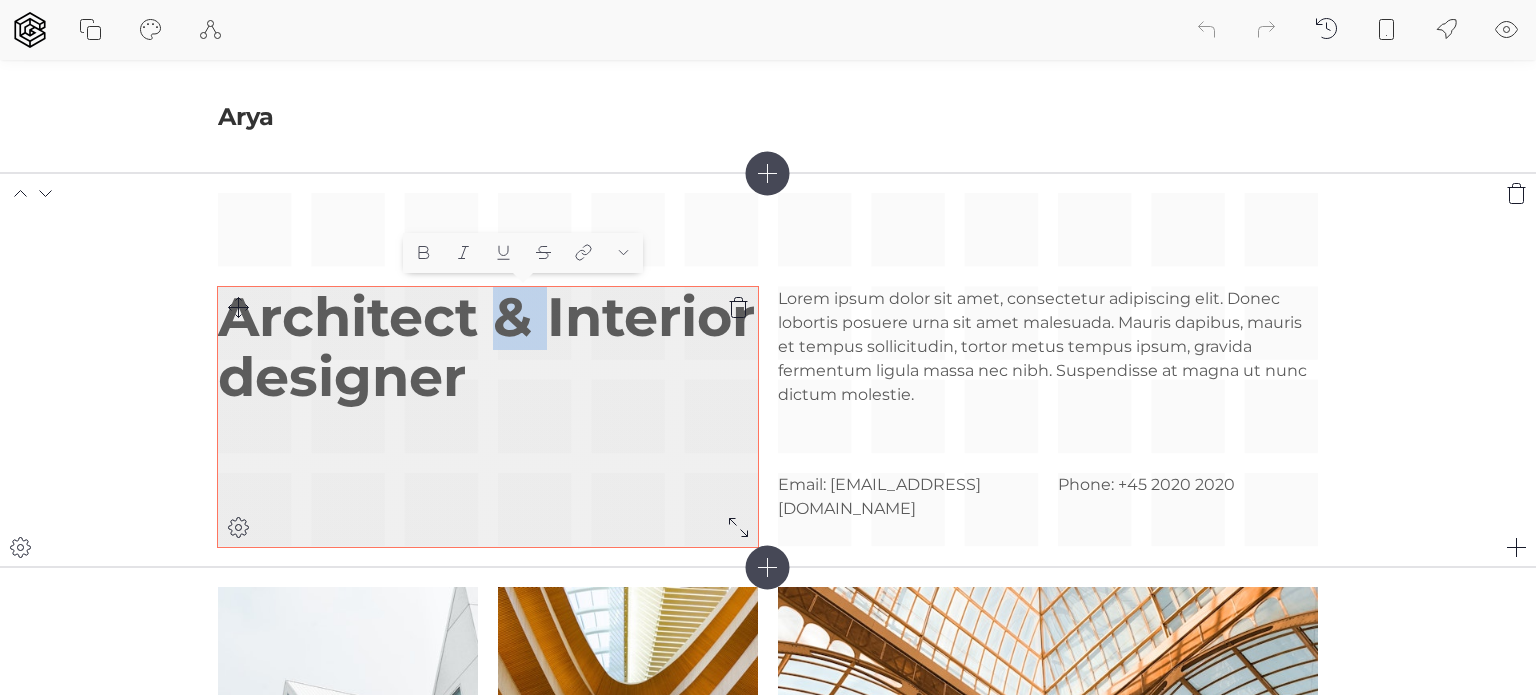 click on "Architect & Interior designer" at bounding box center (488, 348) 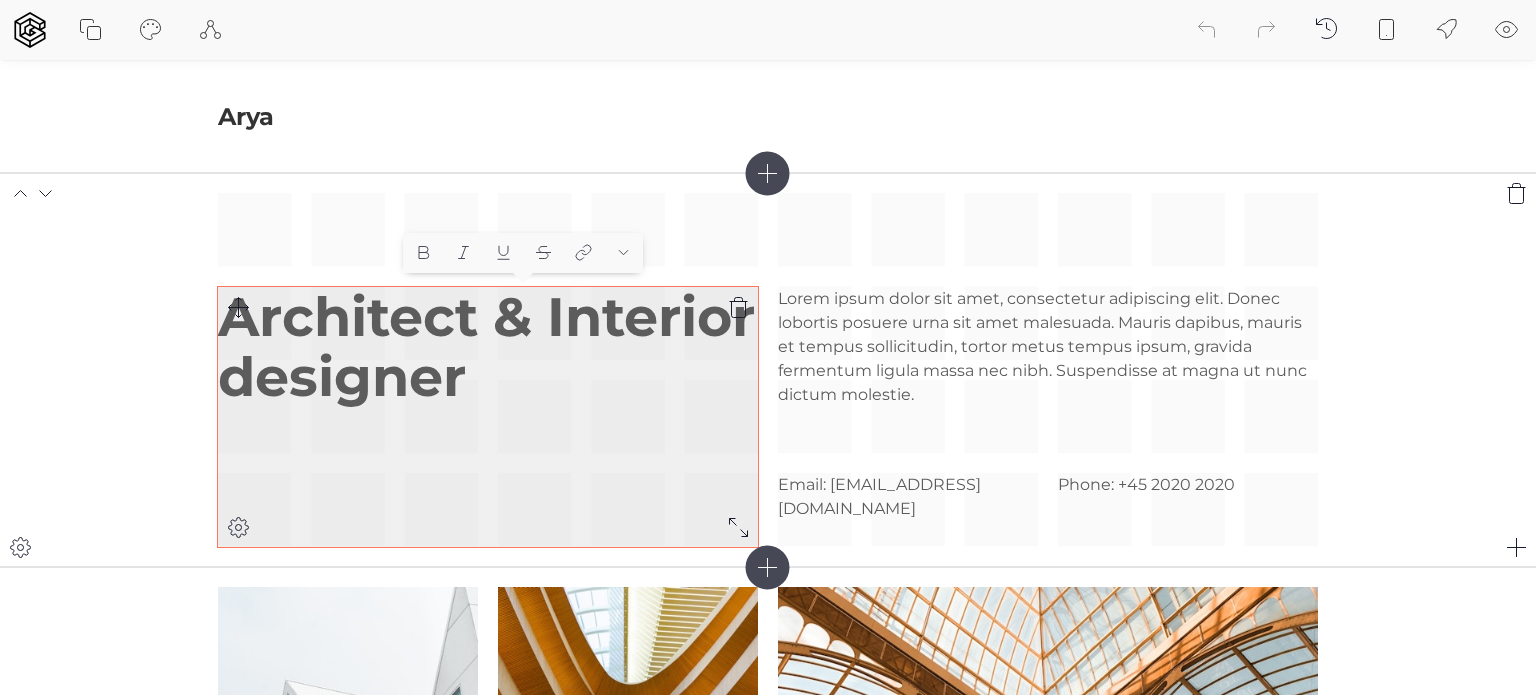 click on "Architect & Interior designer" at bounding box center [488, 348] 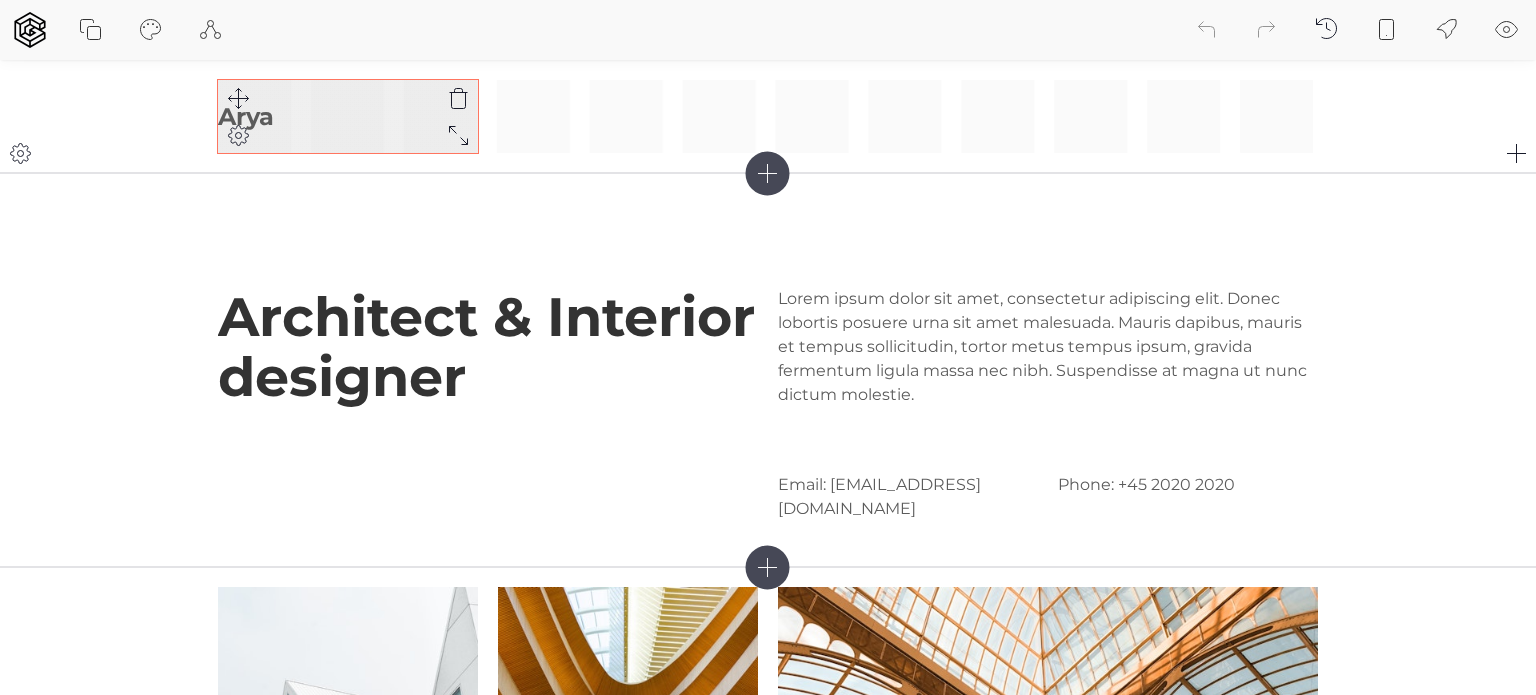 click on "Arya" at bounding box center [348, 116] 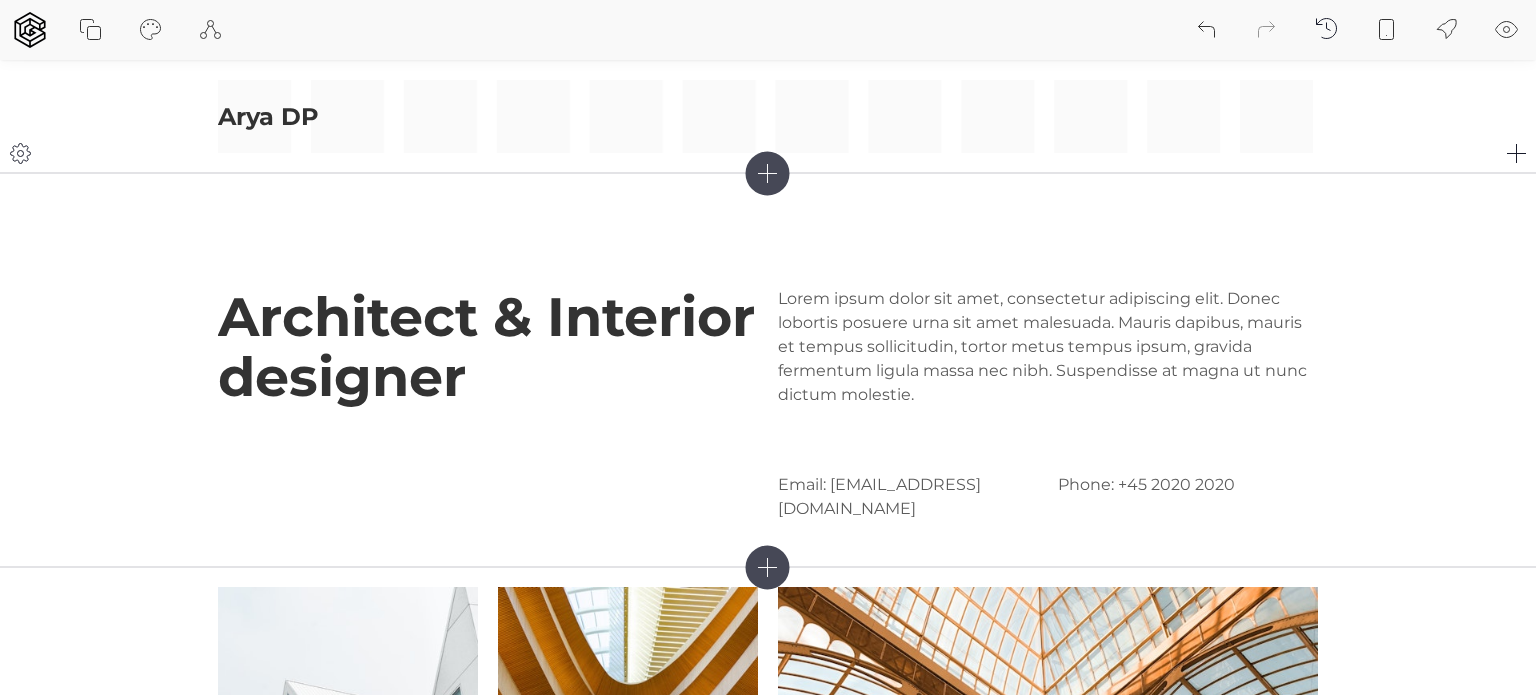 click on "Arya DP" at bounding box center [768, 116] 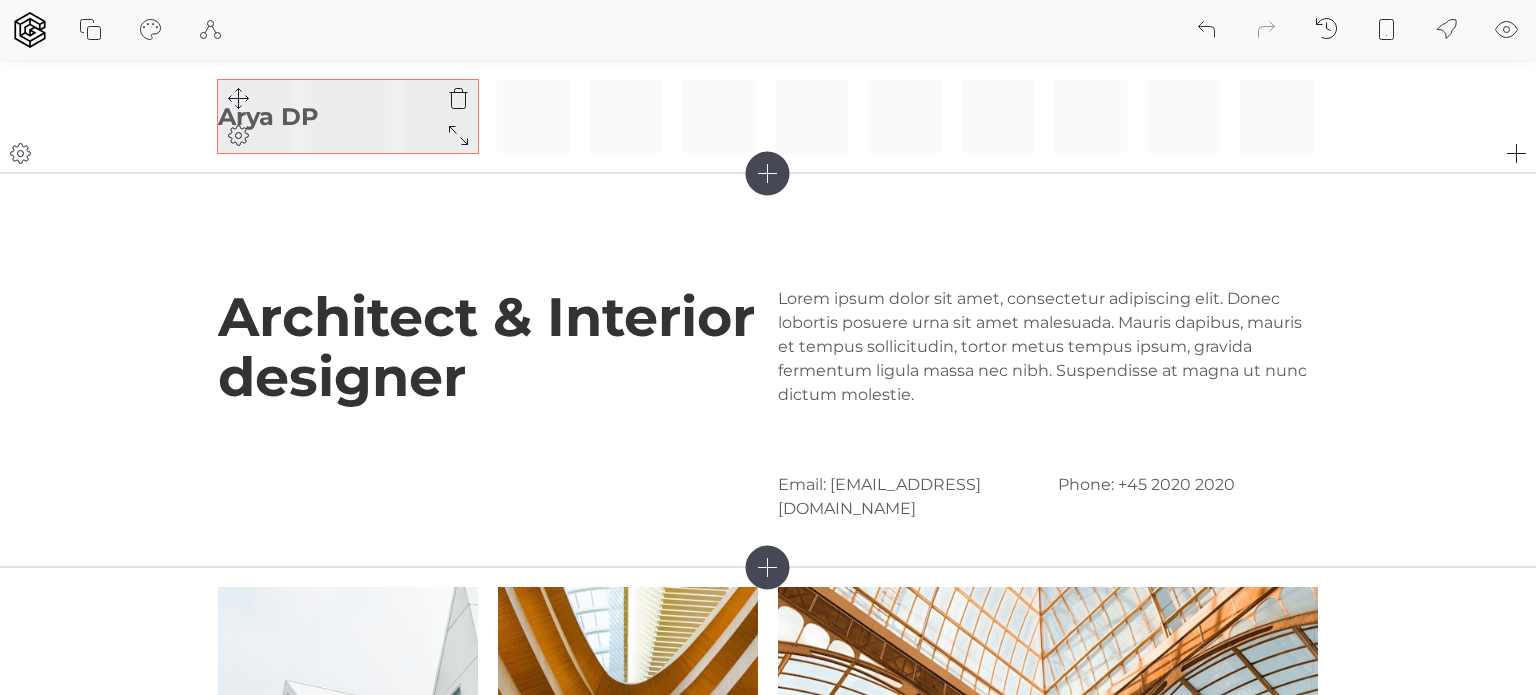 click on "Arya DP" at bounding box center (348, 116) 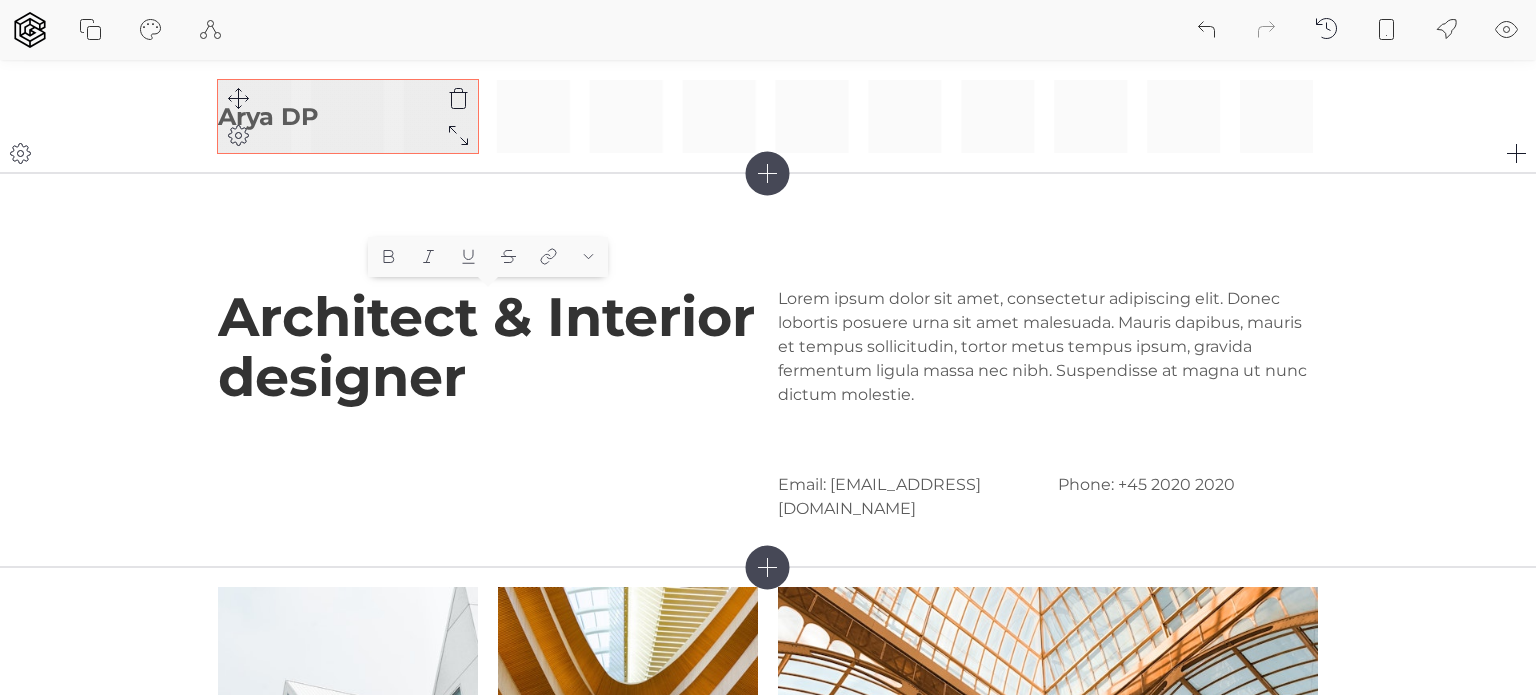 click on "Arya DP" at bounding box center (348, 116) 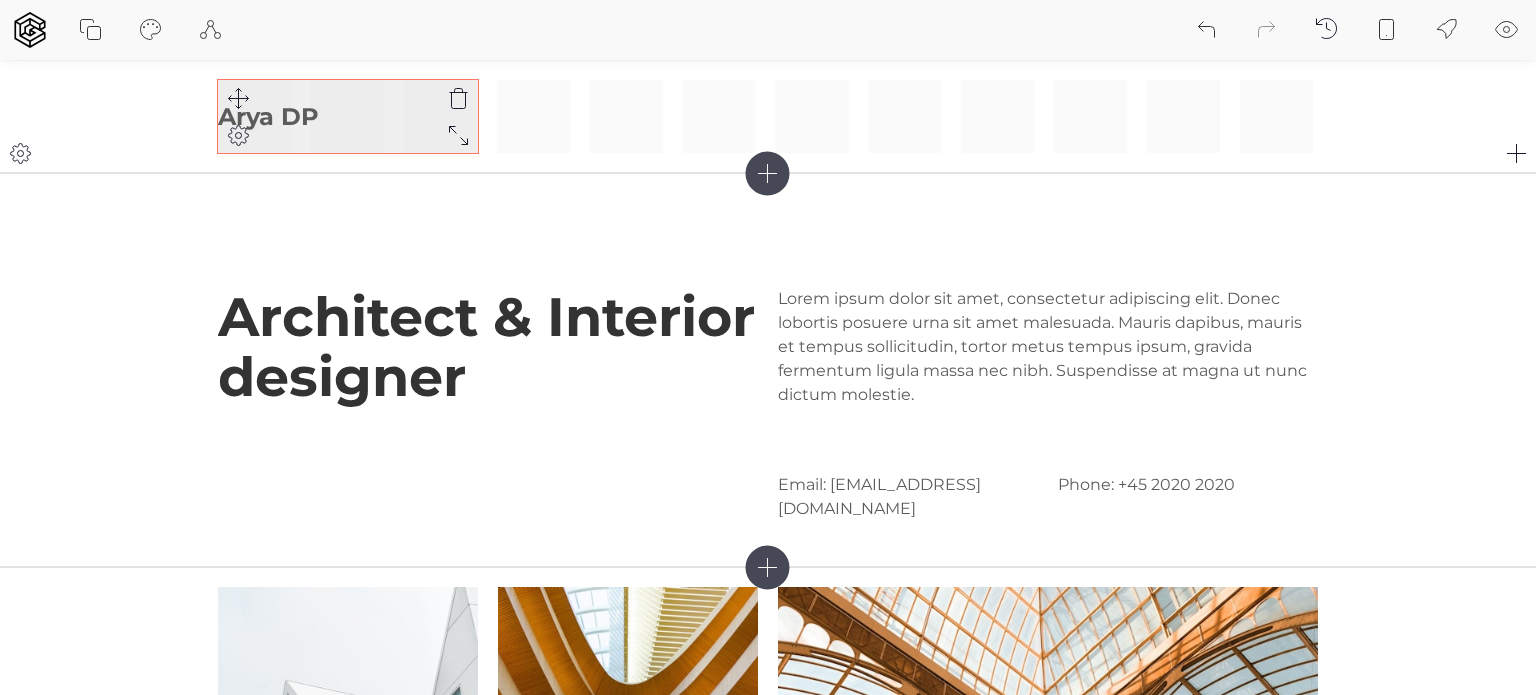 click on "Arya DP" at bounding box center (348, 116) 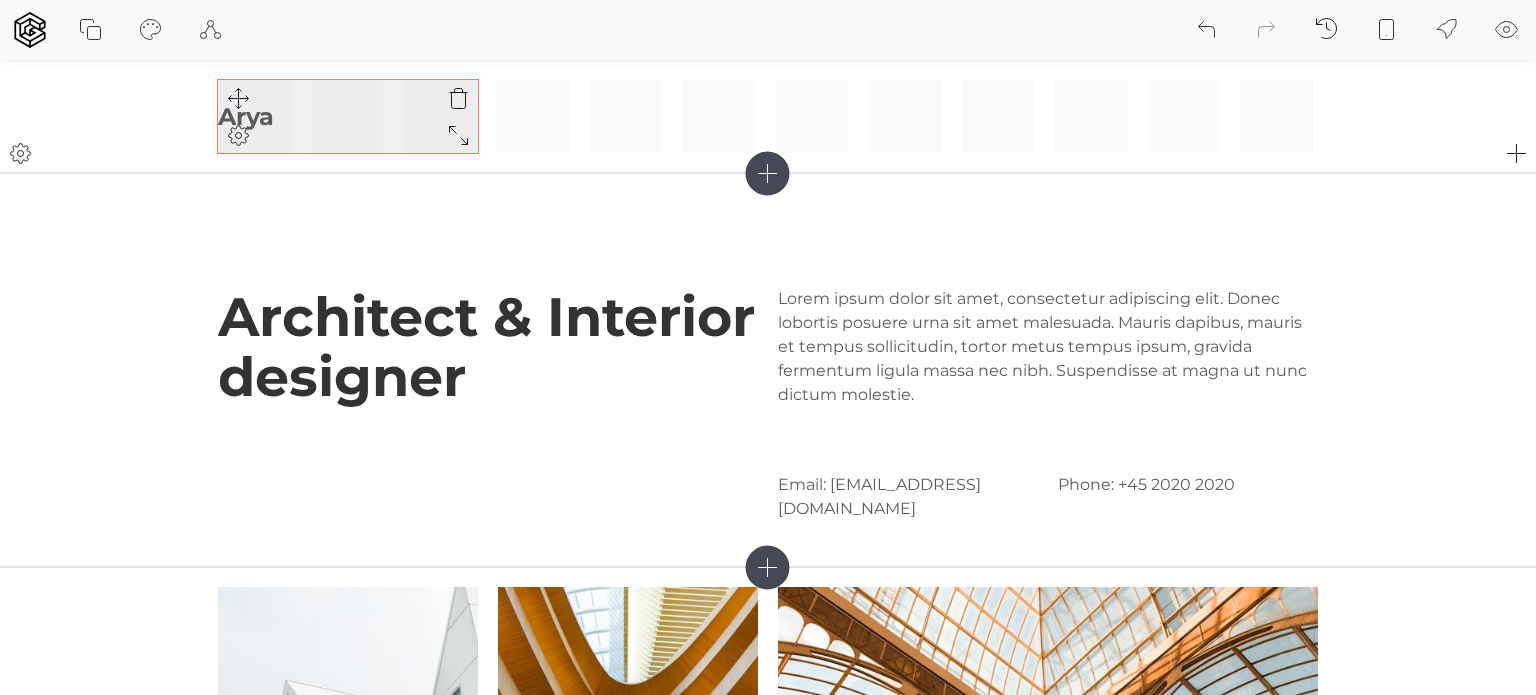 click on "Arya" at bounding box center (348, 116) 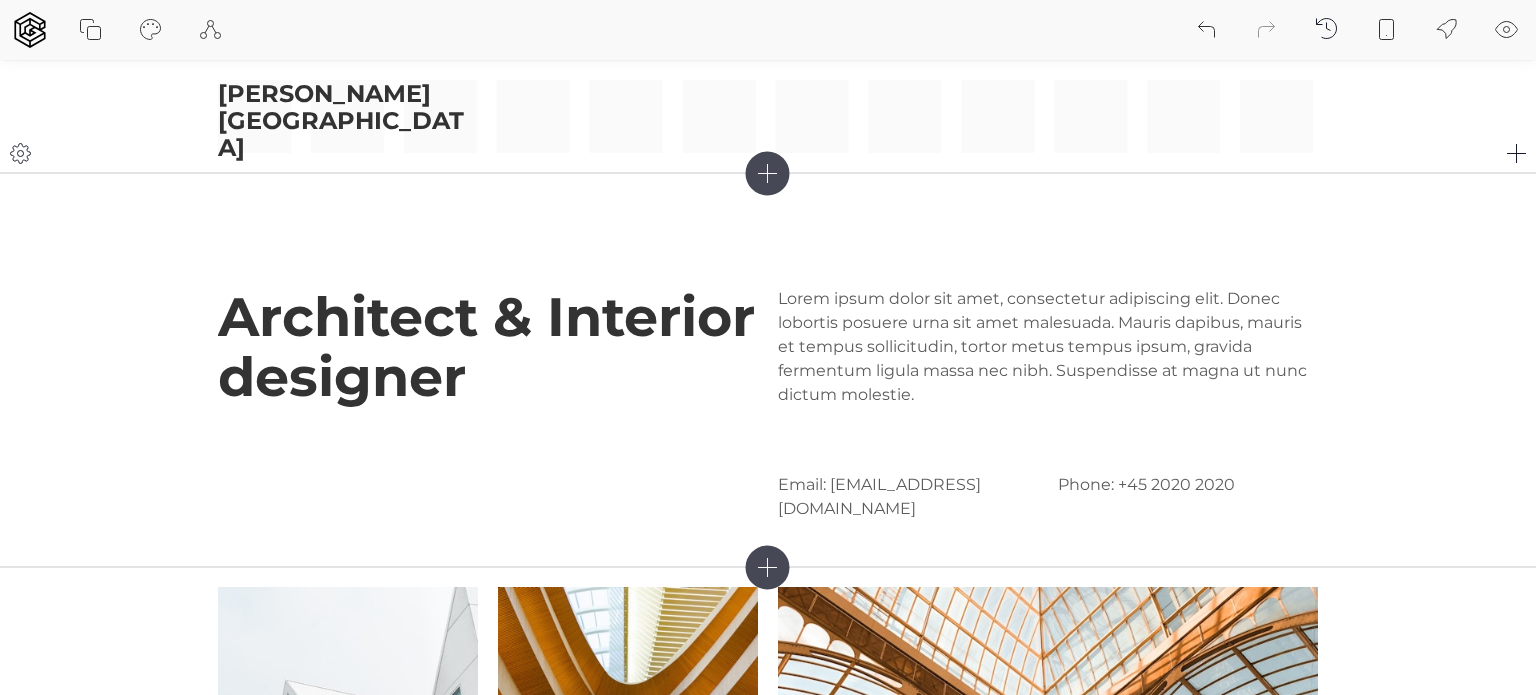 click on "[PERSON_NAME][GEOGRAPHIC_DATA]" at bounding box center (768, 116) 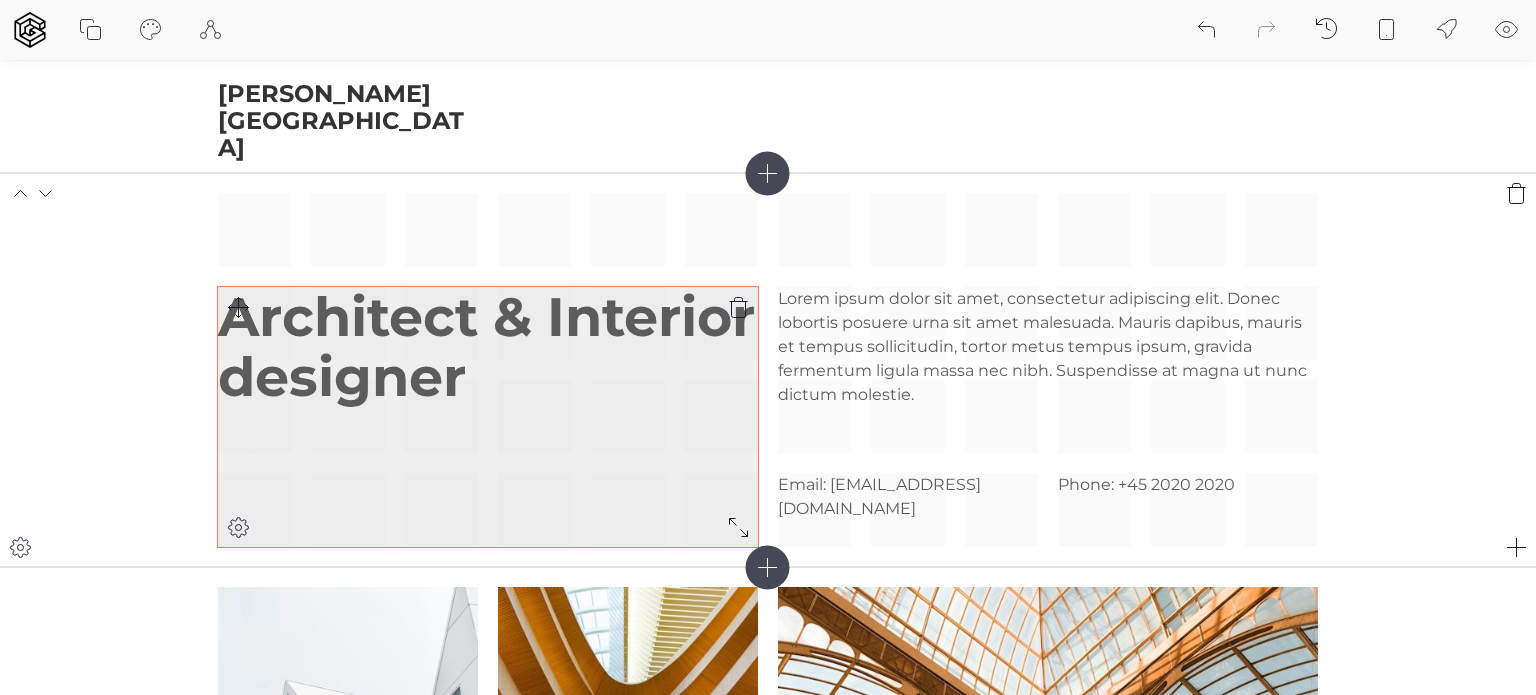click on "Architect & Interior designer" at bounding box center [488, 348] 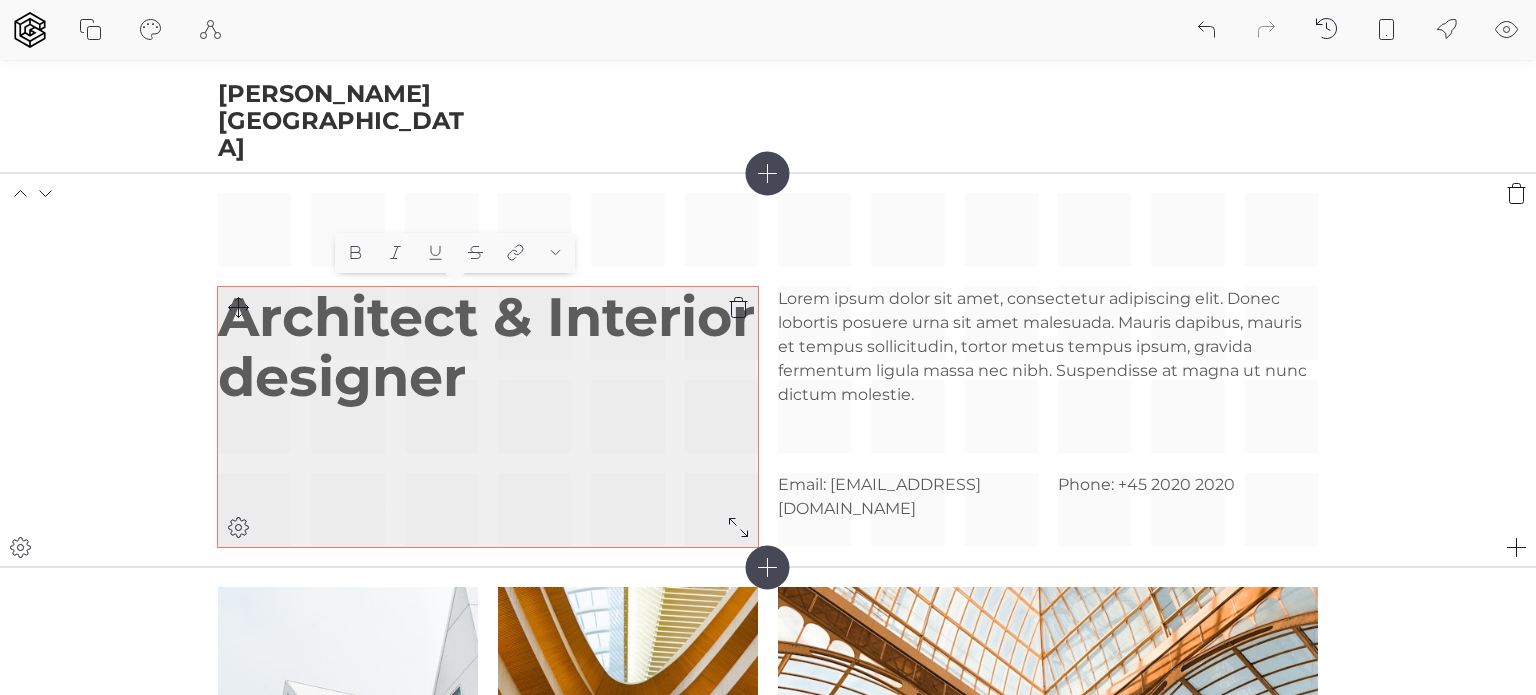 scroll, scrollTop: 1, scrollLeft: 0, axis: vertical 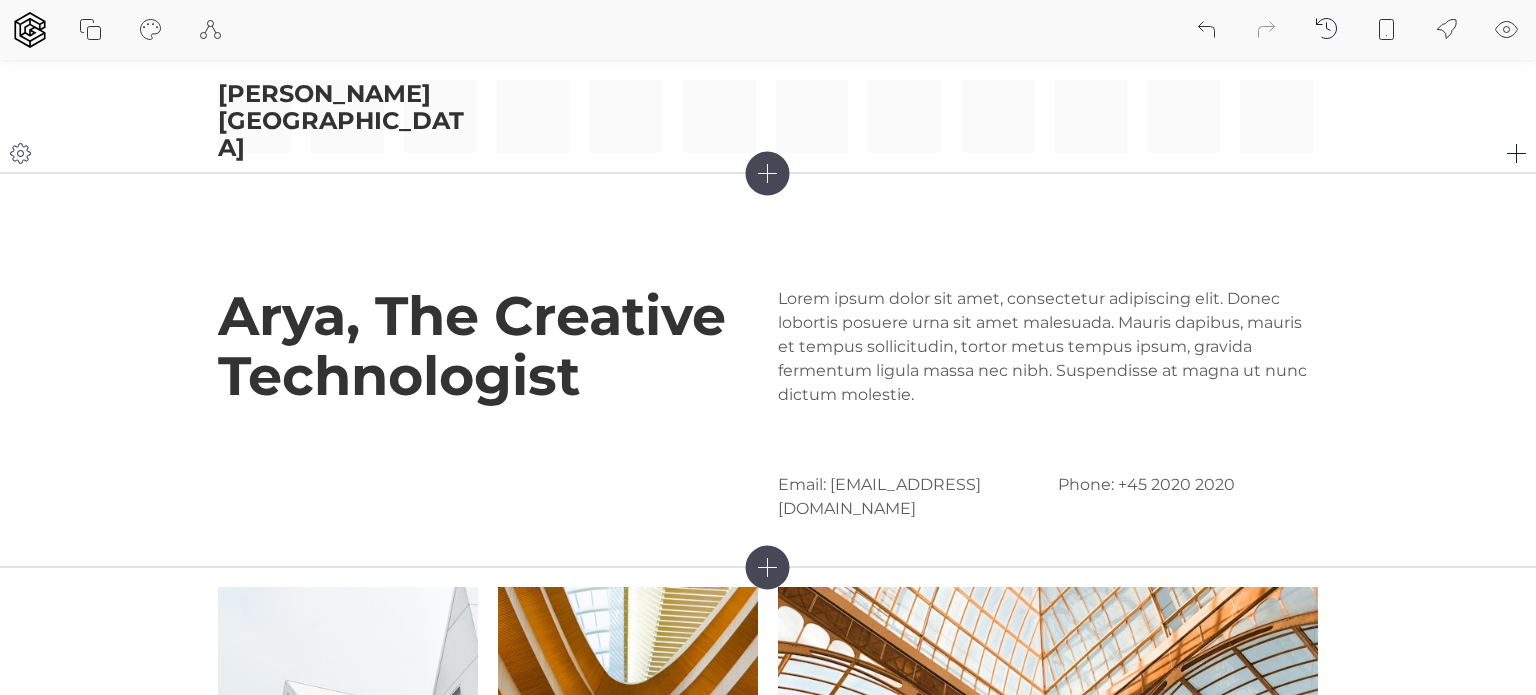 click on "[PERSON_NAME][GEOGRAPHIC_DATA]" at bounding box center [768, 116] 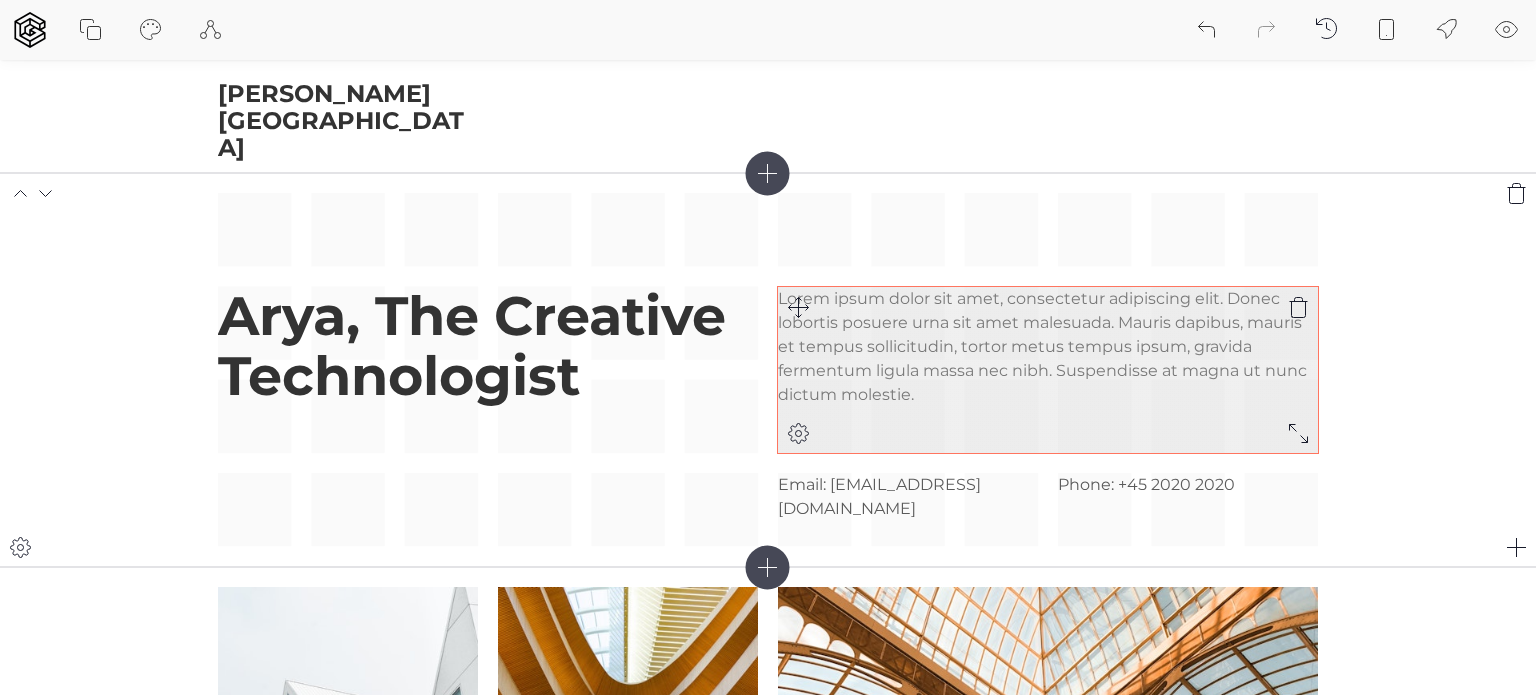 click on "Lorem ipsum dolor sit amet, consectetur adipiscing elit. Donec lobortis posuere urna sit amet malesuada. Mauris dapibus, mauris et tempus sollicitudin, tortor metus tempus ipsum, gravida fermentum ligula massa nec nibh. Suspendisse at magna ut nunc dictum molestie." at bounding box center [1048, 347] 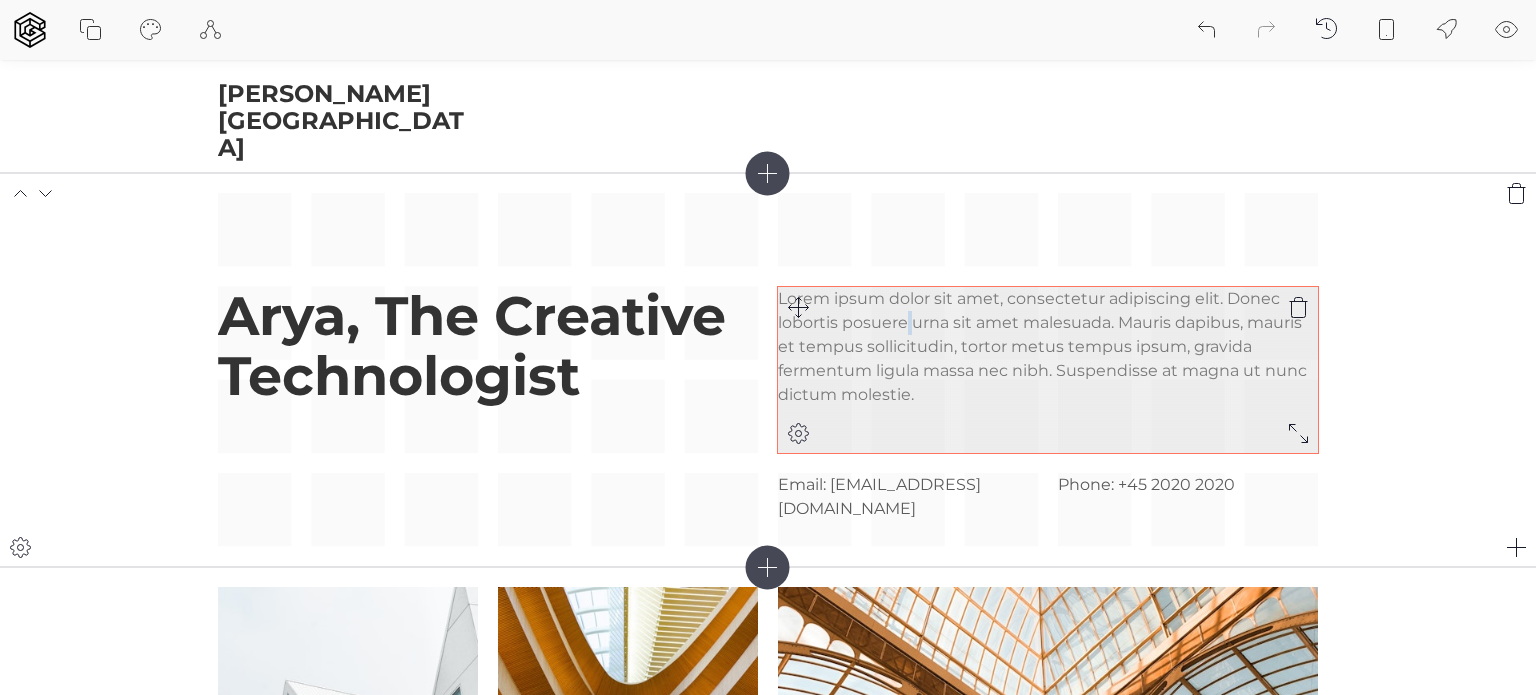 click on "Lorem ipsum dolor sit amet, consectetur adipiscing elit. Donec lobortis posuere urna sit amet malesuada. Mauris dapibus, mauris et tempus sollicitudin, tortor metus tempus ipsum, gravida fermentum ligula massa nec nibh. Suspendisse at magna ut nunc dictum molestie." at bounding box center (1048, 347) 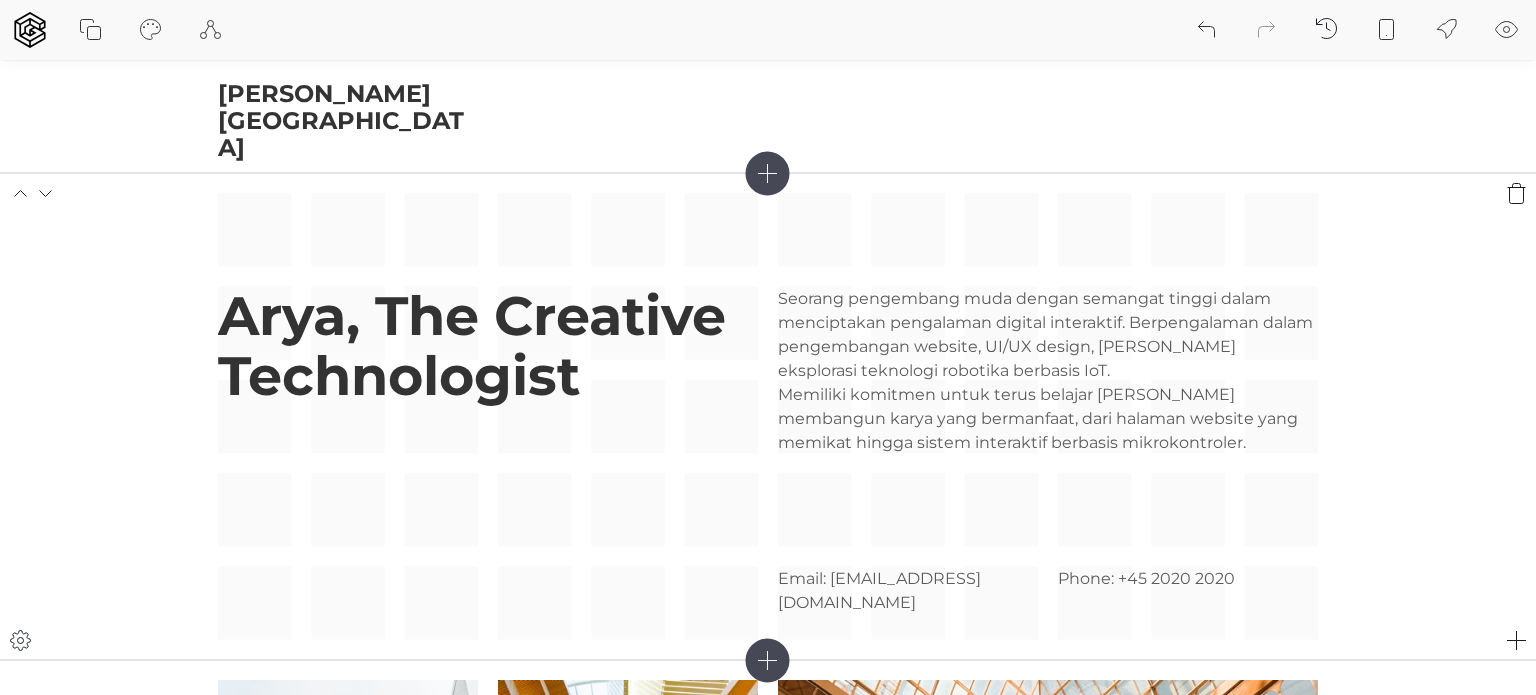click on "Arya, The Creative Technologist Seorang pengembang muda dengan semangat tinggi dalam menciptakan pengalaman digital interaktif. Berpengalaman dalam pengembangan website, UI/UX design, [PERSON_NAME] eksplorasi teknologi robotika berbasis IoT. Memiliki komitmen untuk terus belajar [PERSON_NAME] membangun karya yang bermanfaat, dari halaman website yang memikat hingga sistem interaktif berbasis mikrokontroler. Email: [EMAIL_ADDRESS][DOMAIN_NAME] Phone: + [PHONE_NUMBER]" at bounding box center (768, 416) 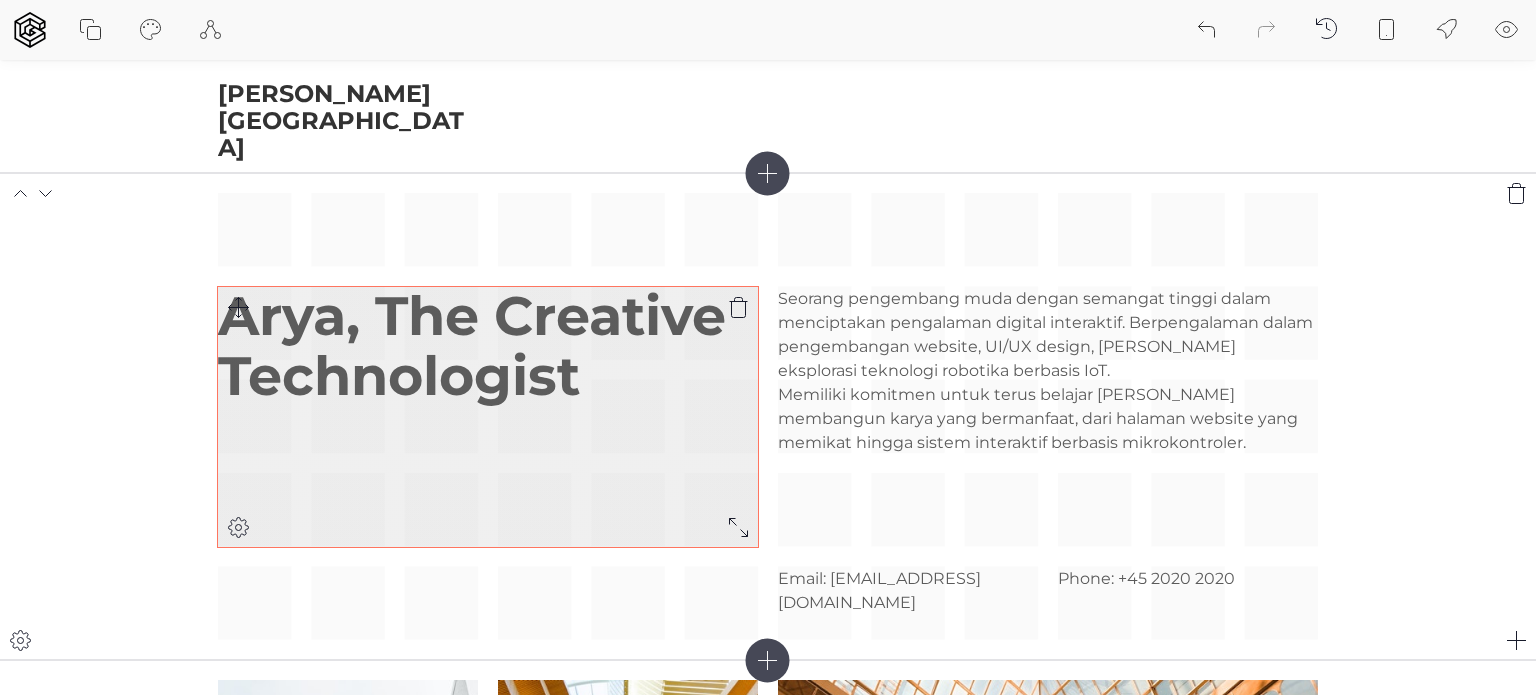 click on "Arya, The Creative Technologist" at bounding box center [488, 417] 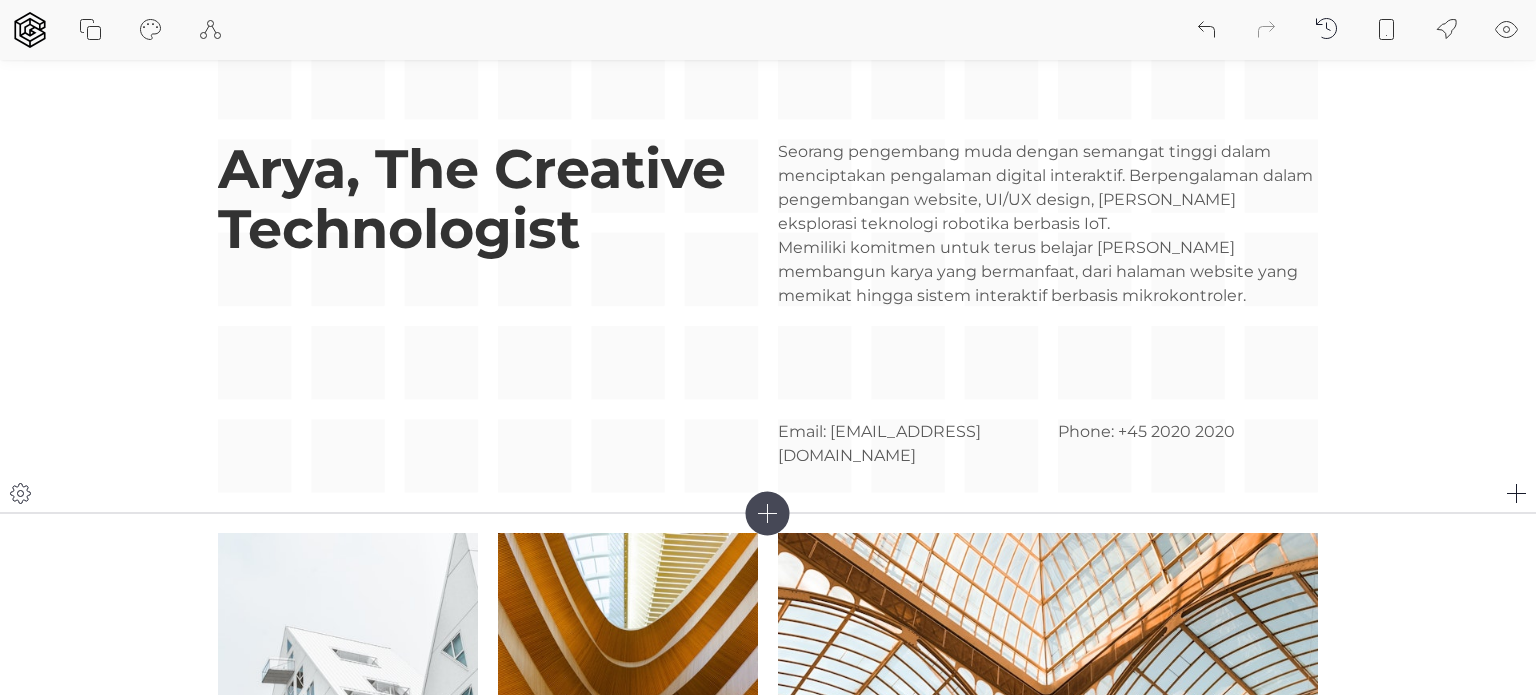 scroll, scrollTop: 156, scrollLeft: 0, axis: vertical 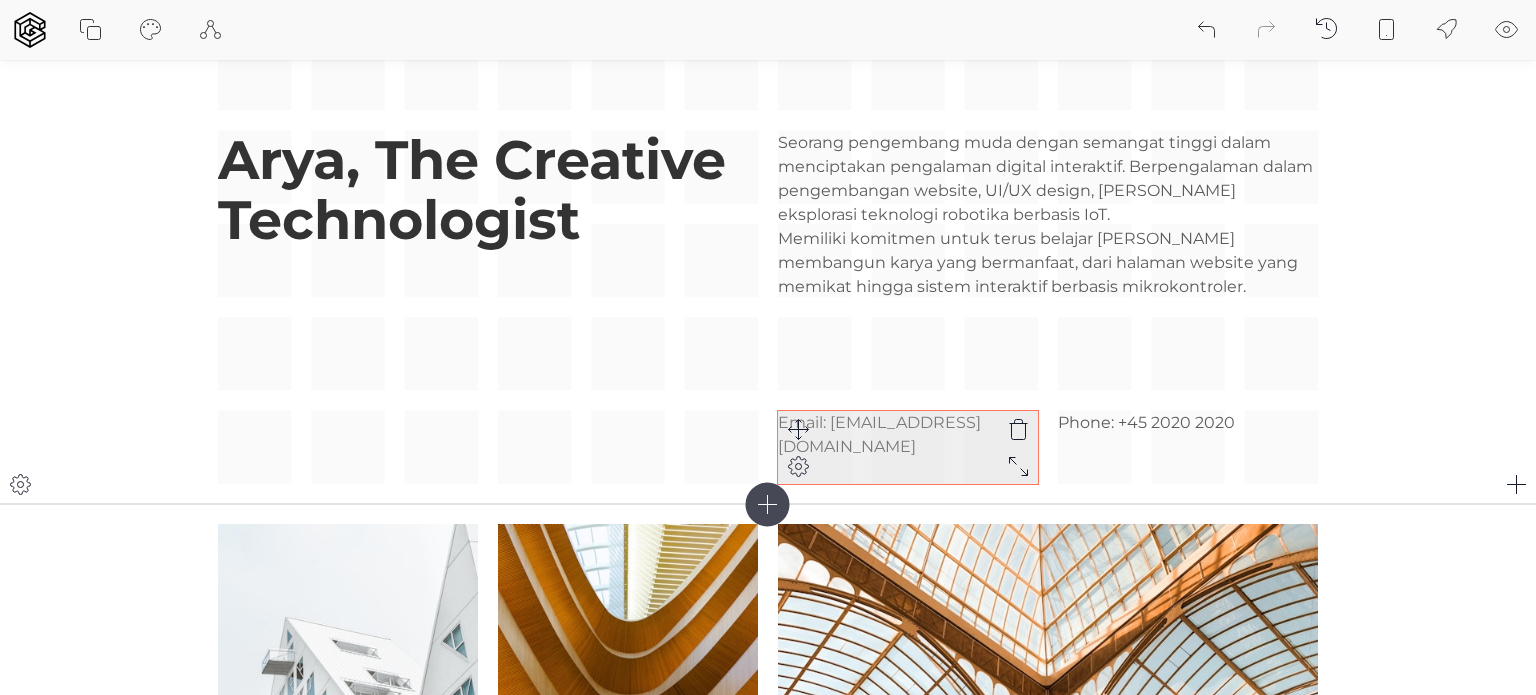 click on "Email: [EMAIL_ADDRESS][DOMAIN_NAME]" at bounding box center [908, 435] 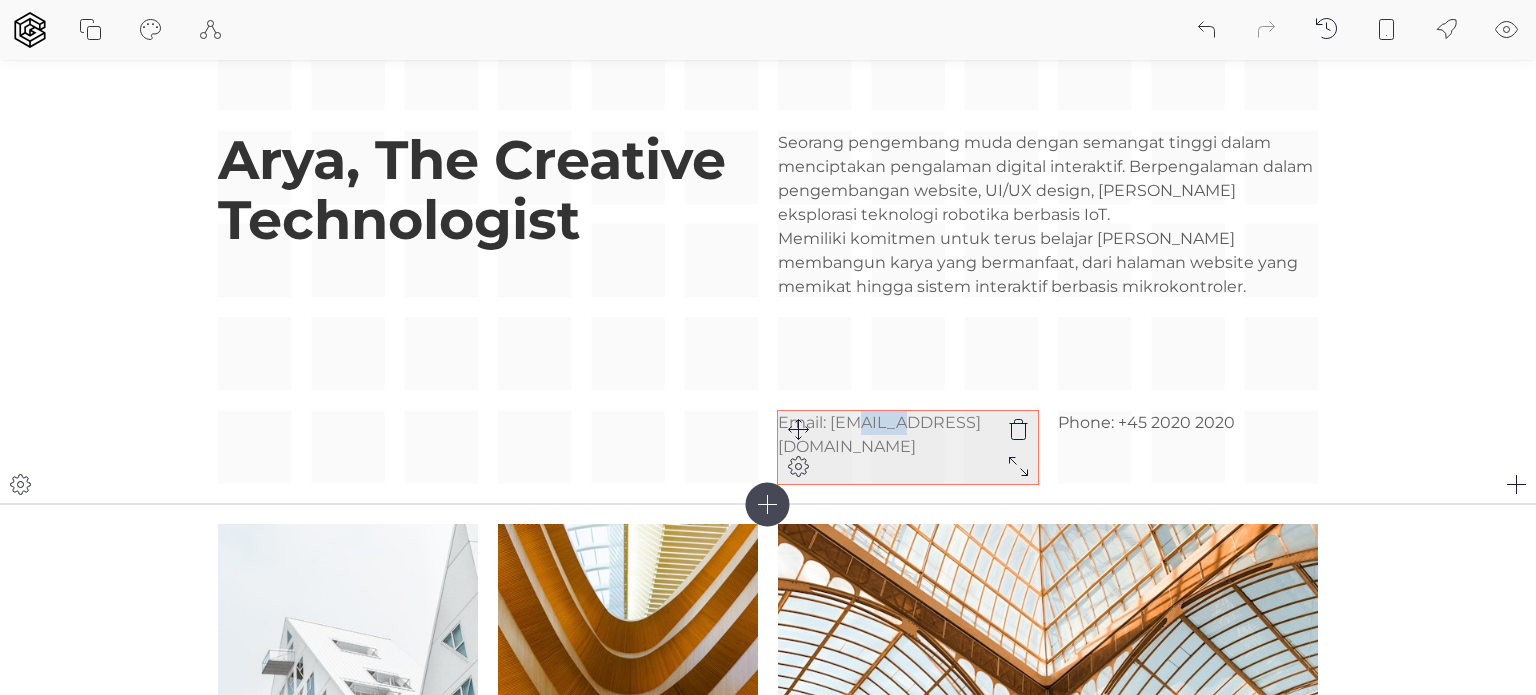 click on "Email: [EMAIL_ADDRESS][DOMAIN_NAME]" at bounding box center [908, 435] 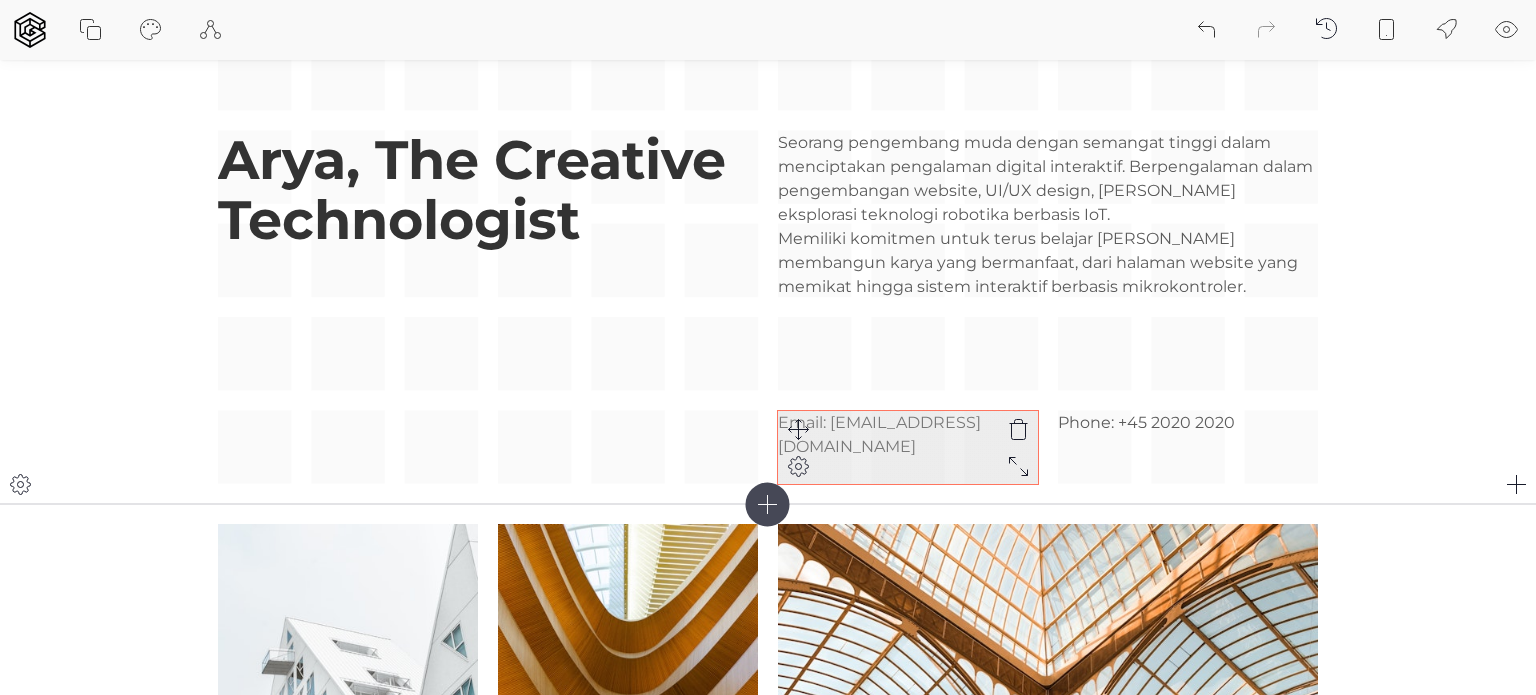 type 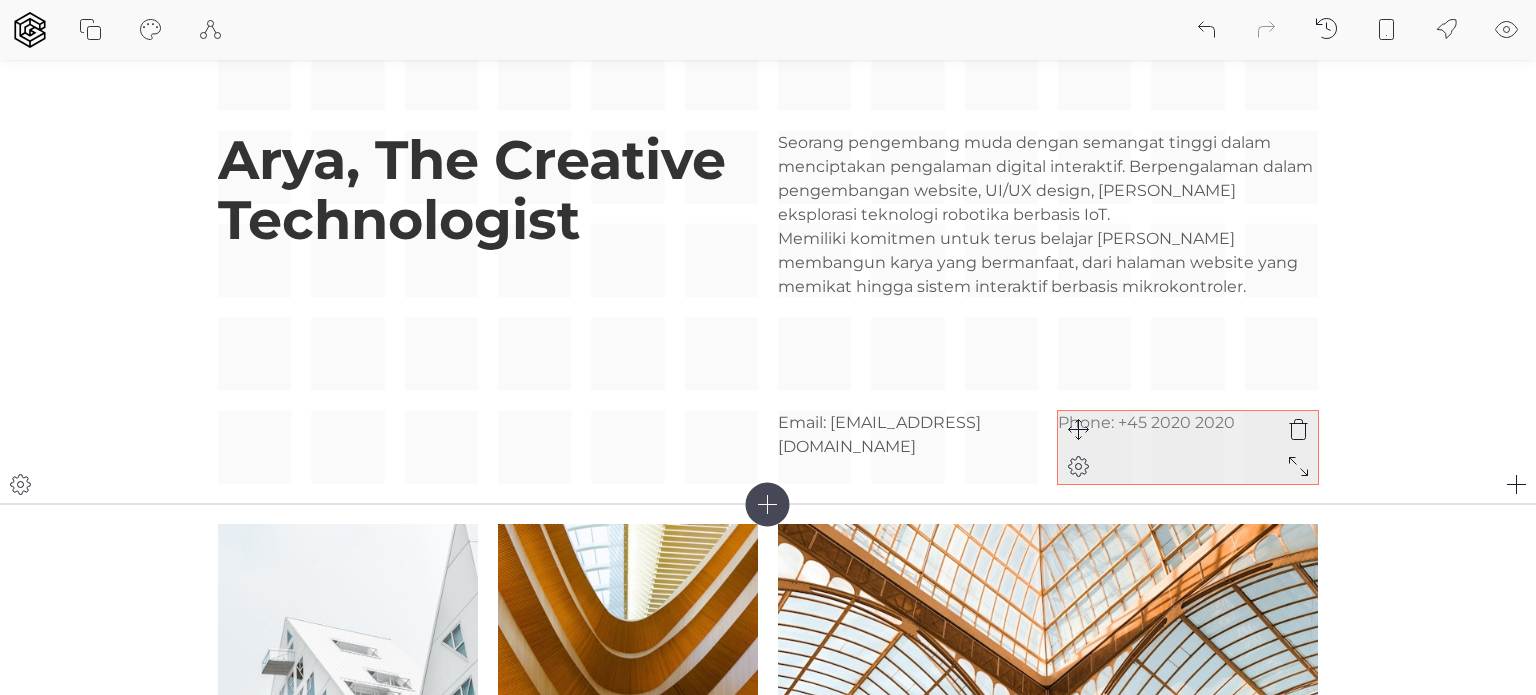 click on "Phone: + [PHONE_NUMBER]" at bounding box center (1188, 423) 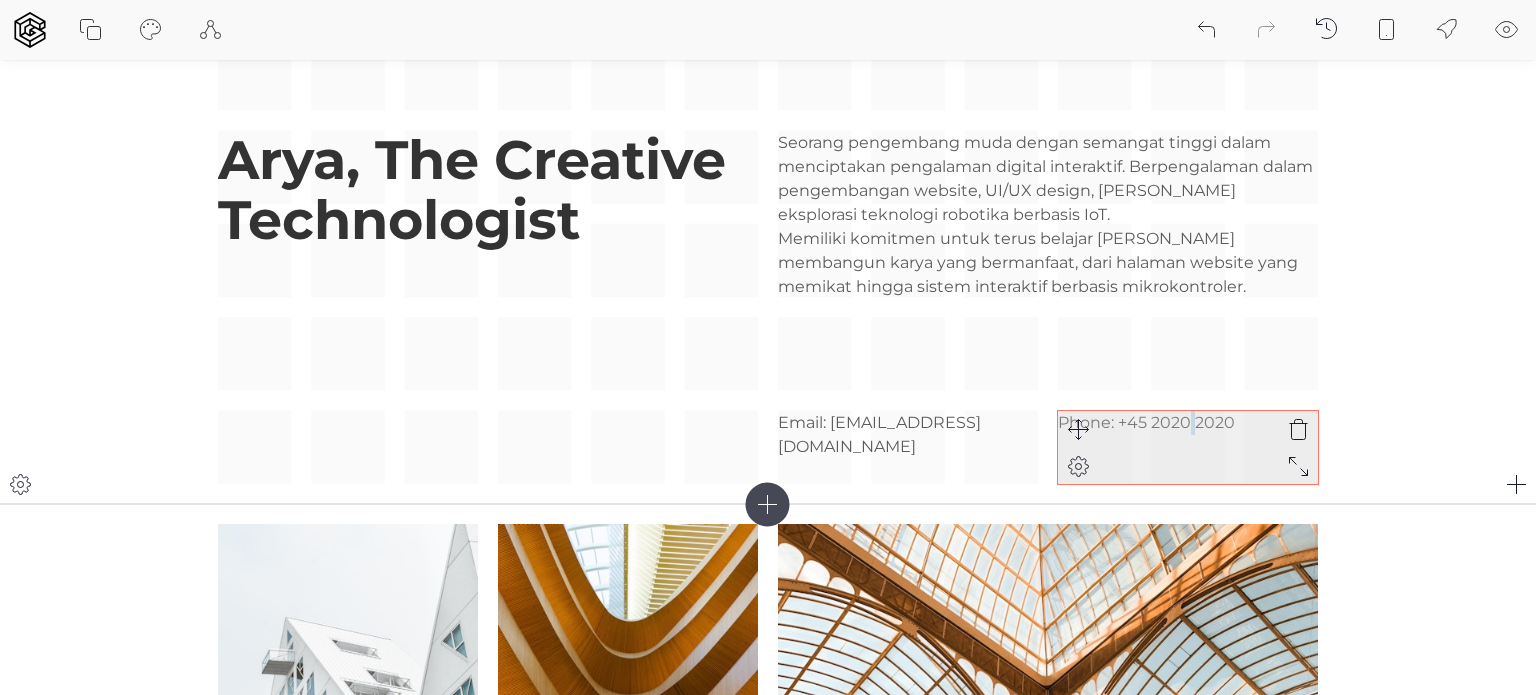 click on "Phone: + [PHONE_NUMBER]" at bounding box center (1188, 423) 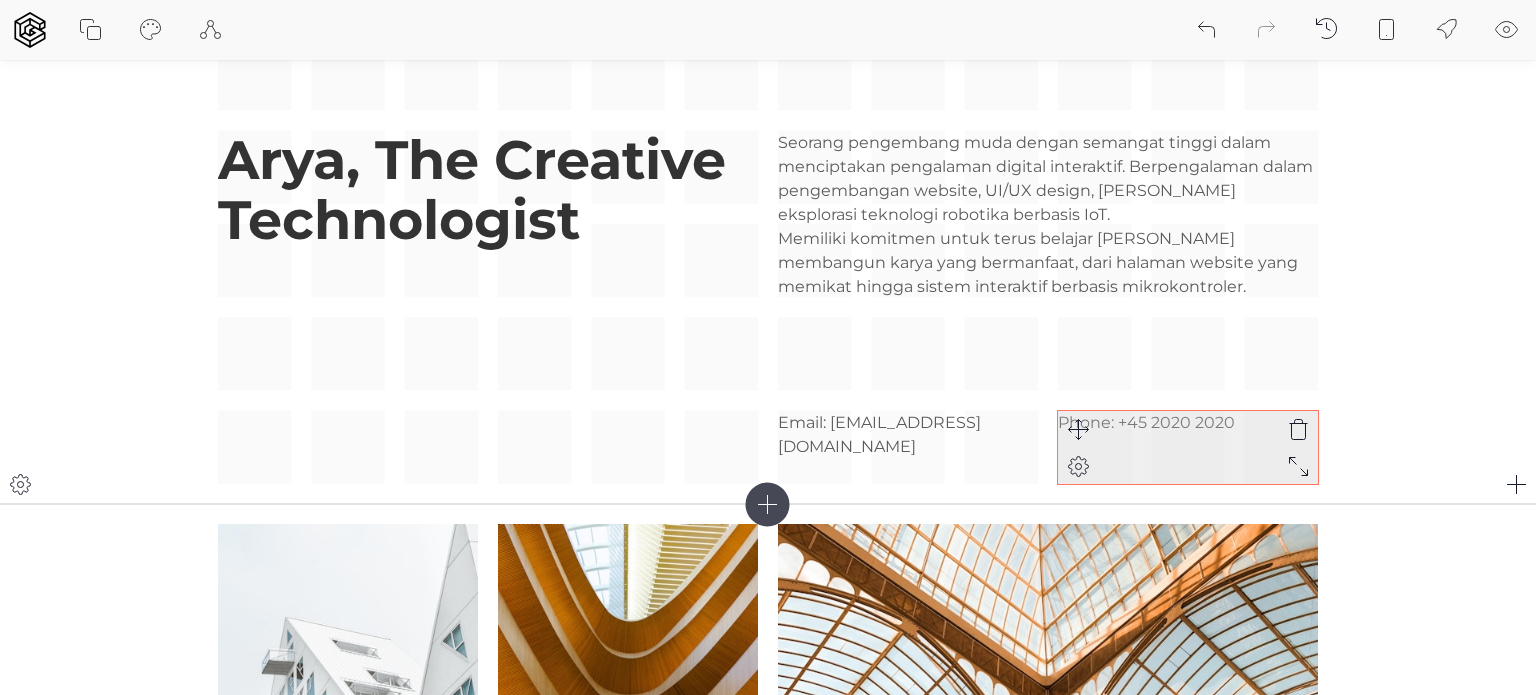 type 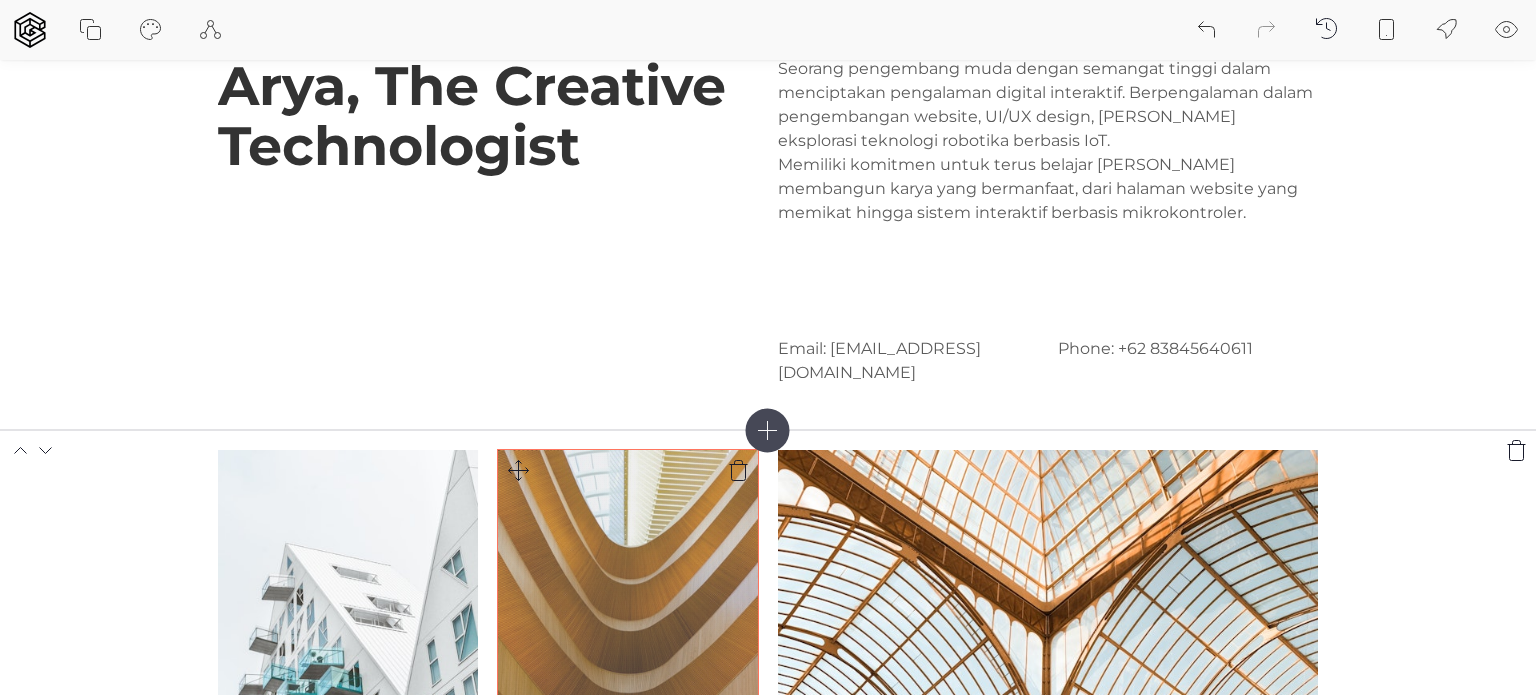 click at bounding box center (628, 626) 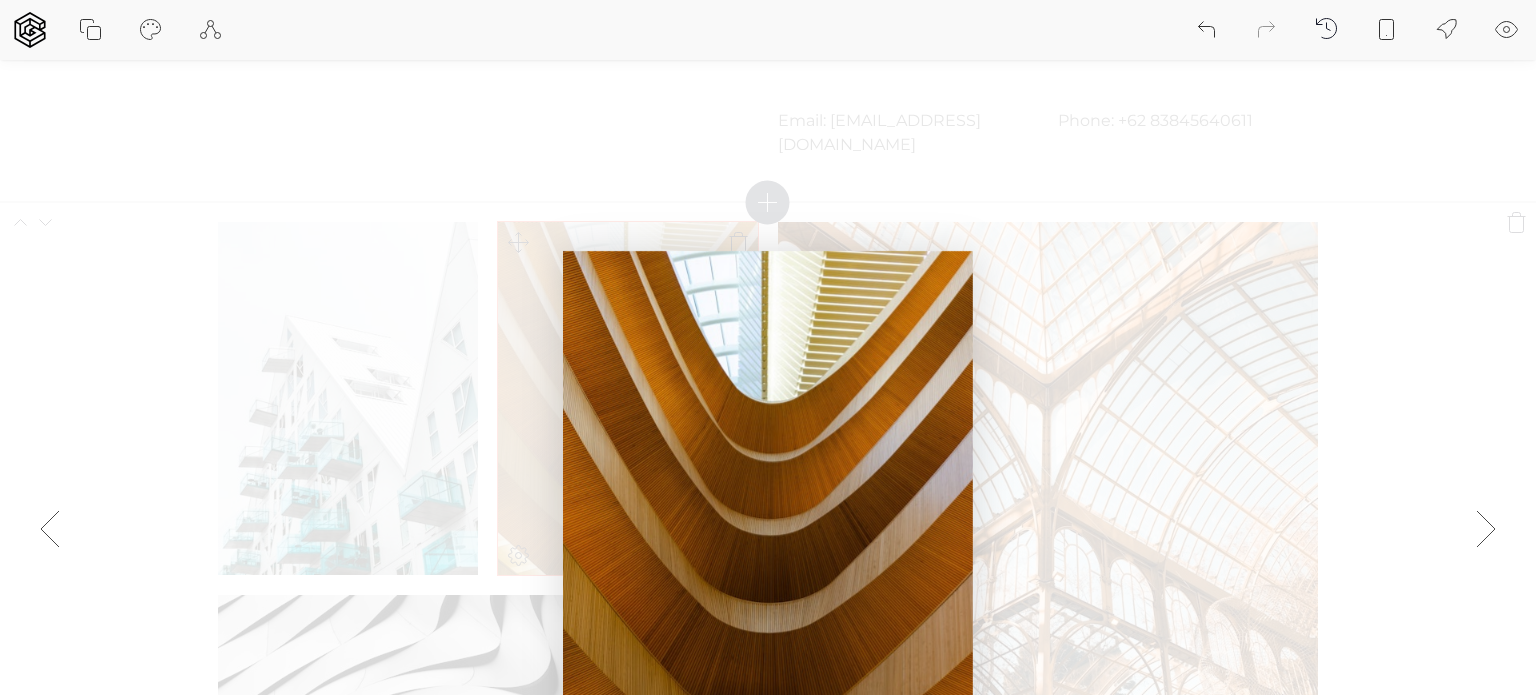 scroll, scrollTop: 454, scrollLeft: 0, axis: vertical 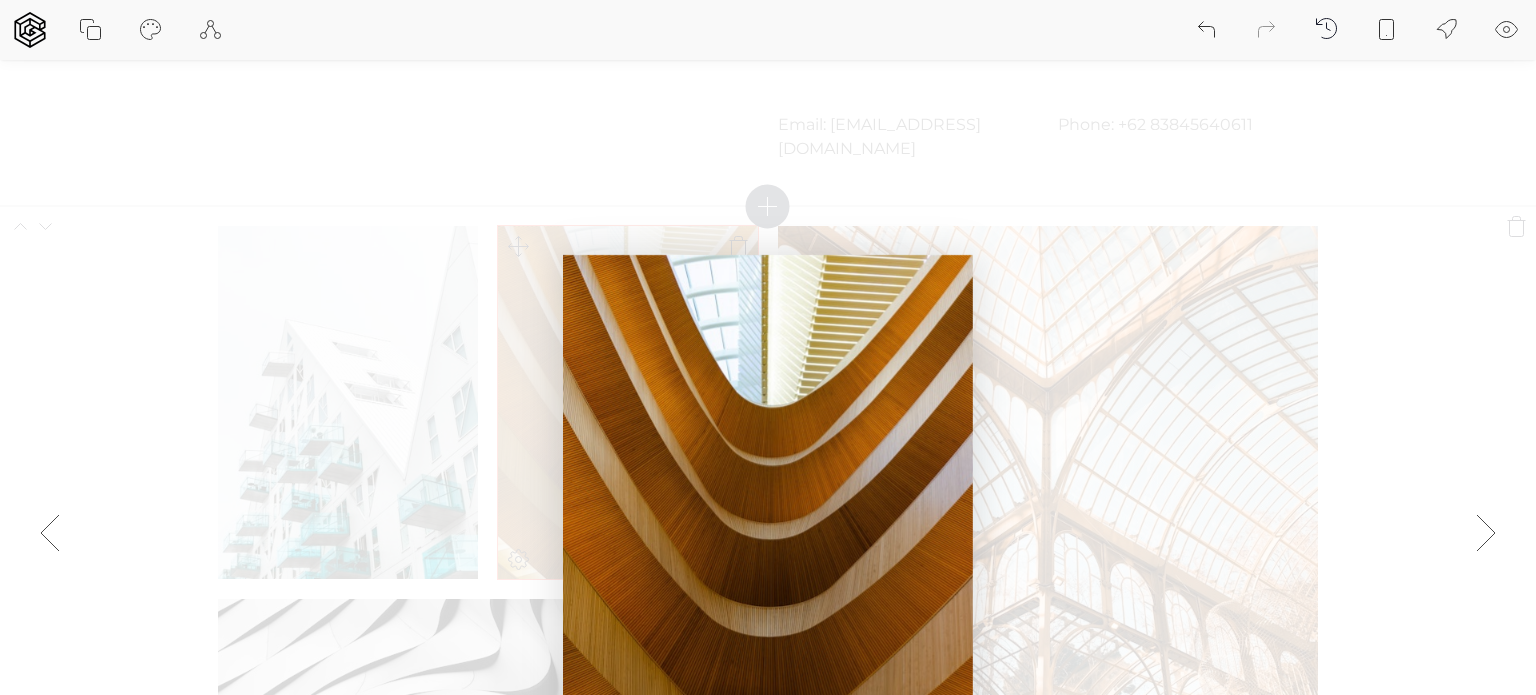 click at bounding box center [768, 533] 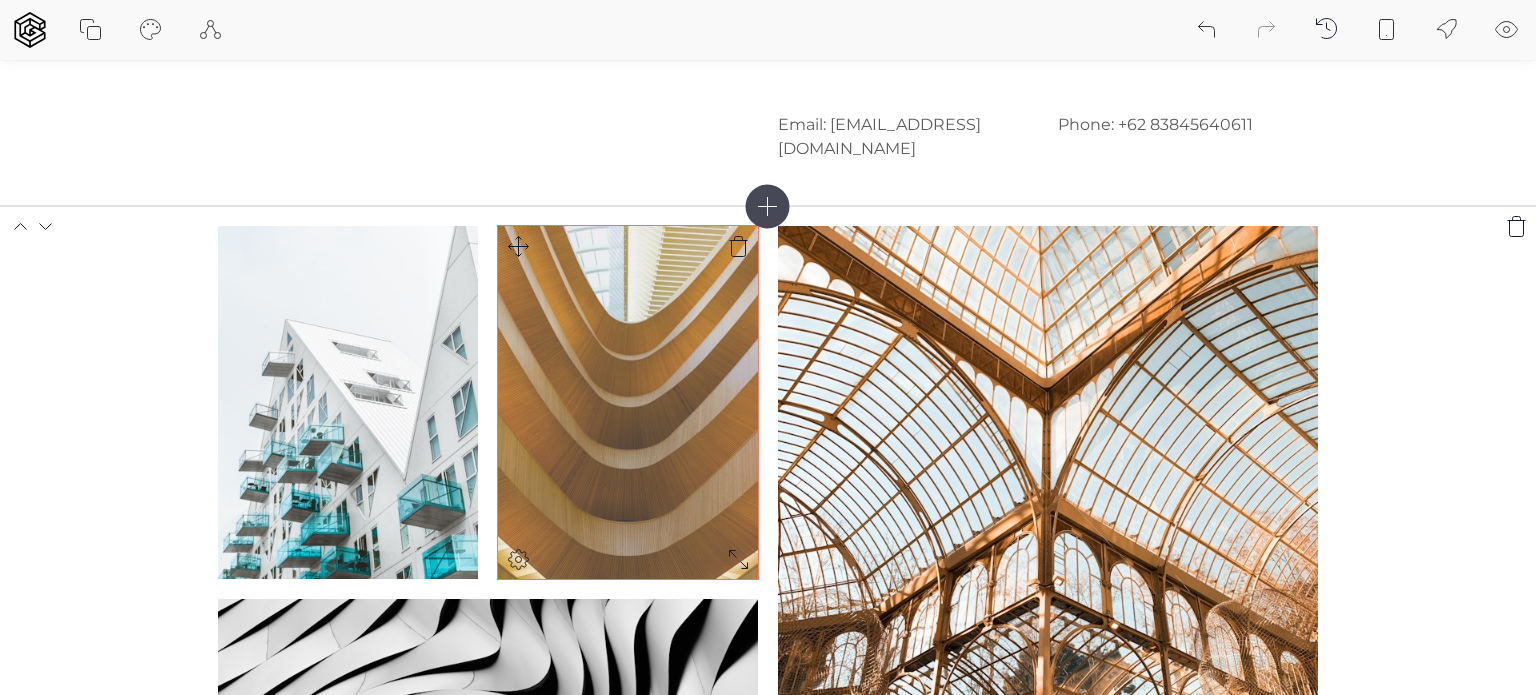 click 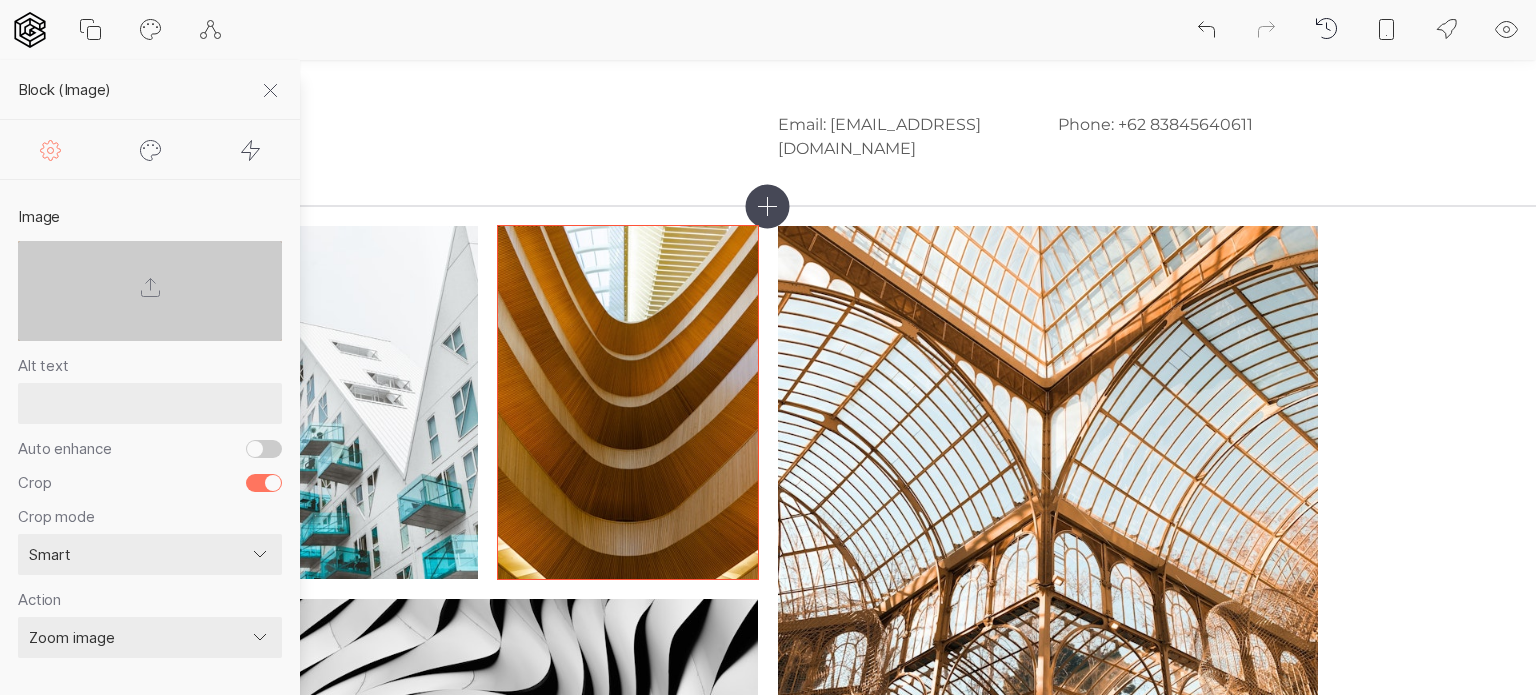 click at bounding box center [150, 291] 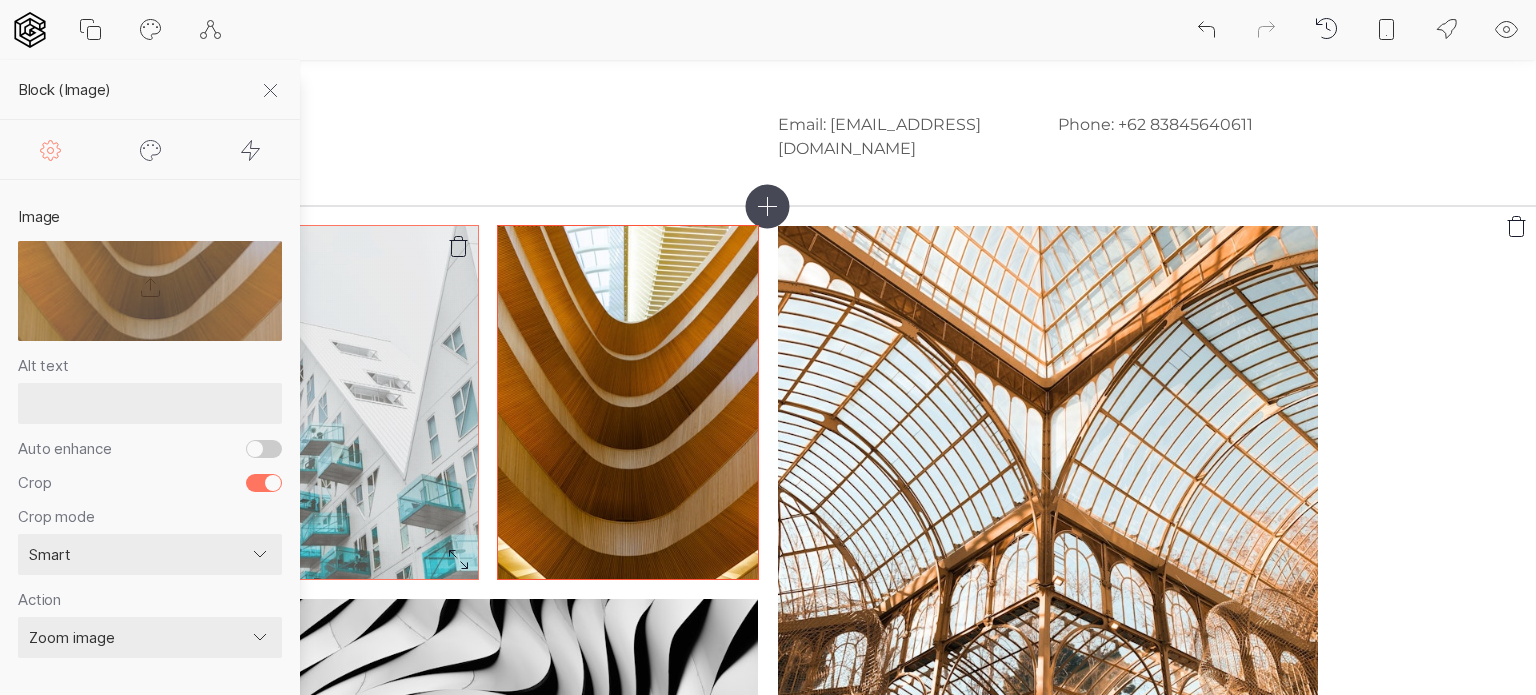 click at bounding box center [348, 402] 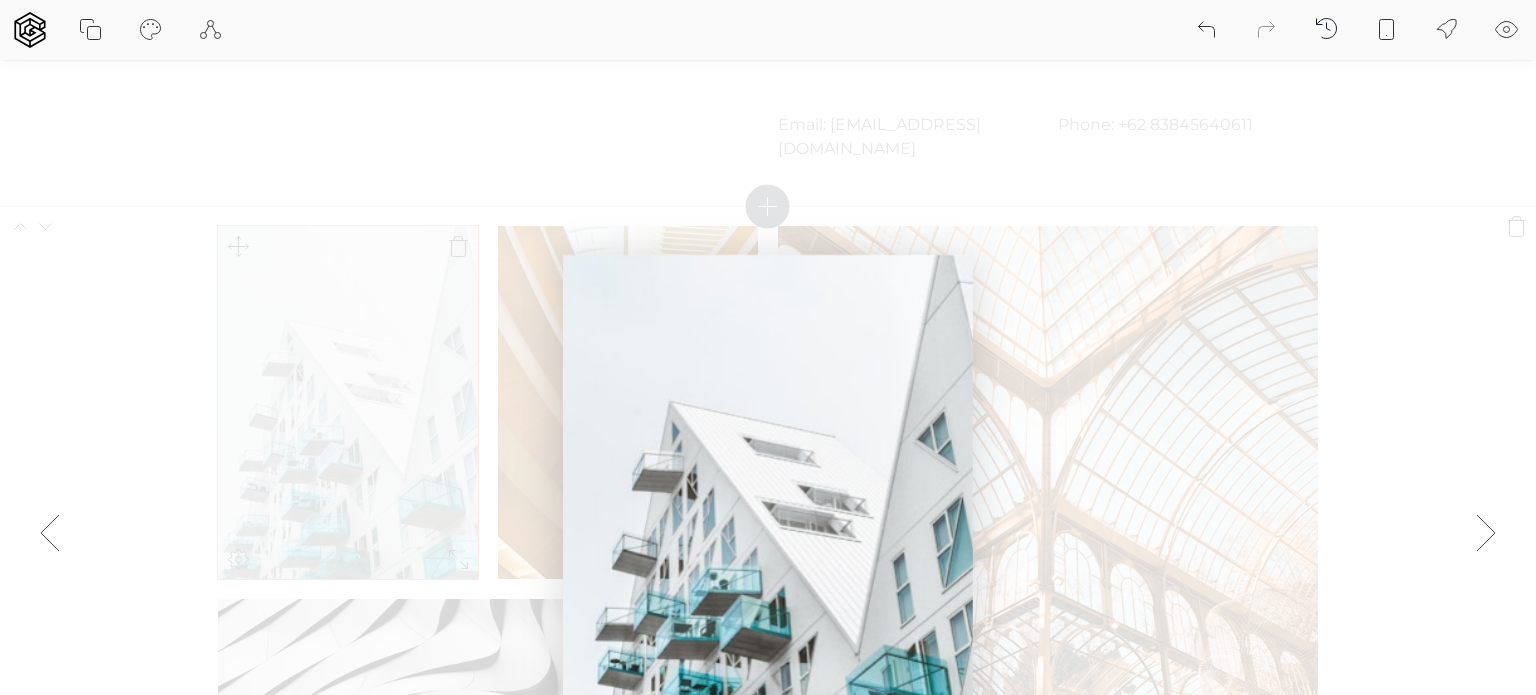 click at bounding box center [768, 533] 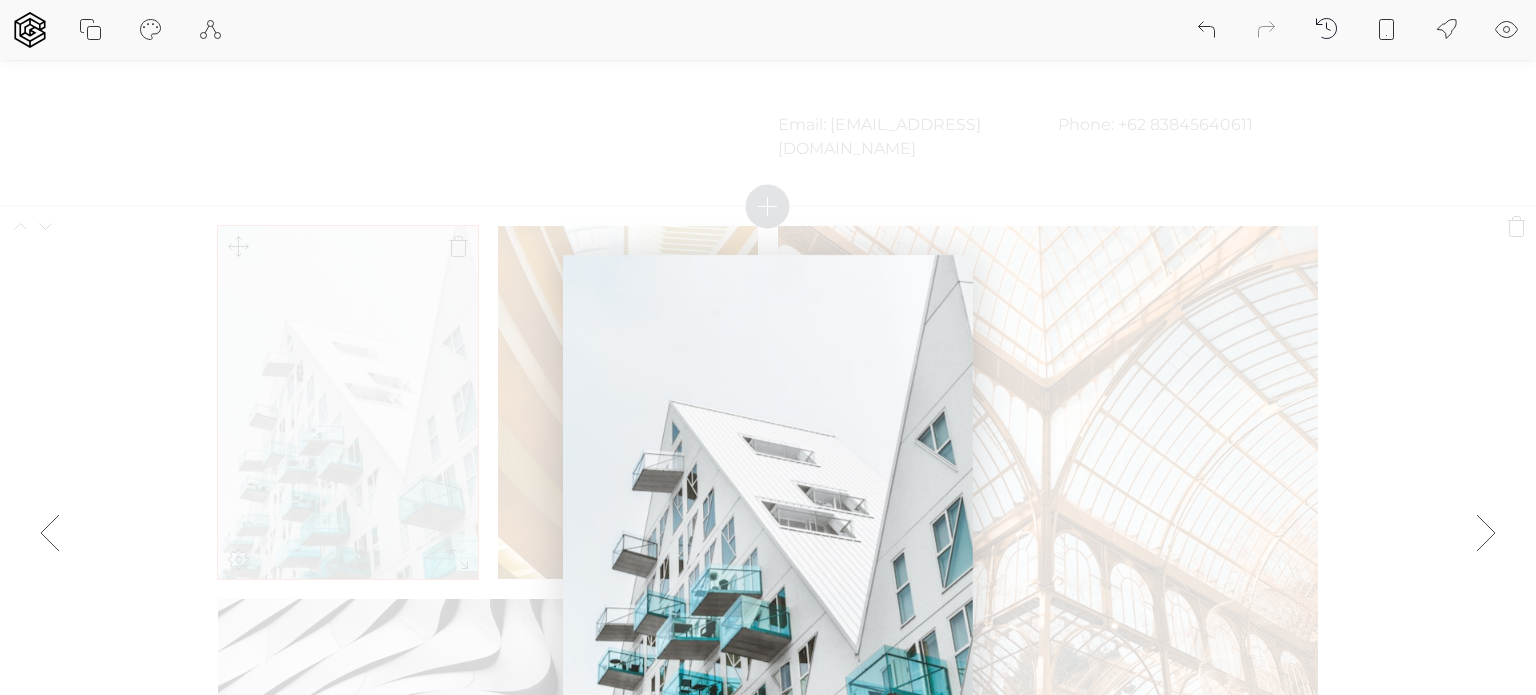 click at bounding box center (768, 532) 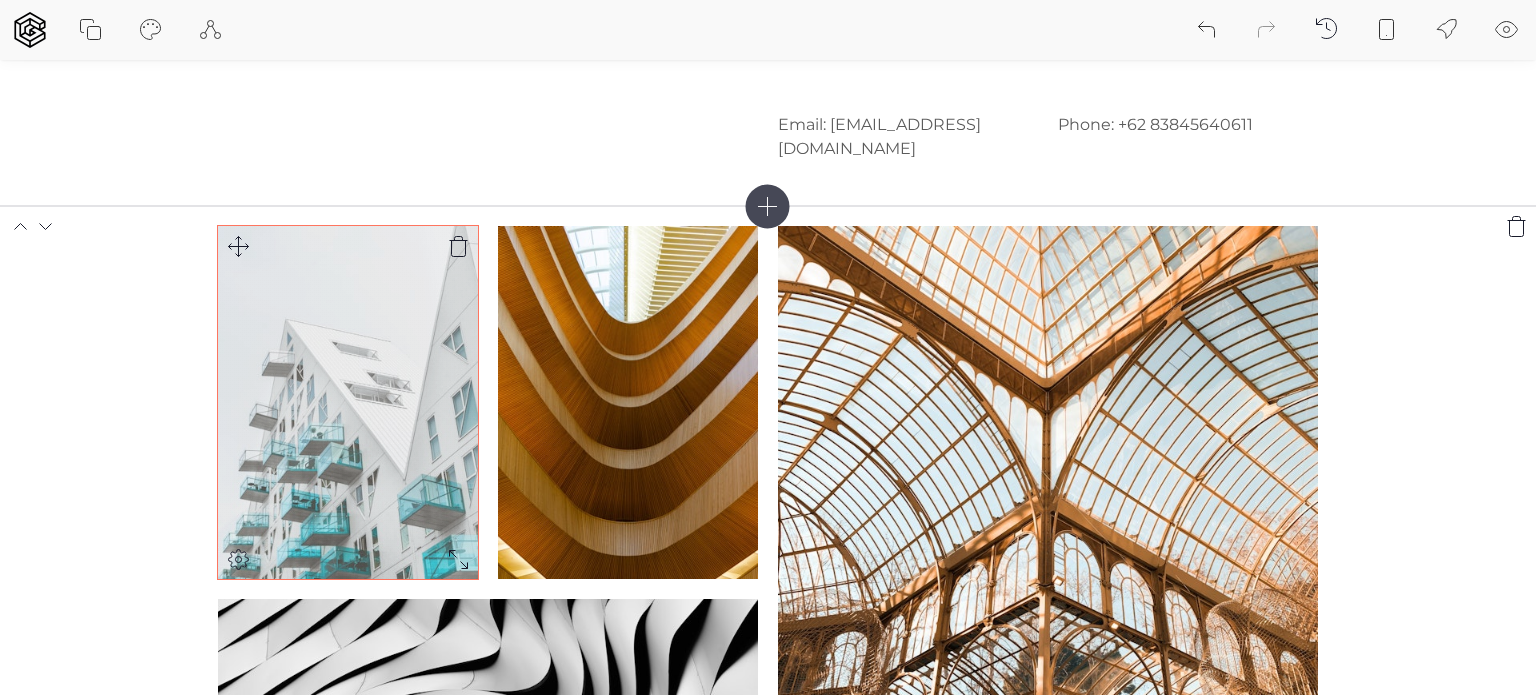 click 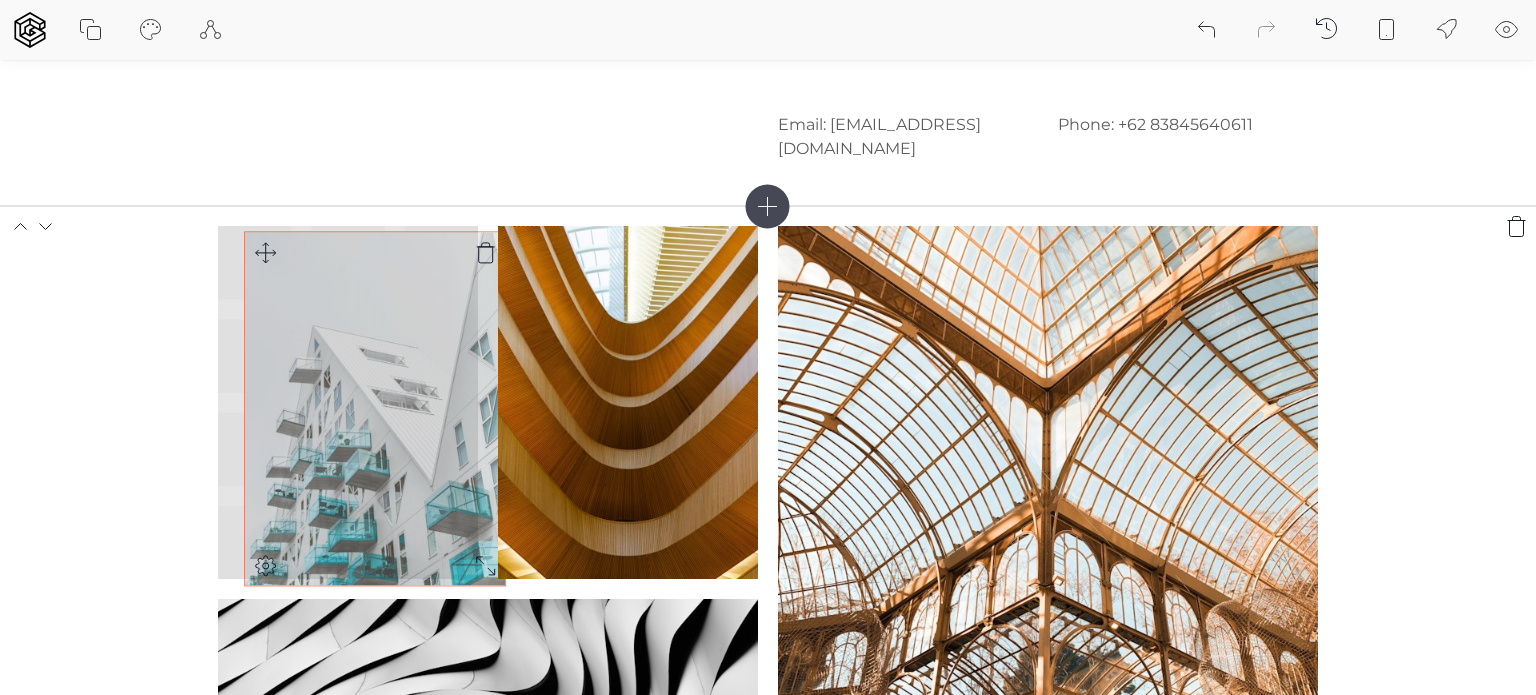 click at bounding box center (768, 776) 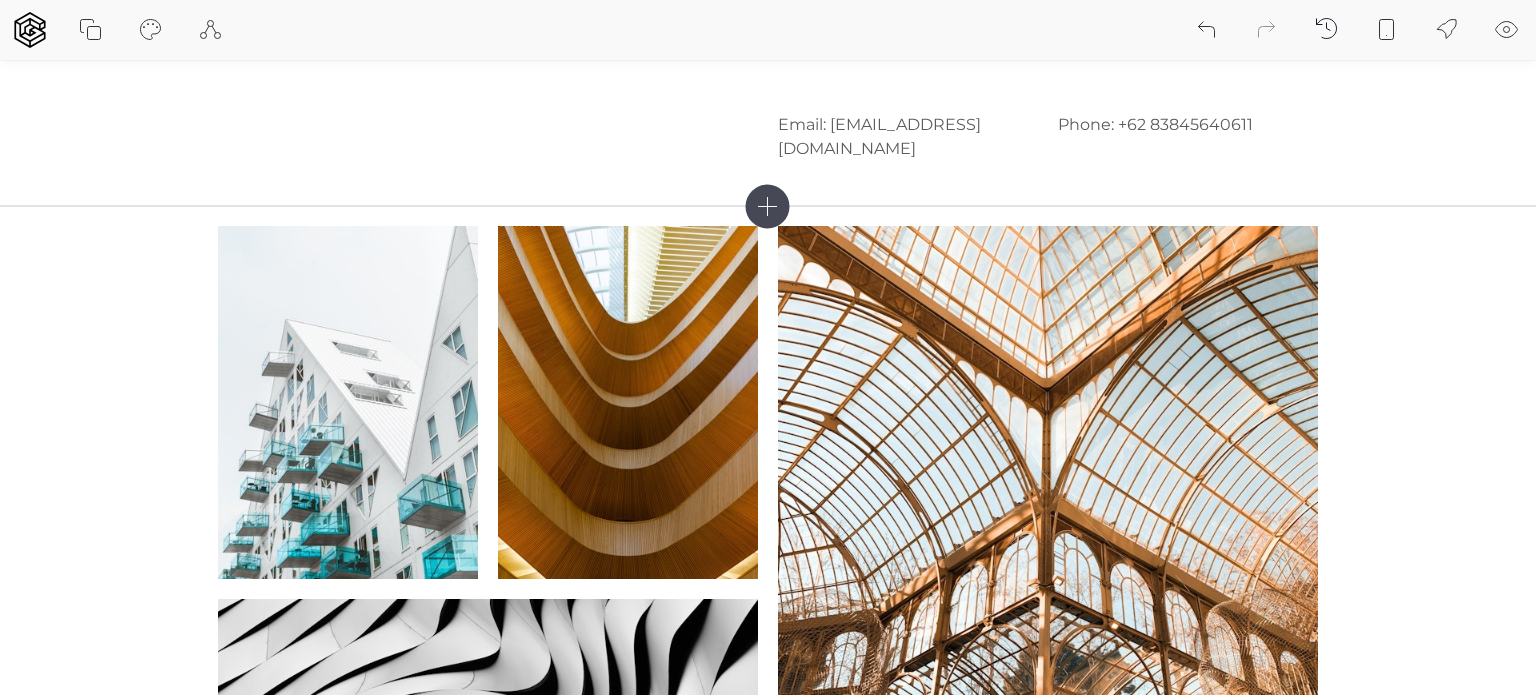 click at bounding box center (348, 402) 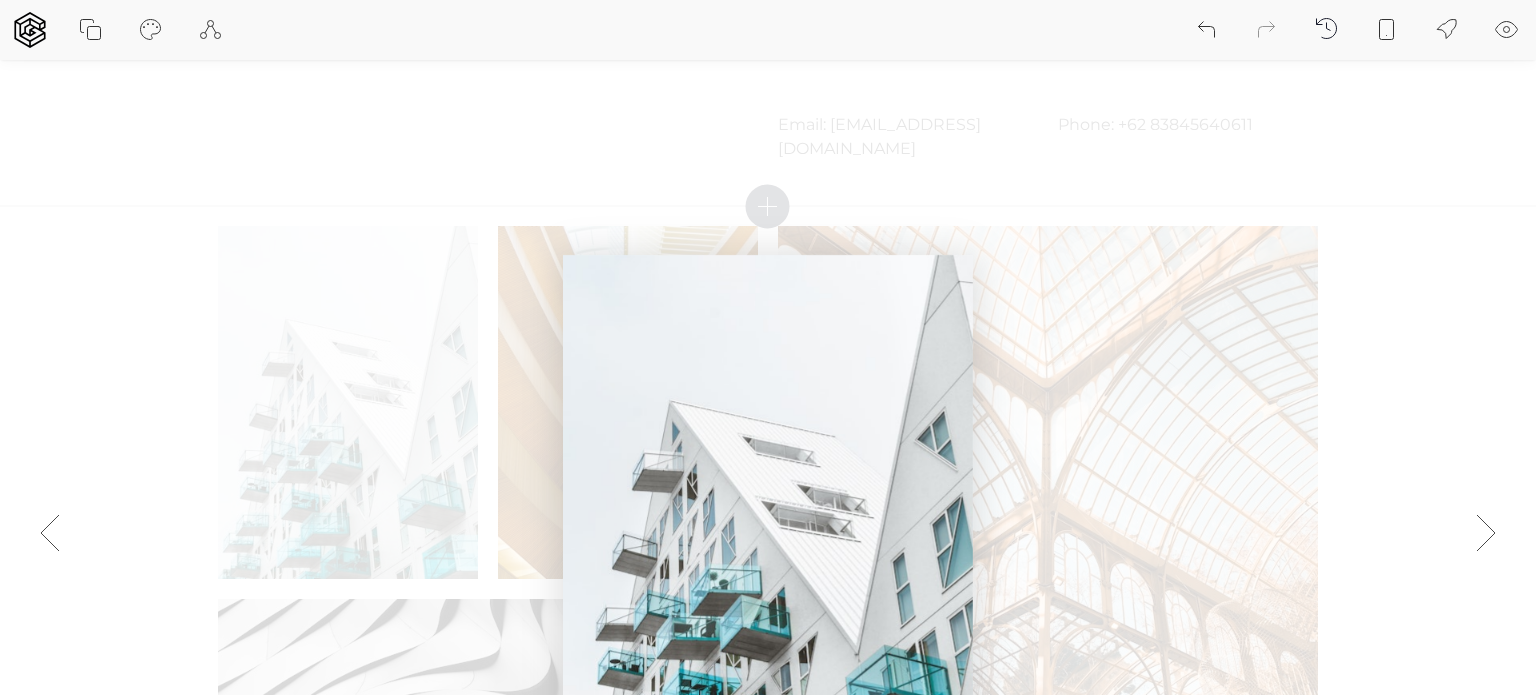 click at bounding box center [768, 532] 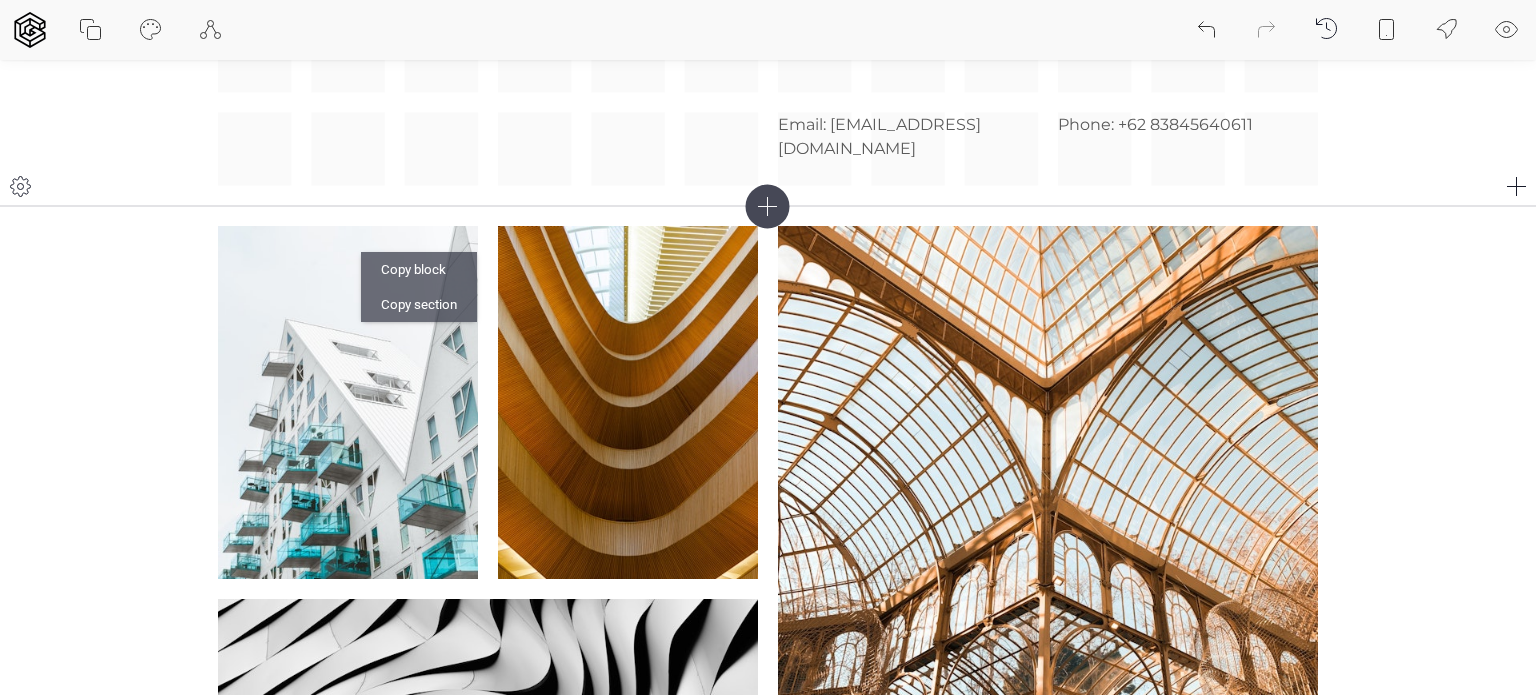click on "Arya, The Creative Technologist Seorang pengembang muda dengan semangat tinggi dalam menciptakan pengalaman digital interaktif. Berpengalaman dalam pengembangan website, UI/UX design, [PERSON_NAME] eksplorasi teknologi robotika berbasis IoT. Memiliki komitmen untuk terus belajar [PERSON_NAME] membangun karya yang bermanfaat, dari halaman website yang memikat hingga sistem interaktif berbasis mikrokontroler. Email: [EMAIL_ADDRESS][DOMAIN_NAME] Phone: + [PHONE_NUMBER]" at bounding box center (768, -38) 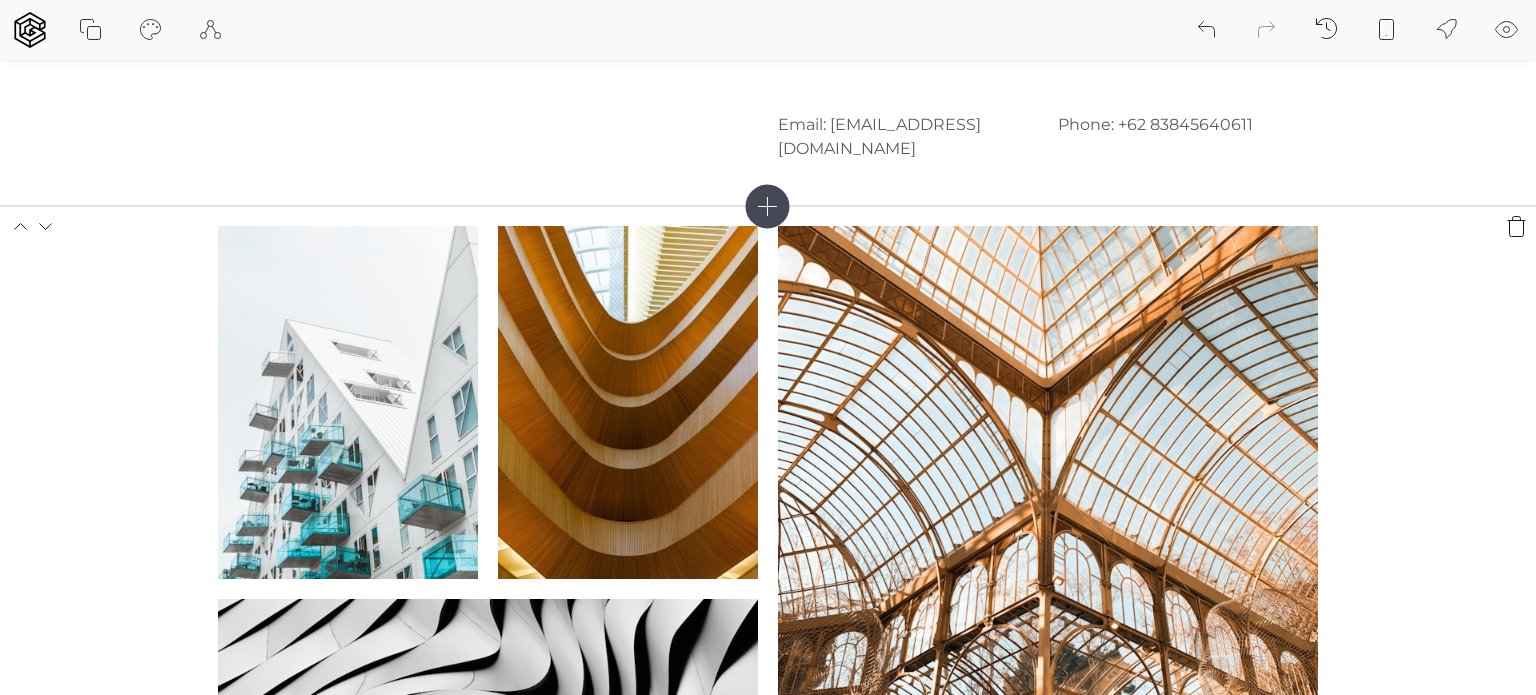 click at bounding box center (768, 776) 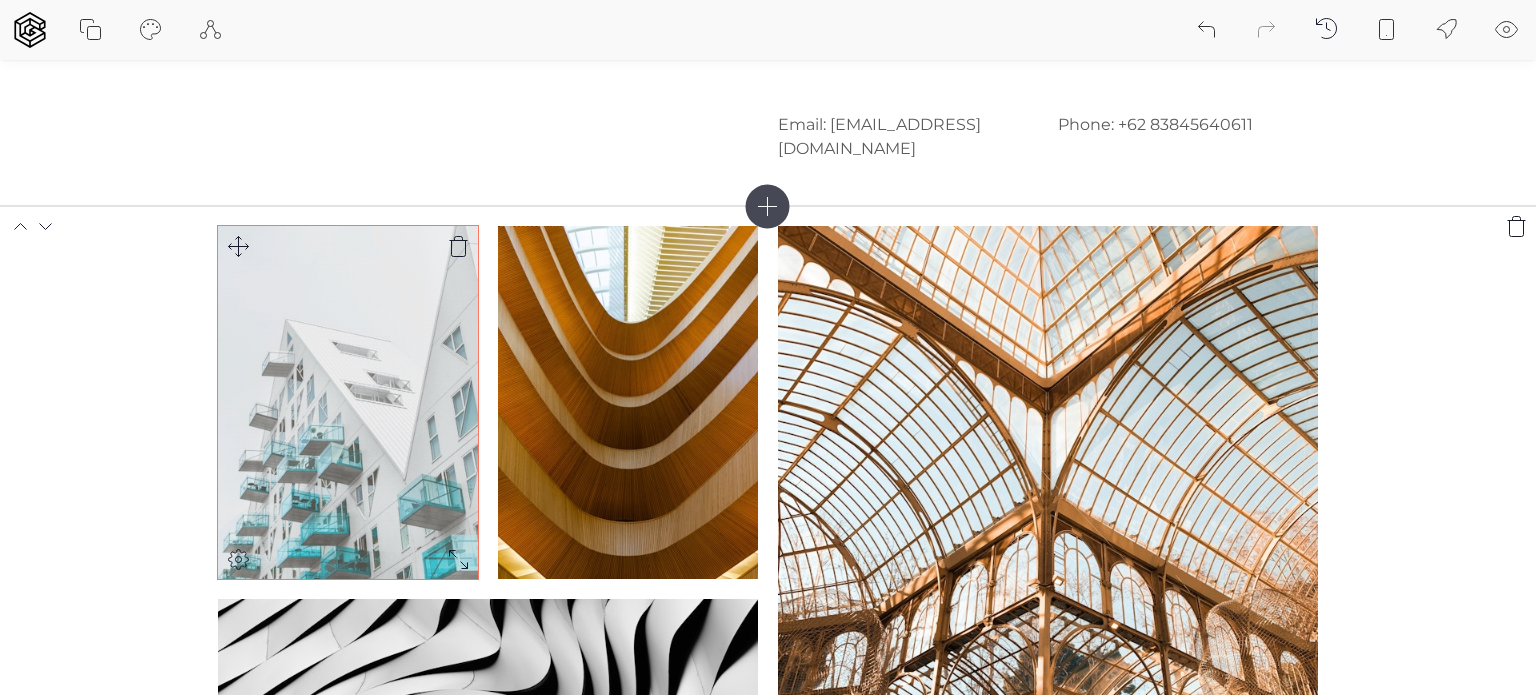 click at bounding box center [238, 559] 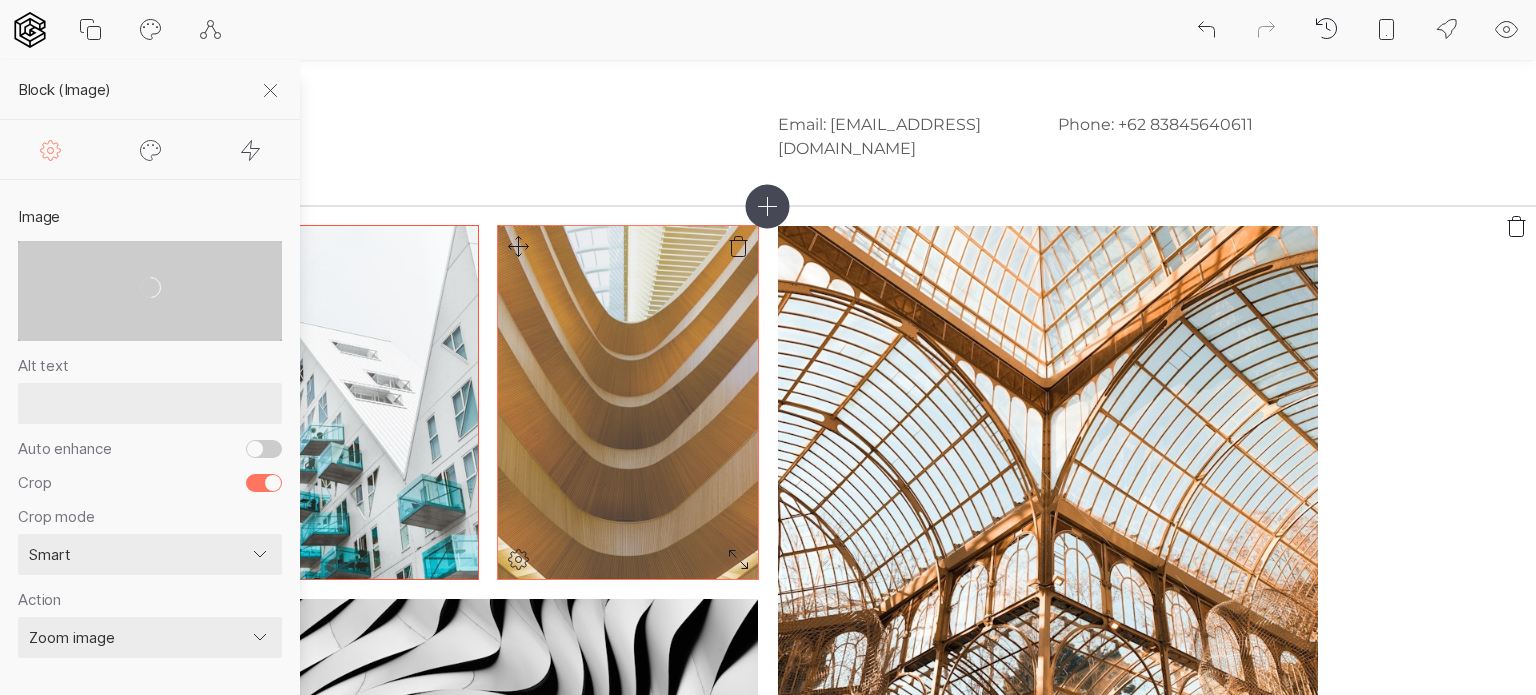 click 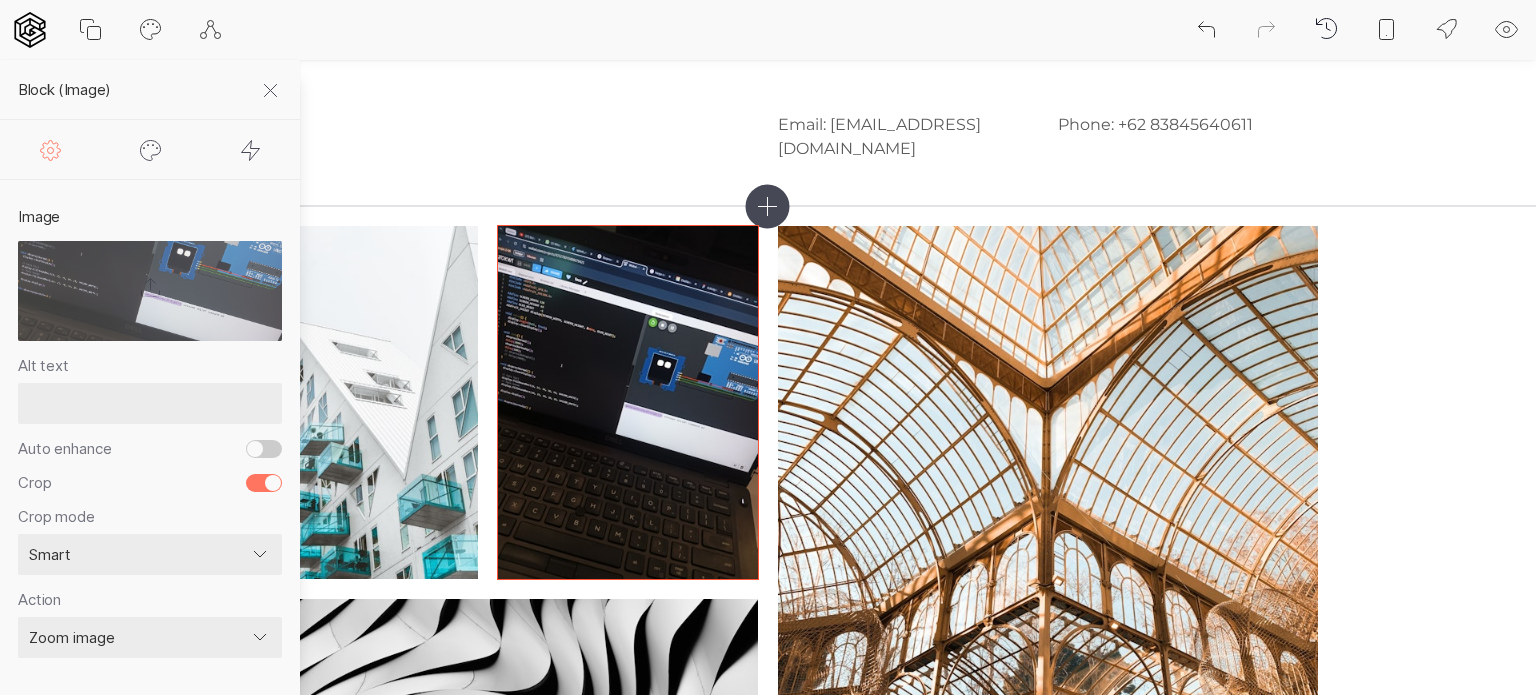 click at bounding box center [348, 402] 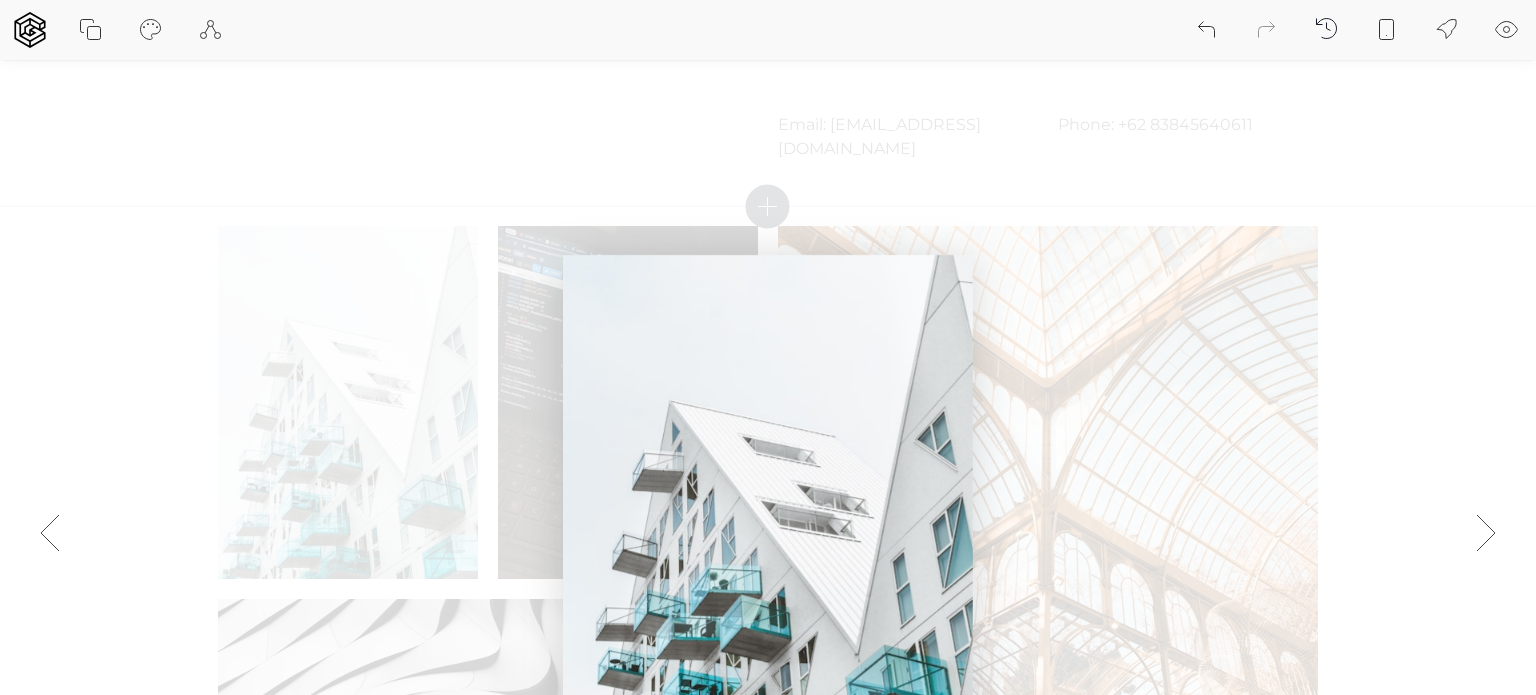 click at bounding box center [768, 532] 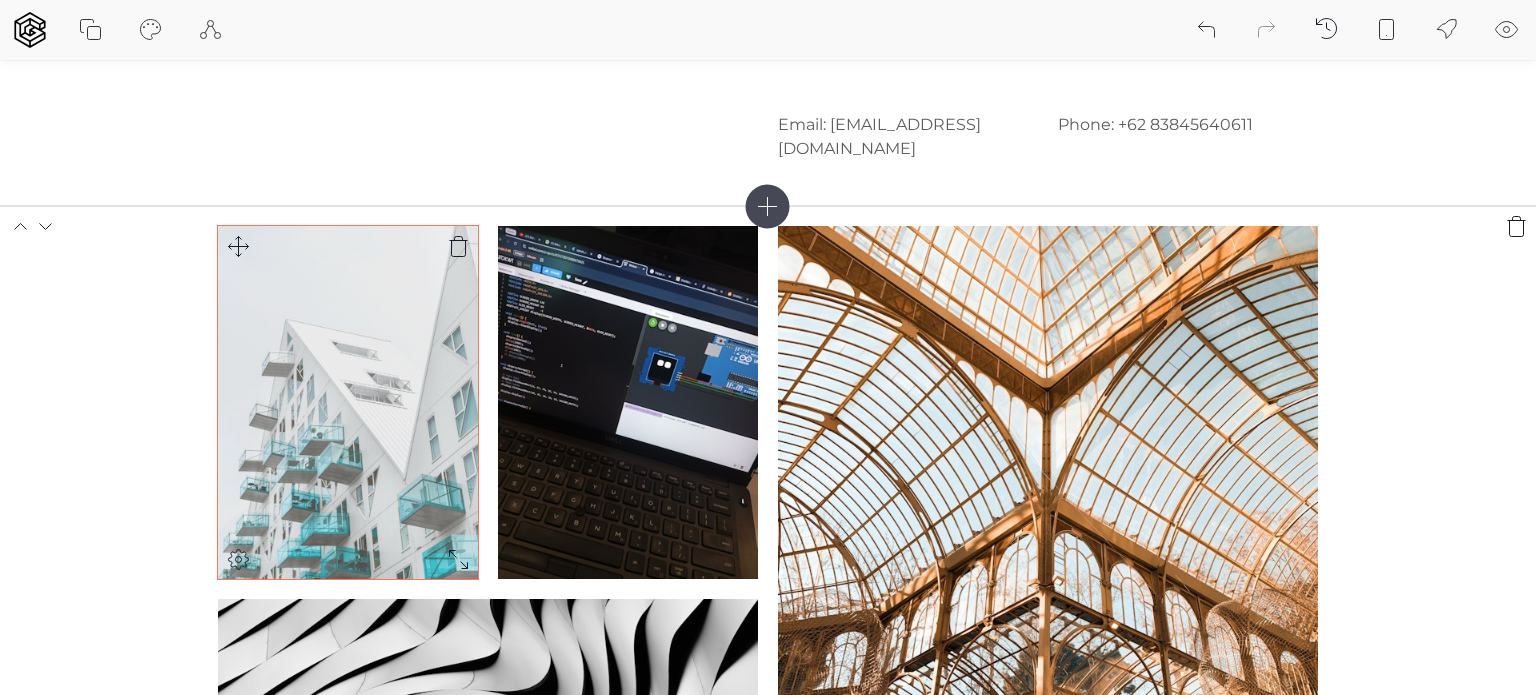 click 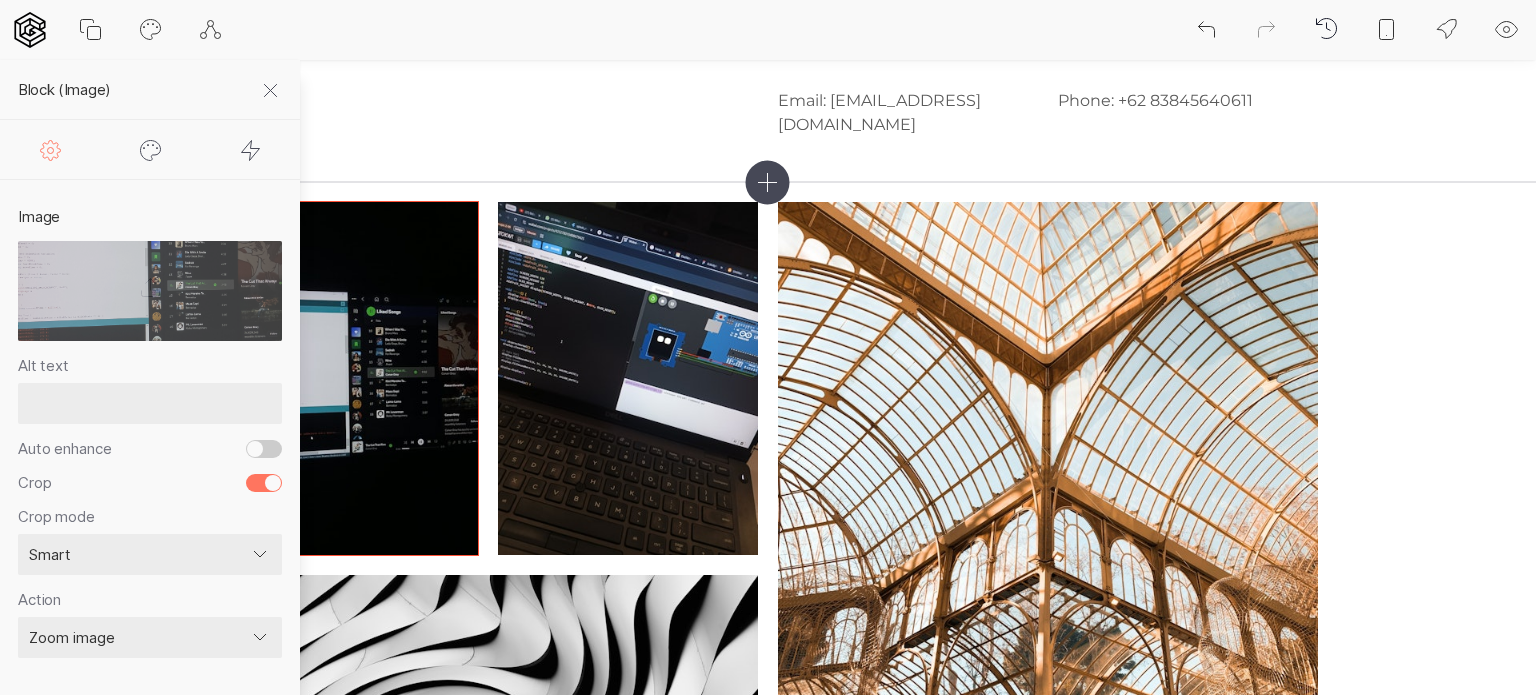 scroll, scrollTop: 480, scrollLeft: 0, axis: vertical 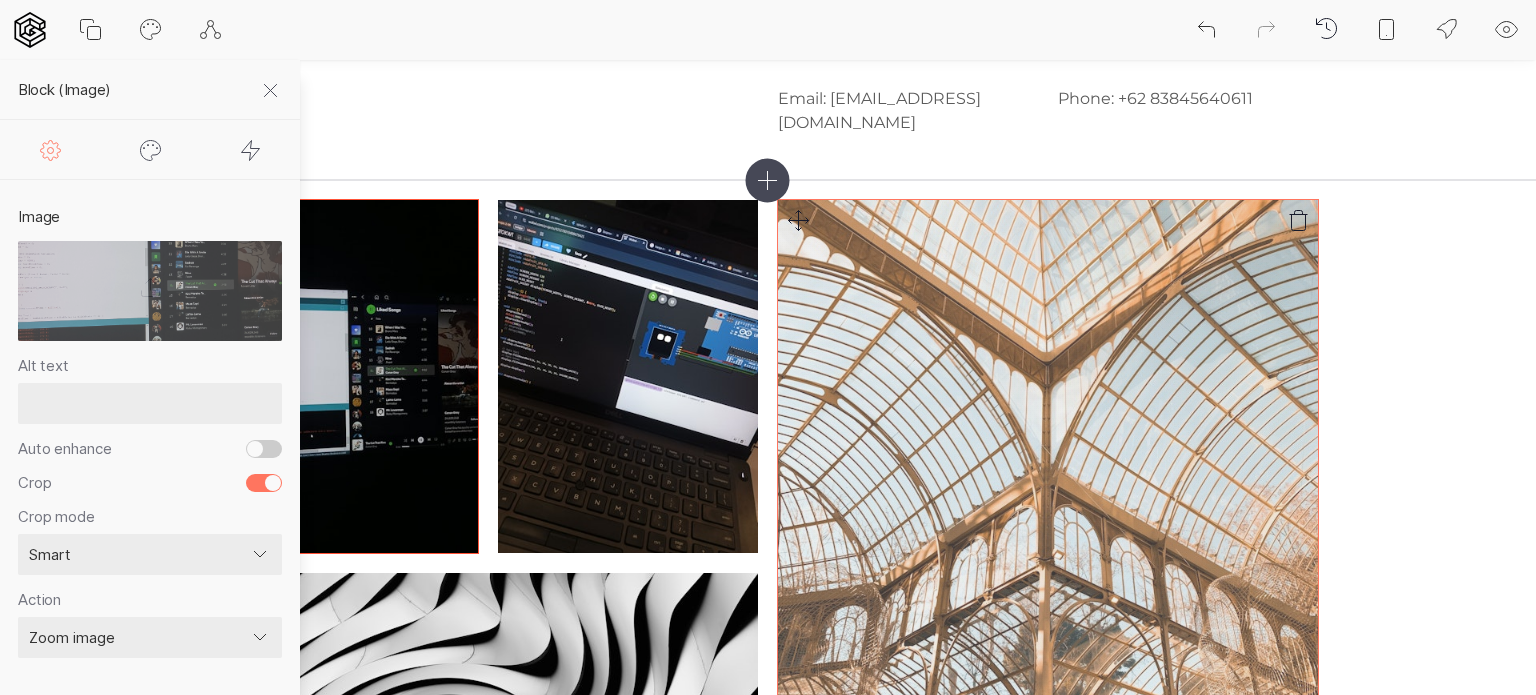 click at bounding box center (1048, 516) 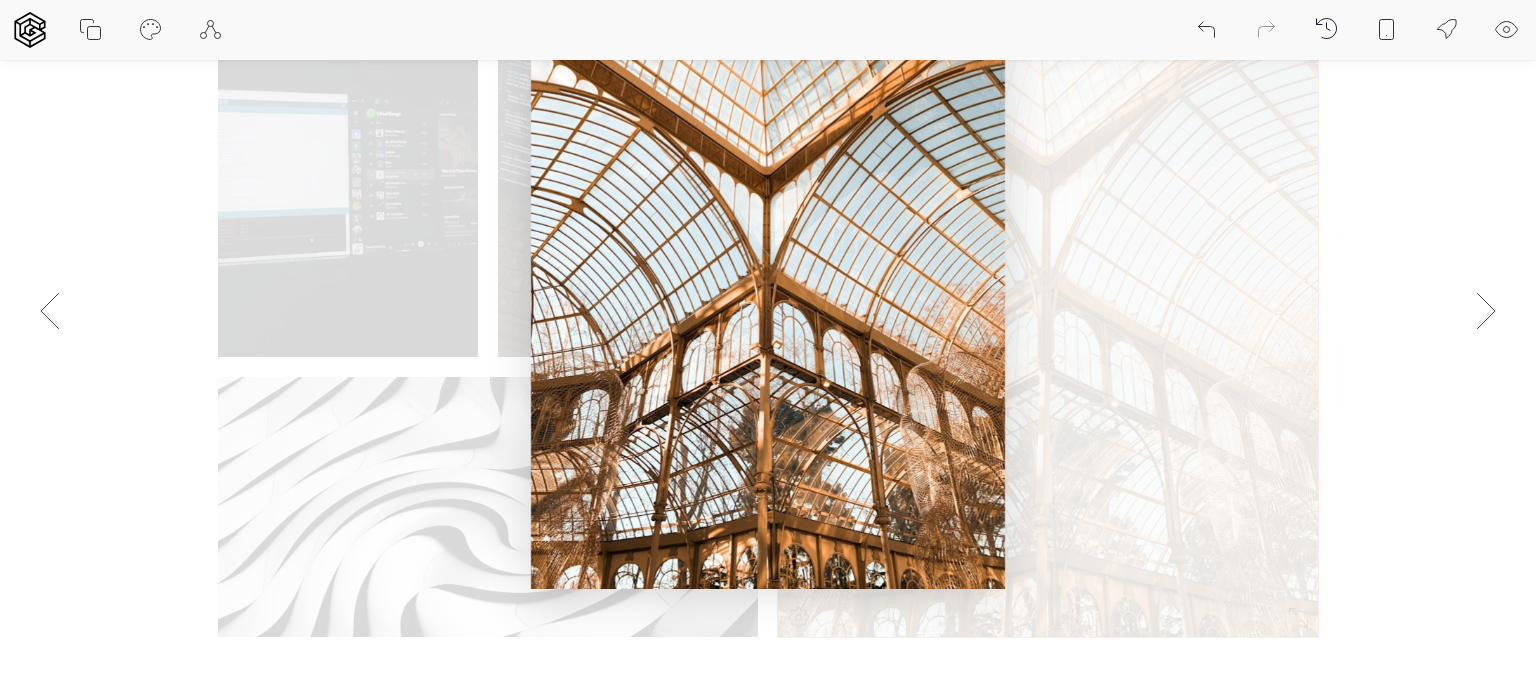 scroll, scrollTop: 676, scrollLeft: 0, axis: vertical 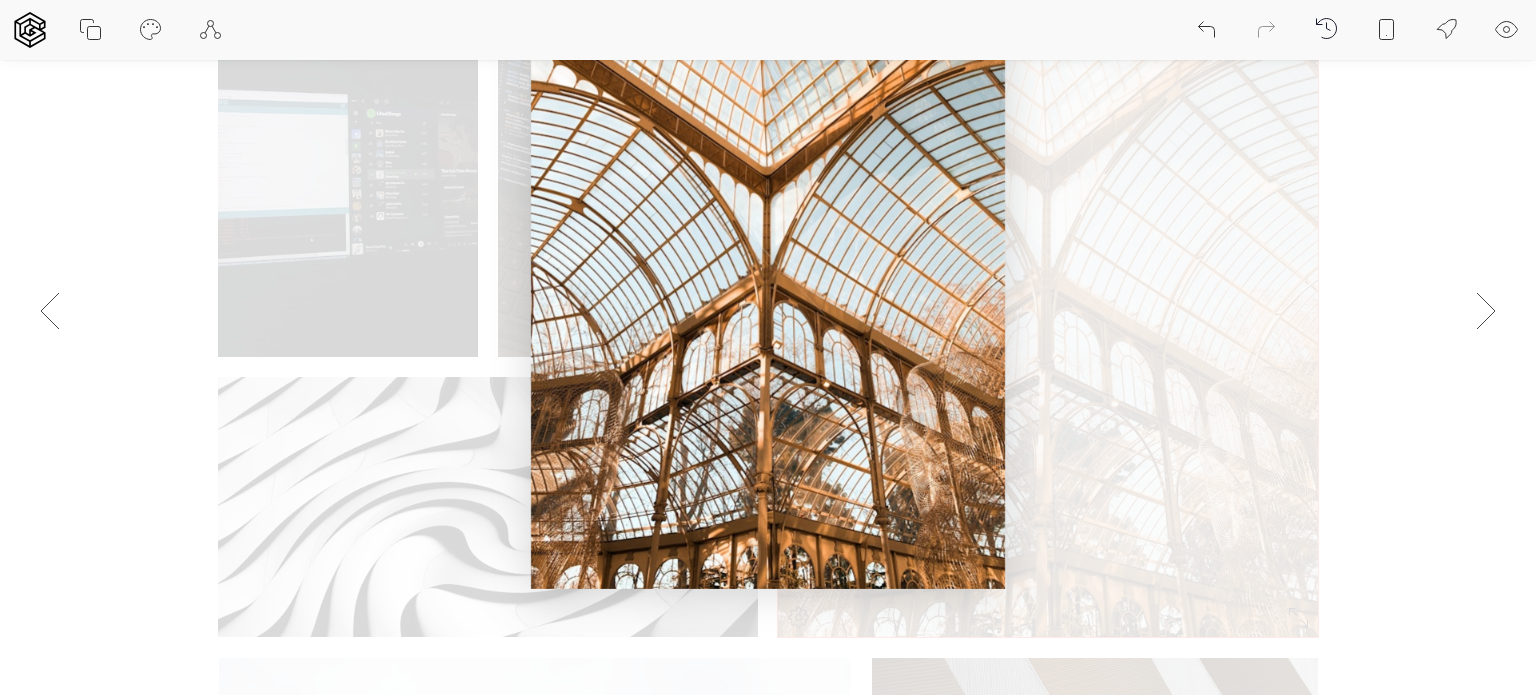click at bounding box center (768, 310) 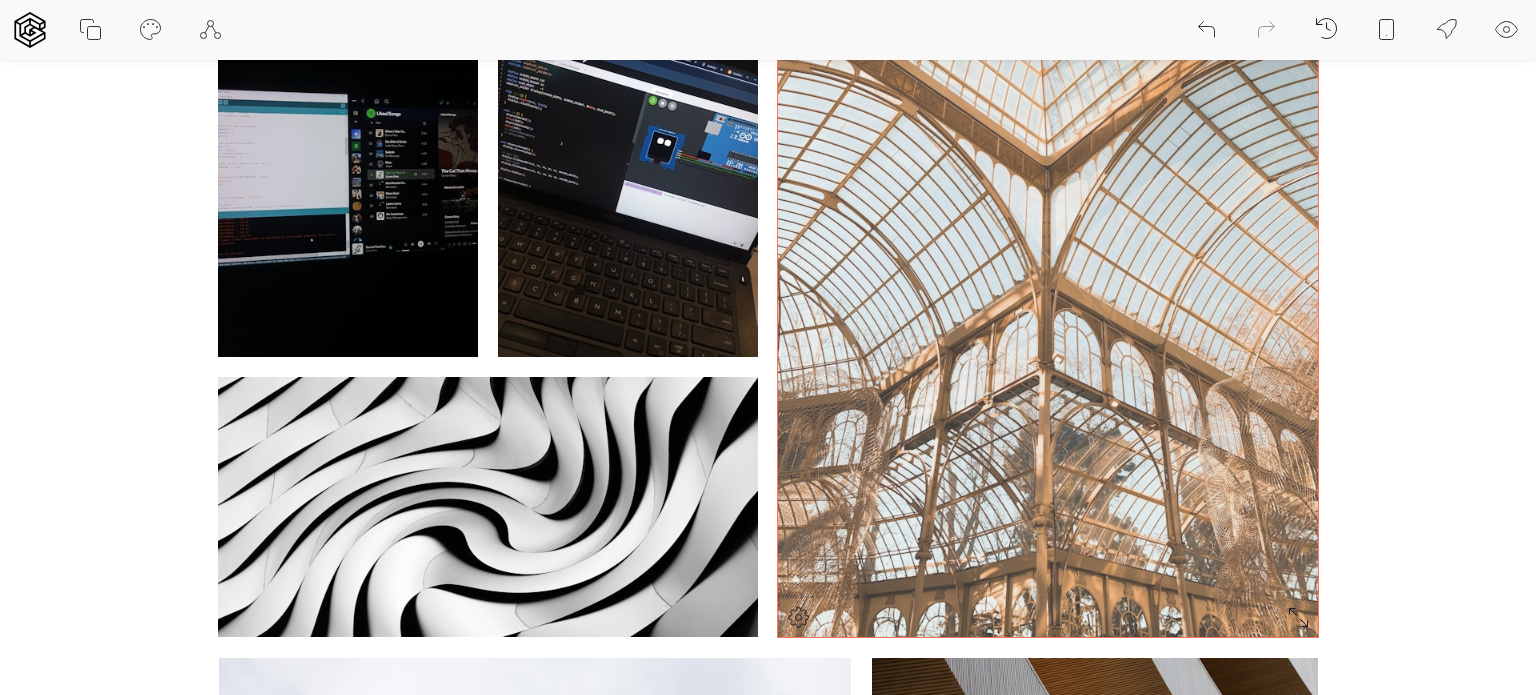 click 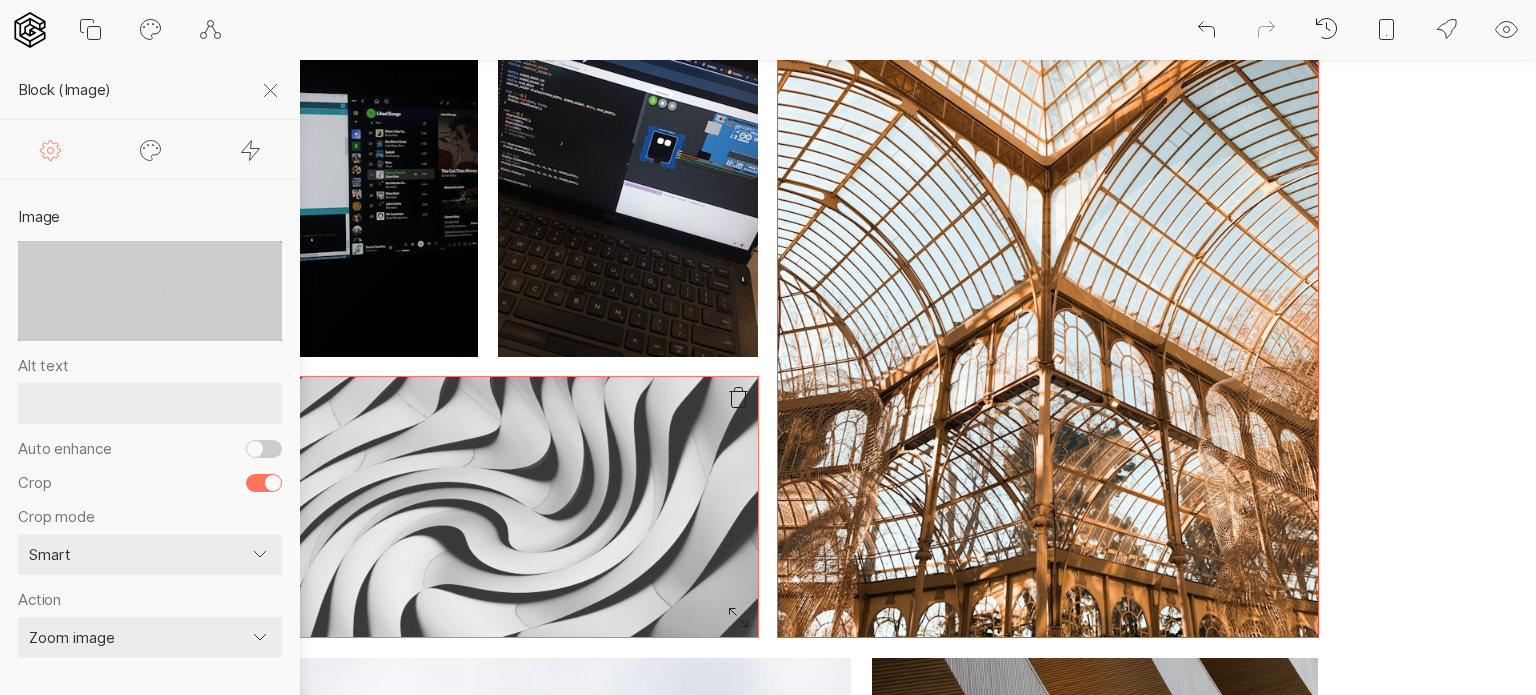 click at bounding box center (488, 507) 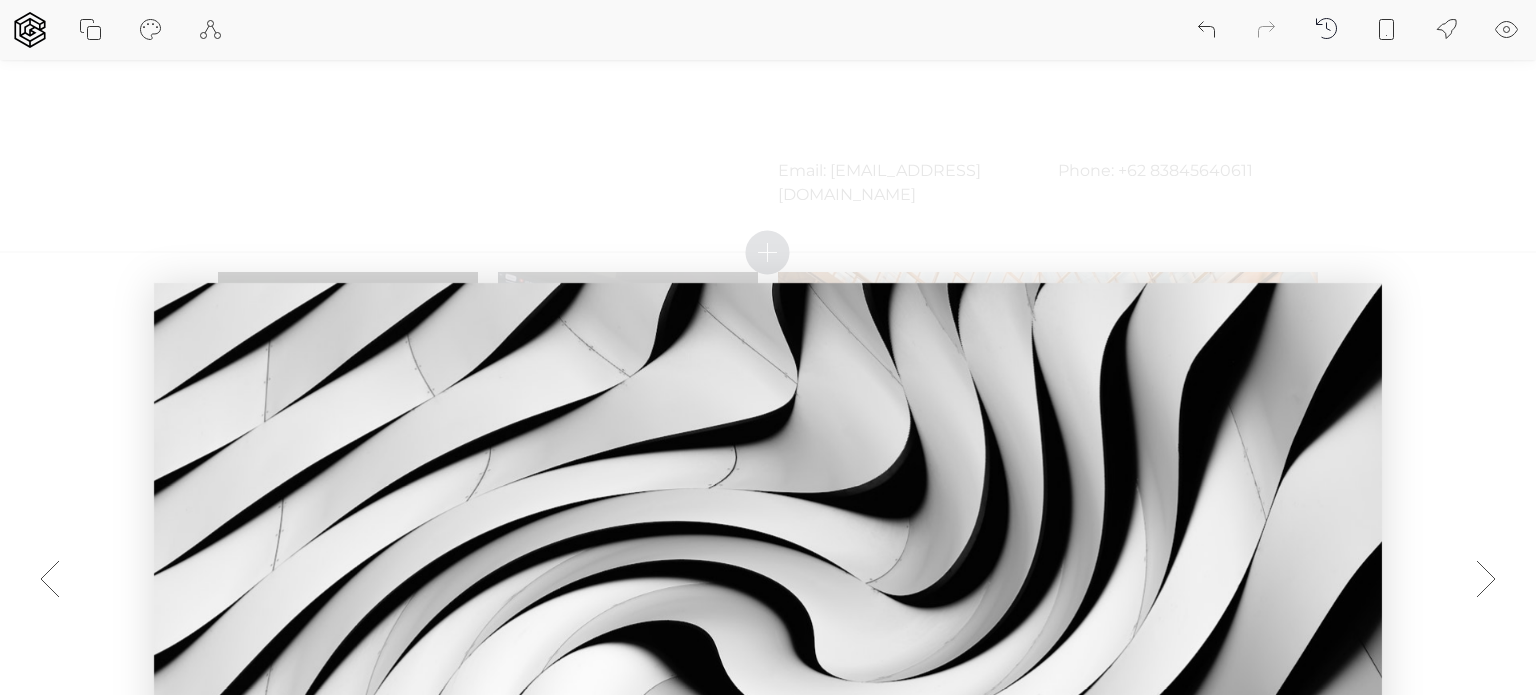 scroll, scrollTop: 688, scrollLeft: 0, axis: vertical 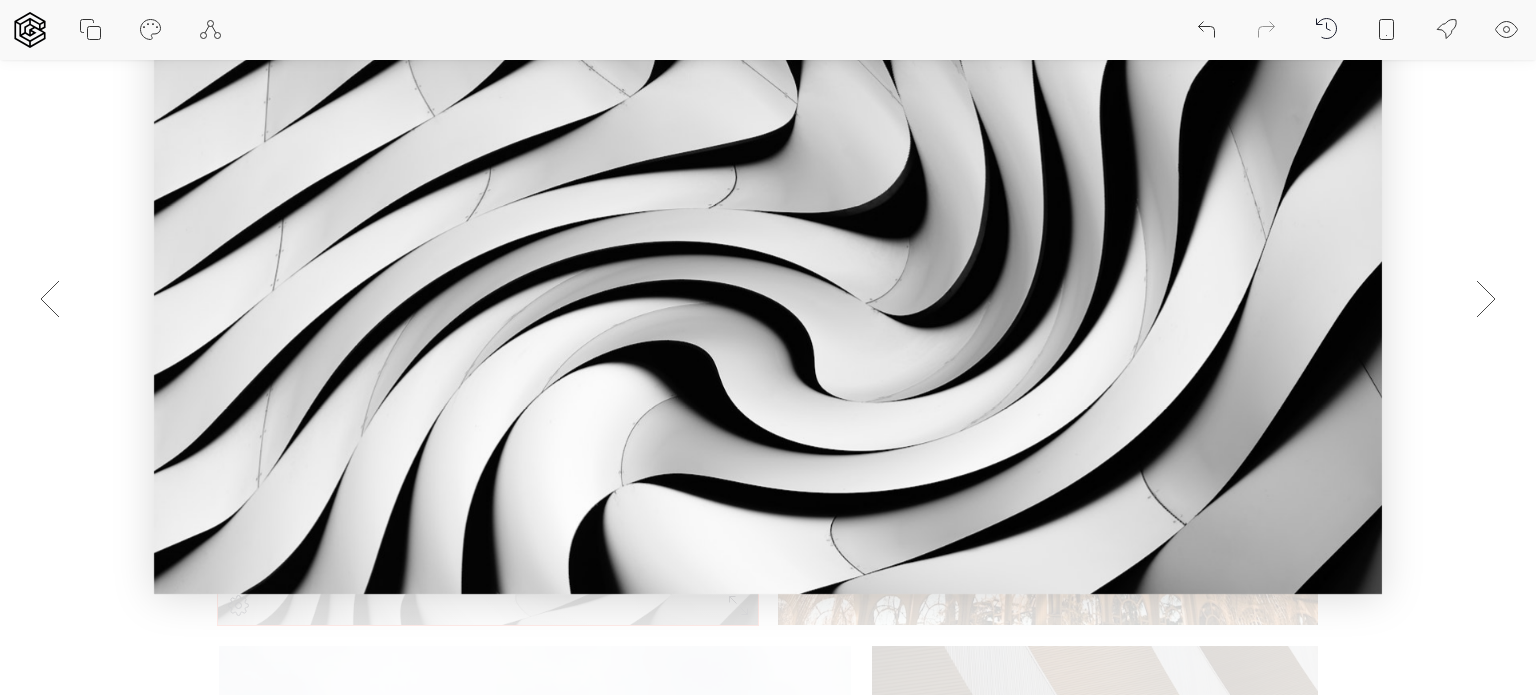 click at bounding box center (768, 299) 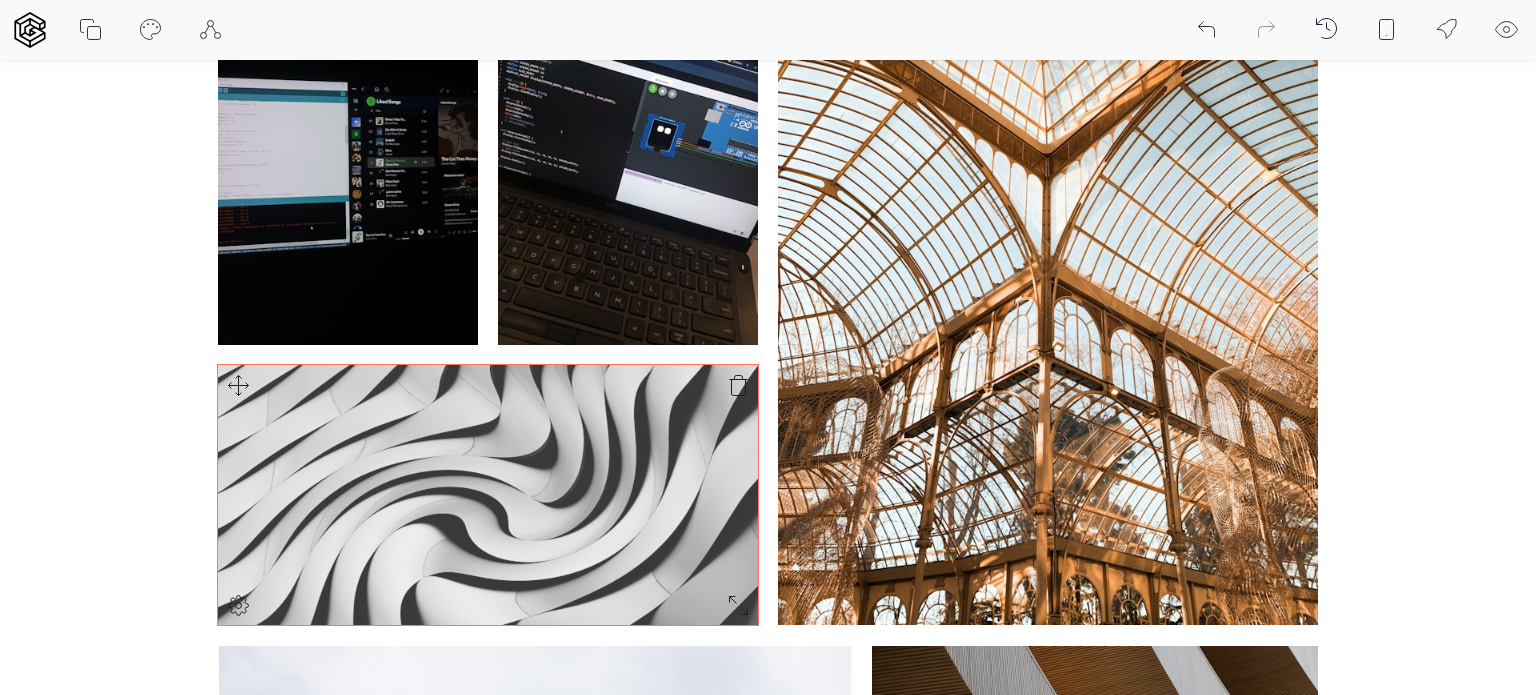 scroll, scrollTop: 511, scrollLeft: 0, axis: vertical 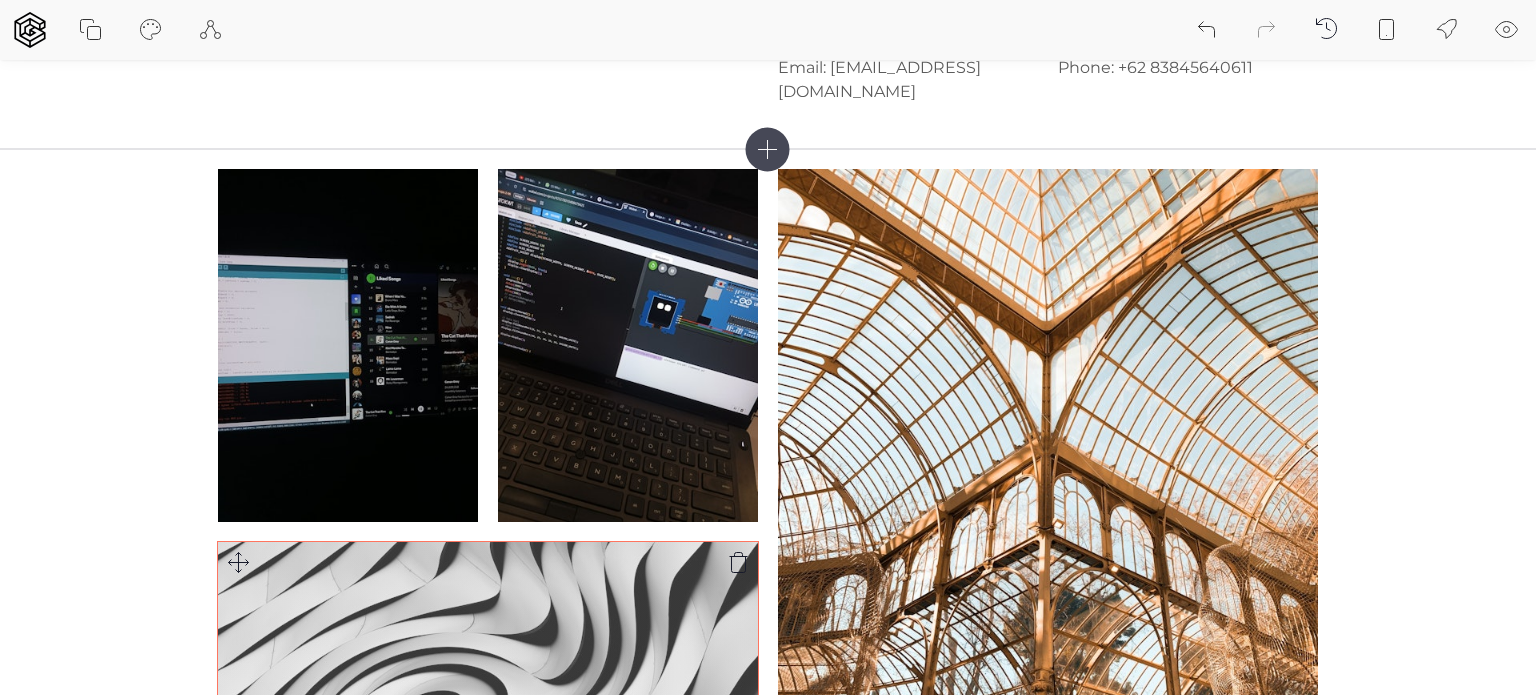 click at bounding box center (1048, 485) 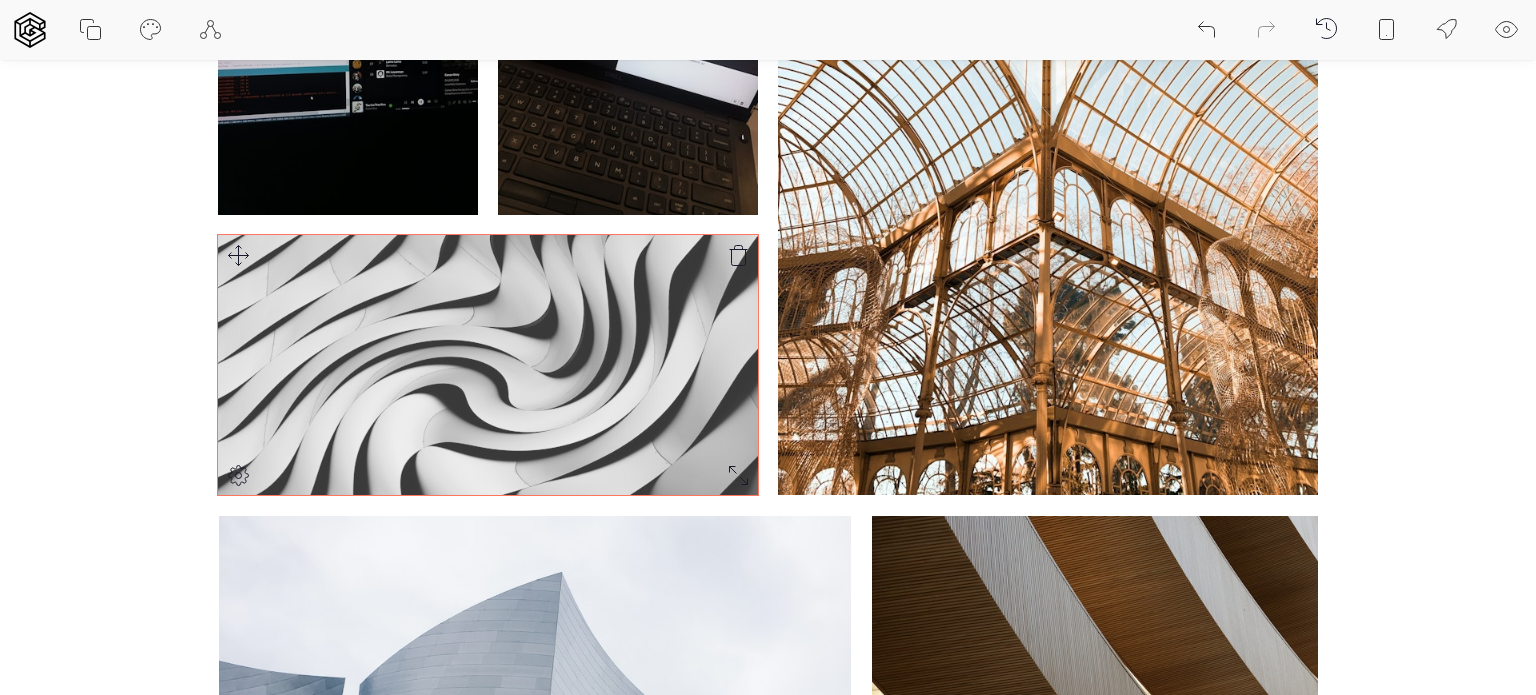 scroll, scrollTop: 824, scrollLeft: 0, axis: vertical 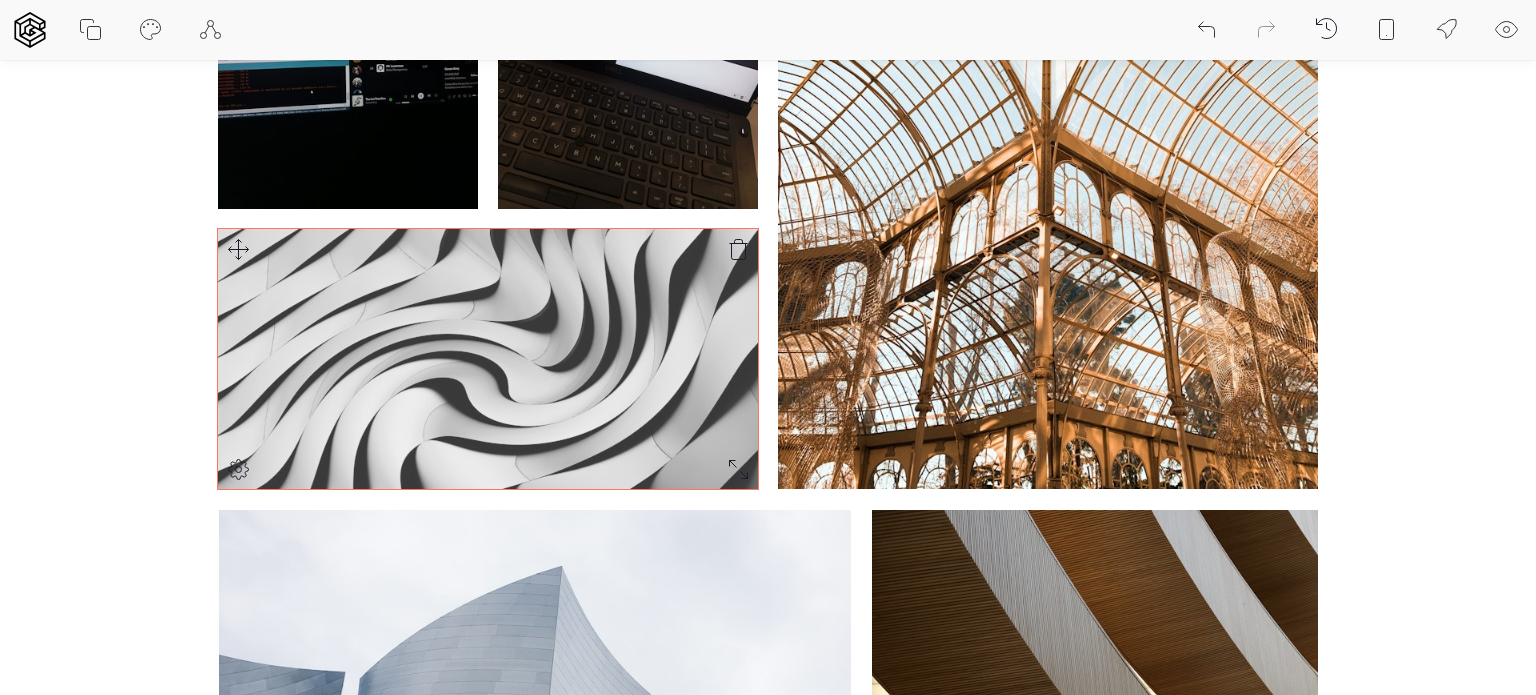 click 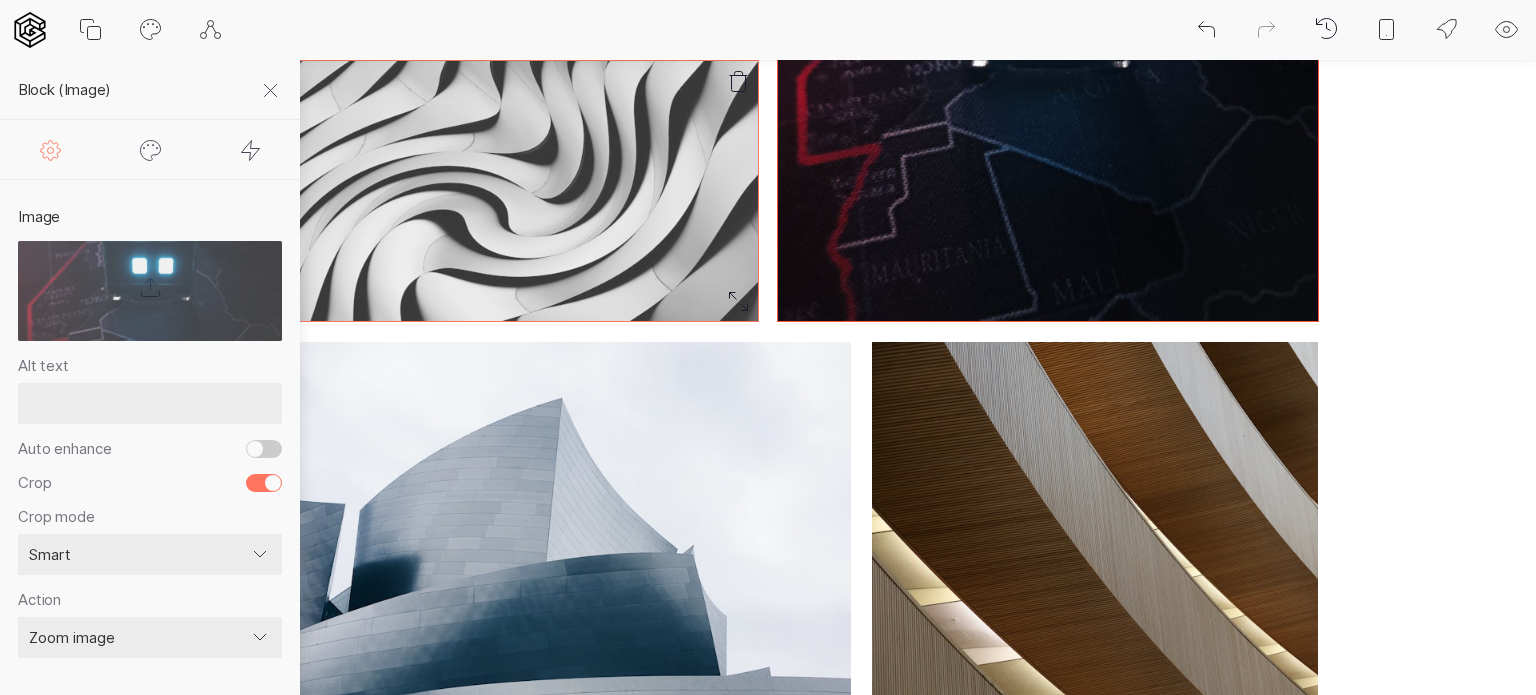 scroll, scrollTop: 993, scrollLeft: 0, axis: vertical 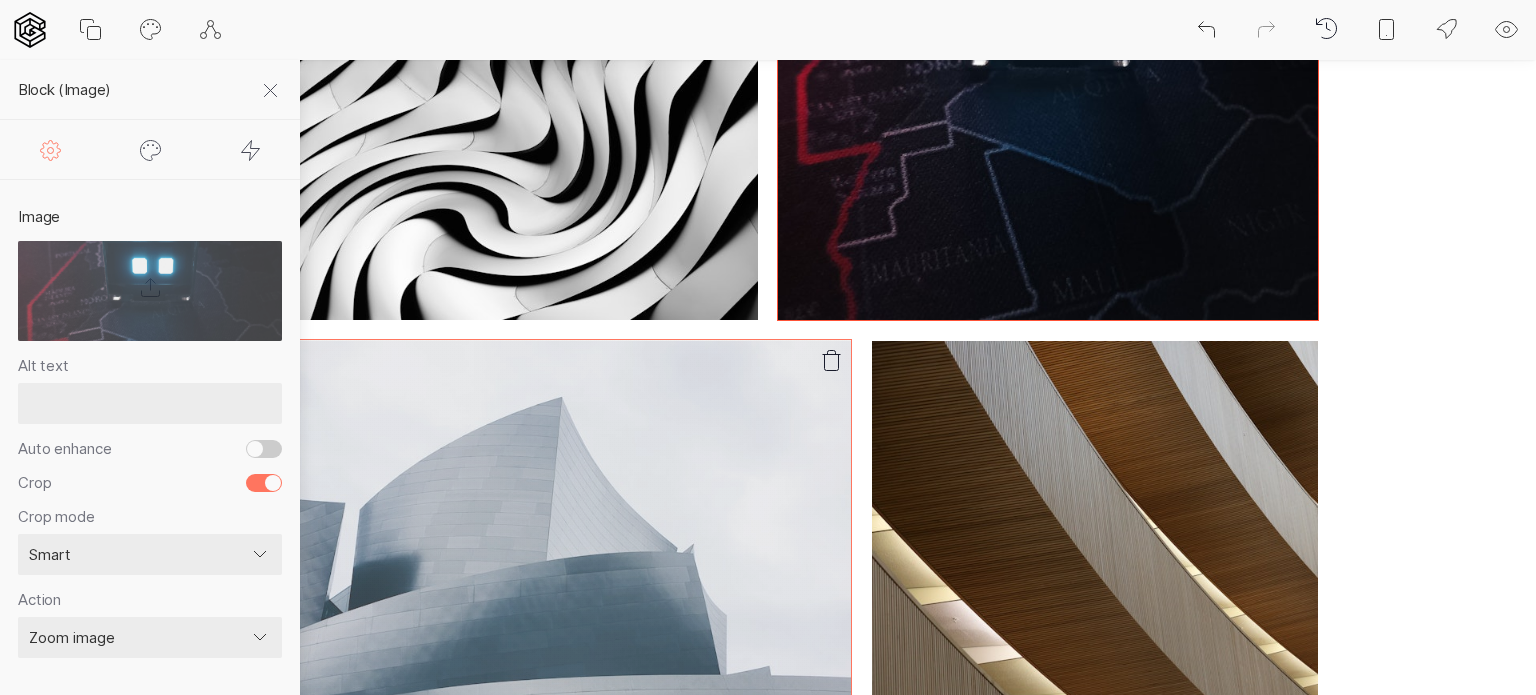 click 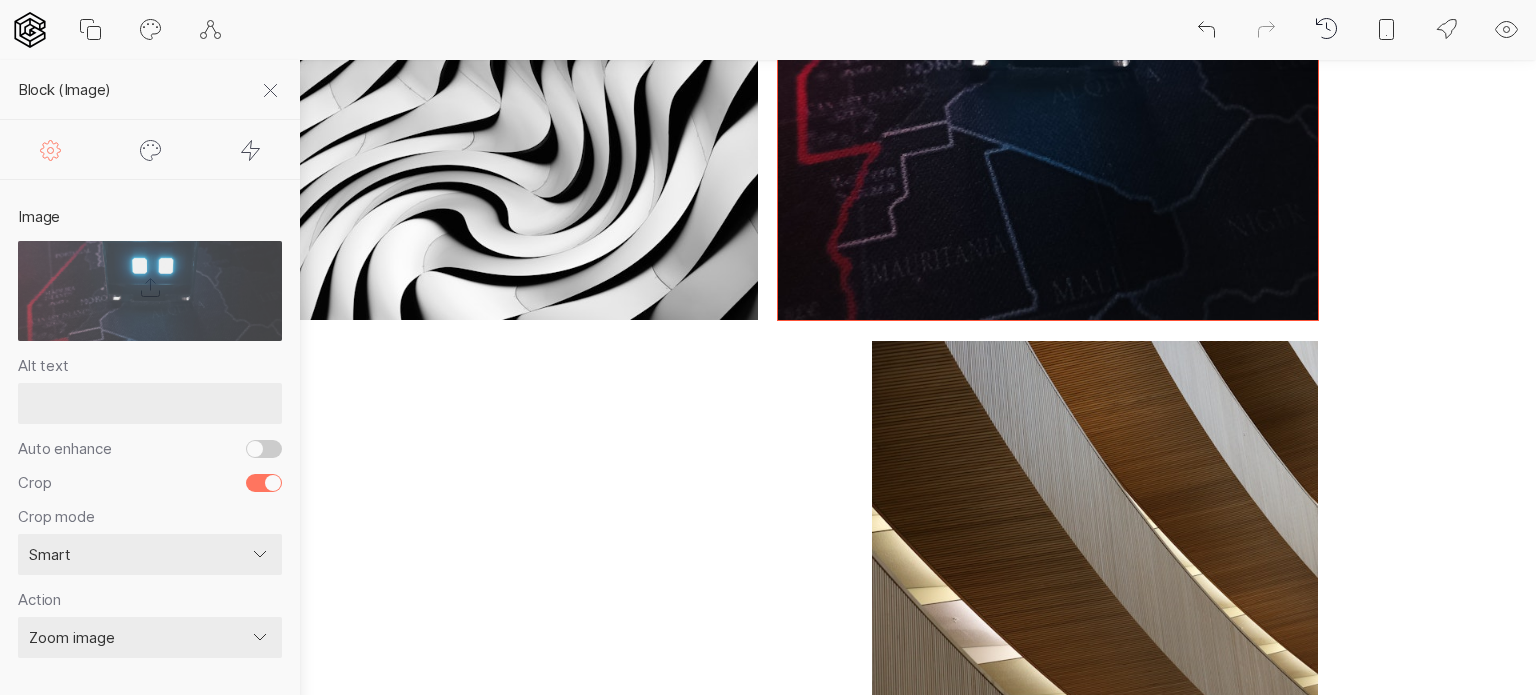 scroll, scrollTop: 1194, scrollLeft: 0, axis: vertical 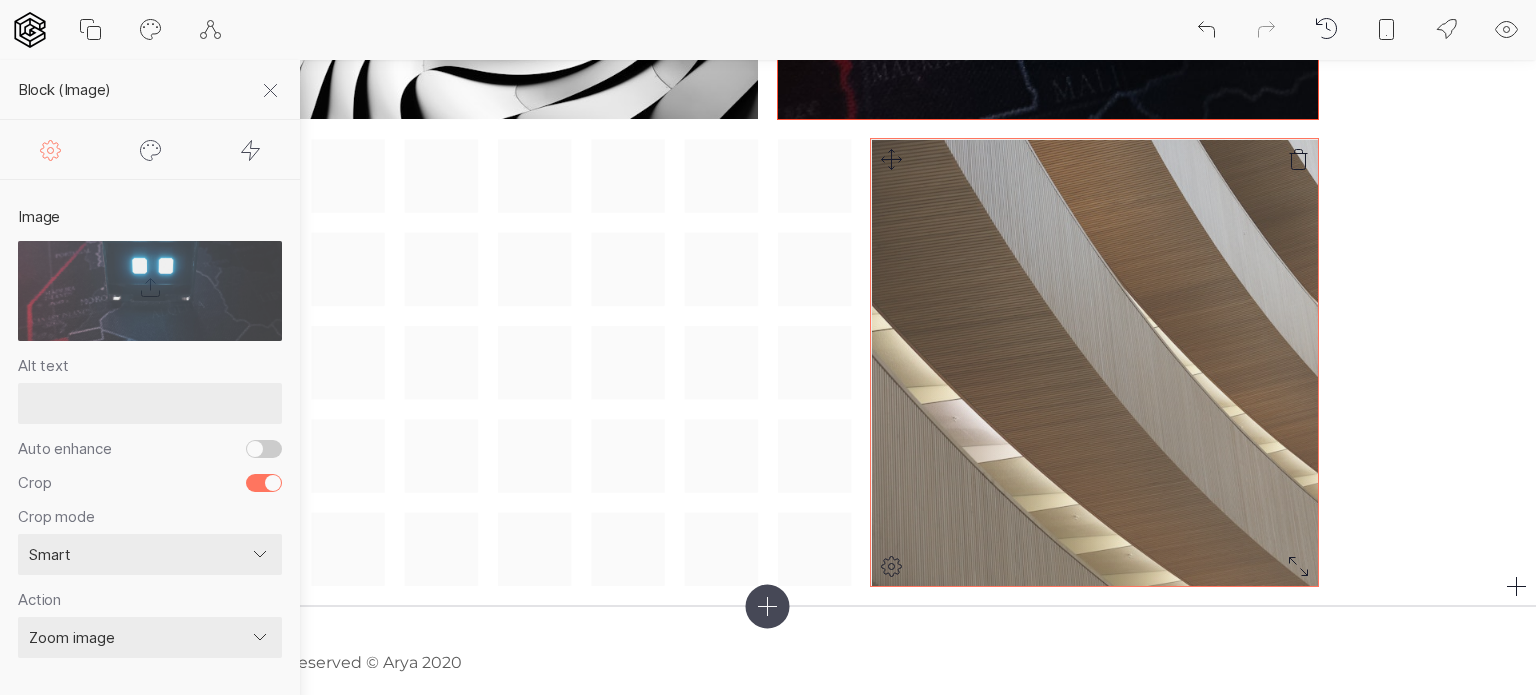 drag, startPoint x: 1020, startPoint y: 271, endPoint x: 874, endPoint y: 240, distance: 149.25482 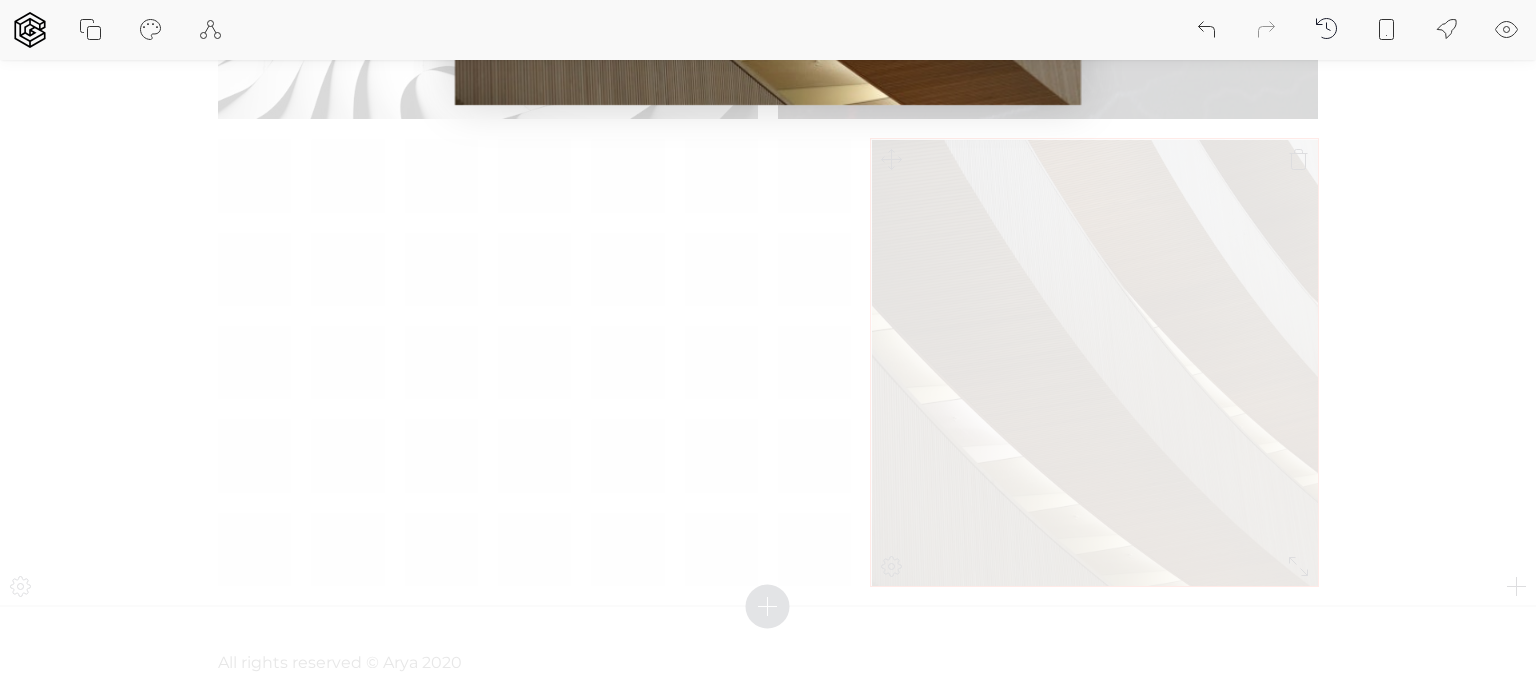 click at bounding box center [768, -208] 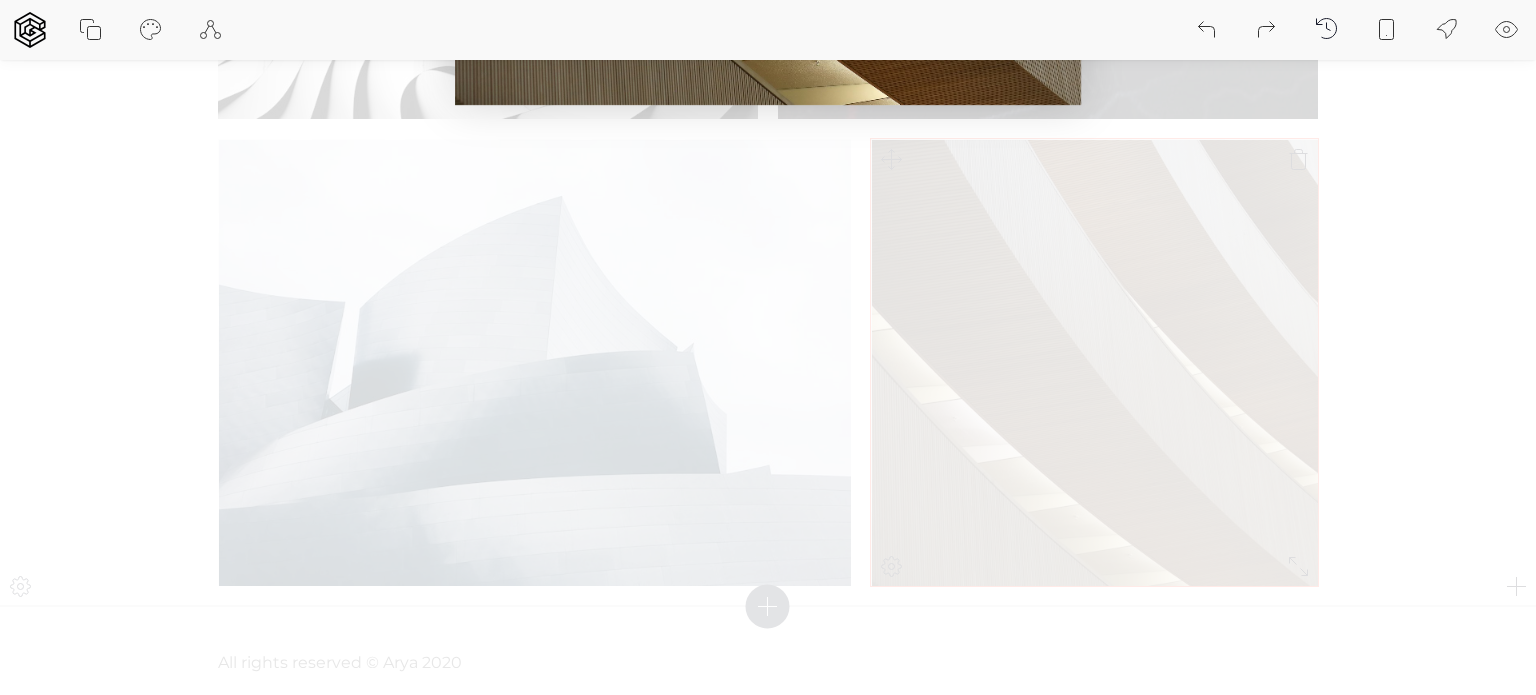 click at bounding box center (768, -208) 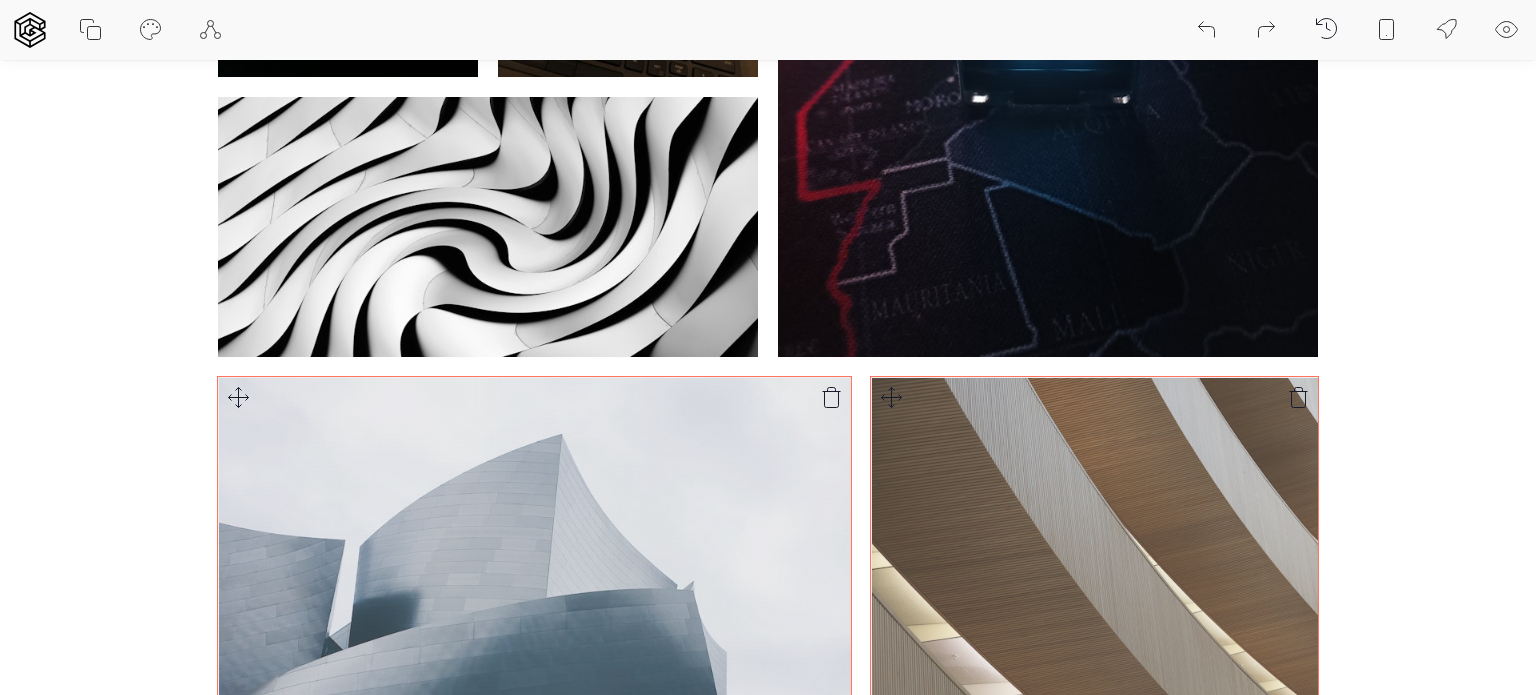 scroll, scrollTop: 954, scrollLeft: 0, axis: vertical 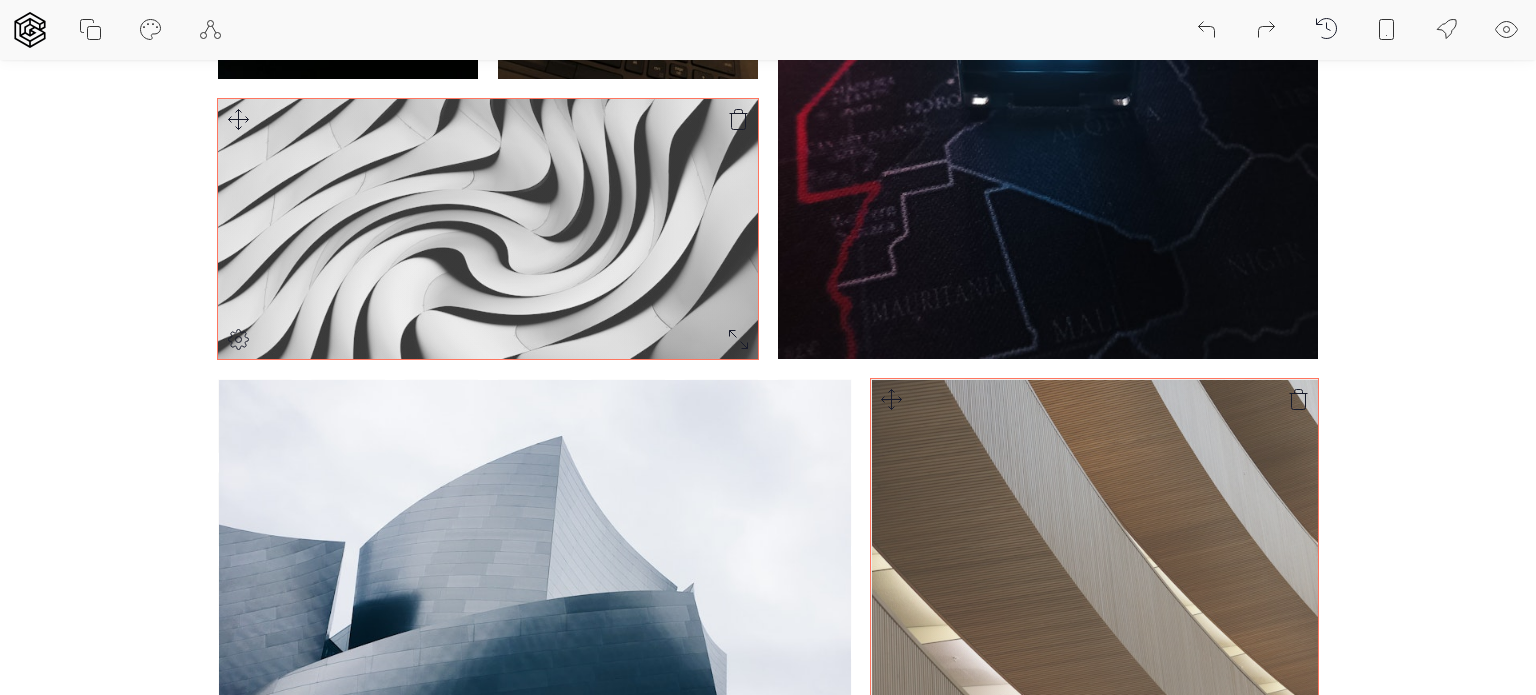 click 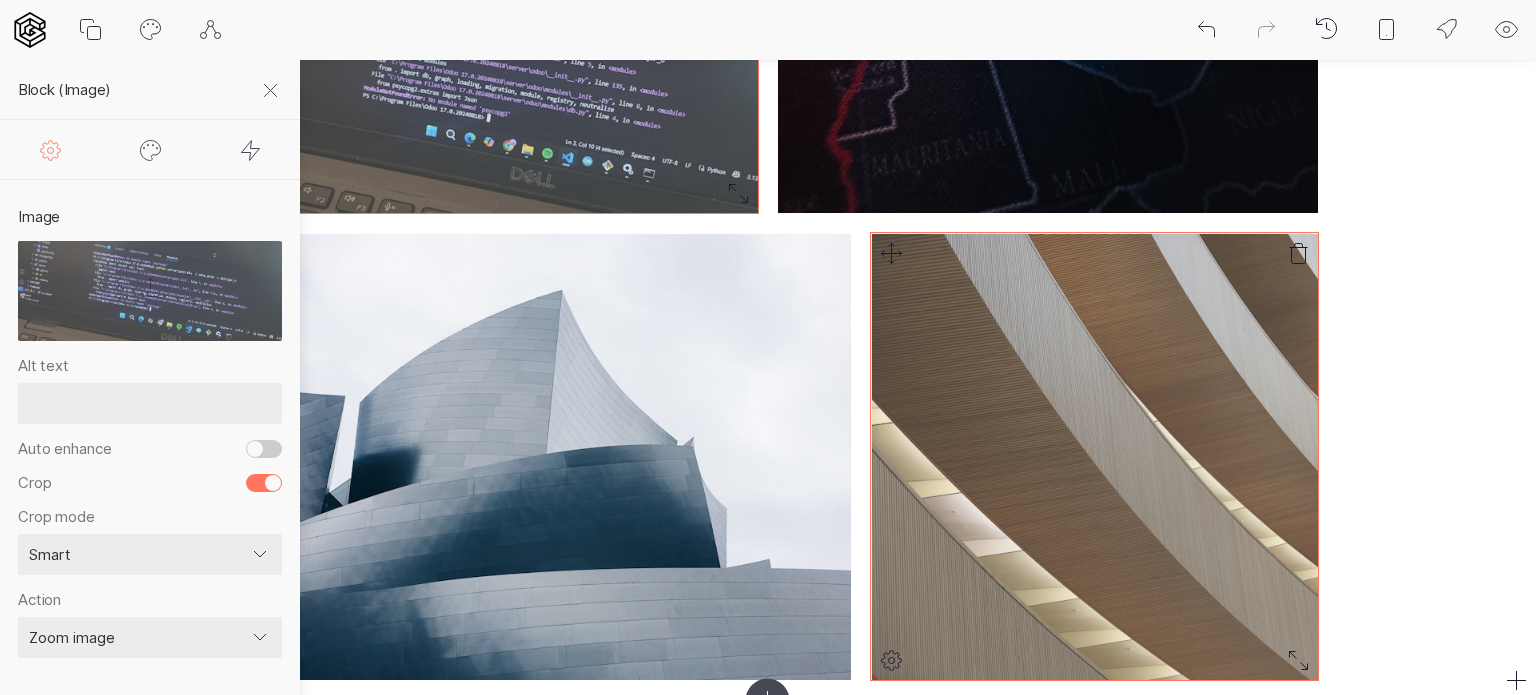scroll, scrollTop: 1217, scrollLeft: 0, axis: vertical 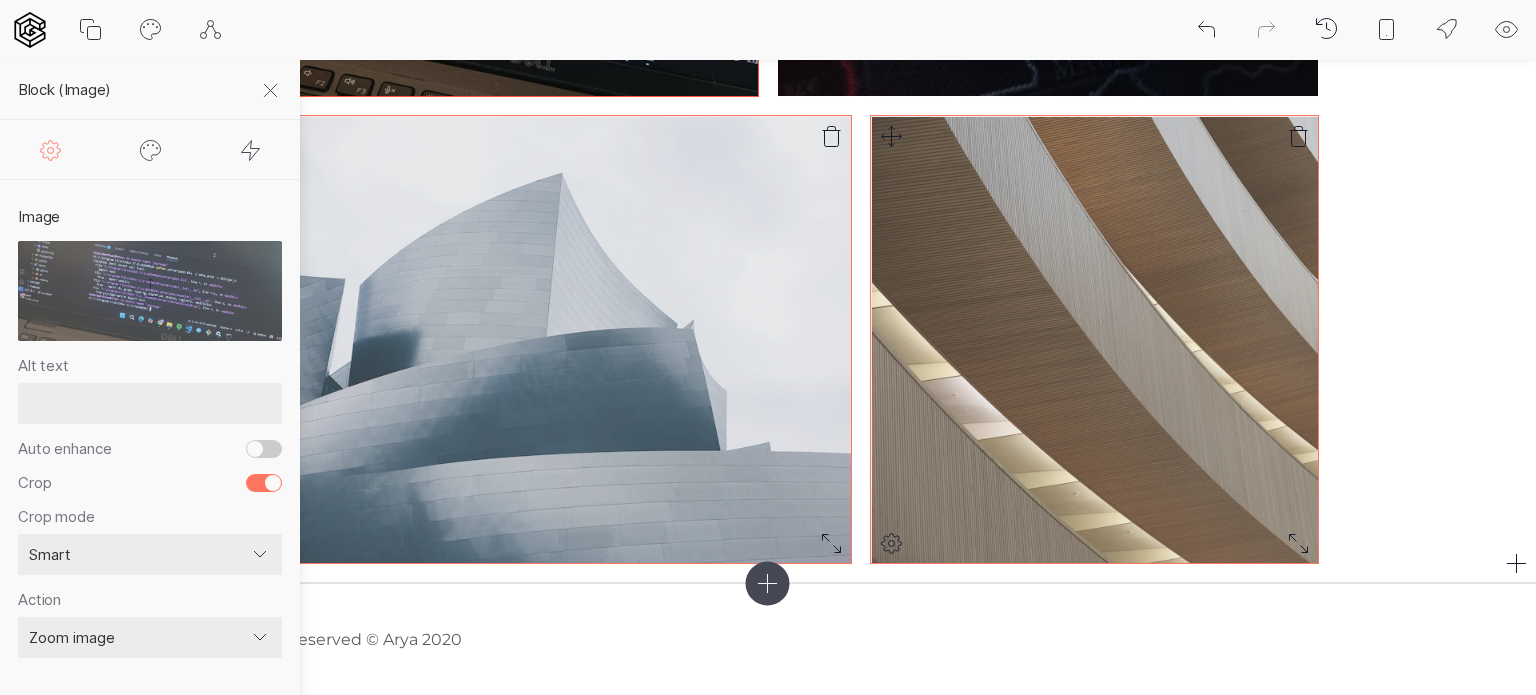 click at bounding box center (534, 340) 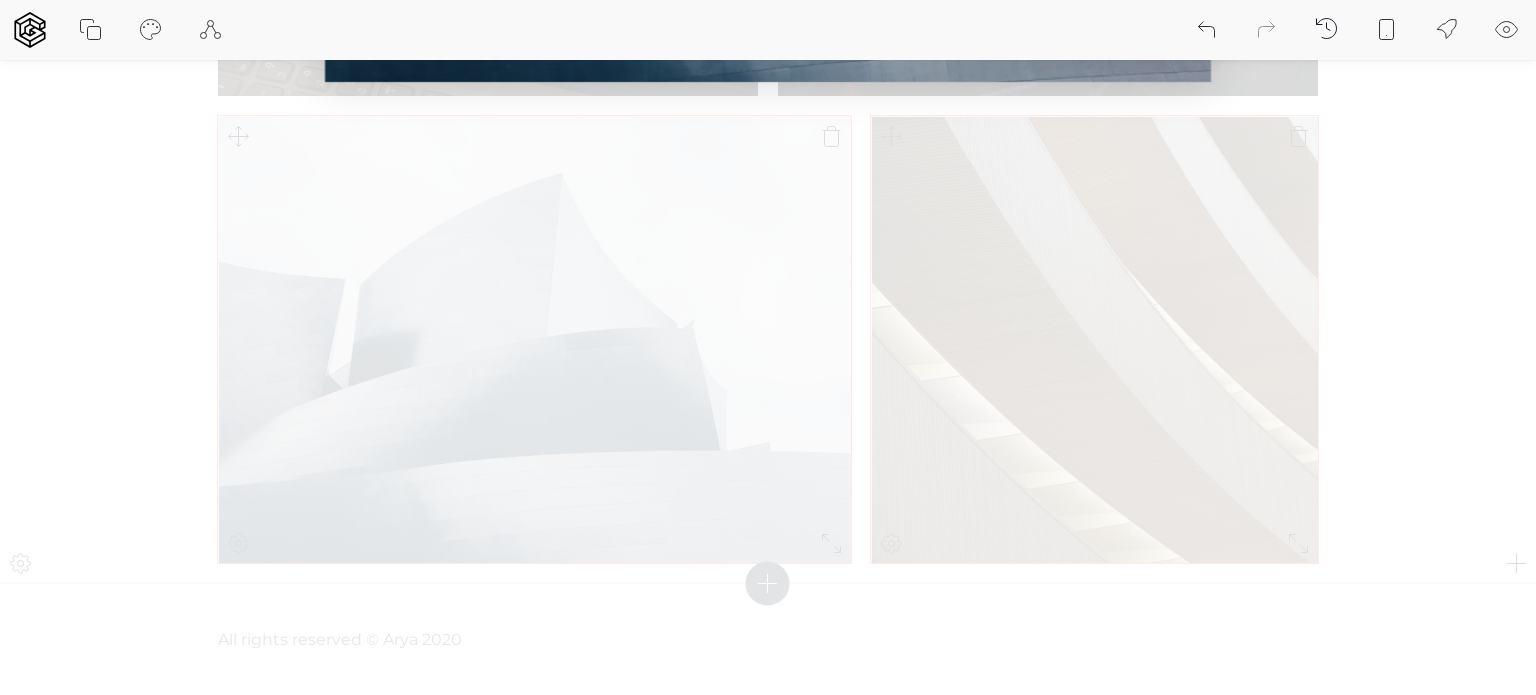 click at bounding box center (768, -231) 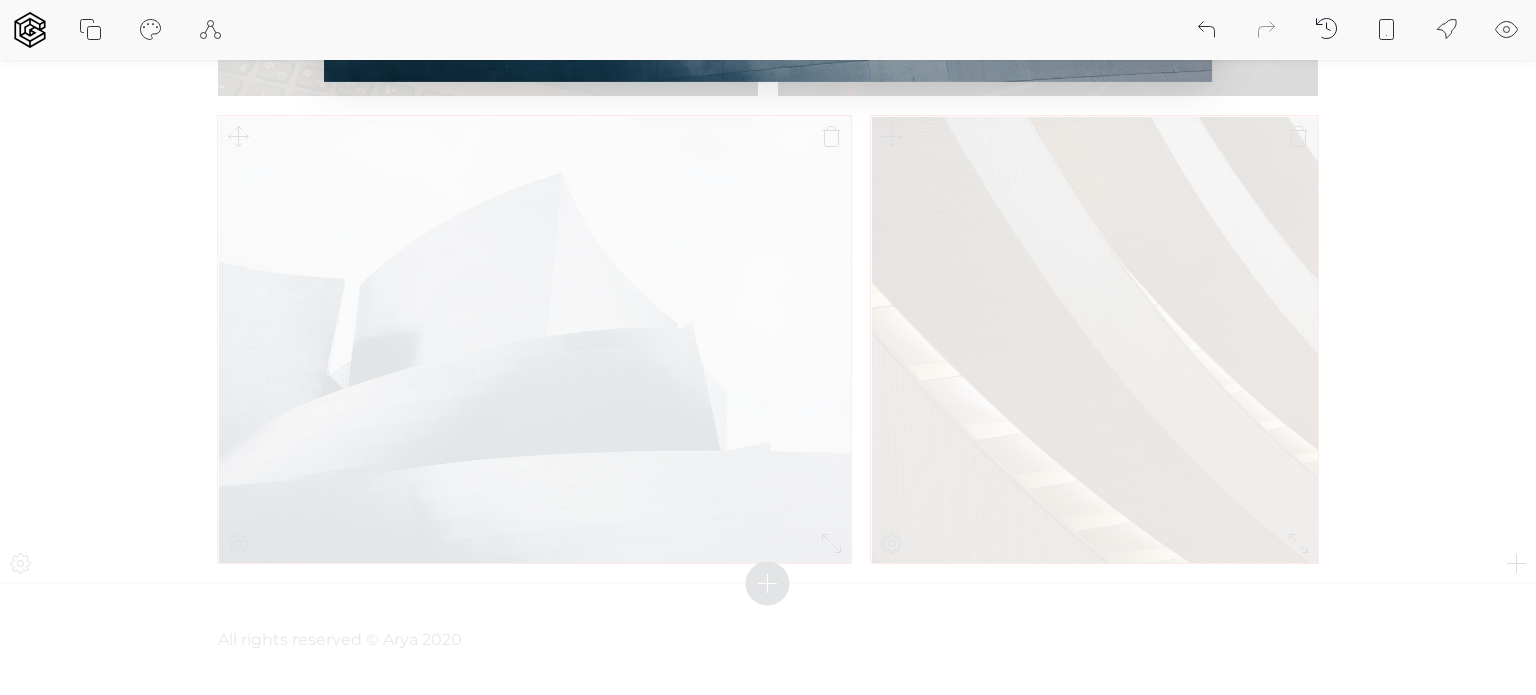 click at bounding box center [768, -231] 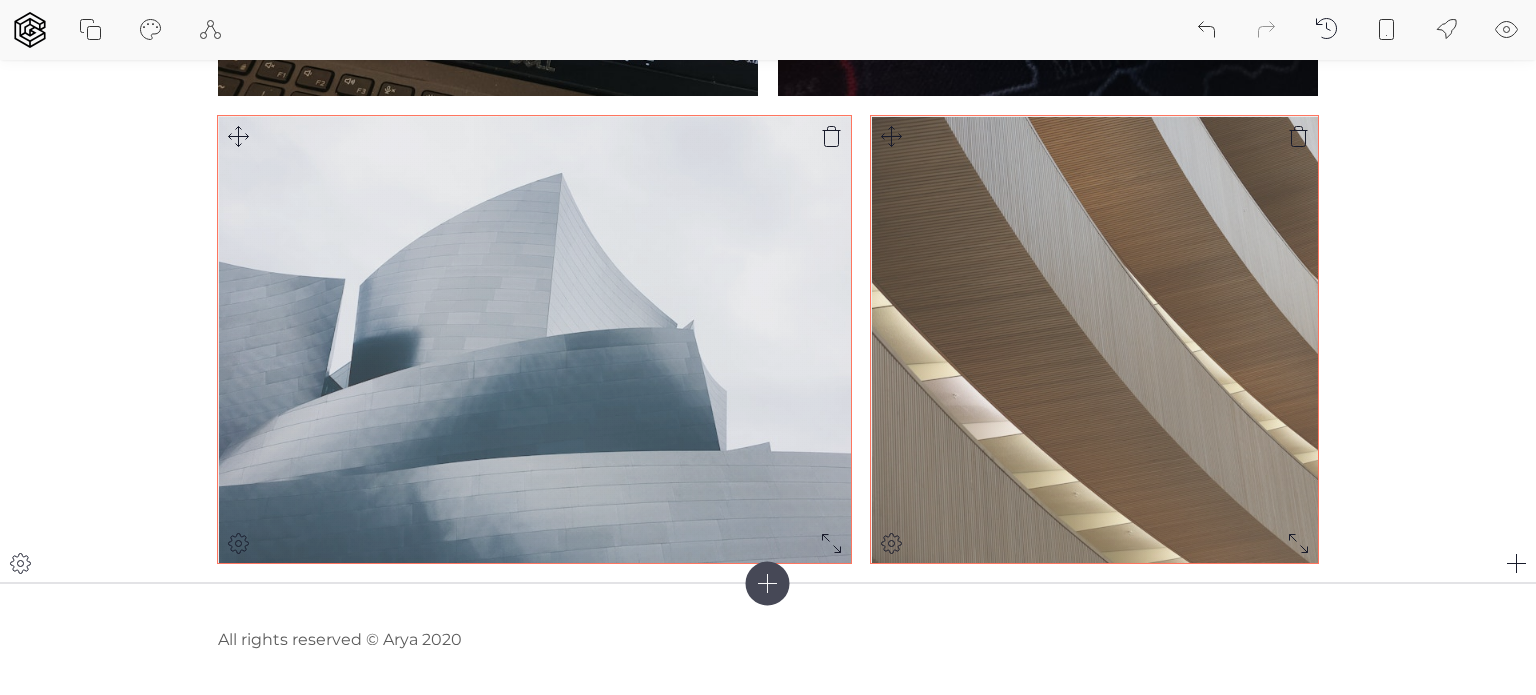 click 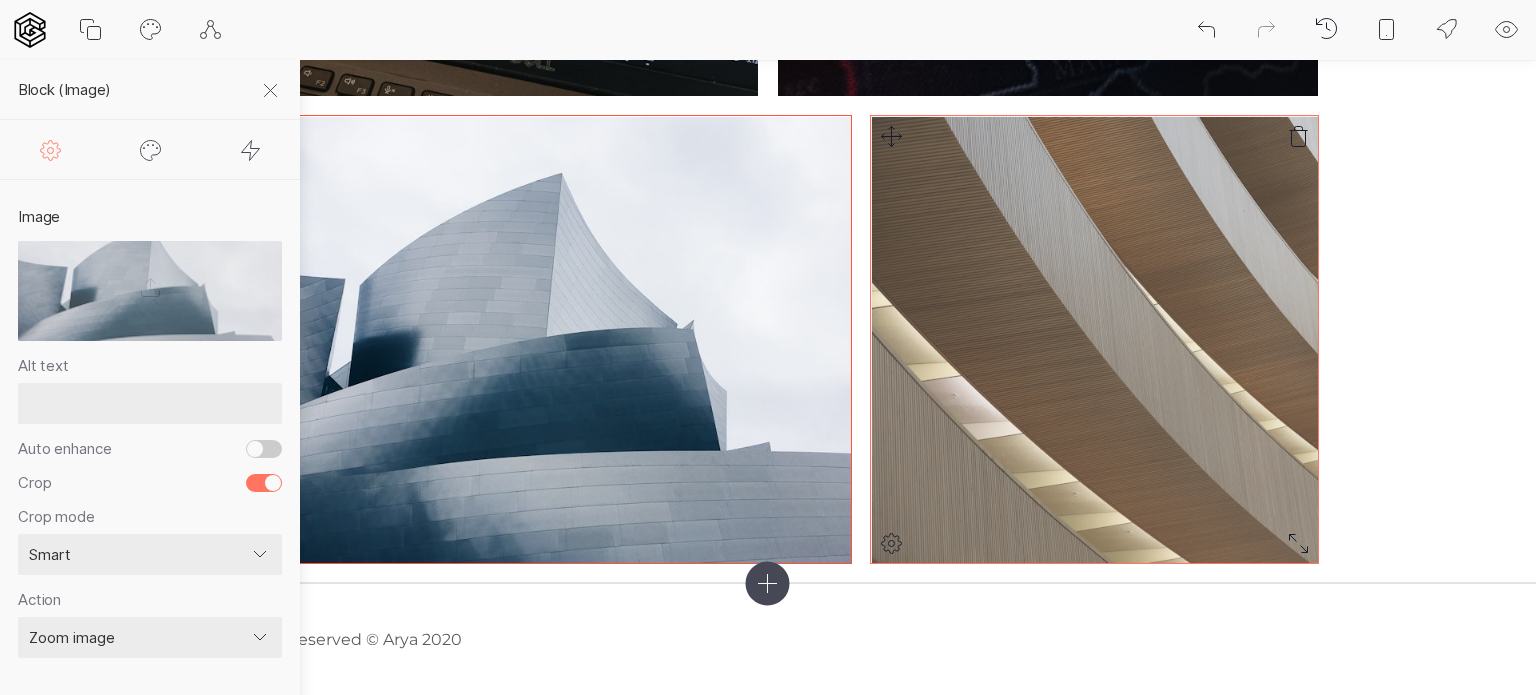 click on "Smart Center Top Bottom Left Right Faces Crop edges Focalpoint" at bounding box center (150, 555) 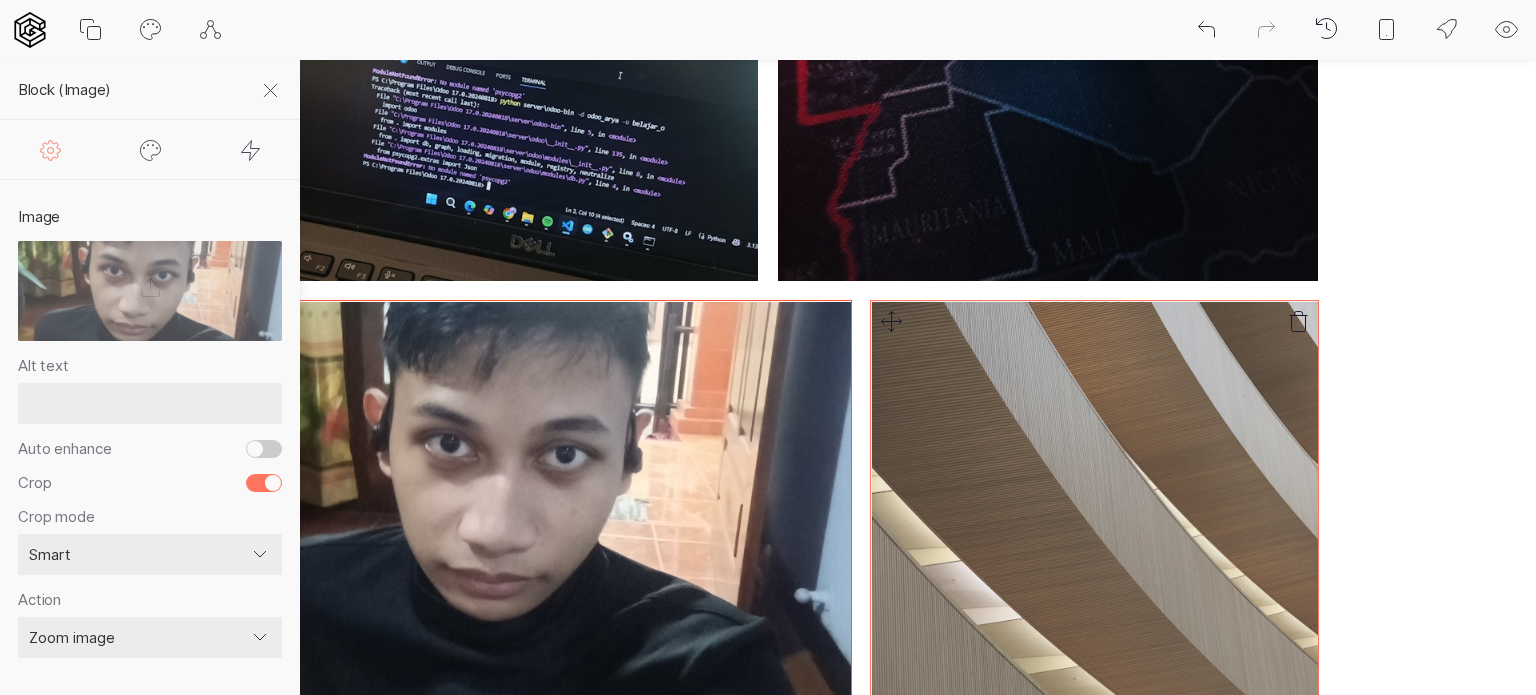 scroll, scrollTop: 1217, scrollLeft: 0, axis: vertical 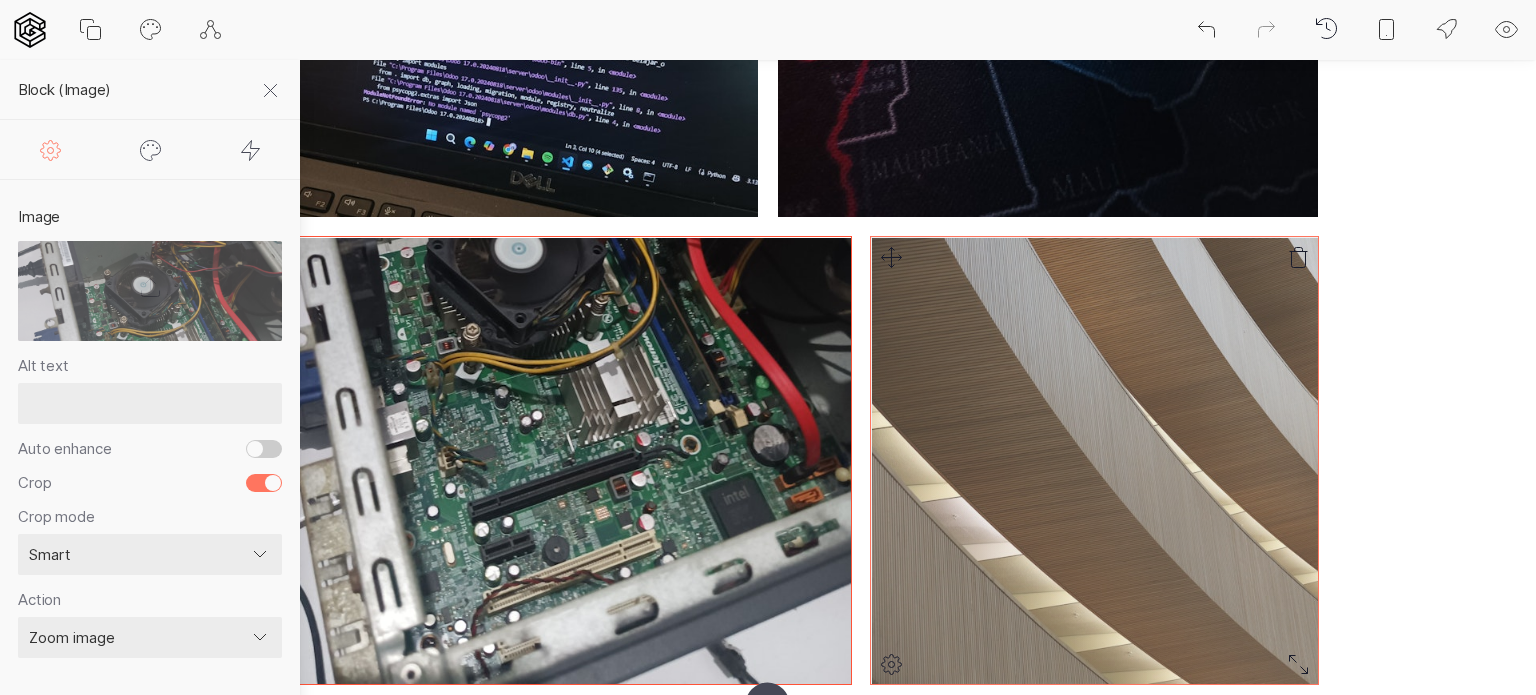 click on "Auto enhance" at bounding box center (264, 449) 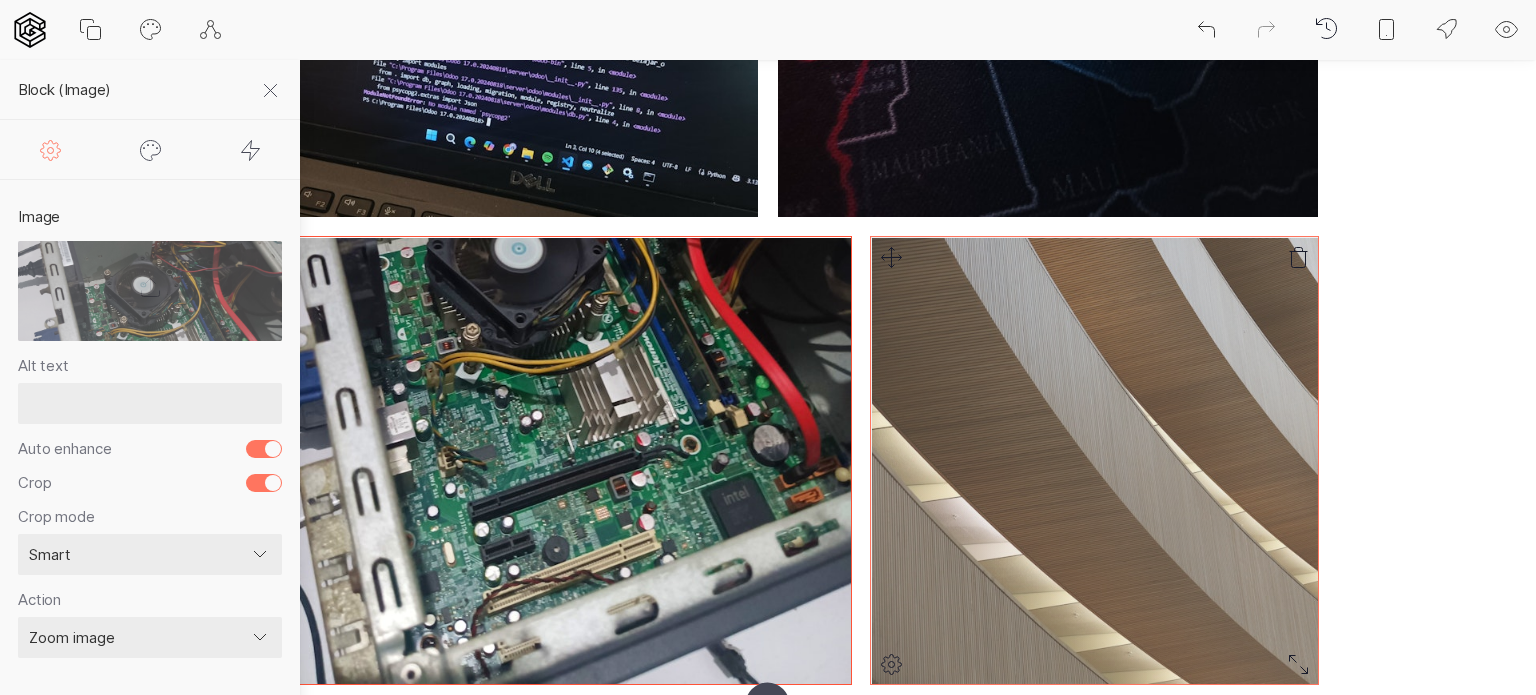 click on "Auto enhance" at bounding box center [264, 449] 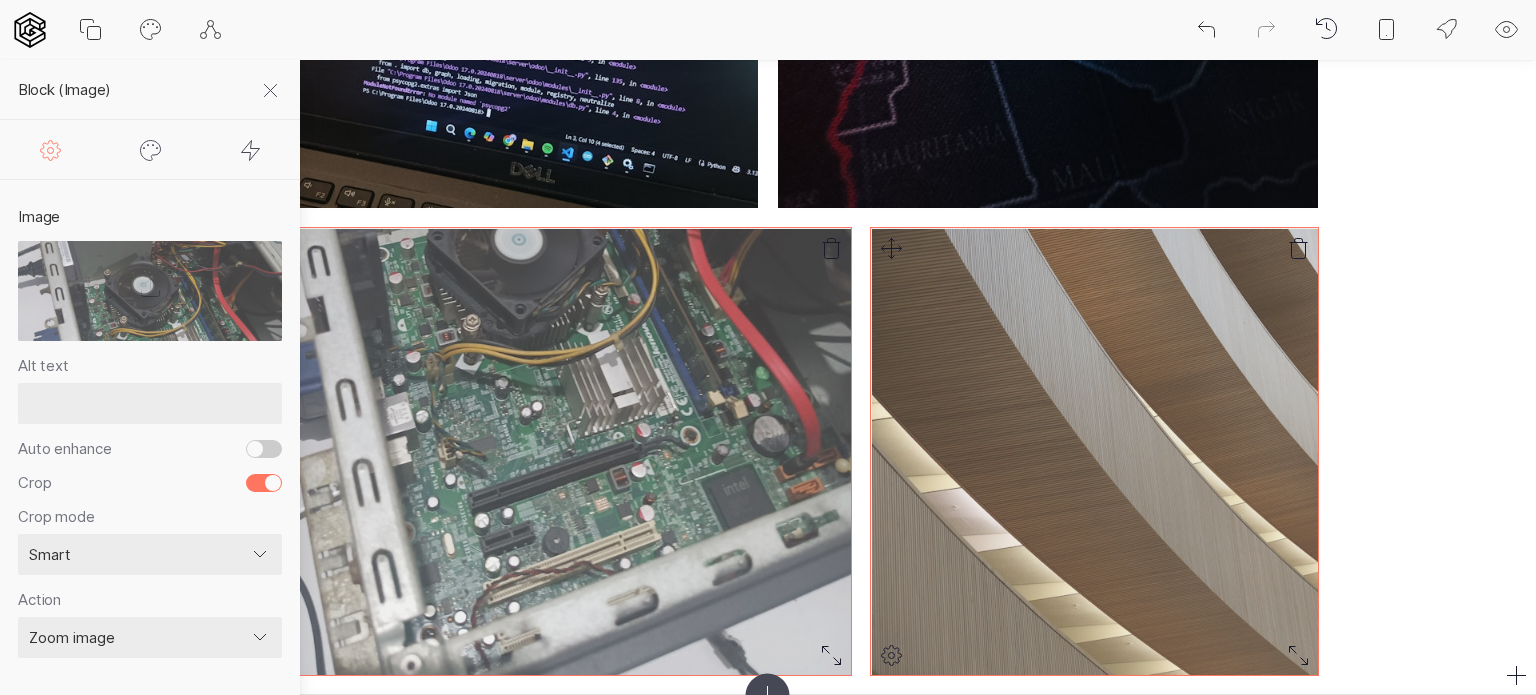 scroll, scrollTop: 1109, scrollLeft: 0, axis: vertical 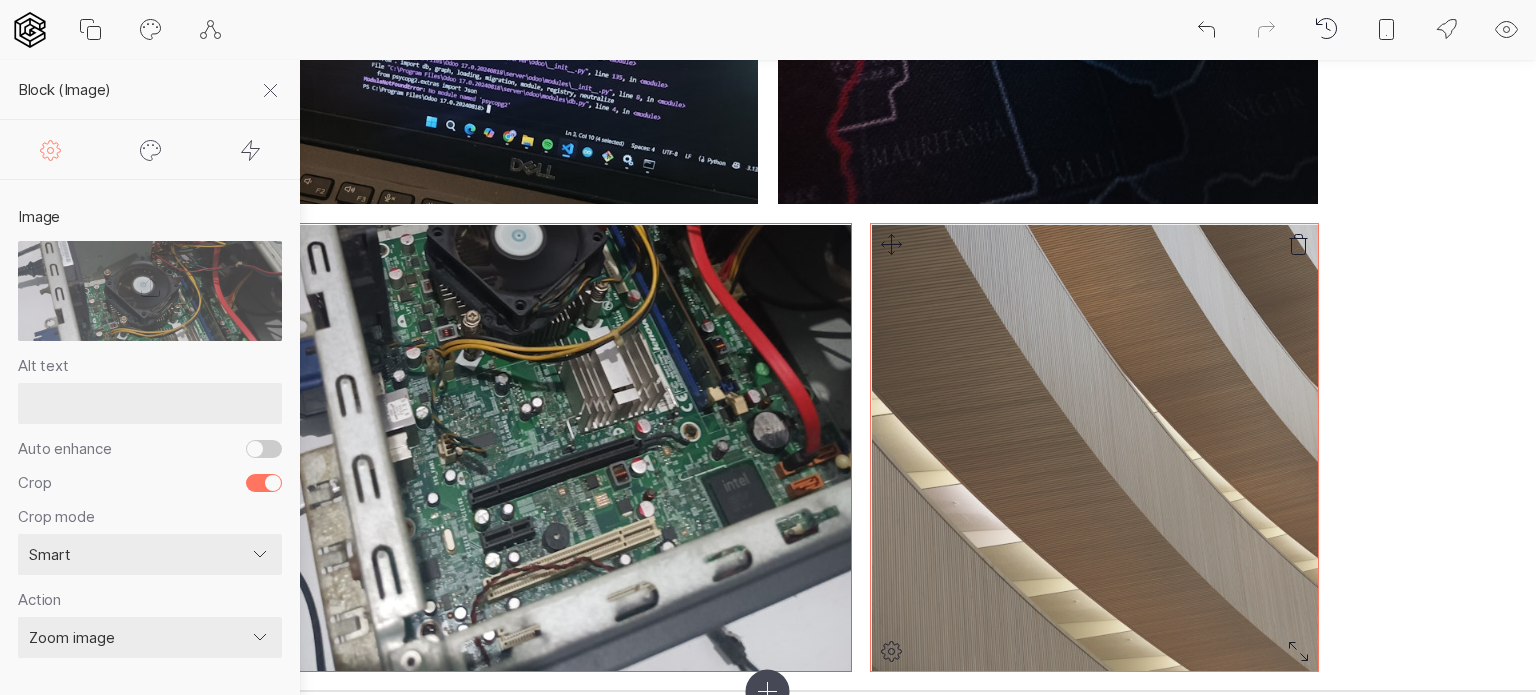 click 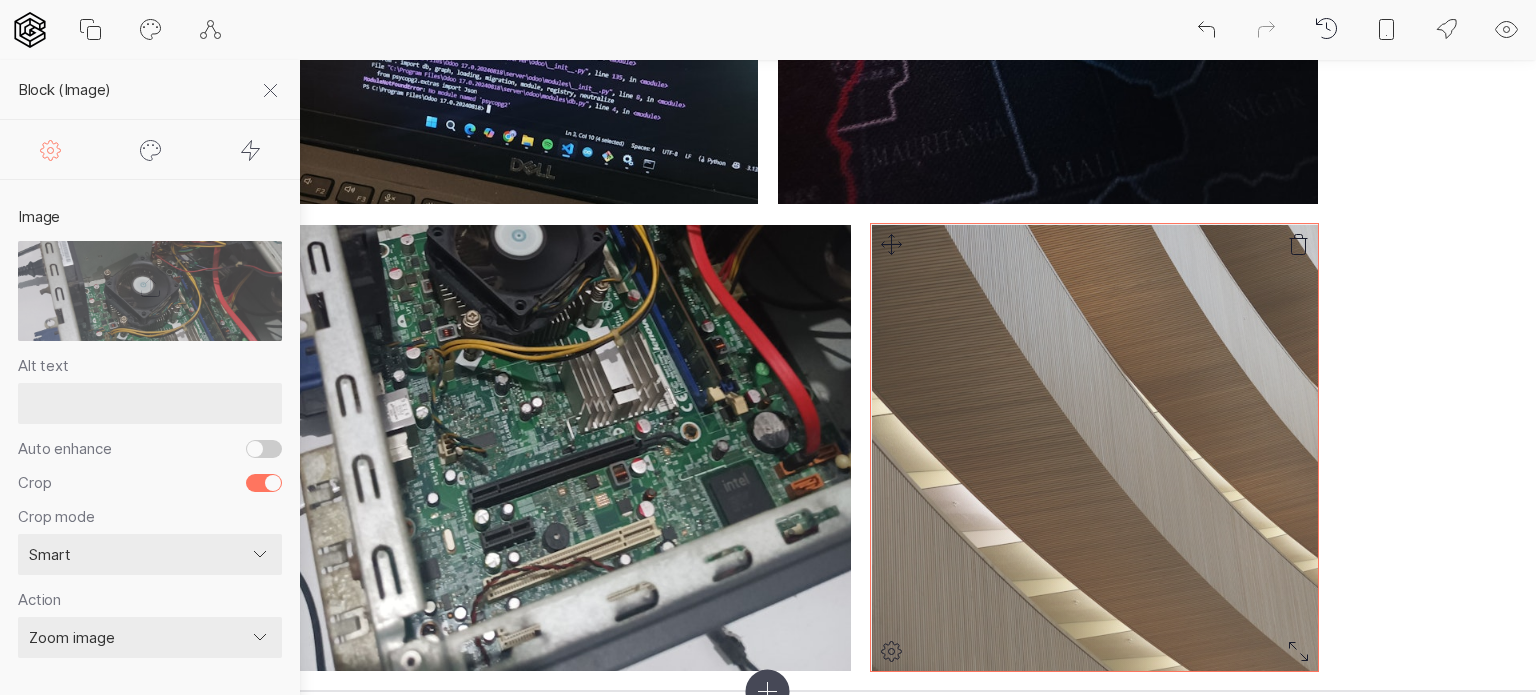 click 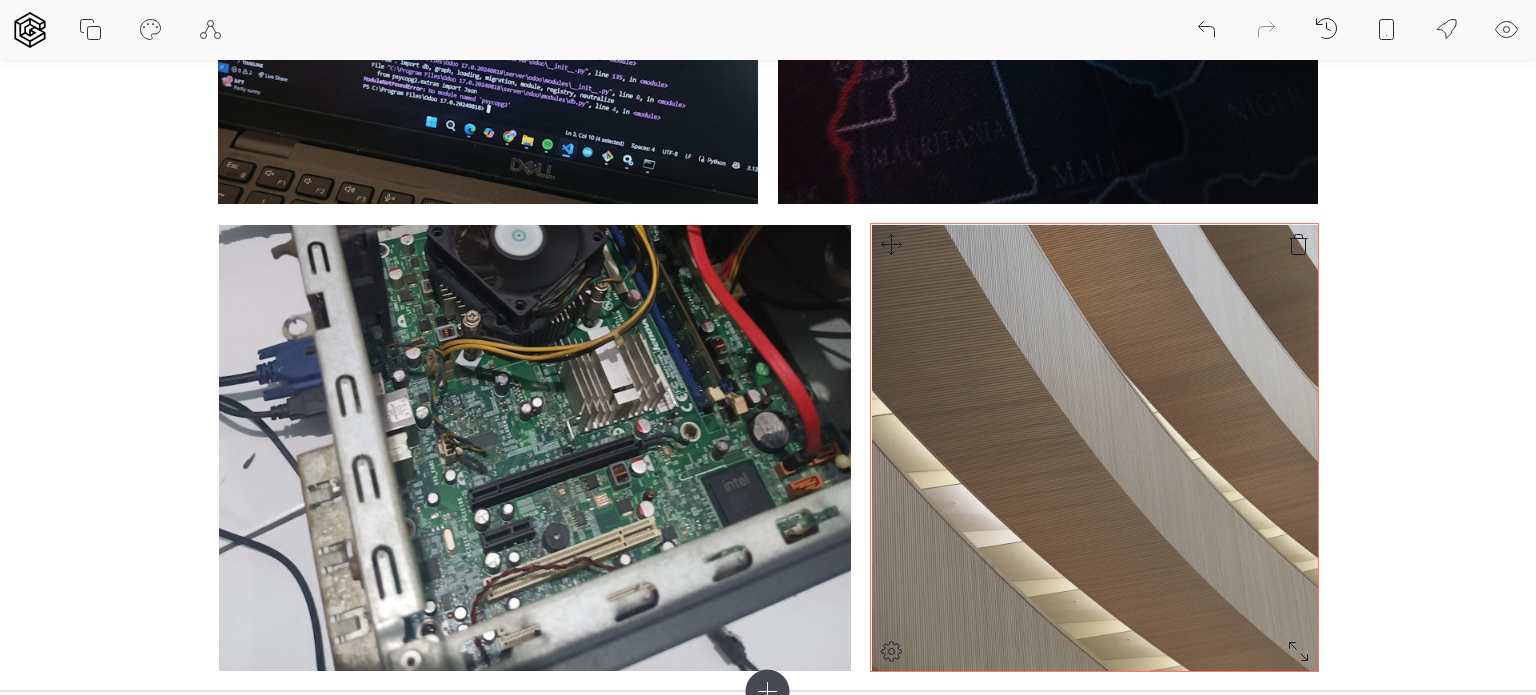 click 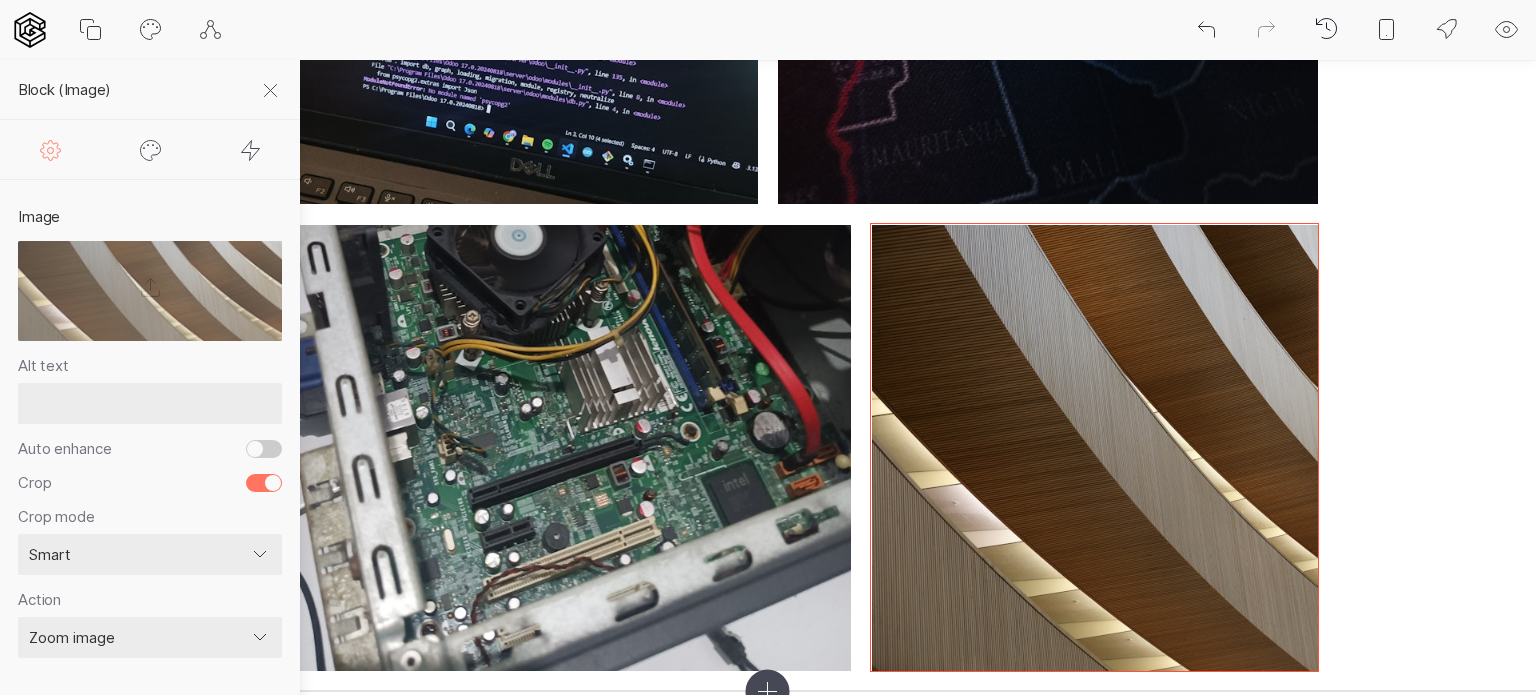 click at bounding box center (1095, 448) 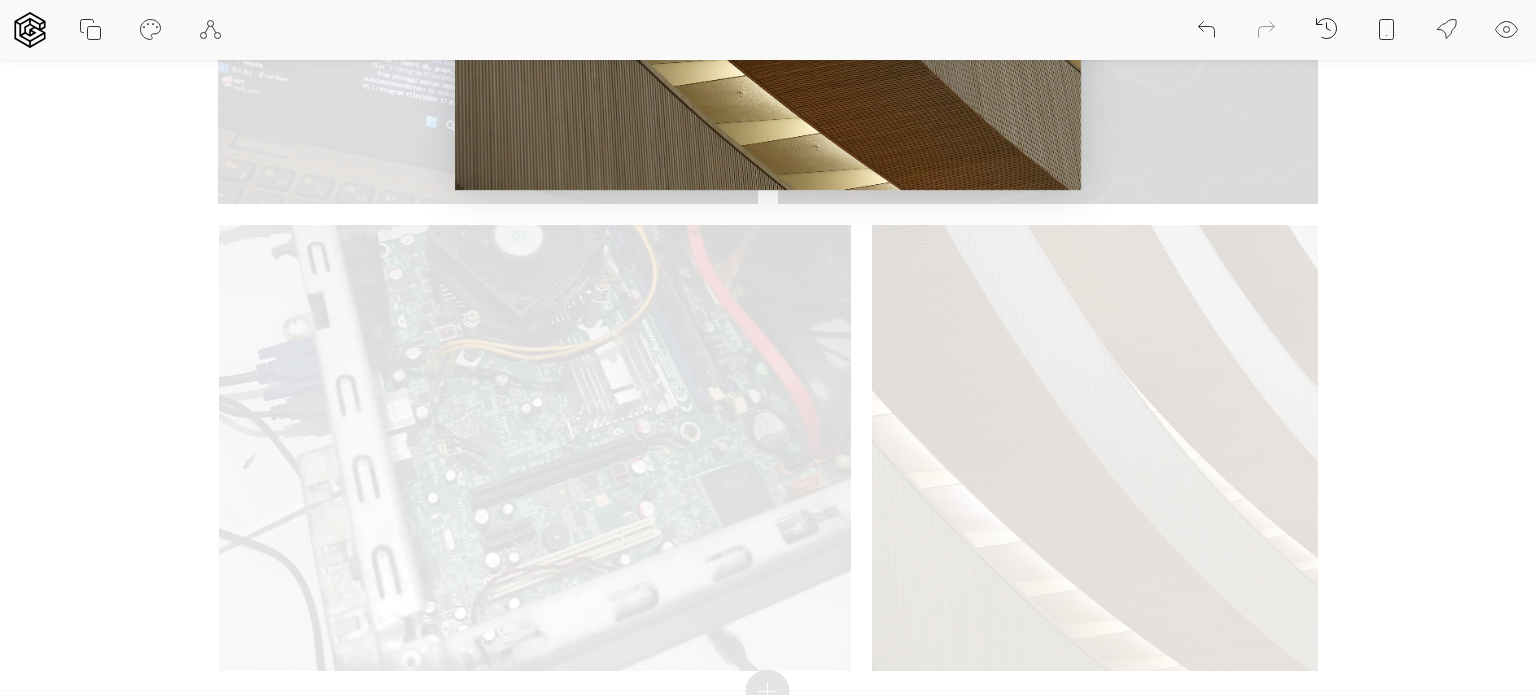 click at bounding box center [768, -123] 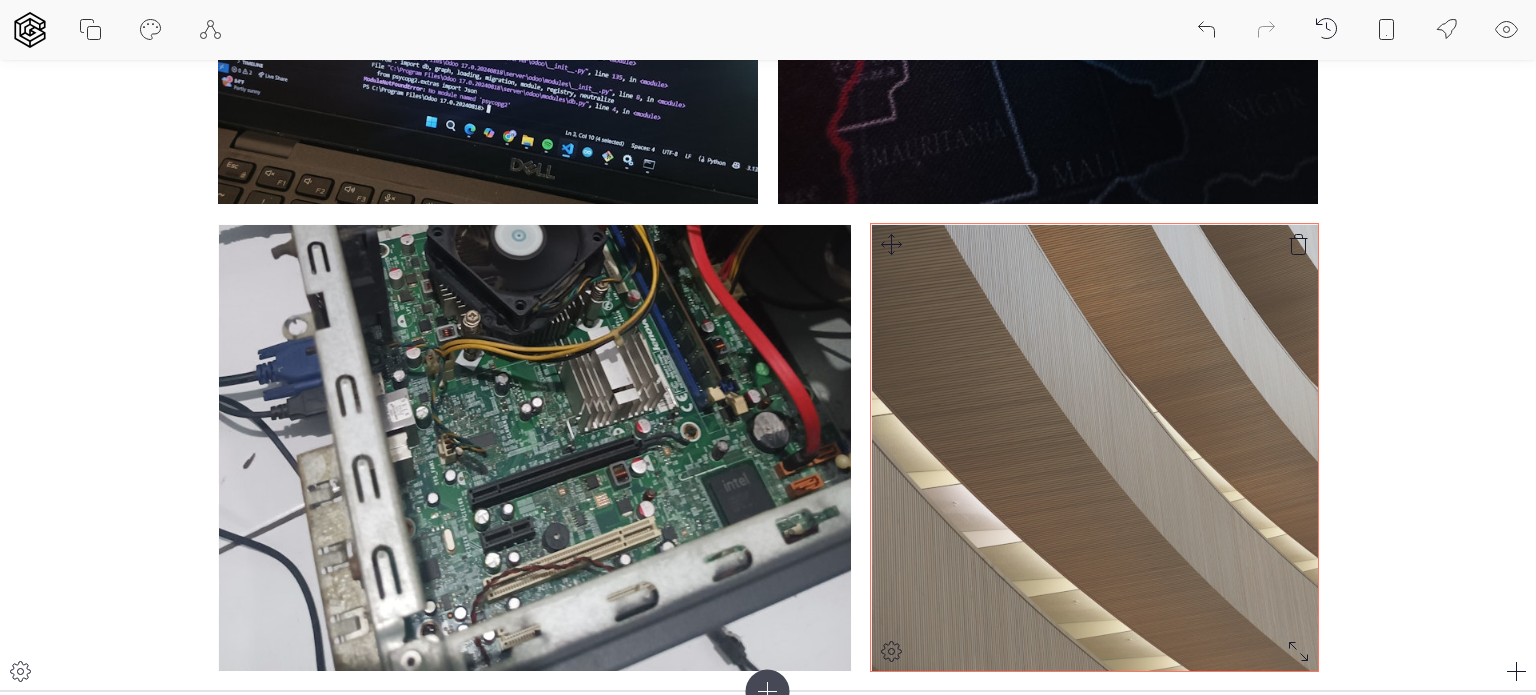 click 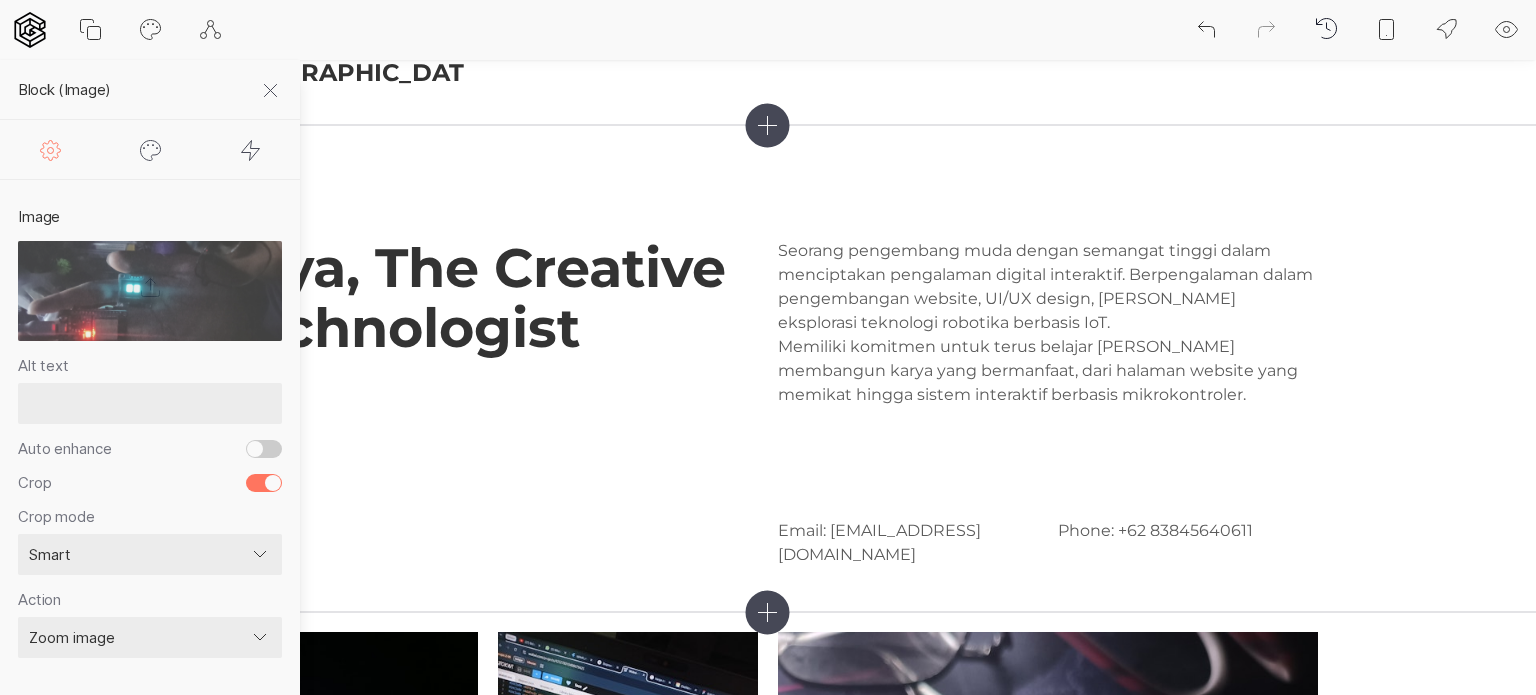 scroll, scrollTop: 0, scrollLeft: 0, axis: both 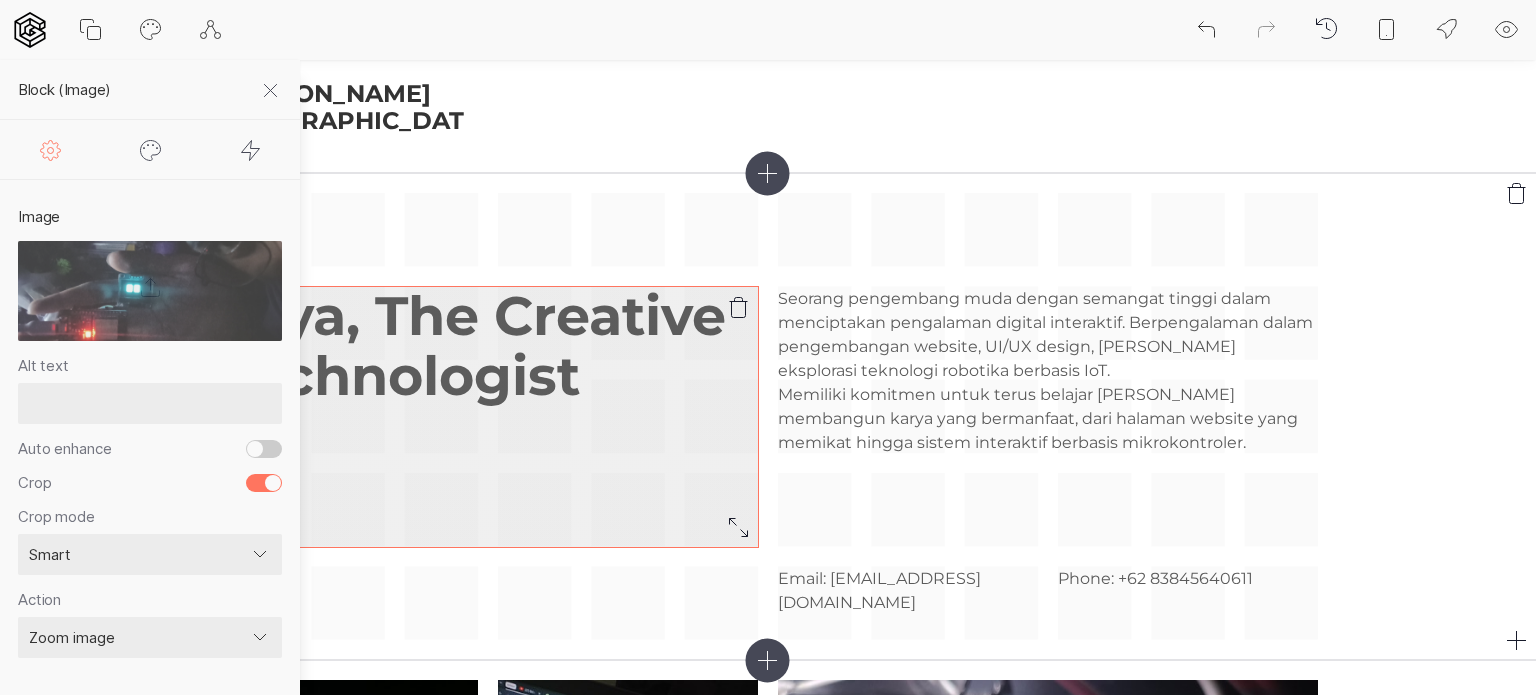 click on "Arya, The Creative Technologist" at bounding box center (488, 417) 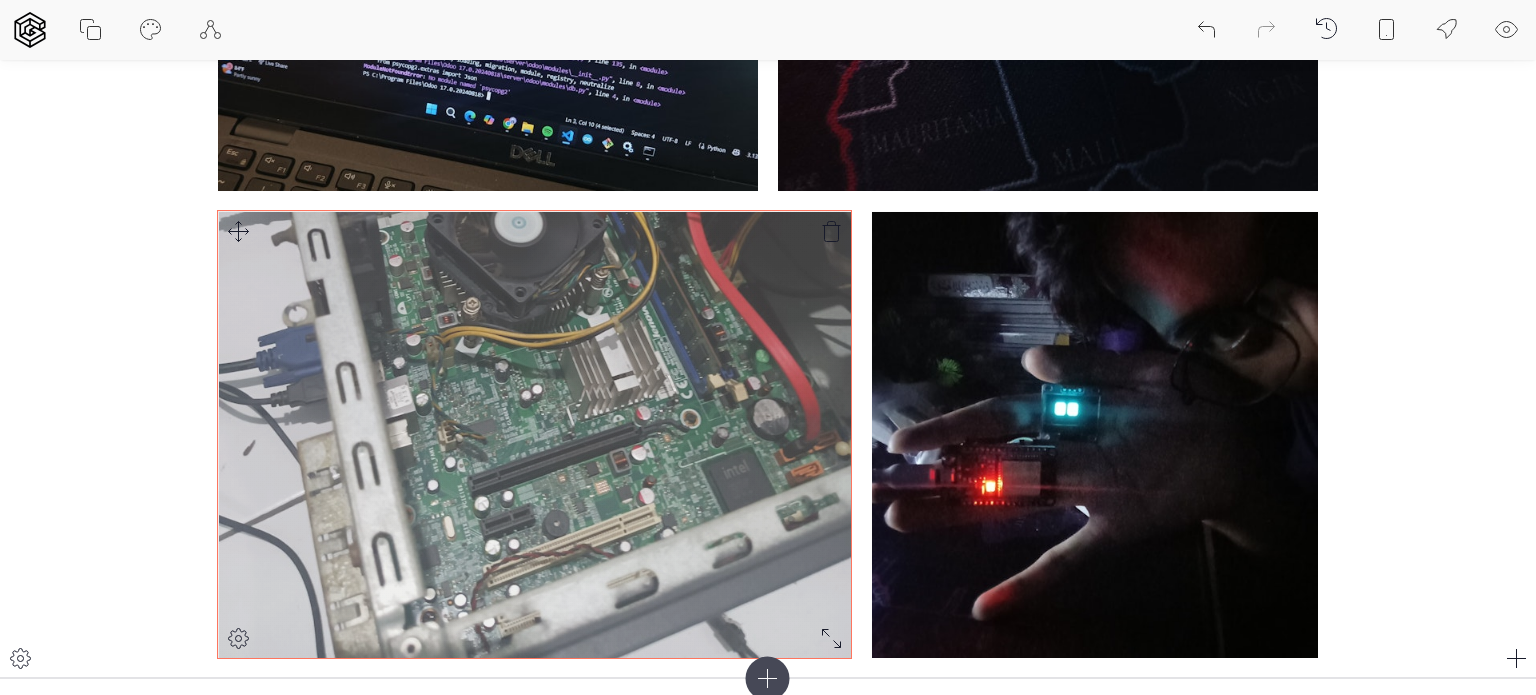 scroll, scrollTop: 1217, scrollLeft: 0, axis: vertical 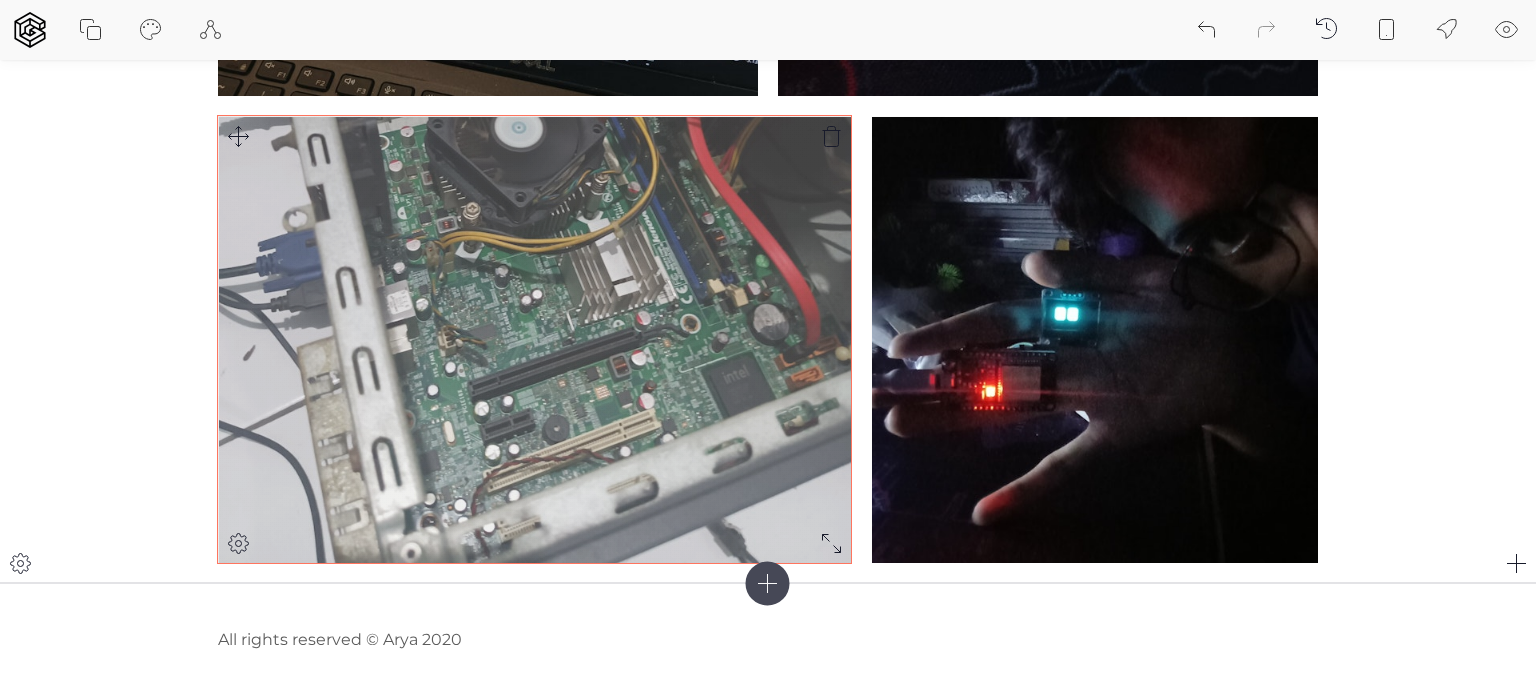 click at bounding box center (238, 543) 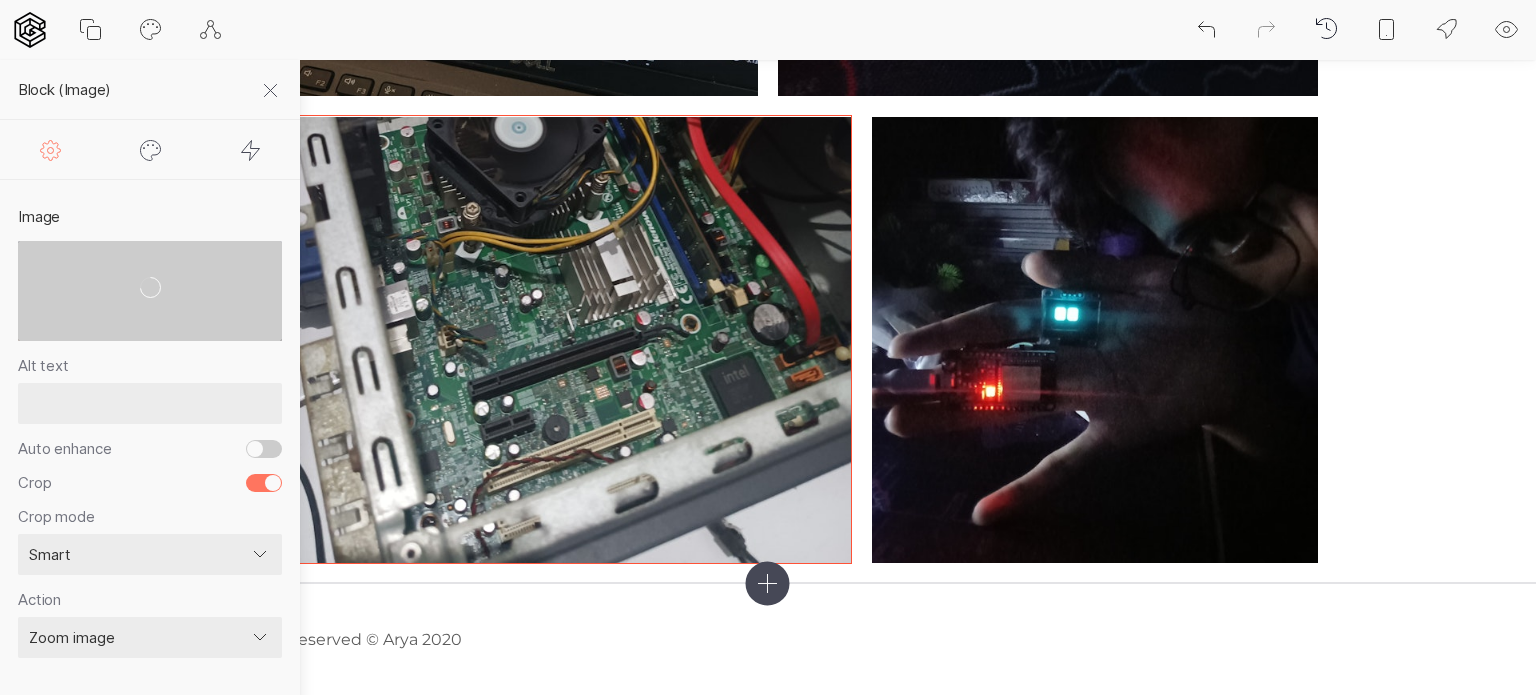 click on "None Link to page External link Zoom image" at bounding box center (150, 638) 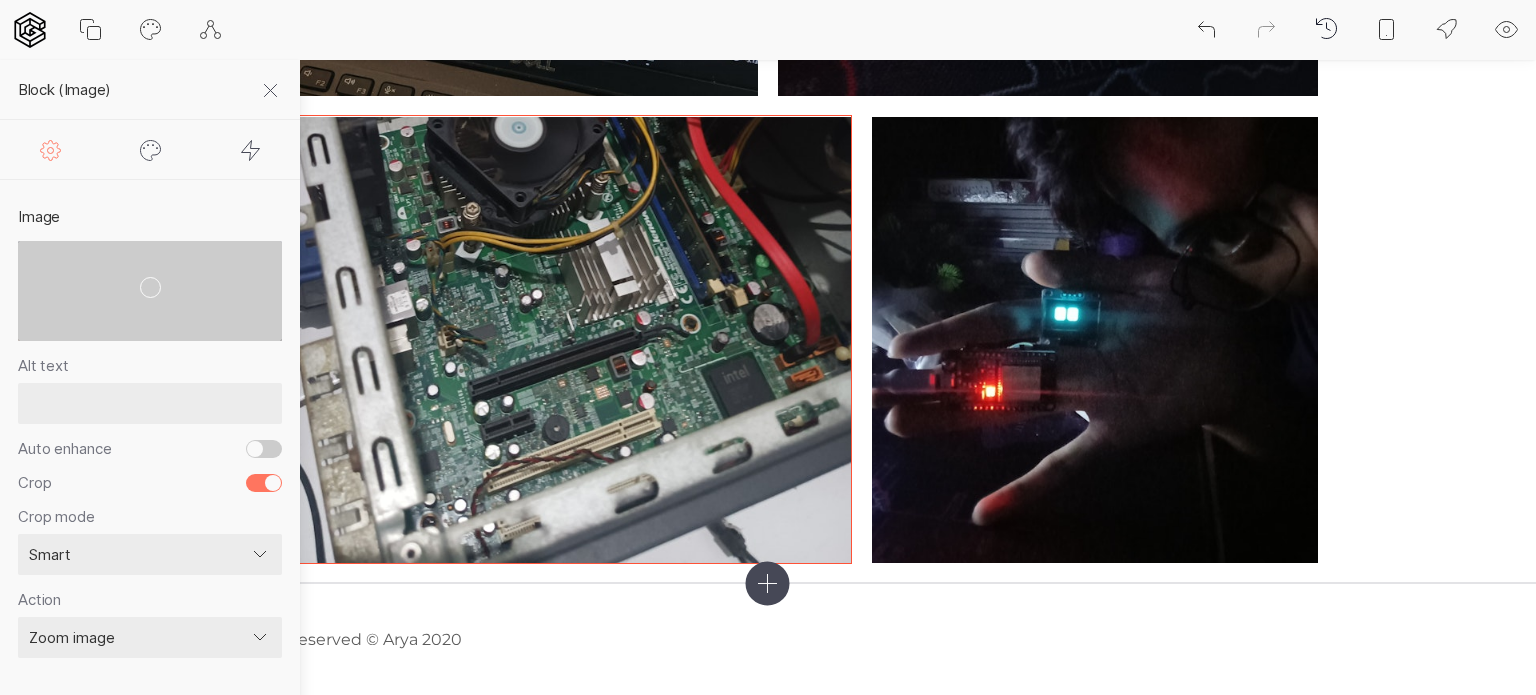 click on "None Link to page External link Zoom image" at bounding box center [150, 638] 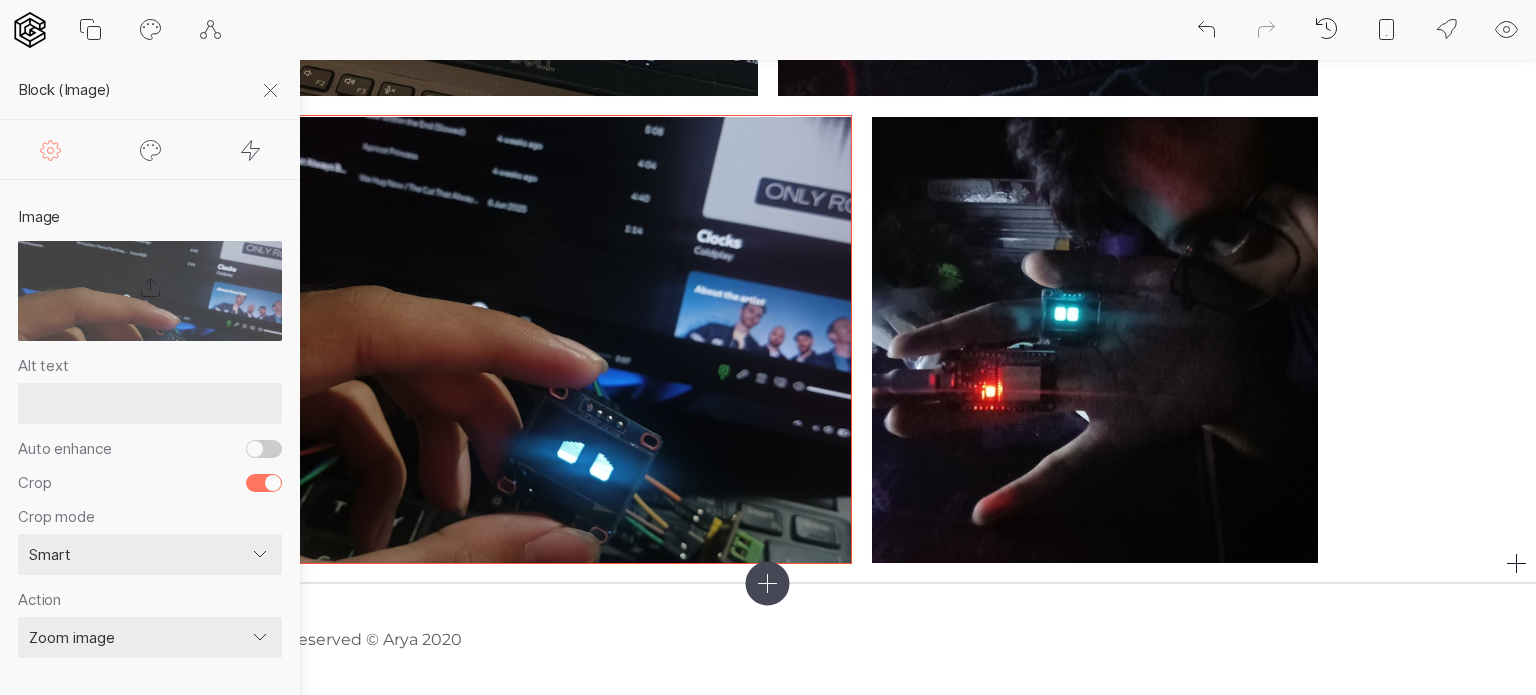 click at bounding box center [768, 13] 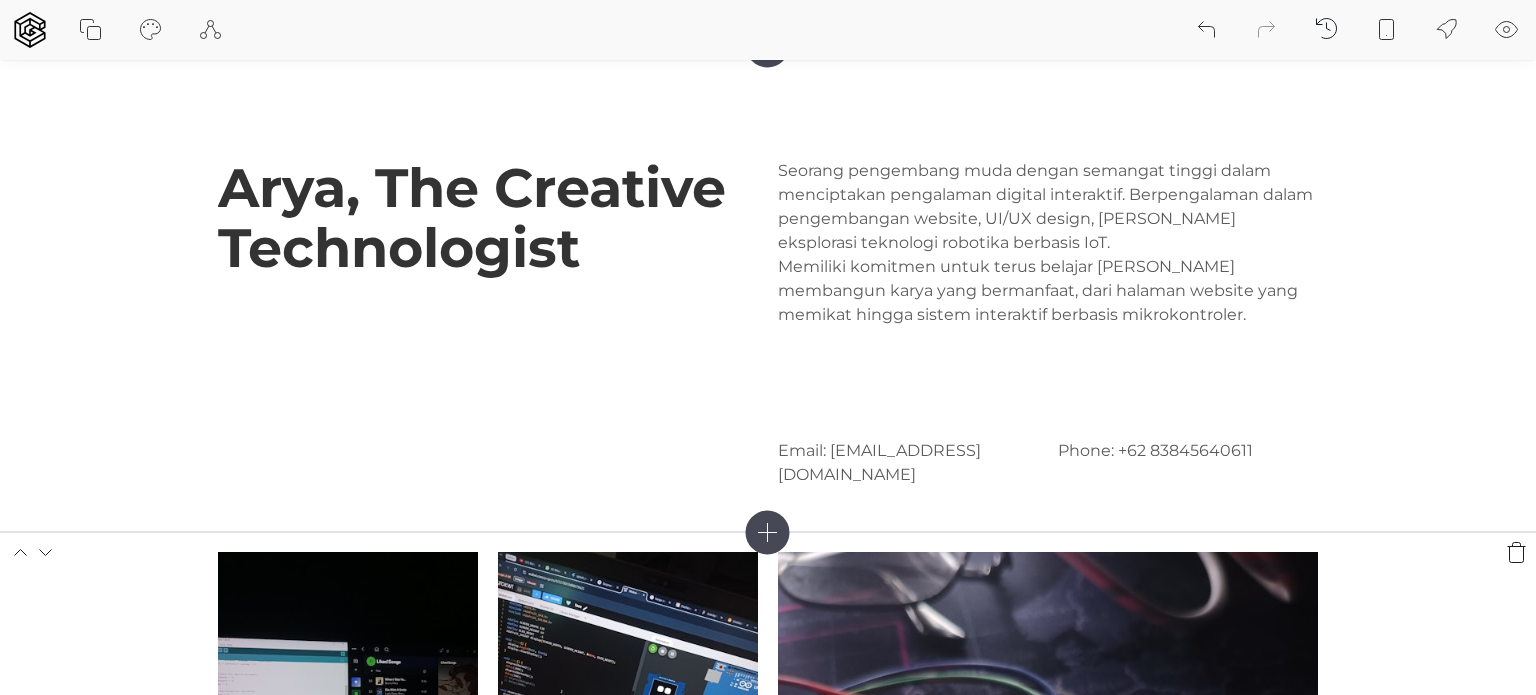 scroll, scrollTop: 124, scrollLeft: 0, axis: vertical 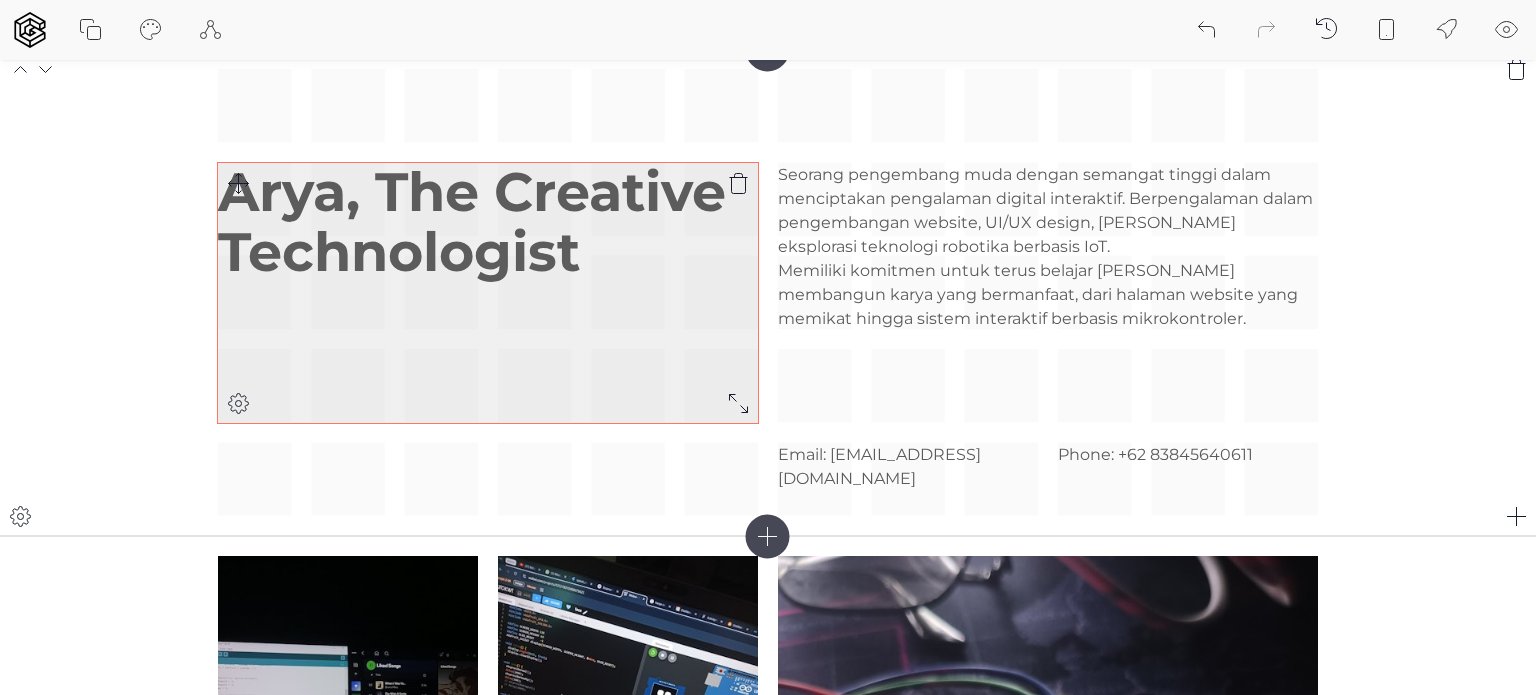 click on "Arya, The Creative Technologist" at bounding box center (488, 293) 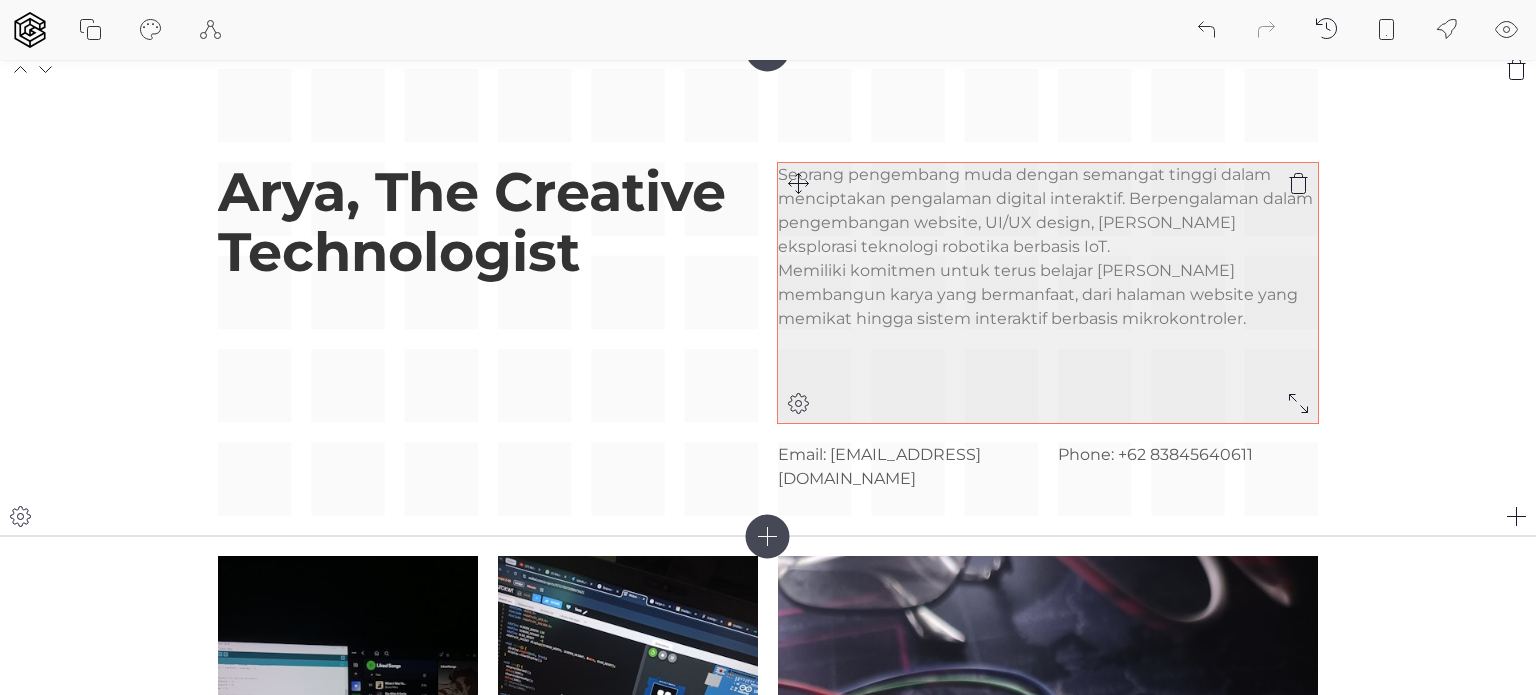 click on "Seorang pengembang muda dengan semangat tinggi dalam menciptakan pengalaman digital interaktif. Berpengalaman dalam pengembangan website, UI/UX design, [PERSON_NAME] eksplorasi teknologi robotika berbasis IoT. Memiliki komitmen untuk terus belajar [PERSON_NAME] membangun karya yang bermanfaat, dari halaman website yang memikat hingga sistem interaktif berbasis mikrokontroler." at bounding box center (1048, 247) 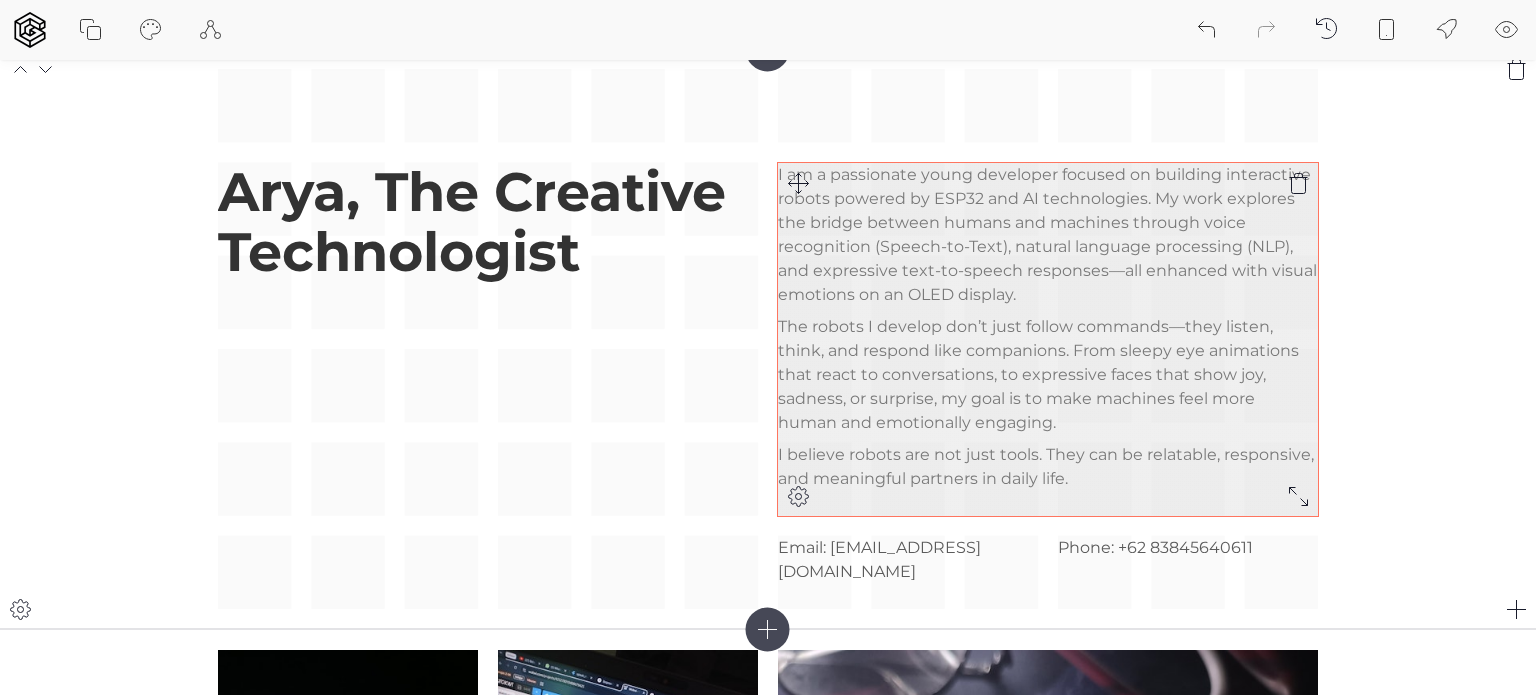 click 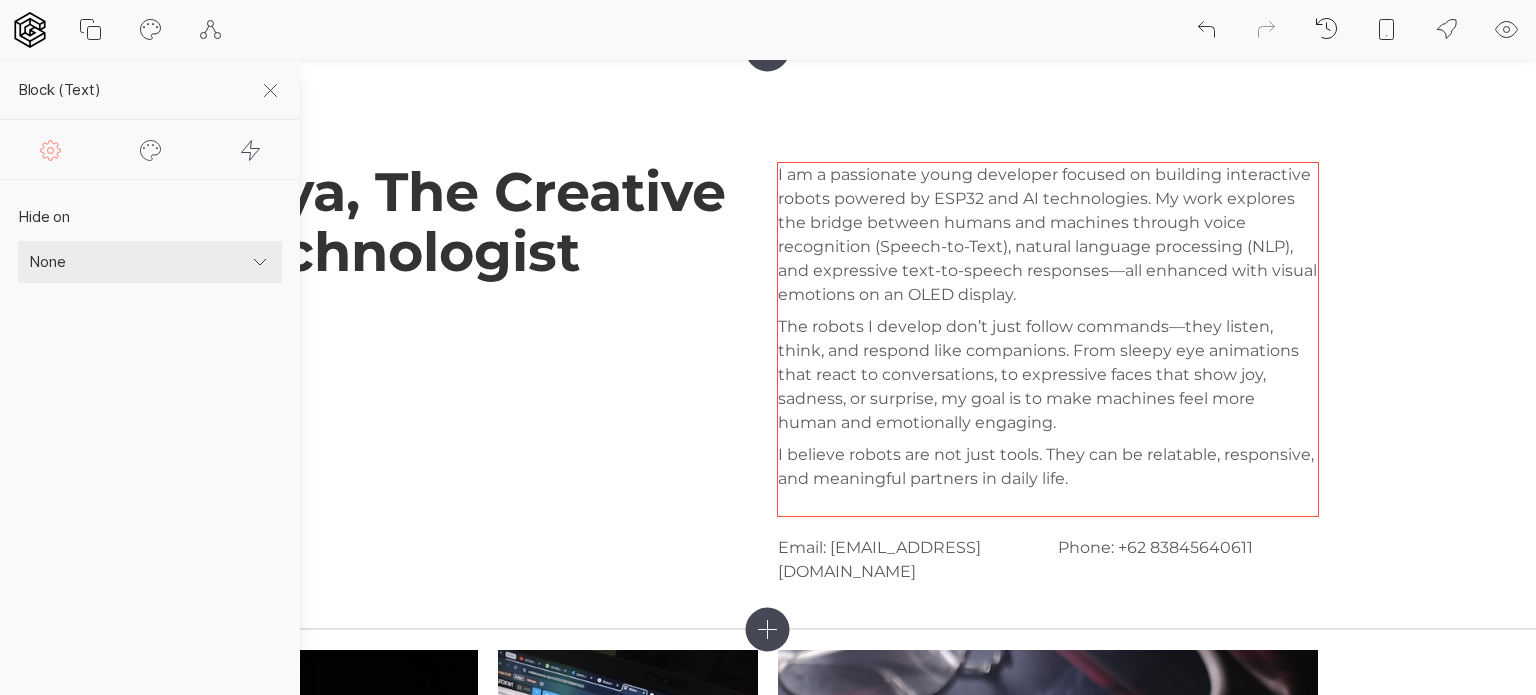 click on "None Mobile Desktop" at bounding box center (150, 262) 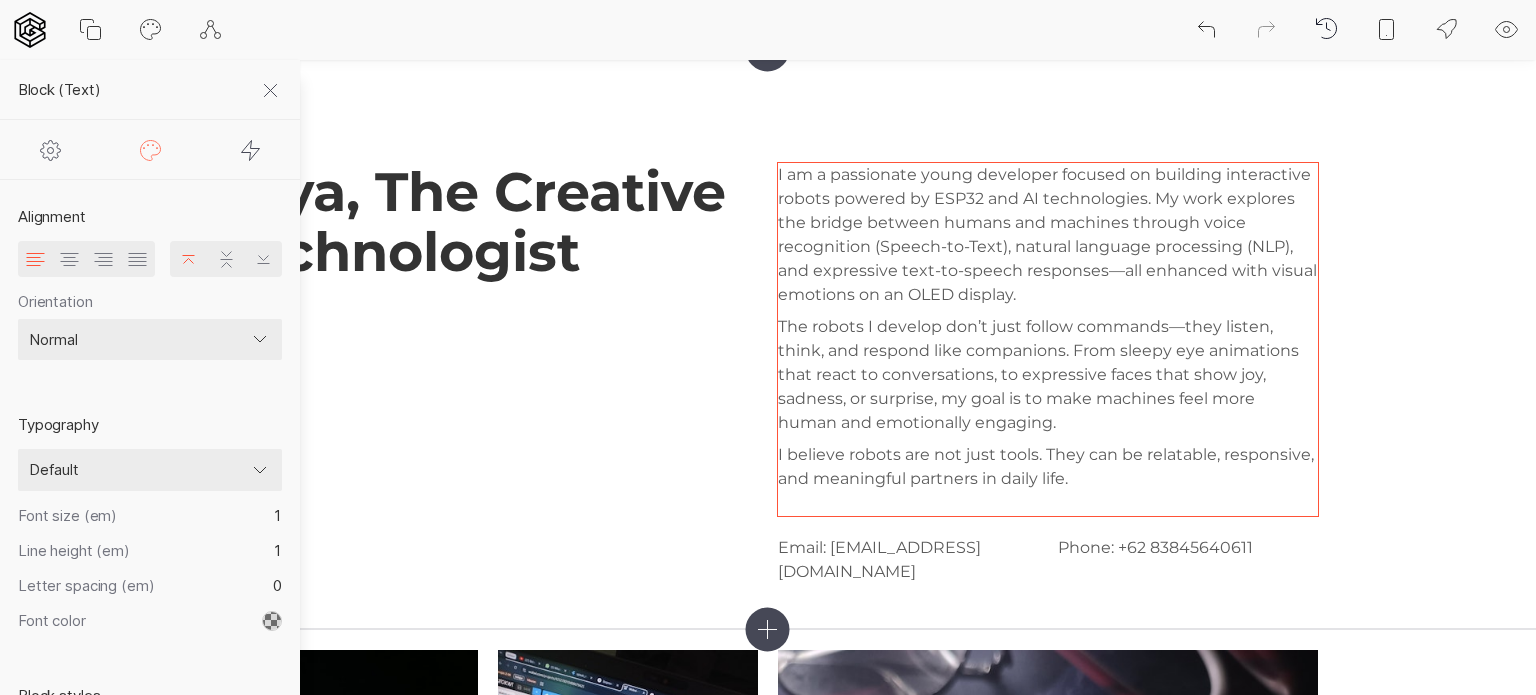 click 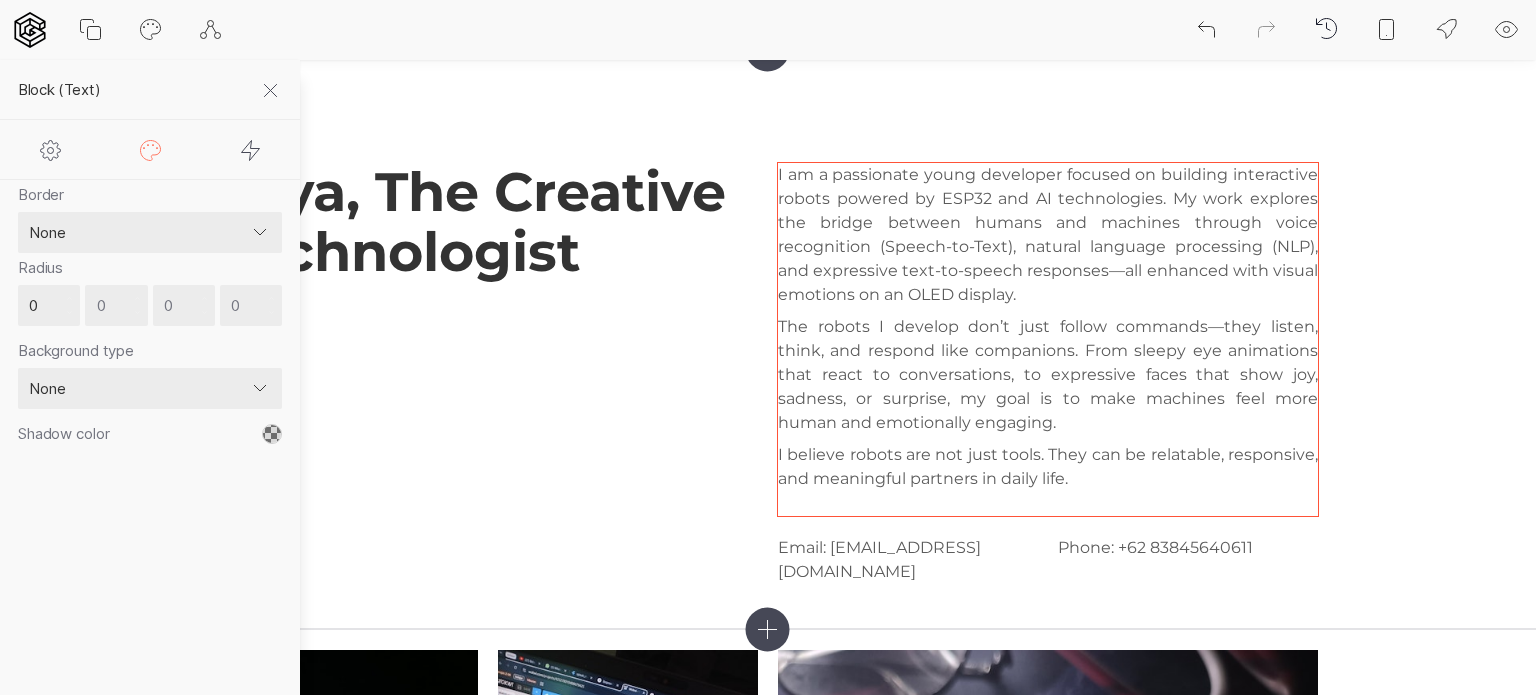 scroll, scrollTop: 625, scrollLeft: 0, axis: vertical 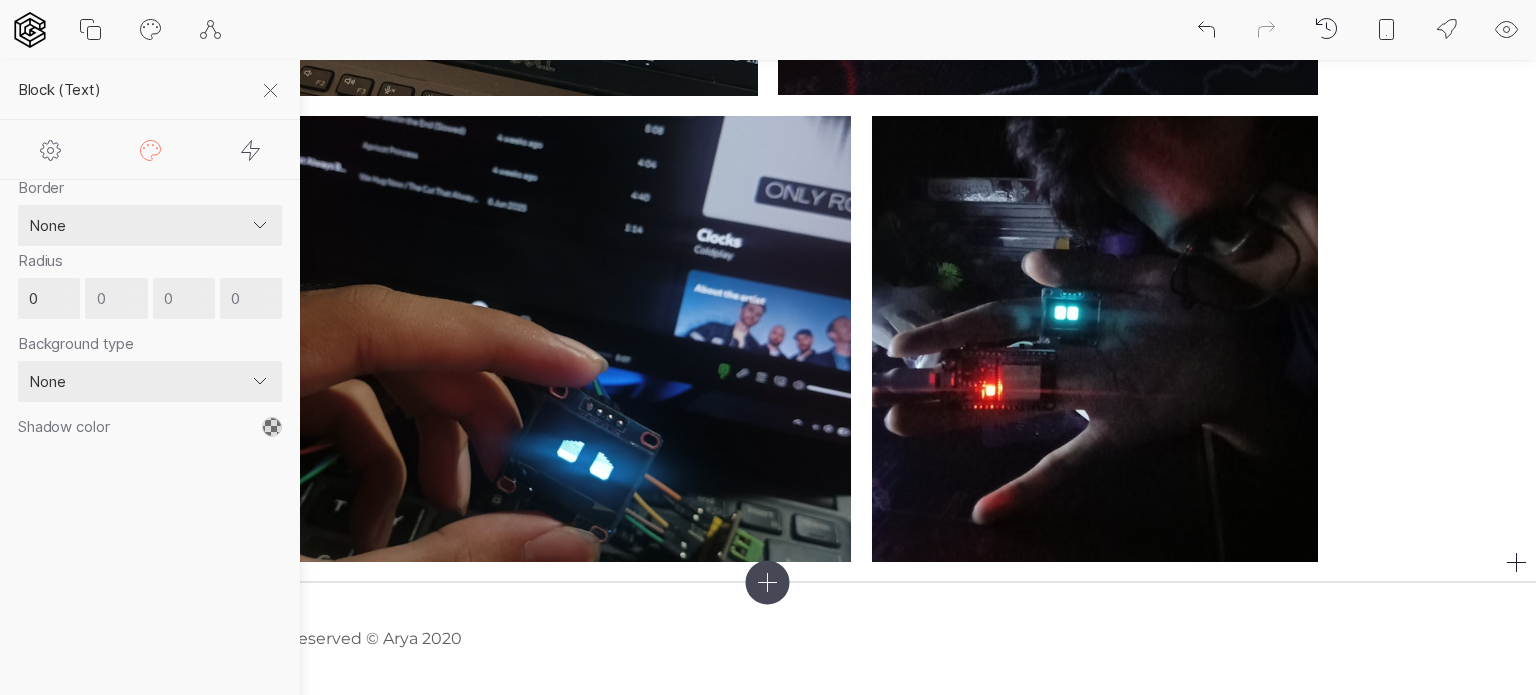 click at bounding box center [768, 12] 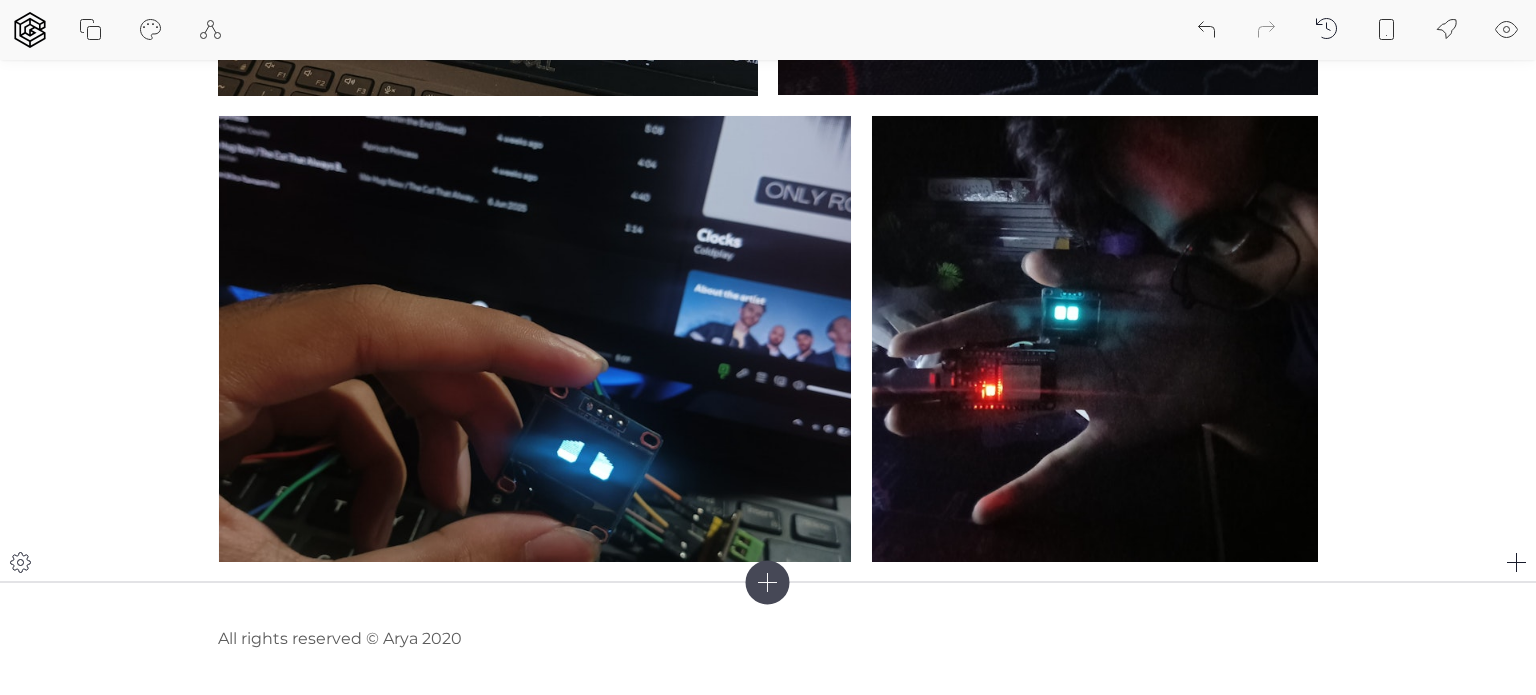 scroll, scrollTop: 383, scrollLeft: 0, axis: vertical 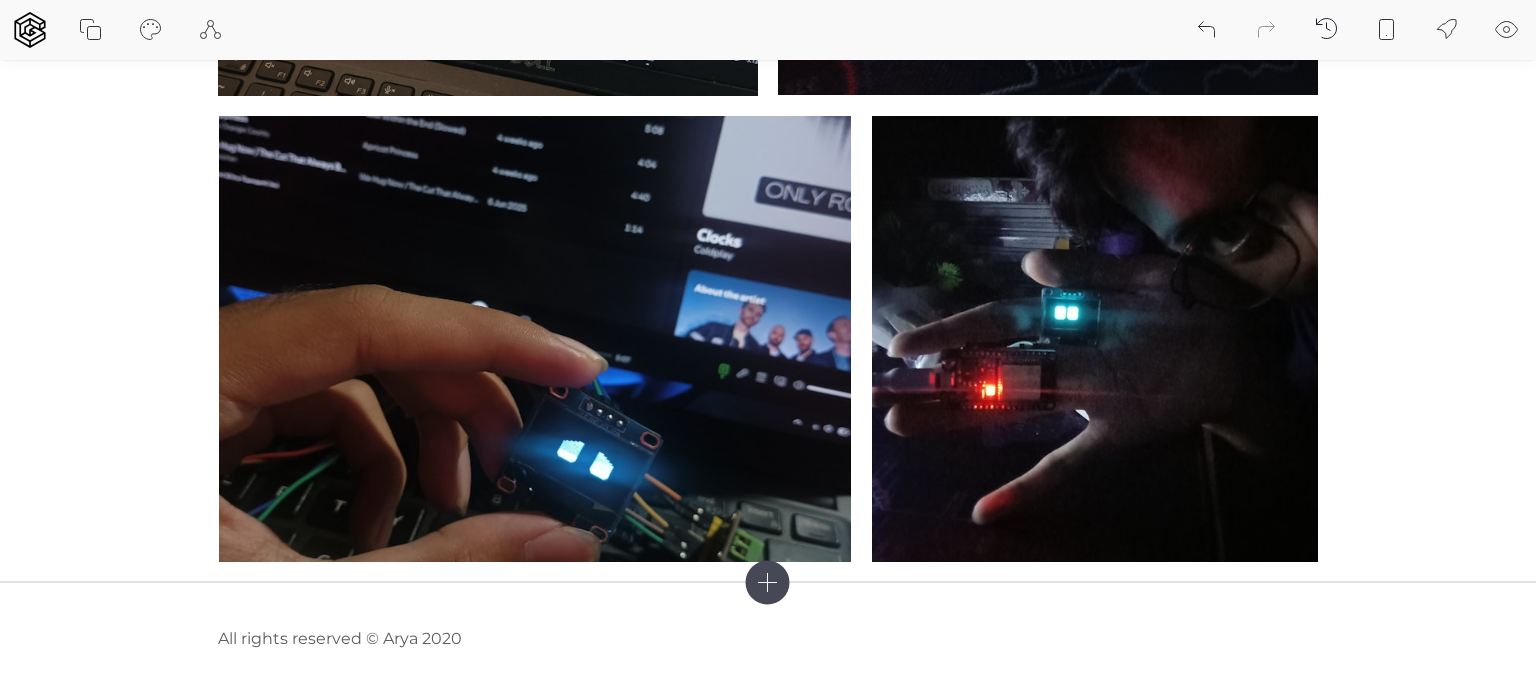 click 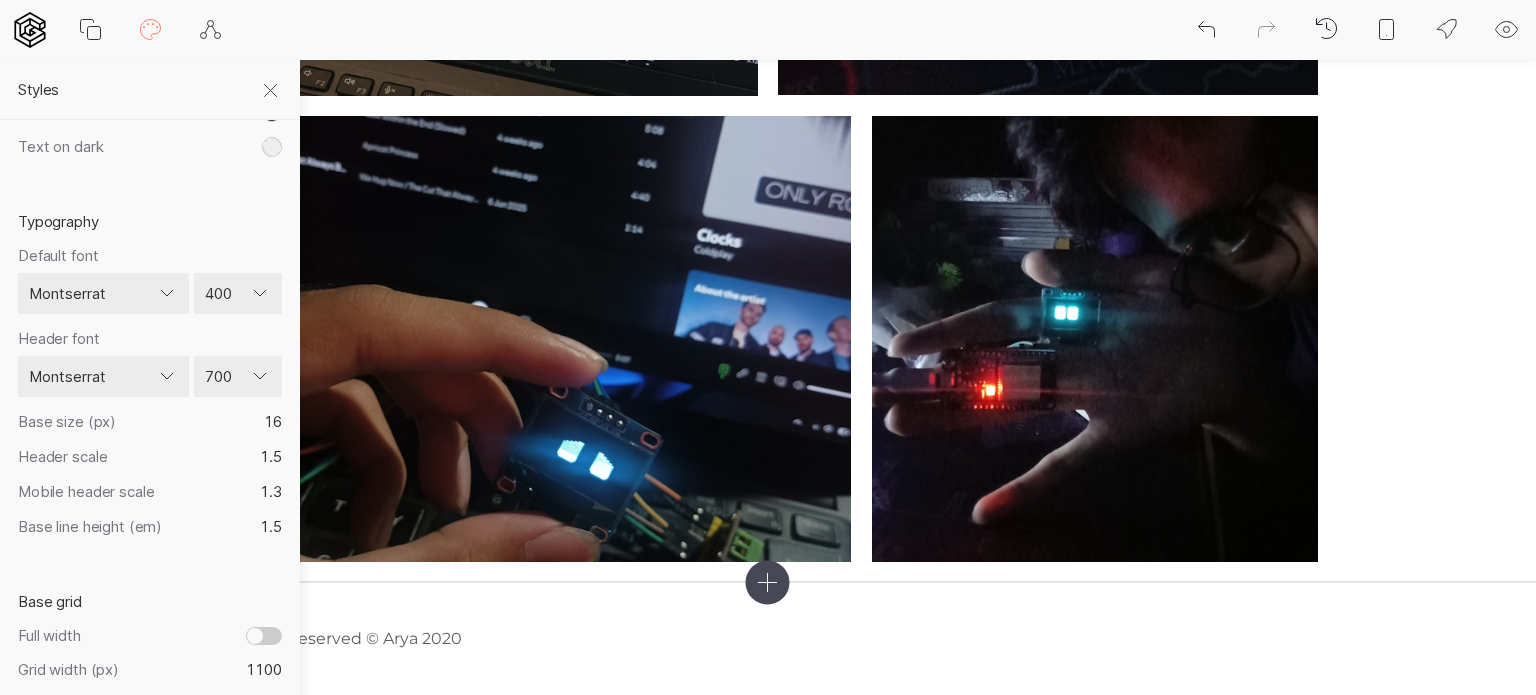 scroll, scrollTop: 880, scrollLeft: 0, axis: vertical 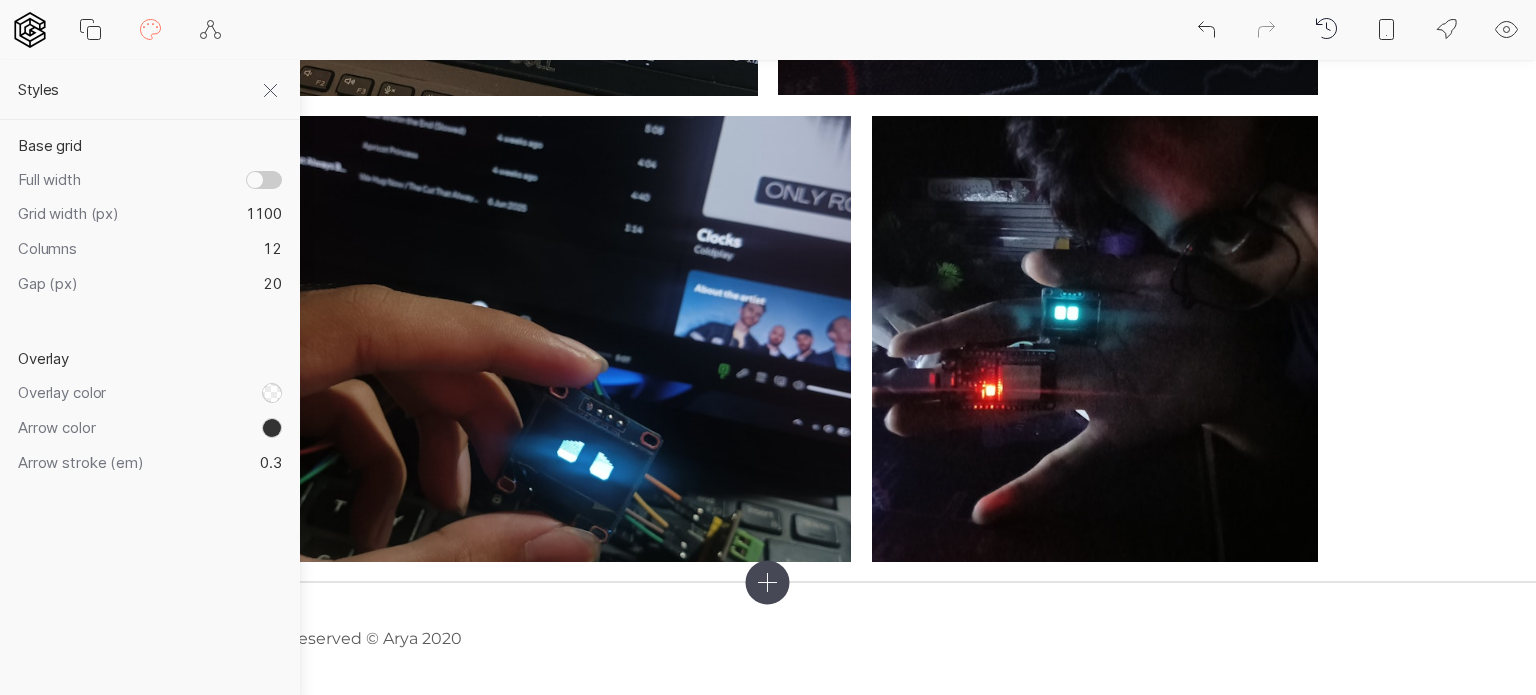 click 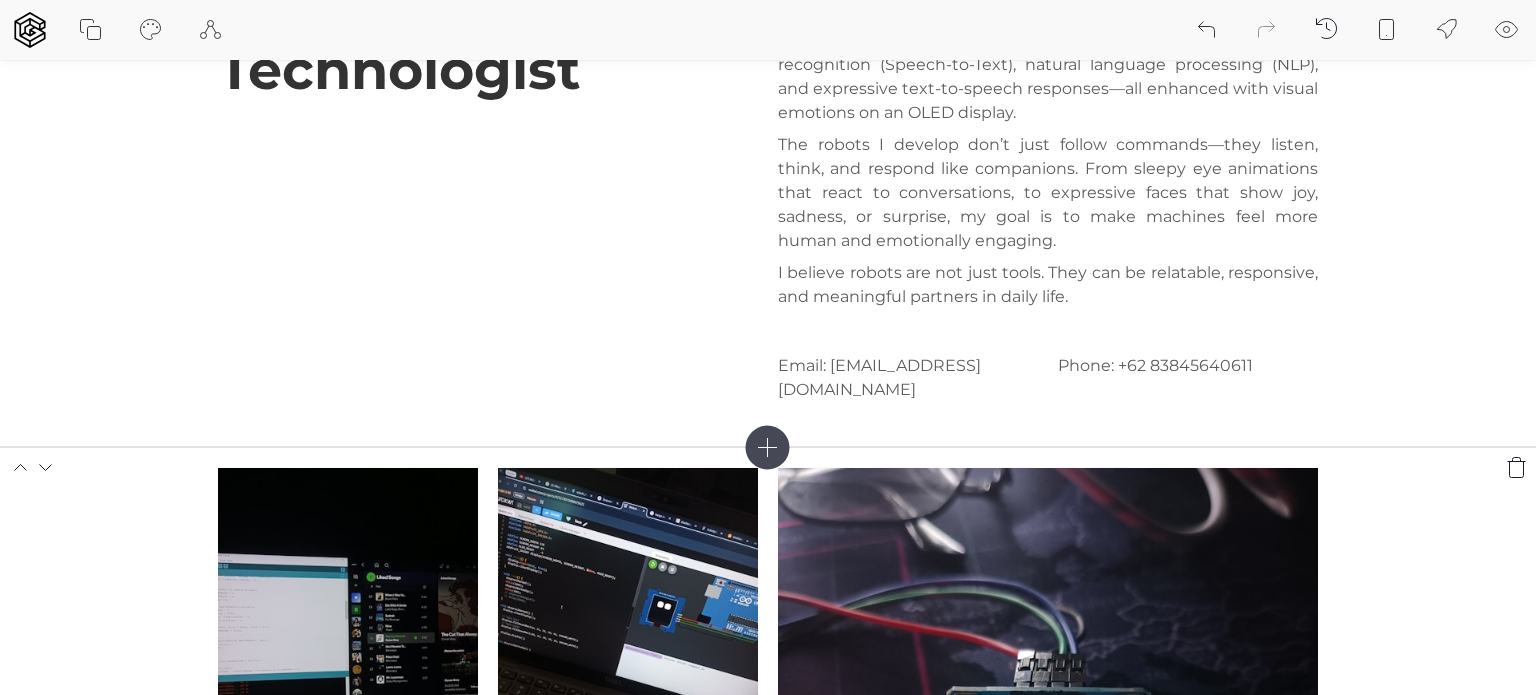 scroll, scrollTop: 0, scrollLeft: 0, axis: both 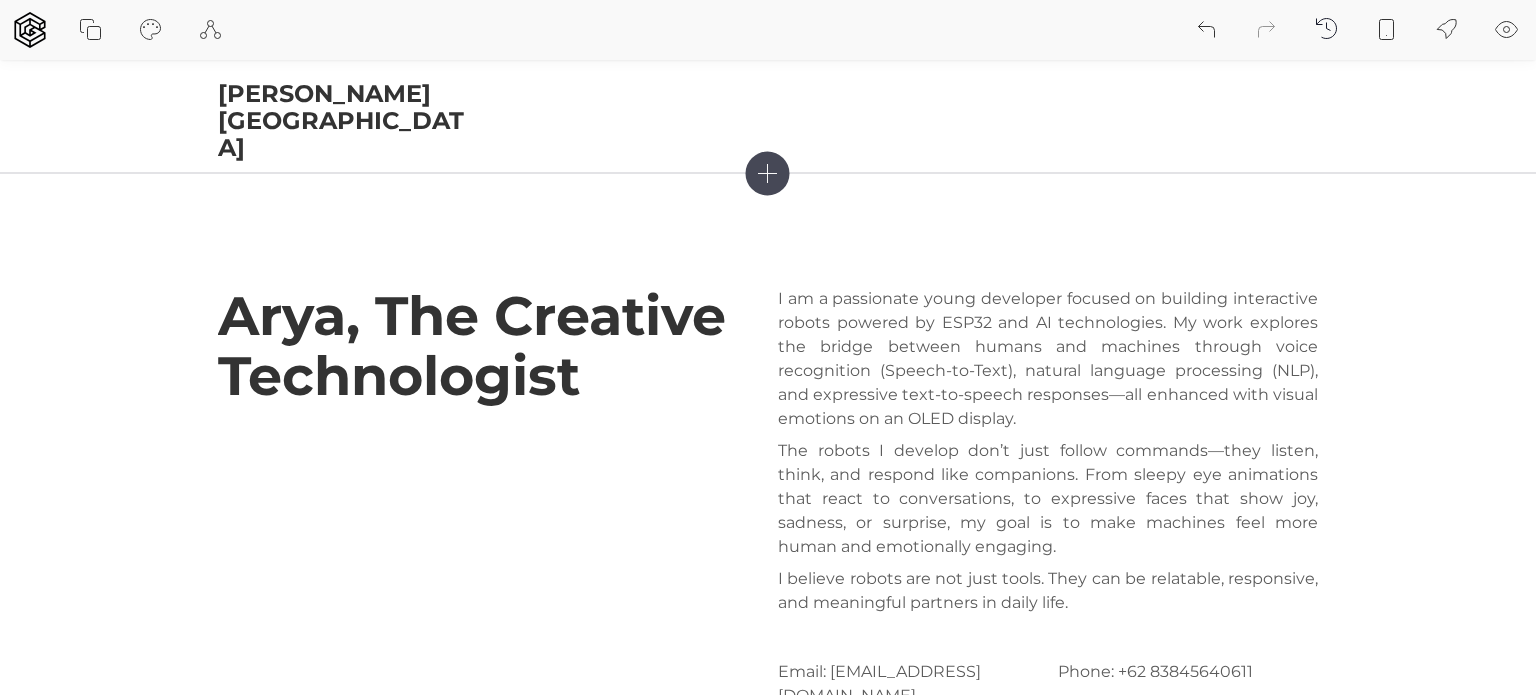 click 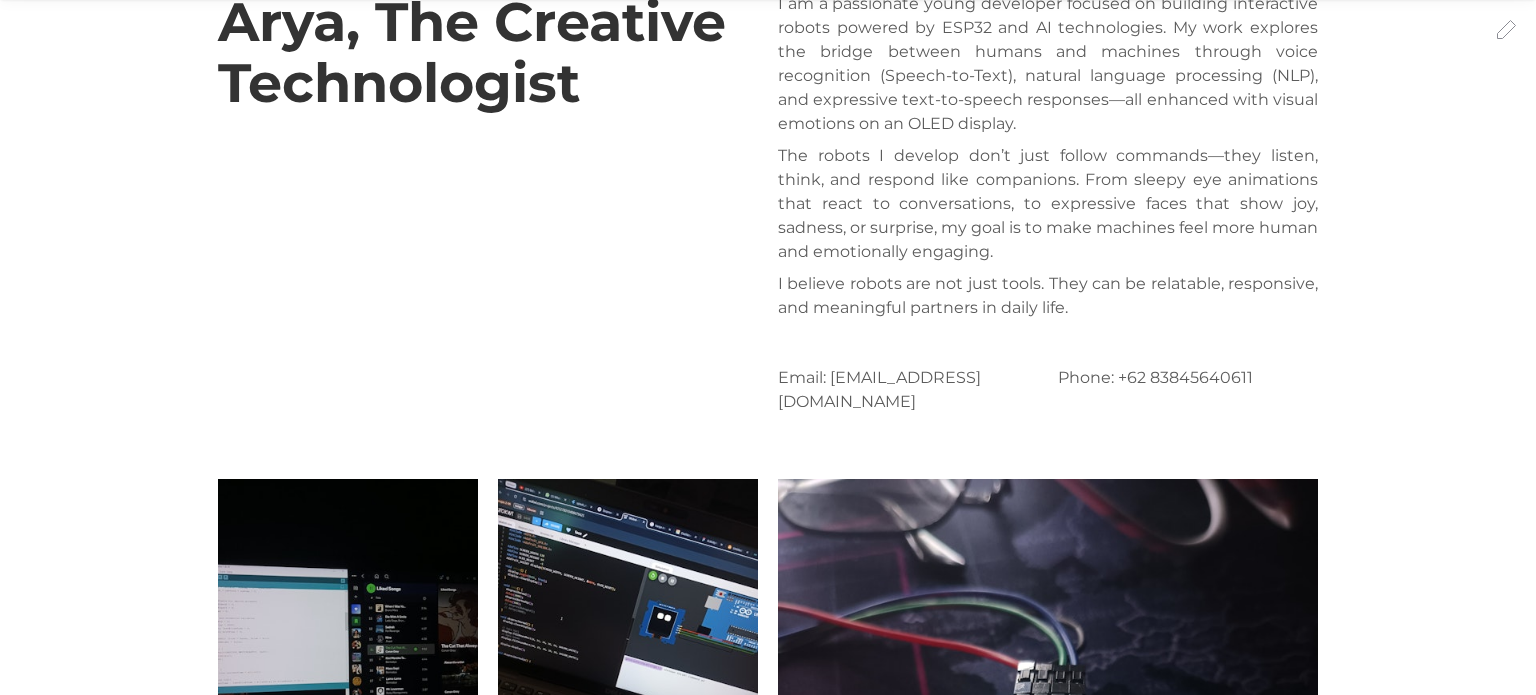 scroll, scrollTop: 0, scrollLeft: 0, axis: both 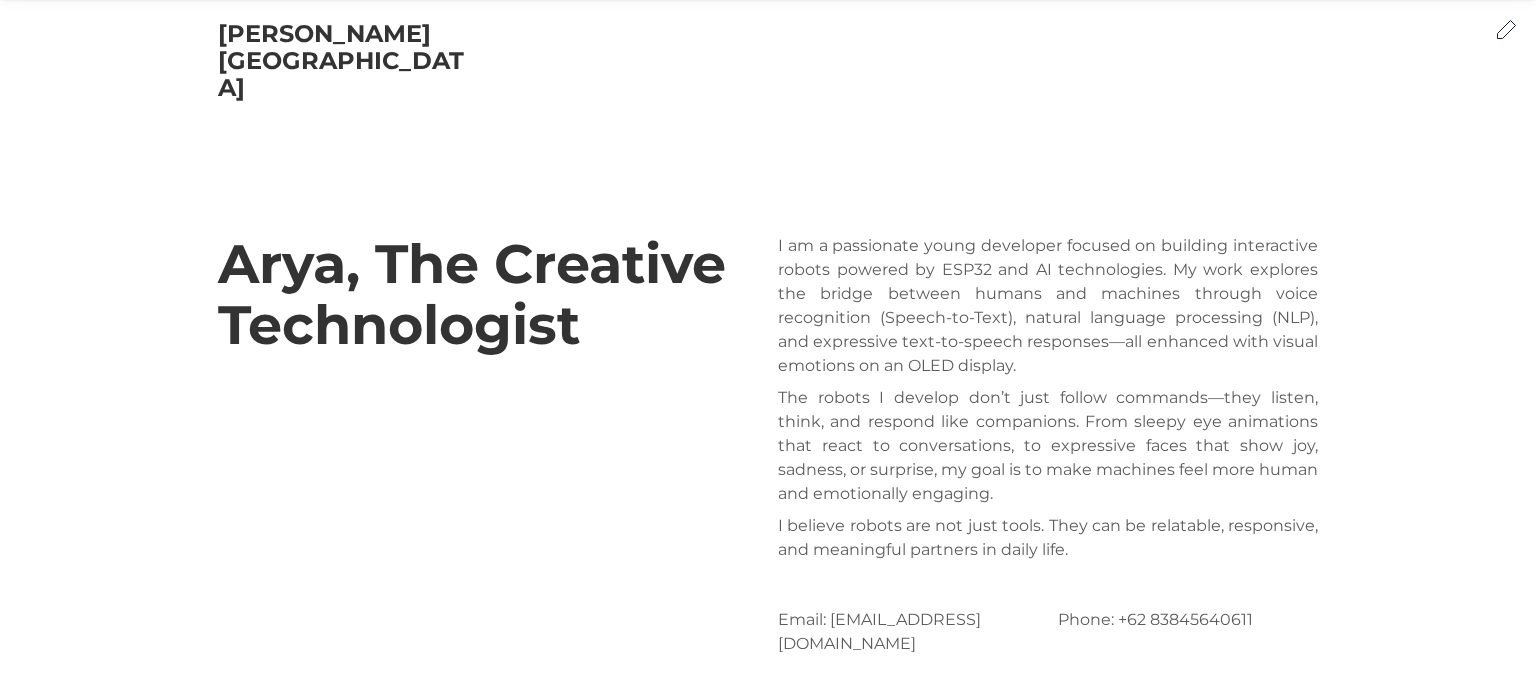 click 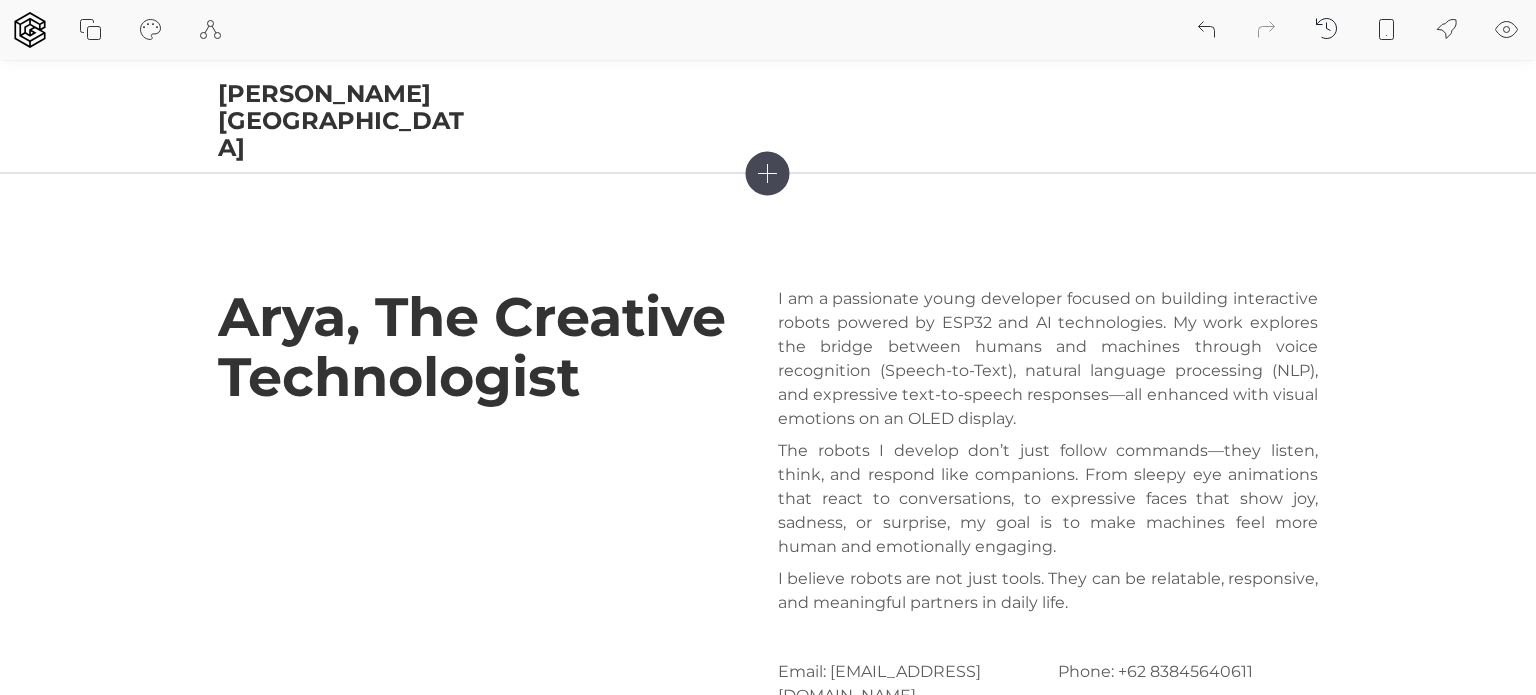click 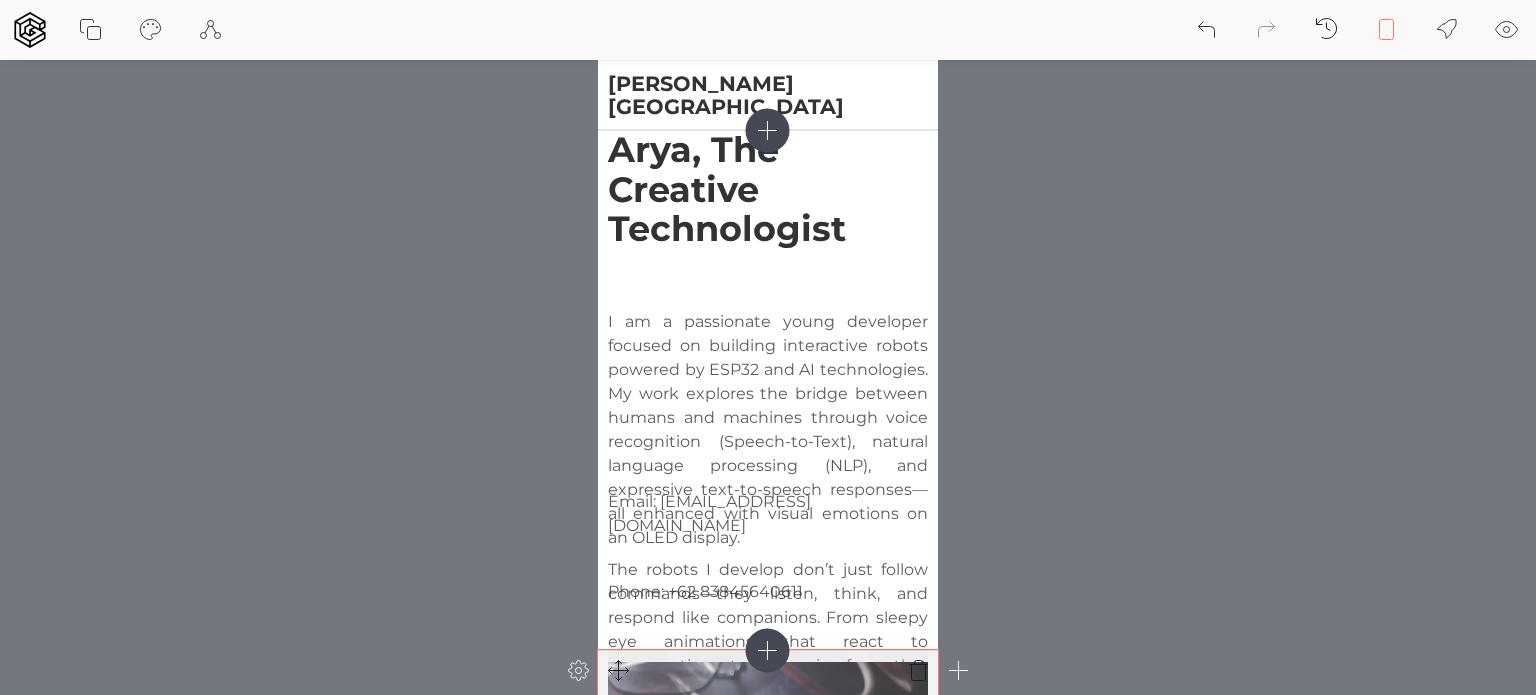 scroll, scrollTop: 0, scrollLeft: 0, axis: both 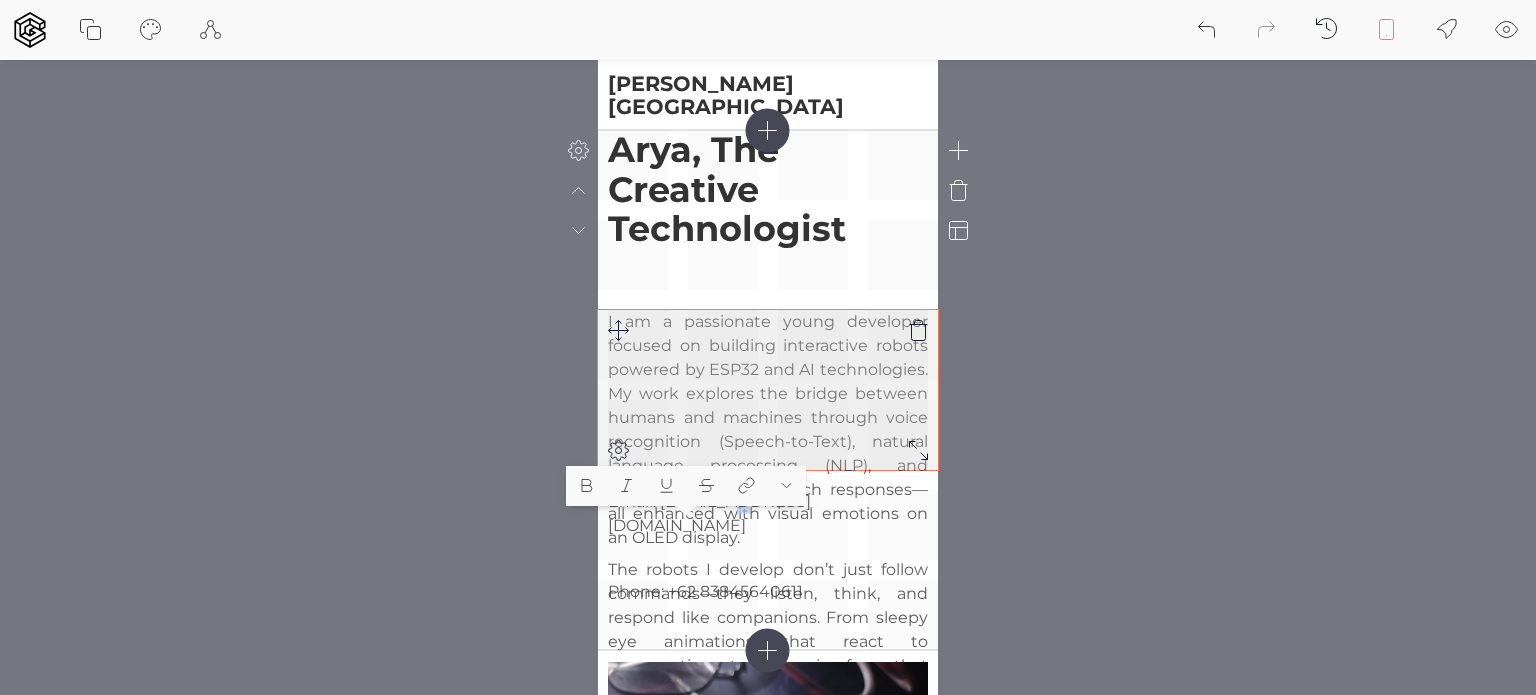 drag, startPoint x: 690, startPoint y: 535, endPoint x: 679, endPoint y: 571, distance: 37.64306 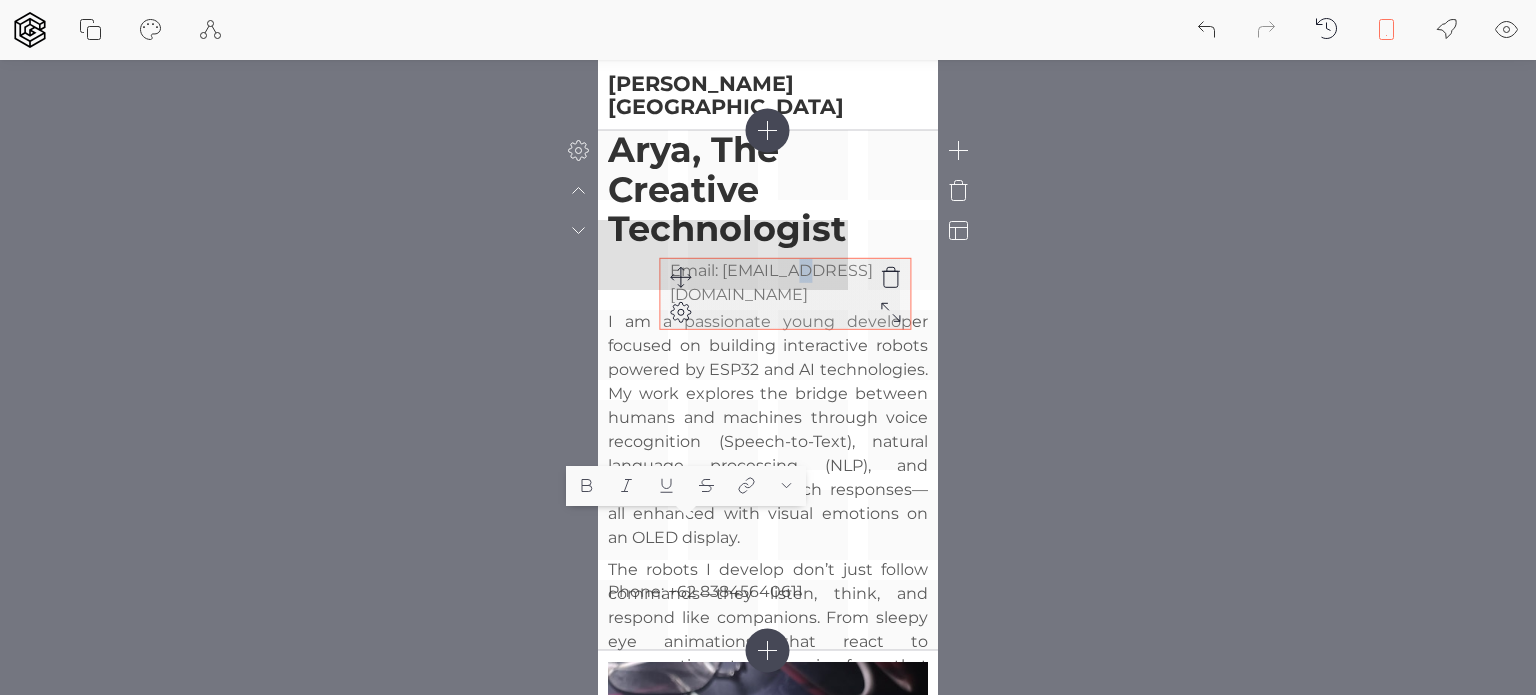 click on "Arya, The Creative Technologist I am a passionate young developer focused on building interactive robots powered by ESP32 and AI technologies. My work explores the bridge between humans and machines through voice recognition (Speech-to-Text), natural language processing (NLP), and expressive text-to-speech responses—all enhanced with visual emotions on an OLED display. The robots I develop don’t just follow commands—they listen, think, and respond like companions. From sleepy eye animations that react to conversations, to expressive faces that show joy, sadness, or surprise, my goal is to make machines feel more human and emotionally engaging. I believe robots are not just tools. They can be relatable, responsive, and meaningful partners in daily life. Email: [EMAIL_ADDRESS][DOMAIN_NAME] Phone: + [PHONE_NUMBER]" at bounding box center [768, 390] 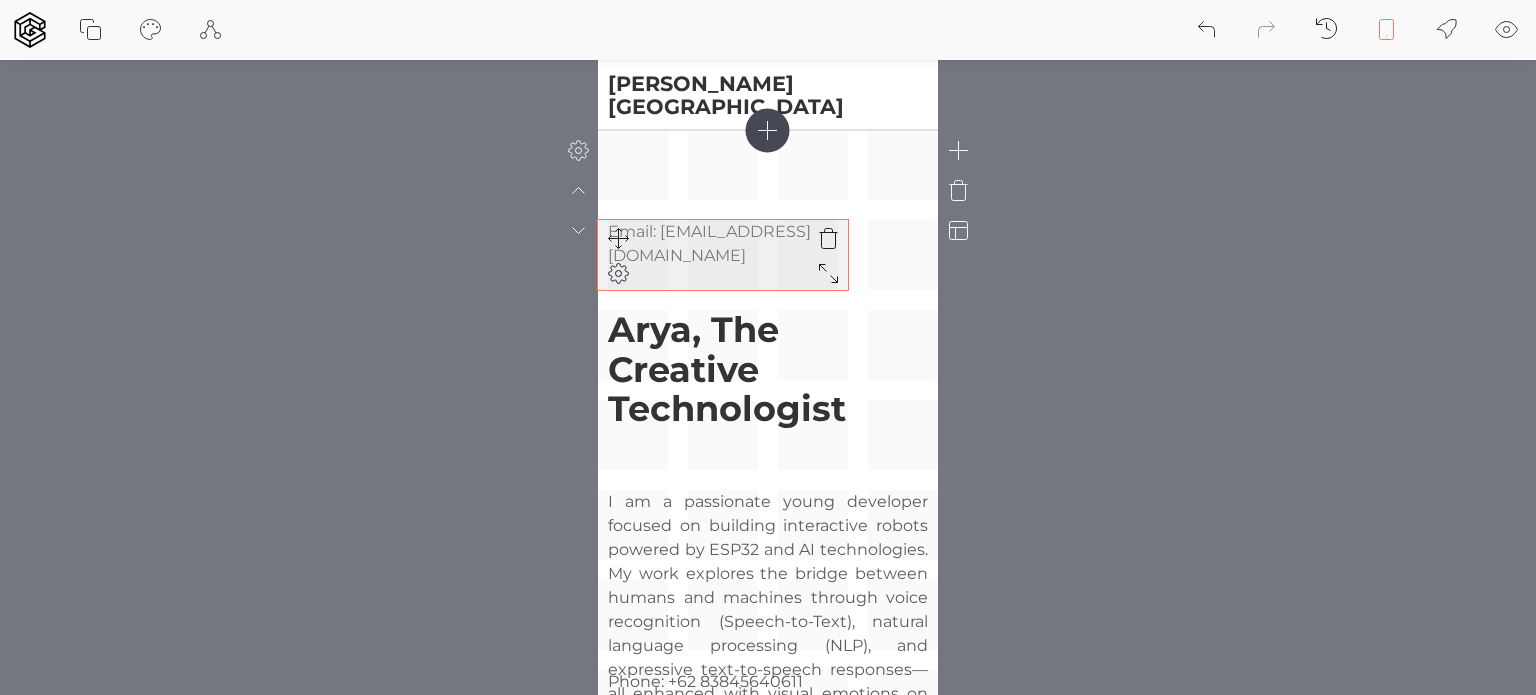 click on "Email: [EMAIL_ADDRESS][DOMAIN_NAME]" at bounding box center [723, 244] 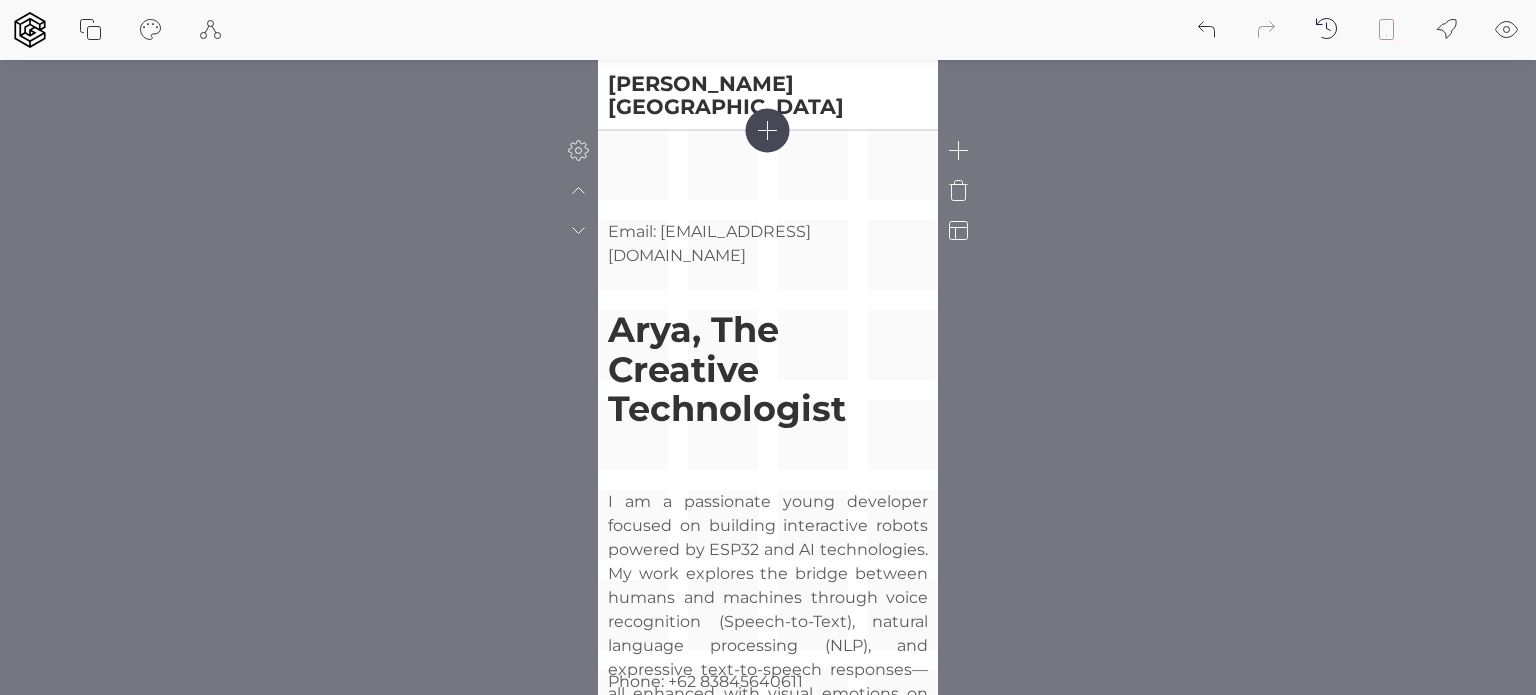 click on "Arya, The Creative Technologist I am a passionate young developer focused on building interactive robots powered by ESP32 and AI technologies. My work explores the bridge between humans and machines through voice recognition (Speech-to-Text), natural language processing (NLP), and expressive text-to-speech responses—all enhanced with visual emotions on an OLED display. The robots I develop don’t just follow commands—they listen, think, and respond like companions. From sleepy eye animations that react to conversations, to expressive faces that show joy, sadness, or surprise, my goal is to make machines feel more human and emotionally engaging. I believe robots are not just tools. They can be relatable, responsive, and meaningful partners in daily life. Email: [EMAIL_ADDRESS][DOMAIN_NAME] Phone: + [PHONE_NUMBER]" at bounding box center [768, 435] 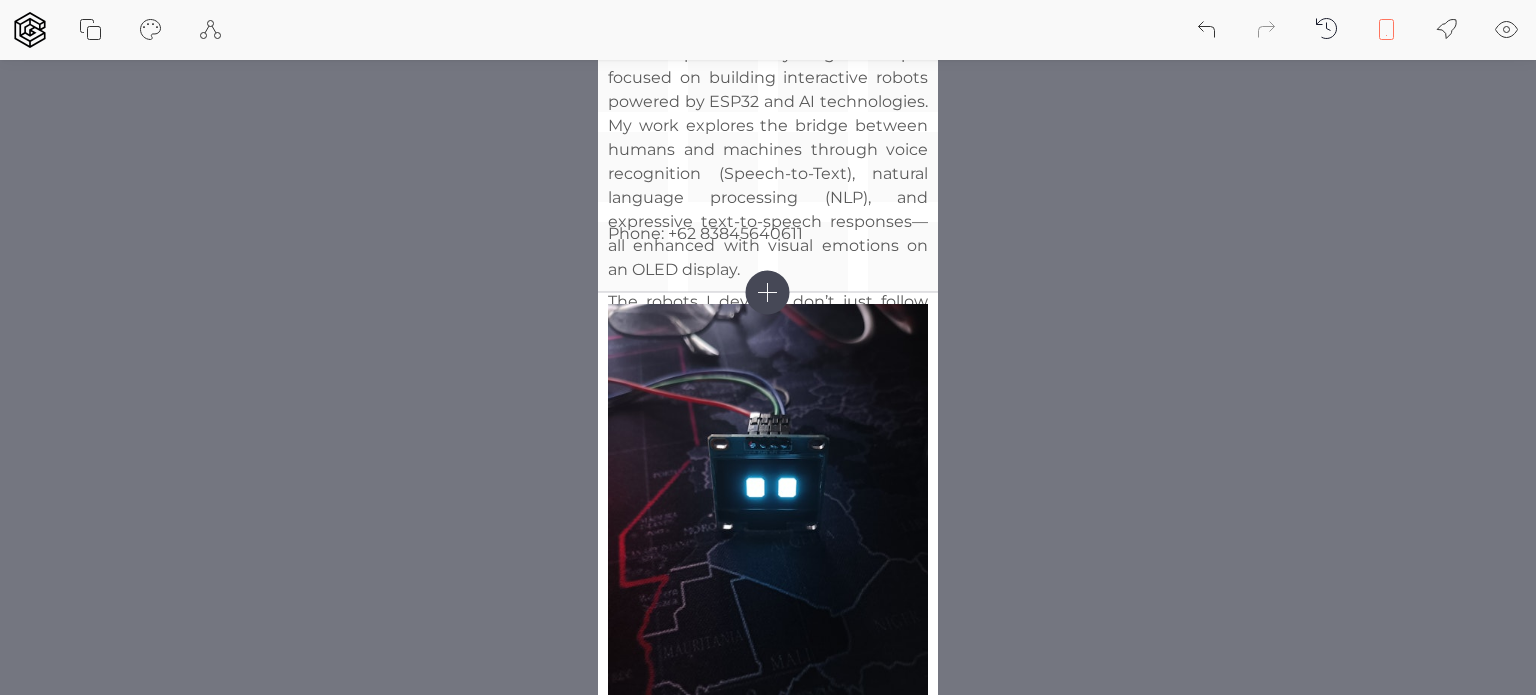 scroll, scrollTop: 451, scrollLeft: 0, axis: vertical 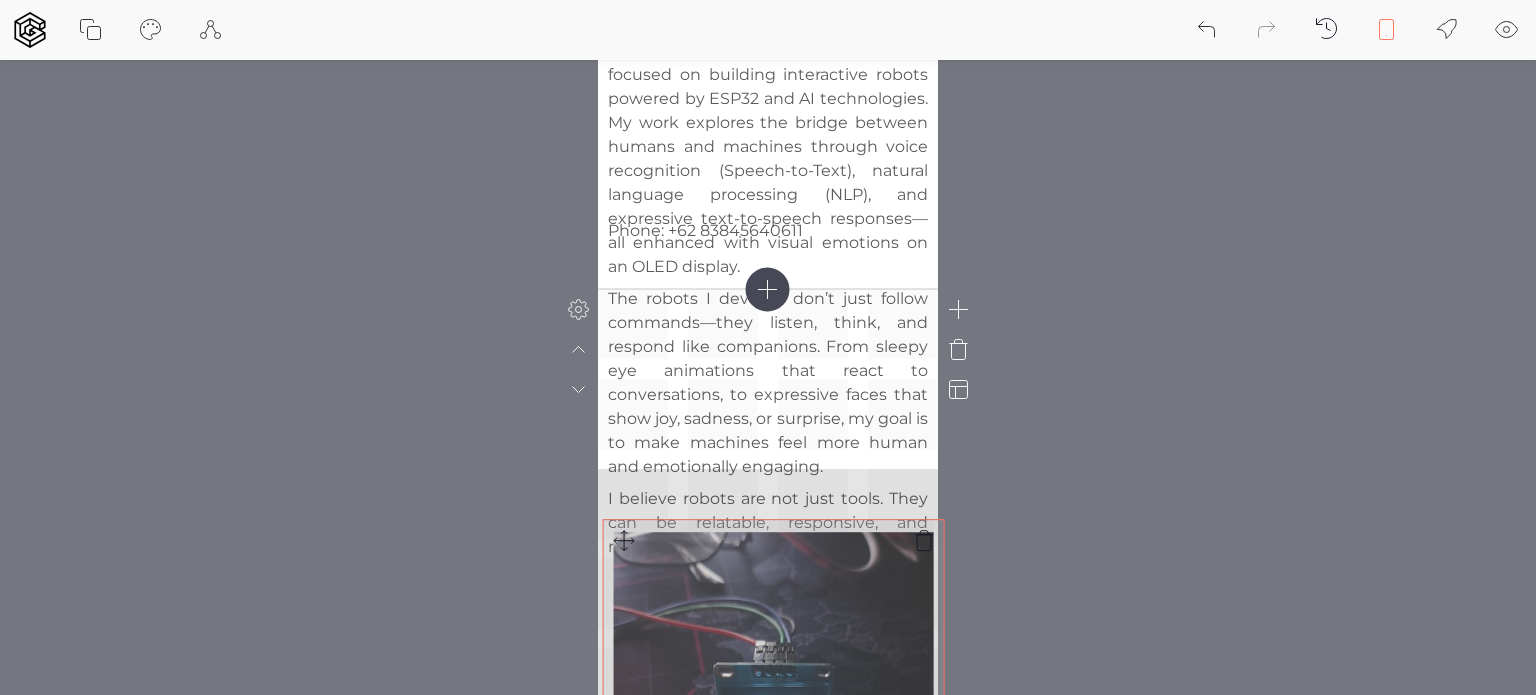click at bounding box center [768, 1044] 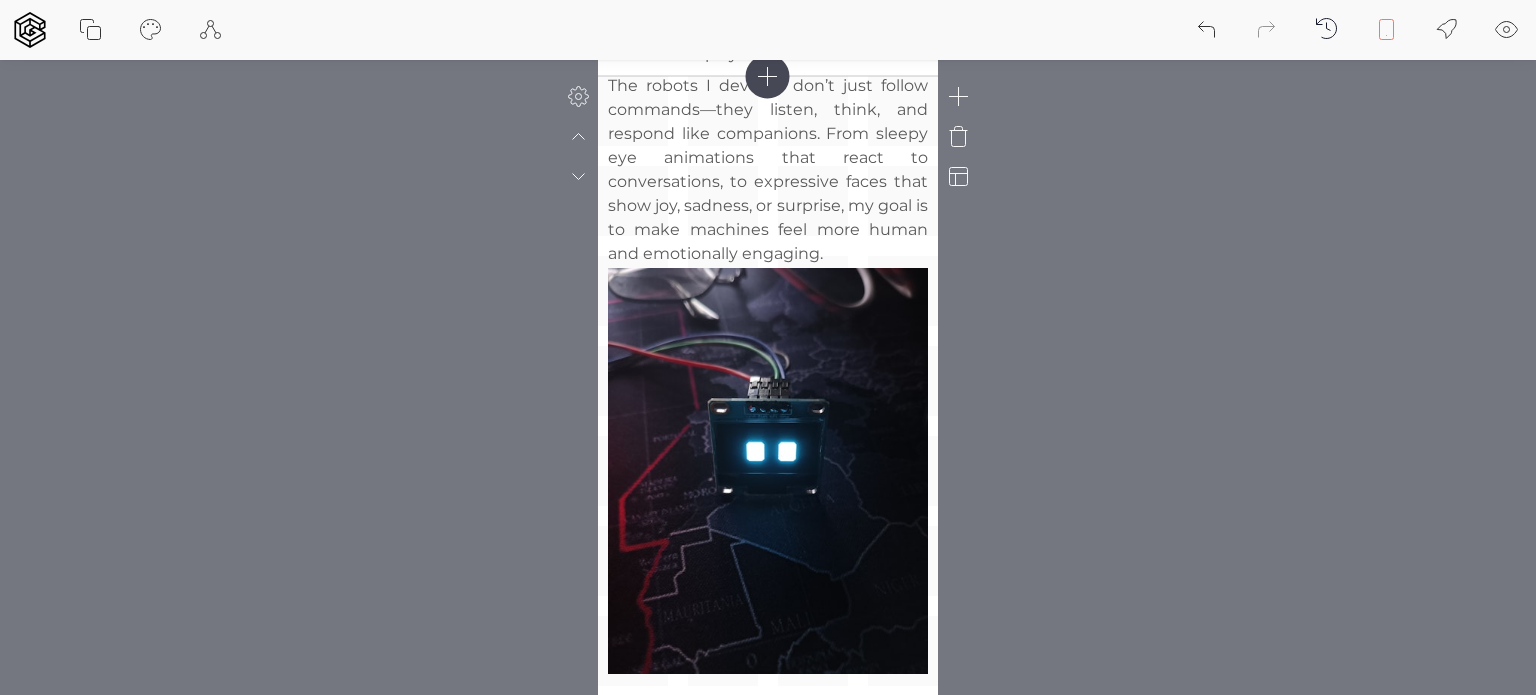 scroll, scrollTop: 668, scrollLeft: 0, axis: vertical 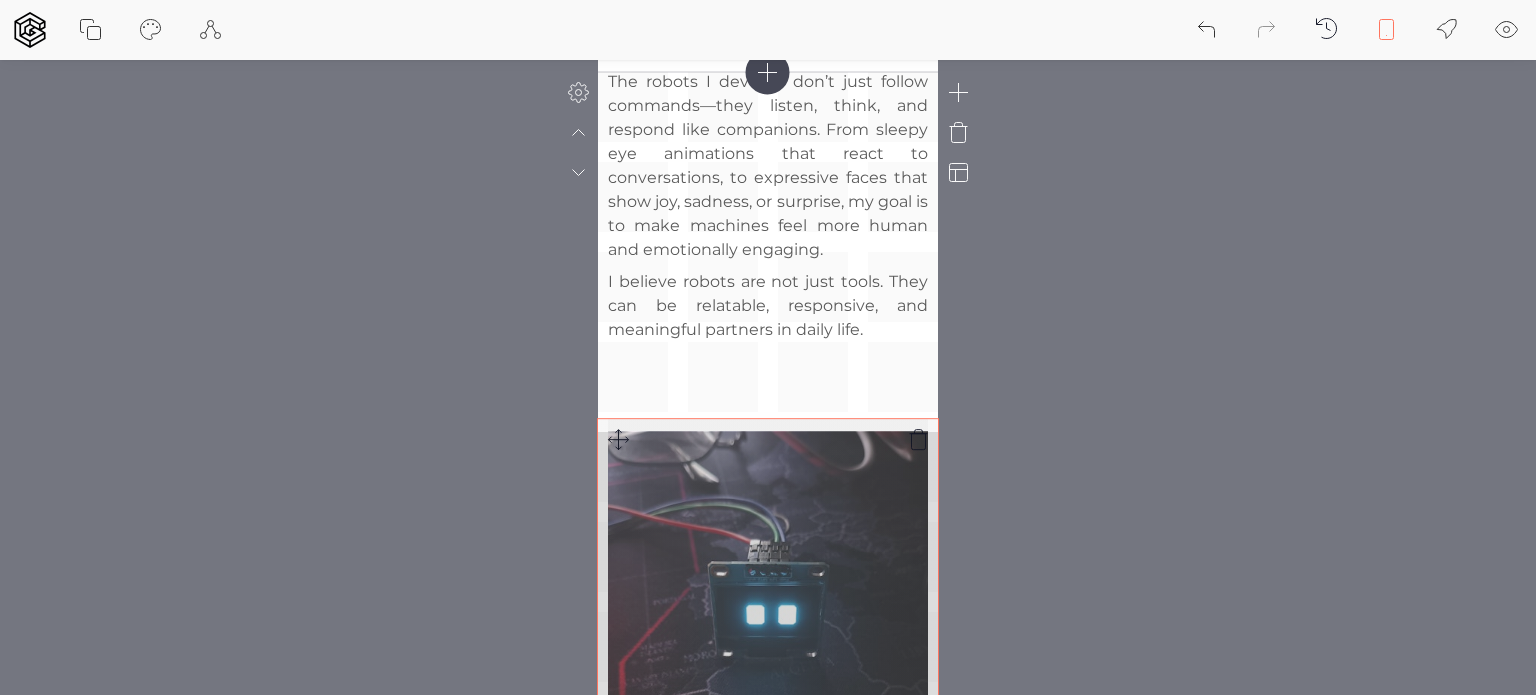 click at bounding box center [768, 917] 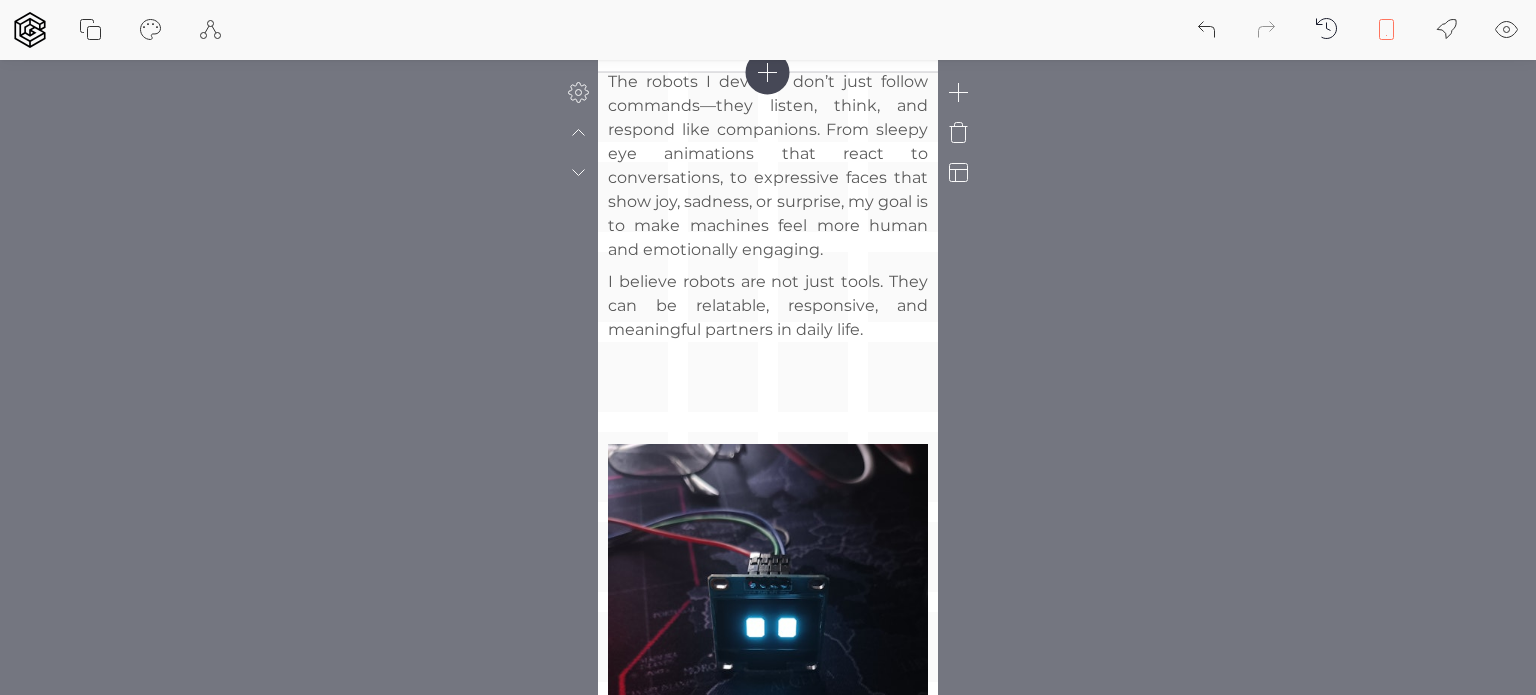 scroll, scrollTop: 850, scrollLeft: 0, axis: vertical 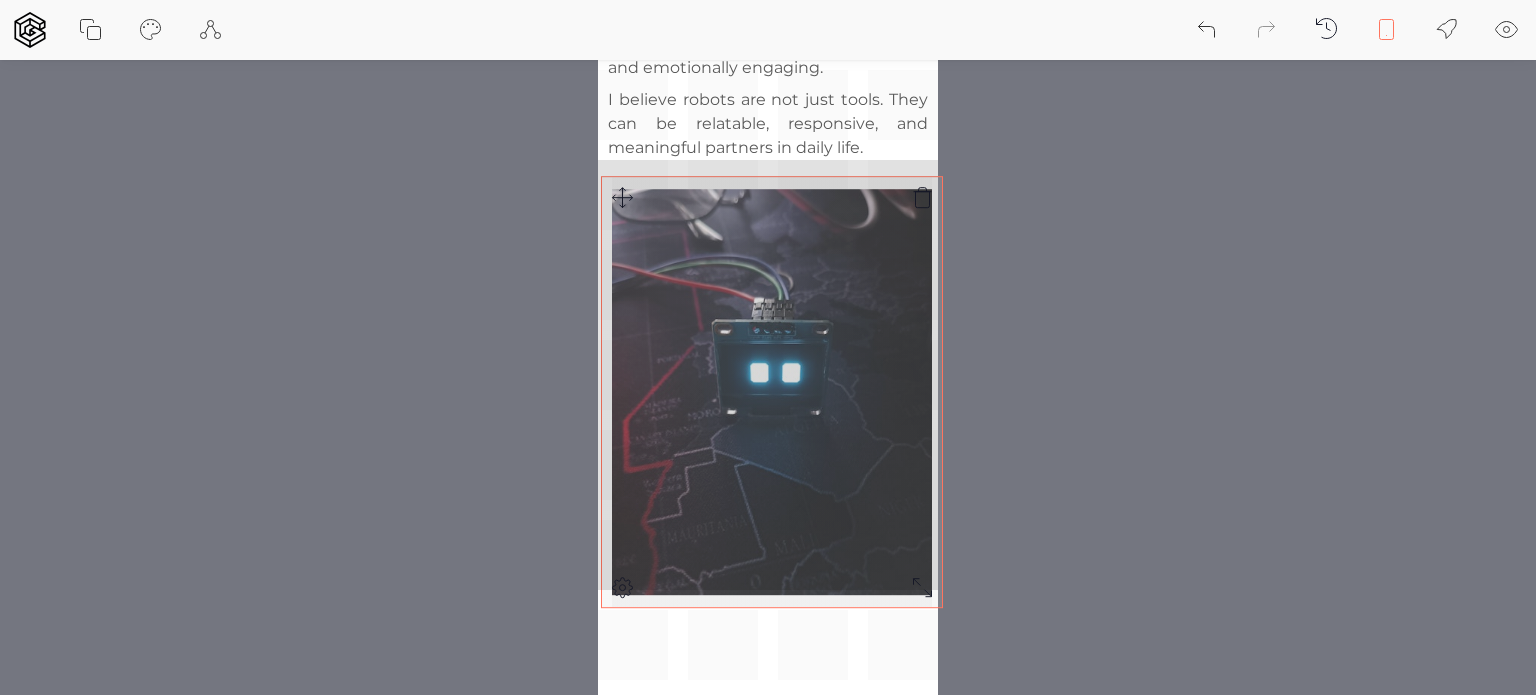 click at bounding box center (768, 825) 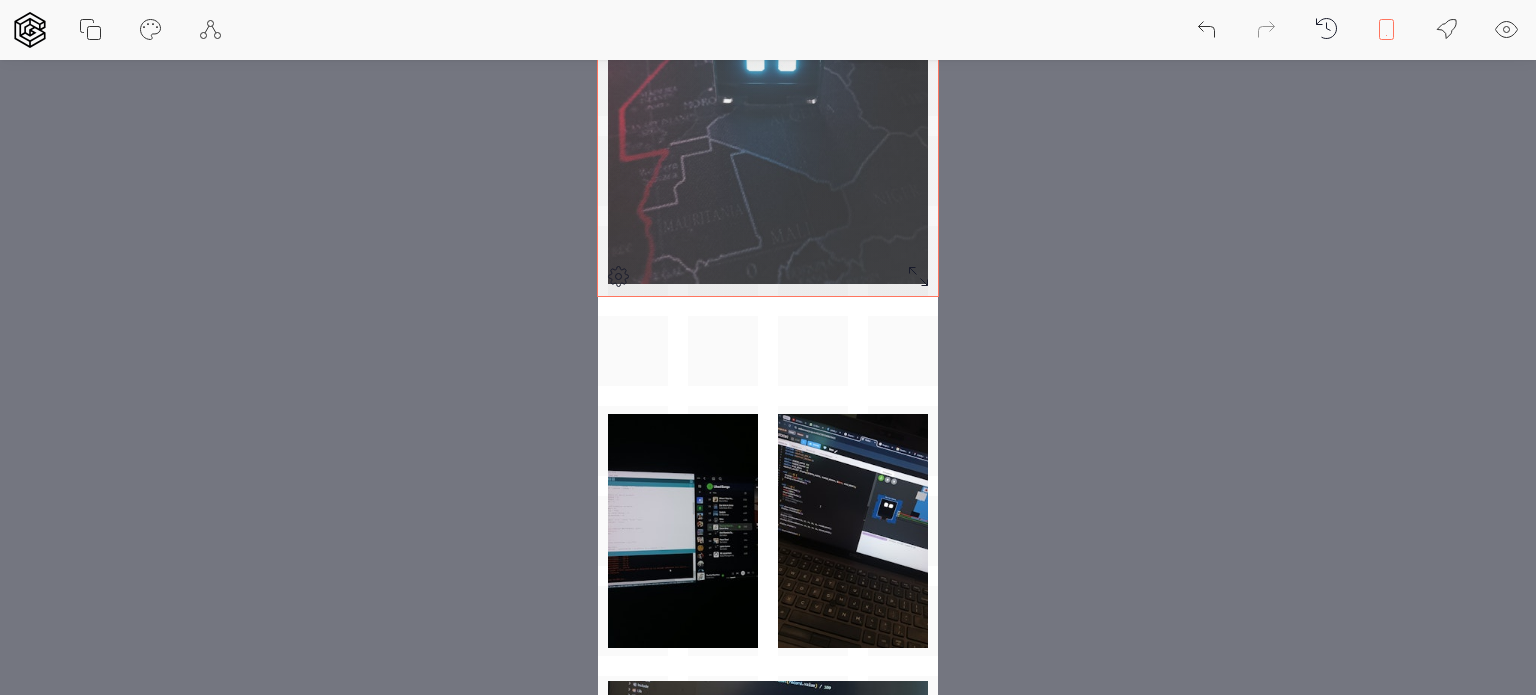 scroll, scrollTop: 1146, scrollLeft: 0, axis: vertical 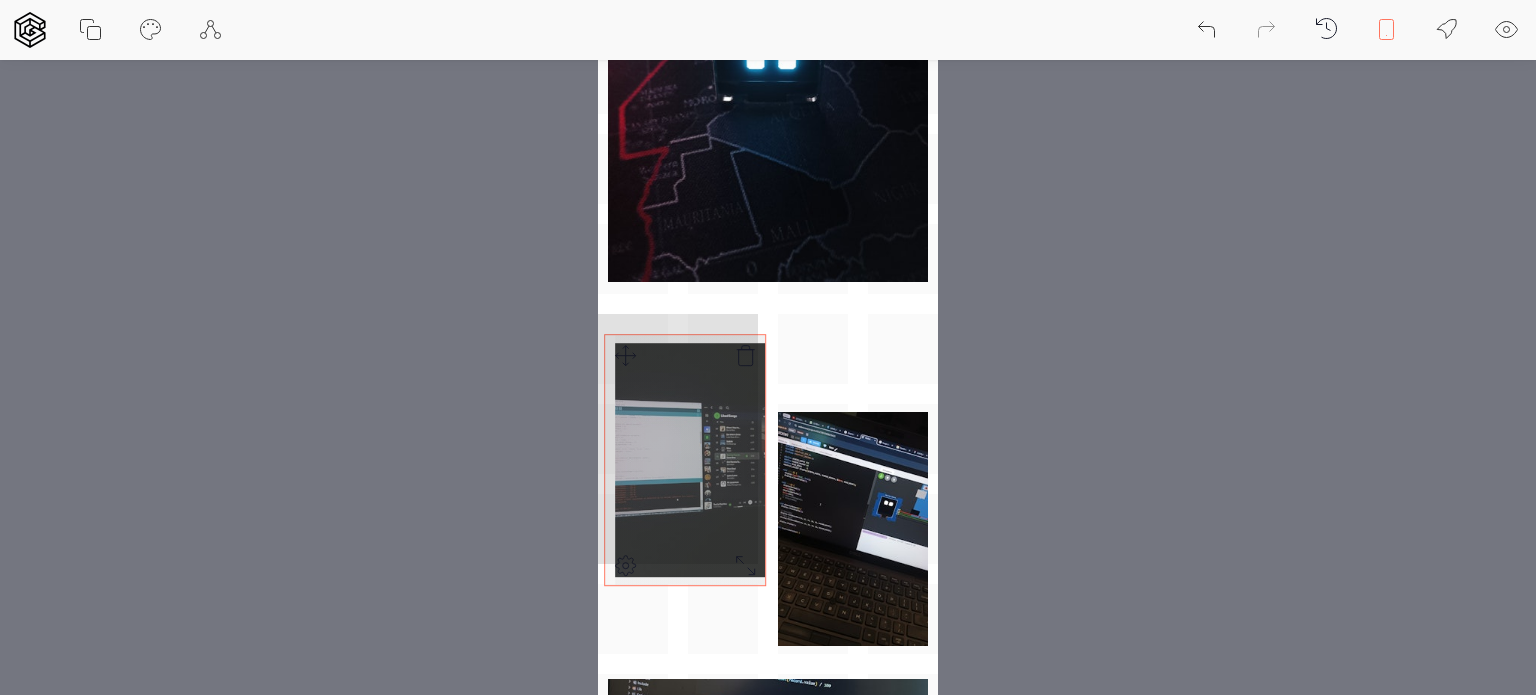 click at bounding box center [768, 529] 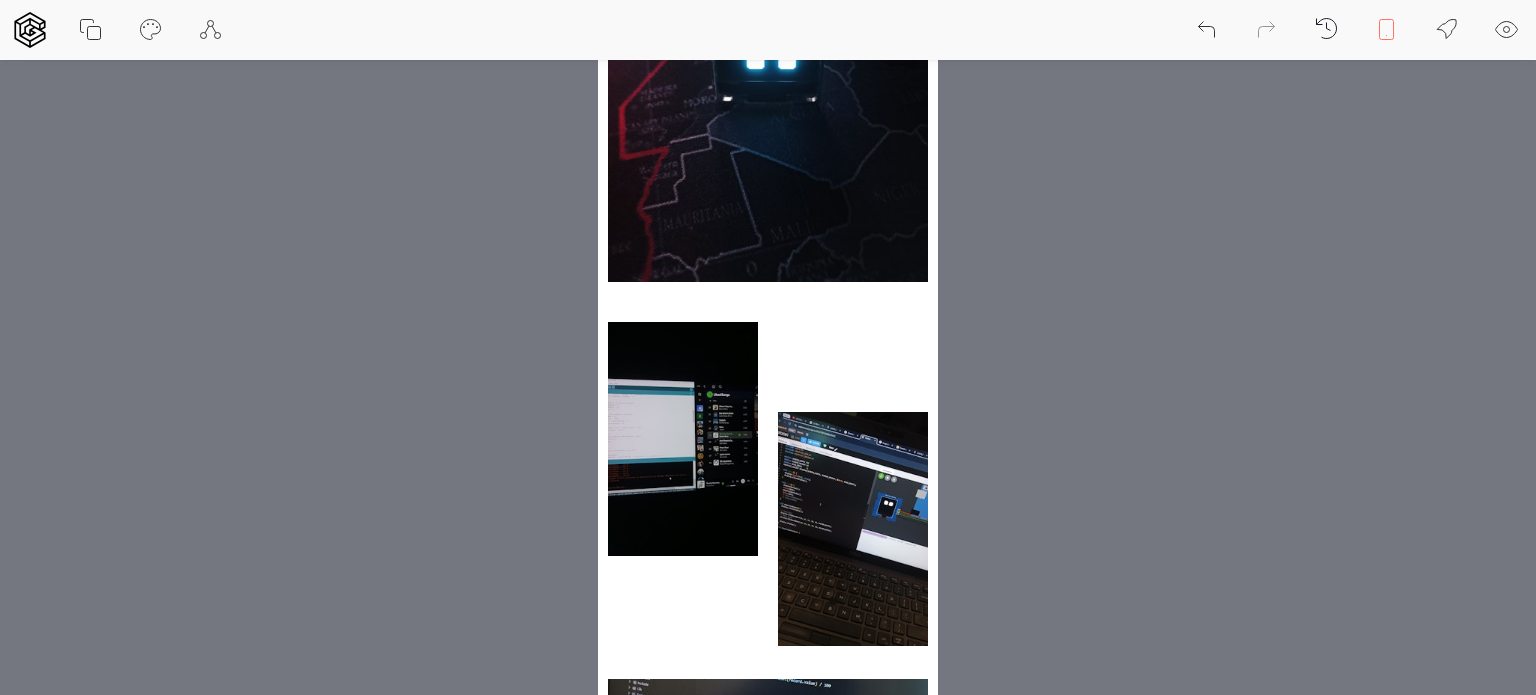 drag, startPoint x: 832, startPoint y: 483, endPoint x: 828, endPoint y: 420, distance: 63.126858 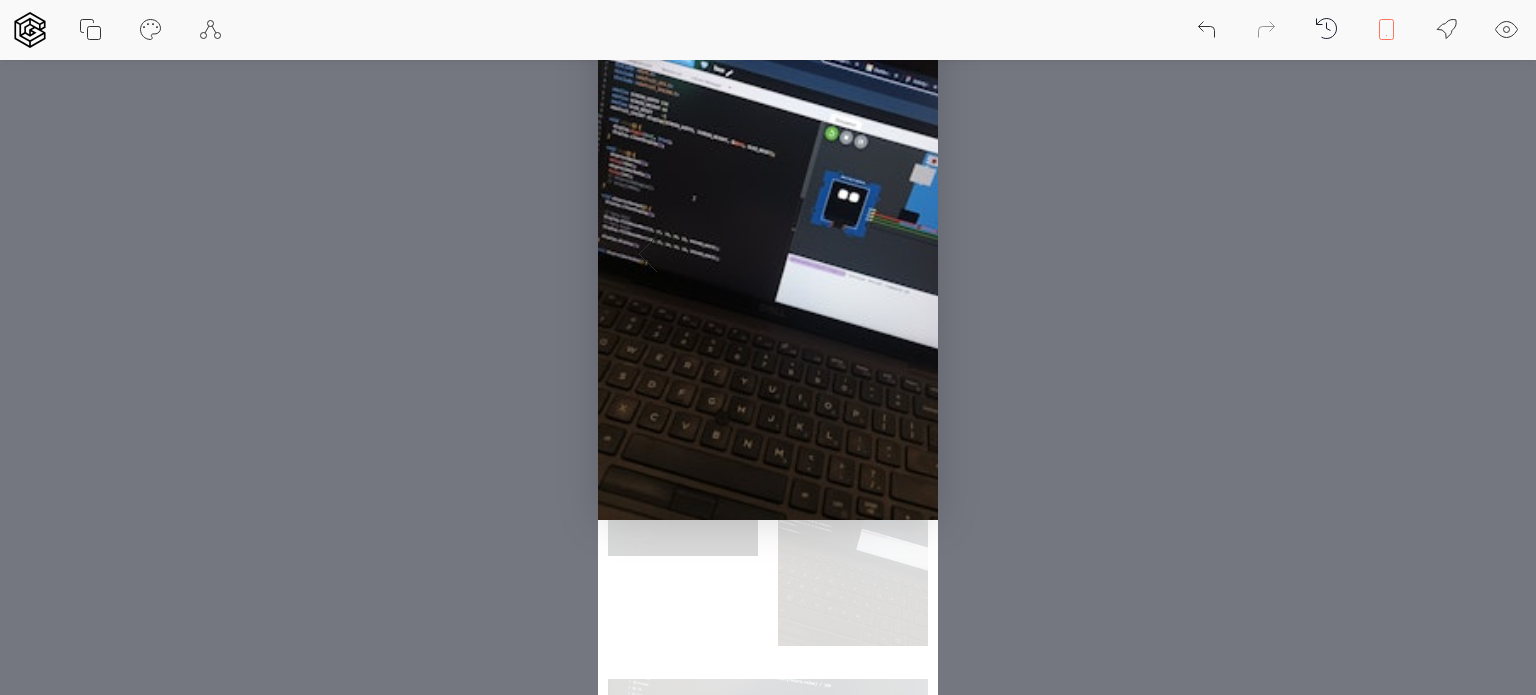 click at bounding box center (768, 254) 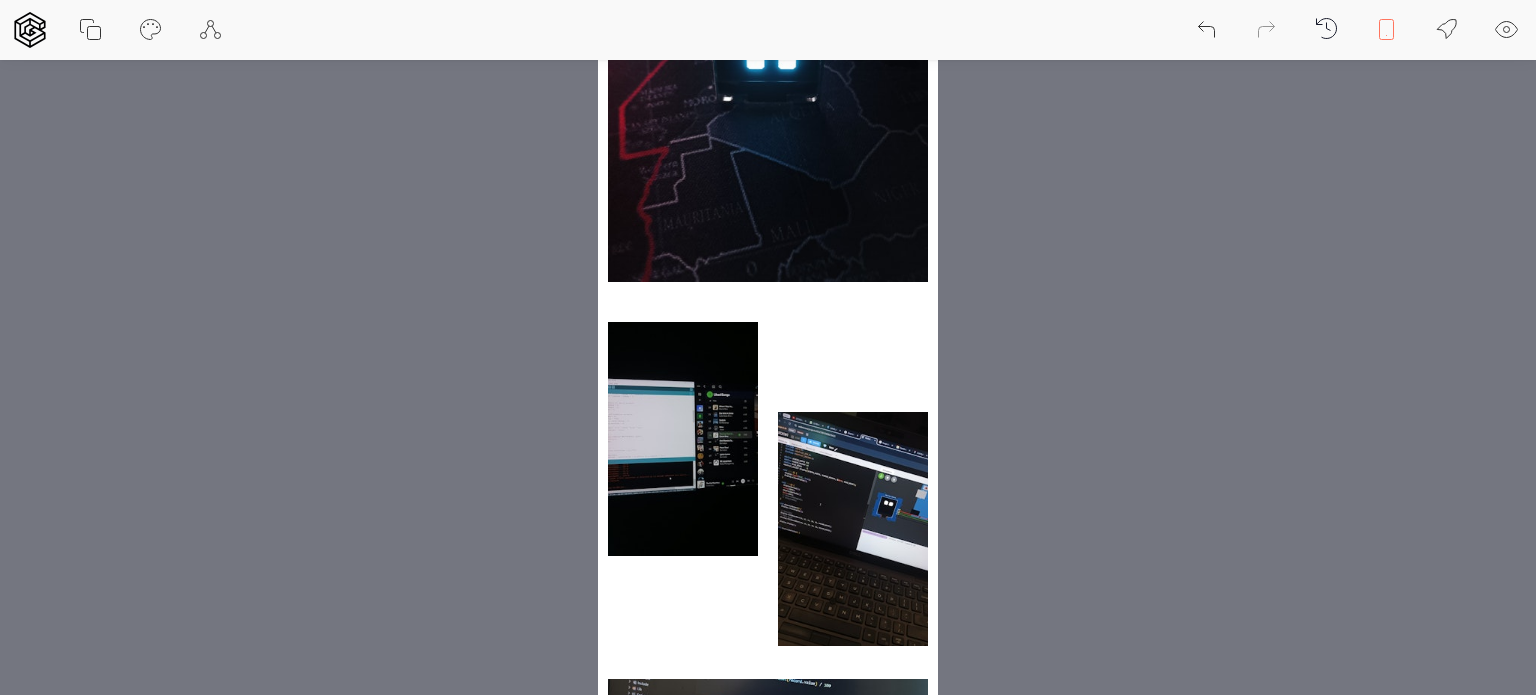 drag, startPoint x: 818, startPoint y: 445, endPoint x: 904, endPoint y: 391, distance: 101.54802 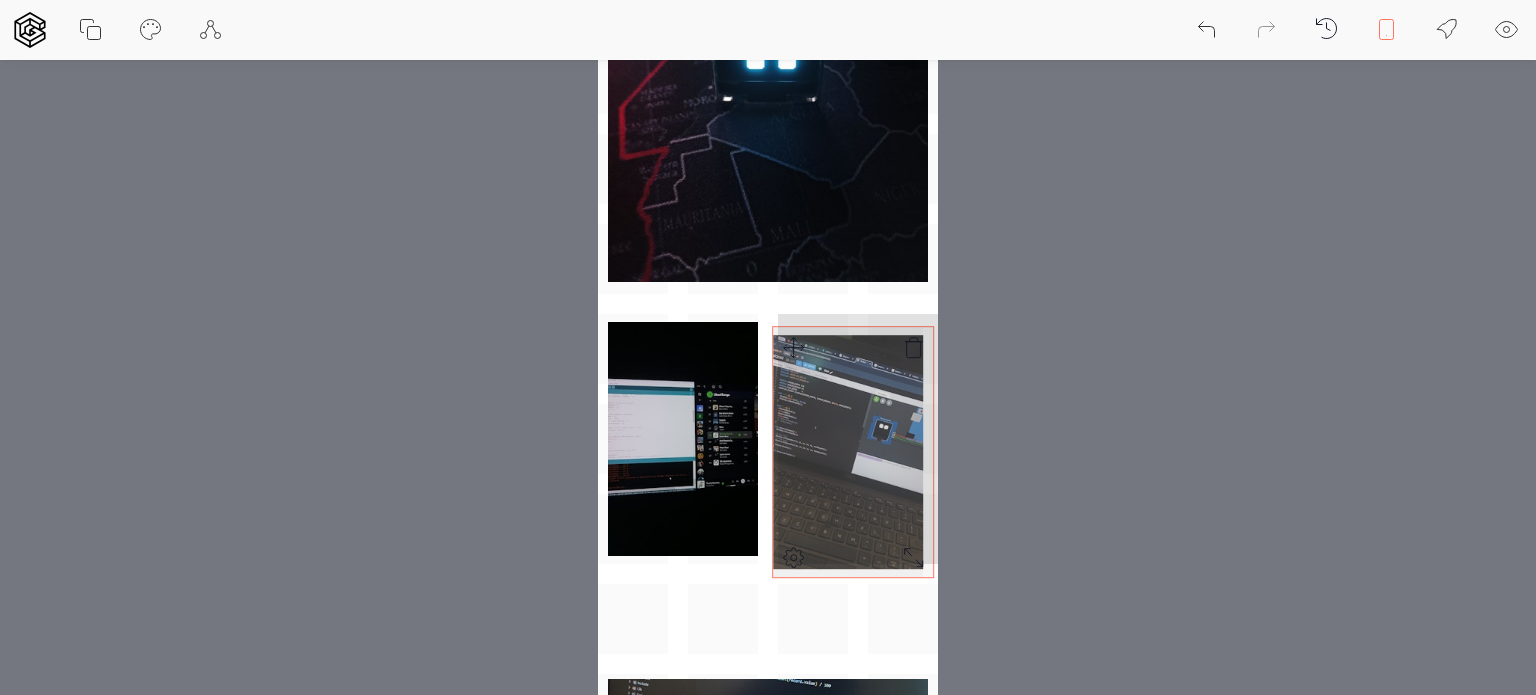 click at bounding box center [768, 529] 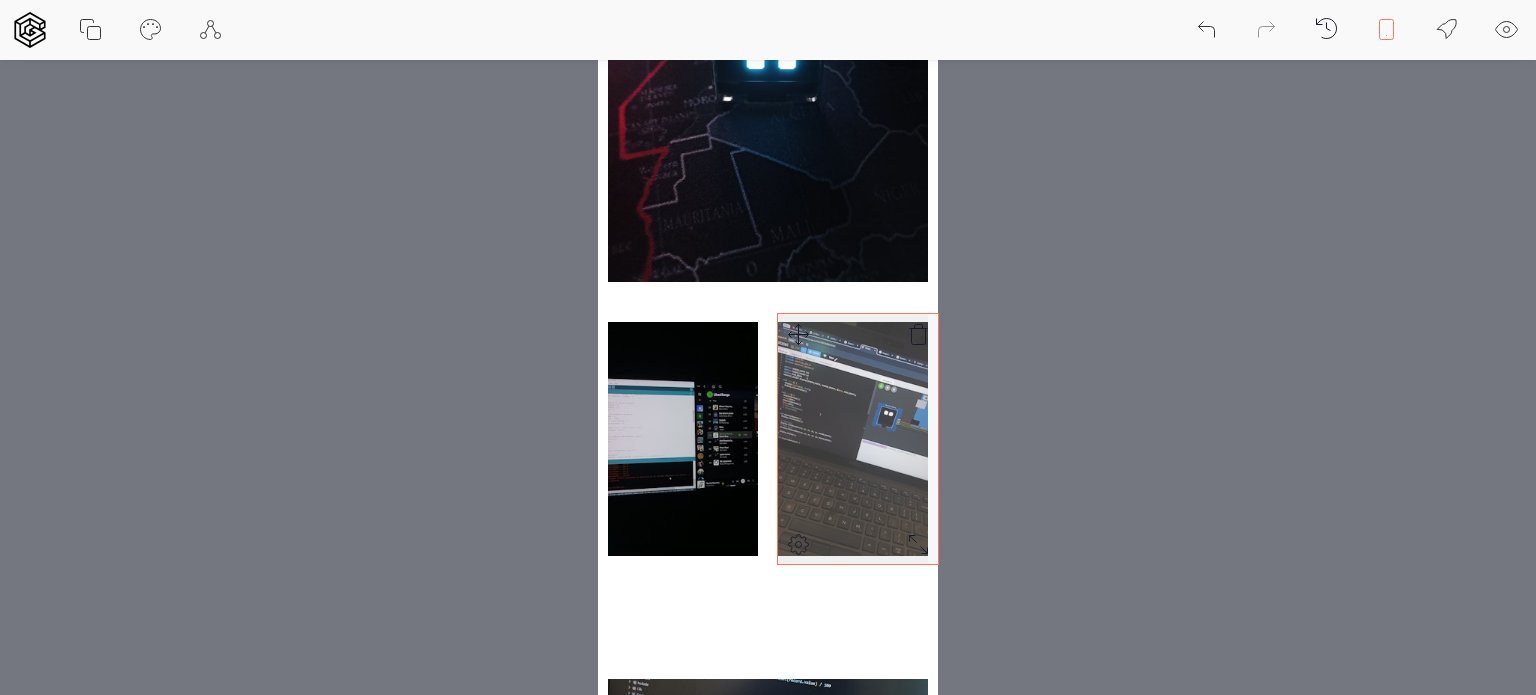 scroll, scrollTop: 1370, scrollLeft: 0, axis: vertical 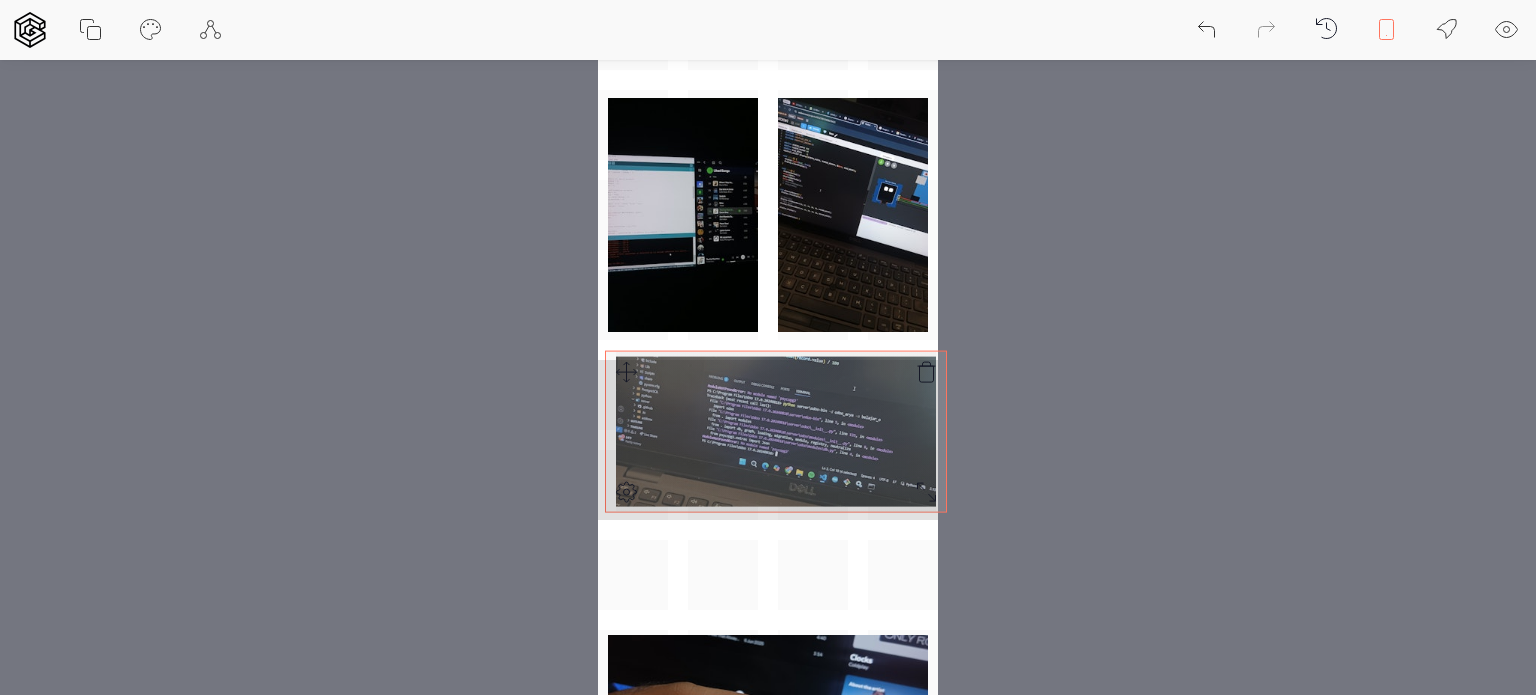 click at bounding box center (768, 305) 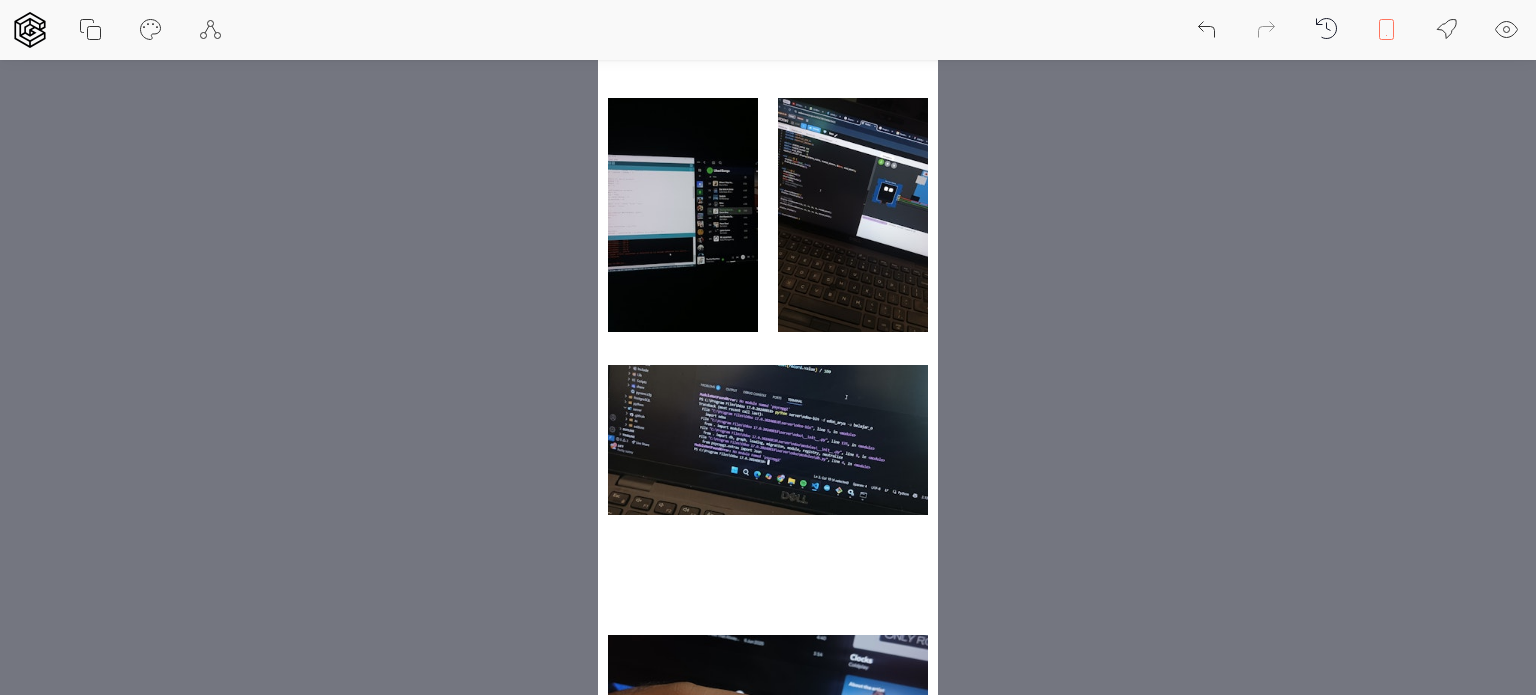 scroll, scrollTop: 1539, scrollLeft: 0, axis: vertical 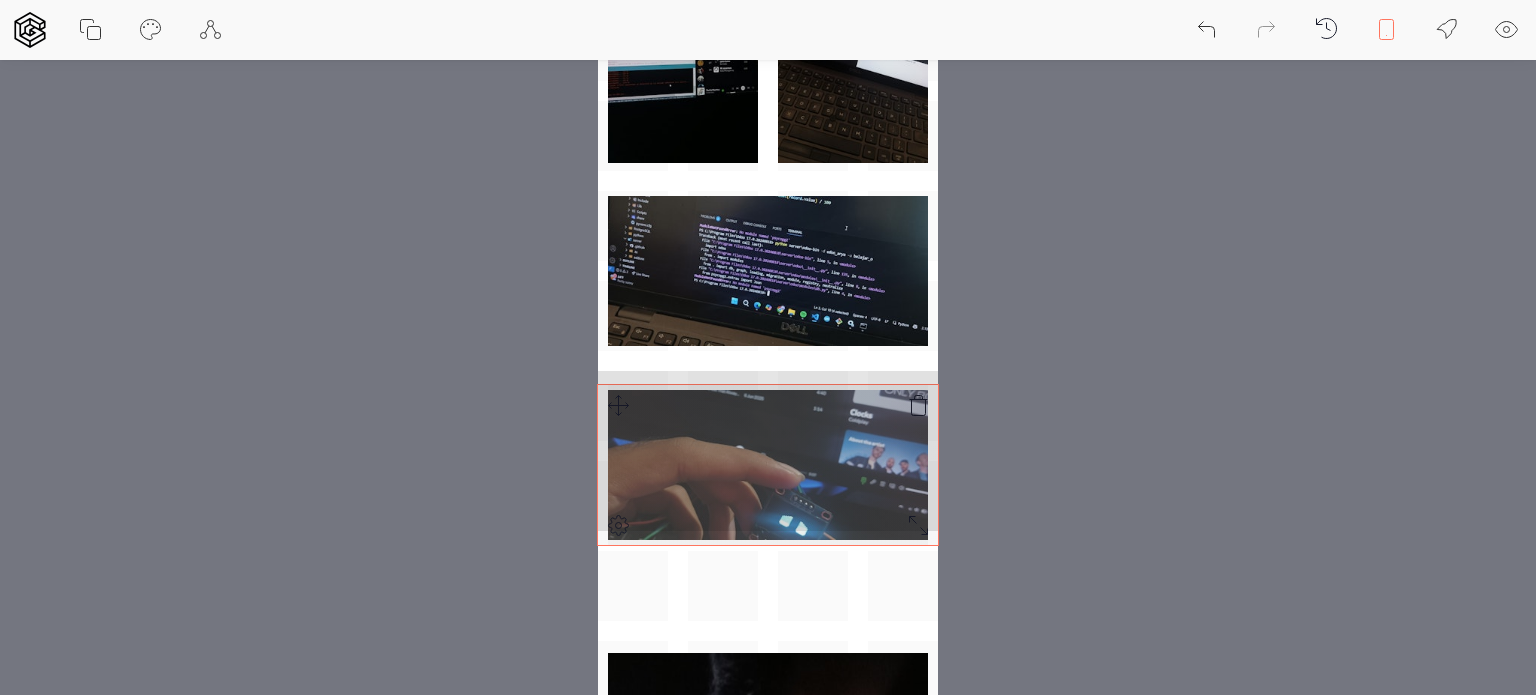 click at bounding box center (768, 136) 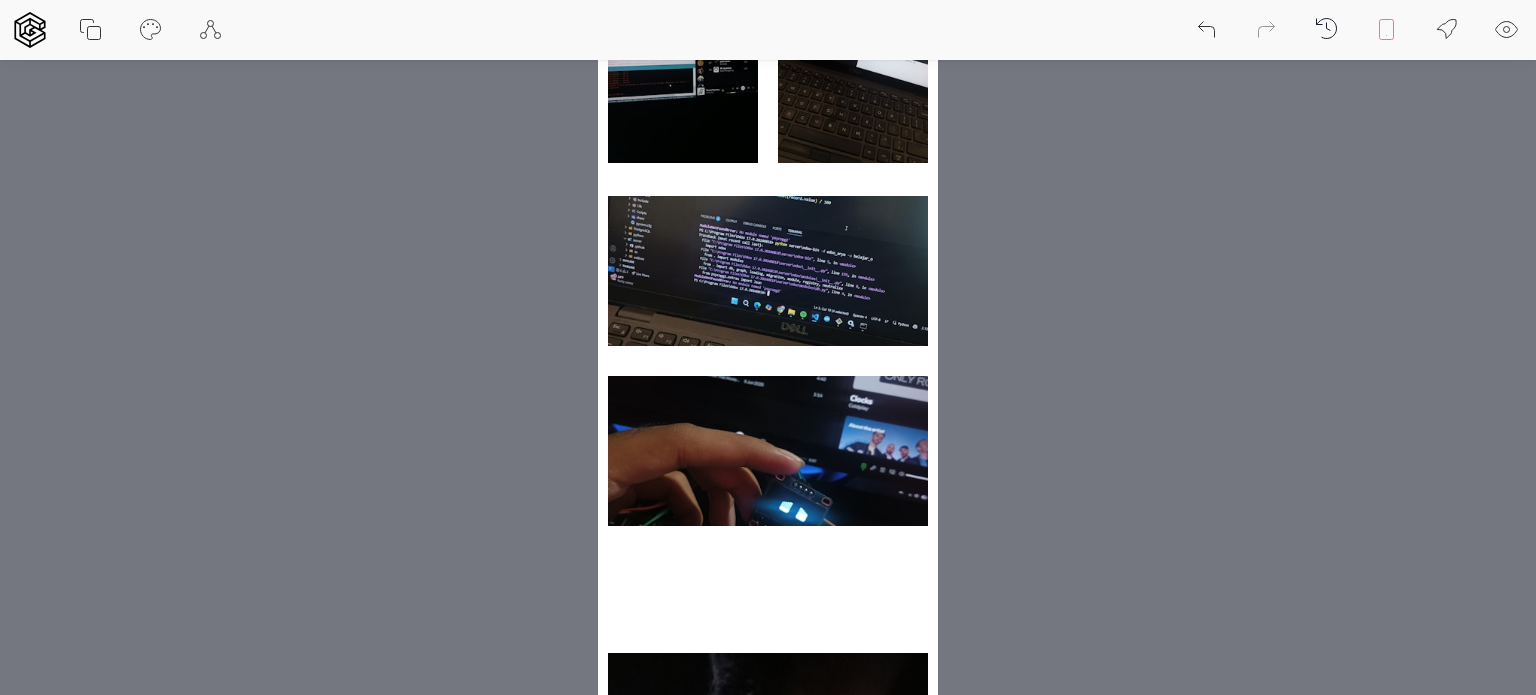 scroll, scrollTop: 1680, scrollLeft: 0, axis: vertical 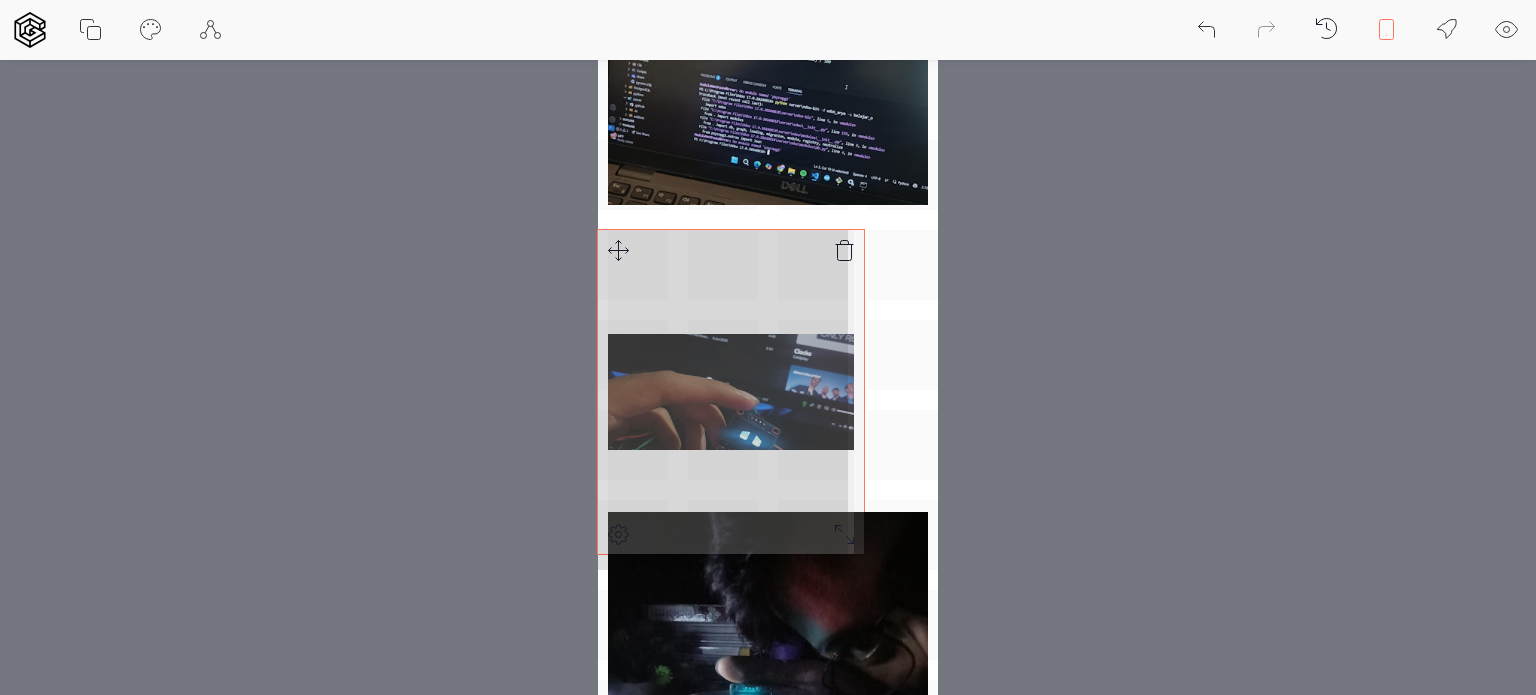 click at bounding box center [768, -5] 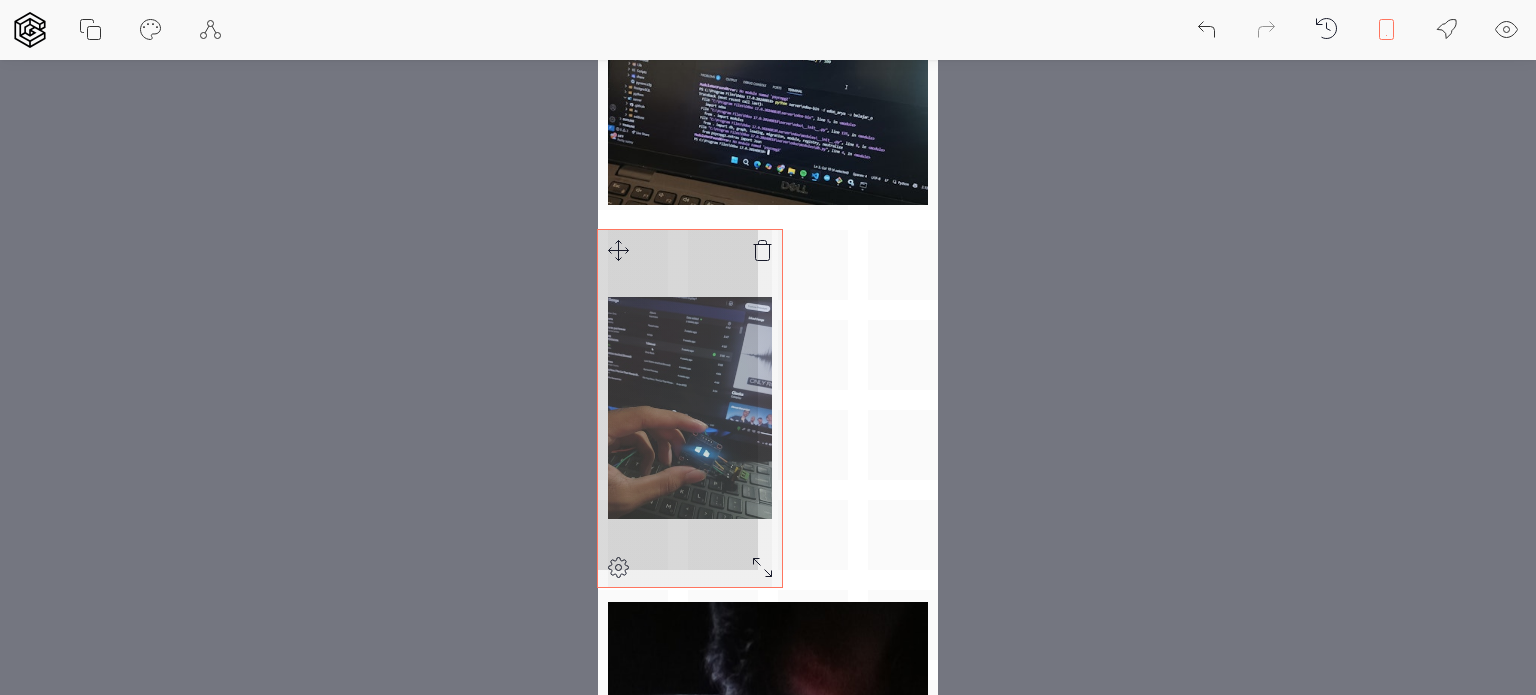 click at bounding box center (768, 40) 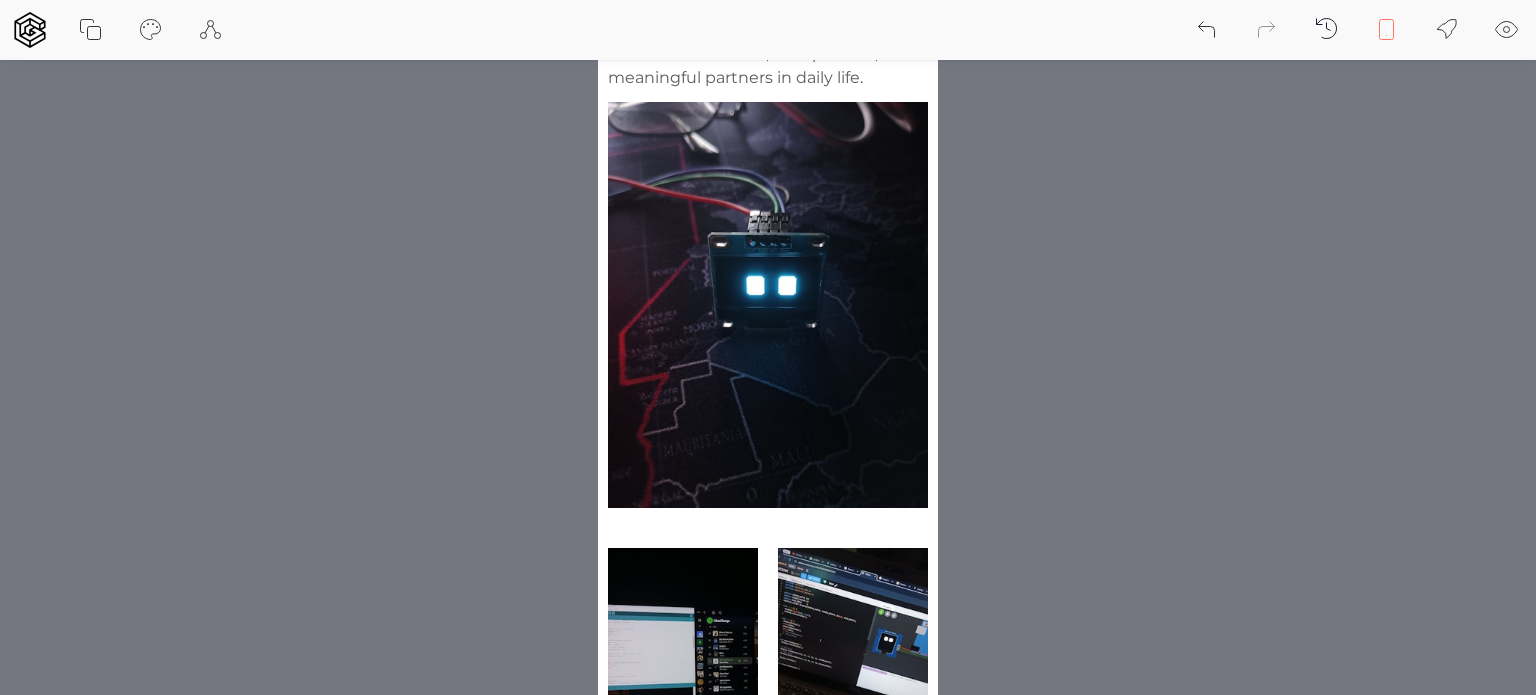 scroll, scrollTop: 878, scrollLeft: 0, axis: vertical 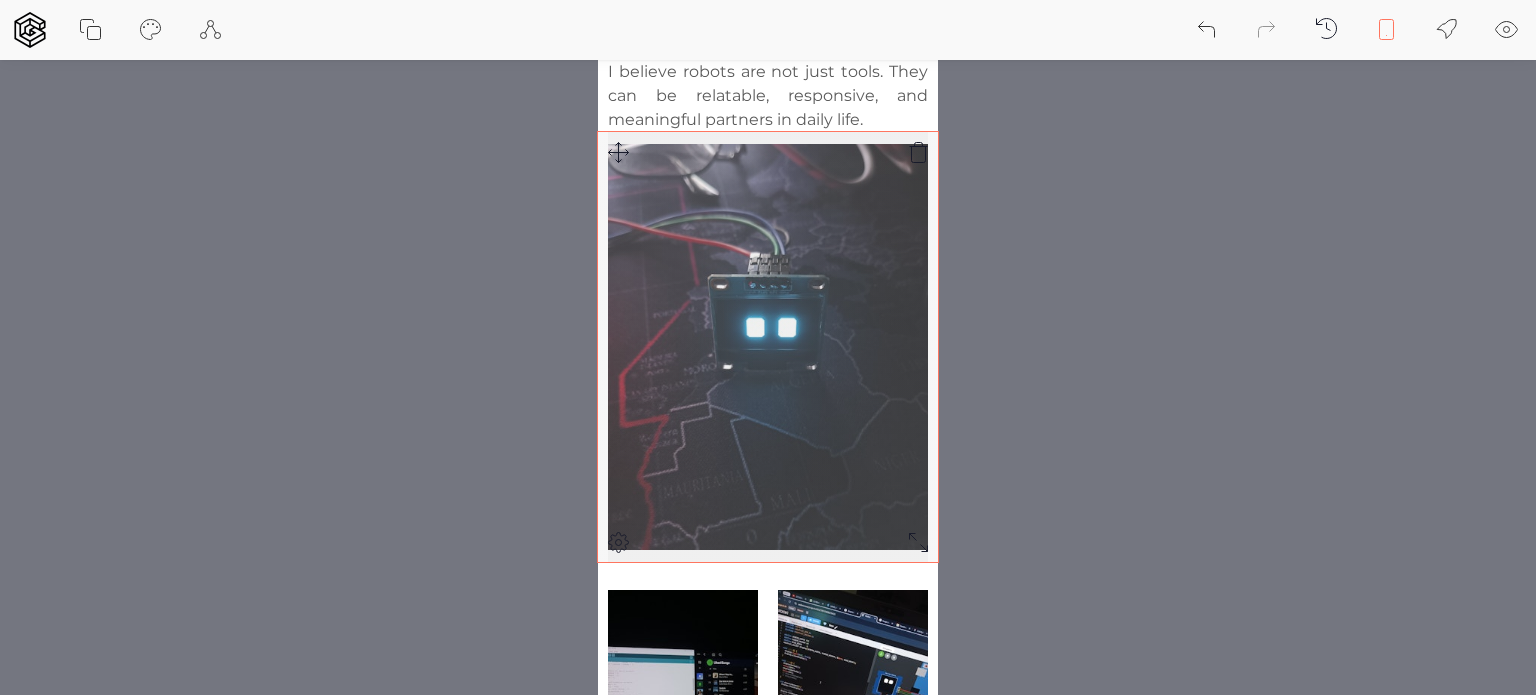 drag, startPoint x: 904, startPoint y: 519, endPoint x: 882, endPoint y: 522, distance: 22.203604 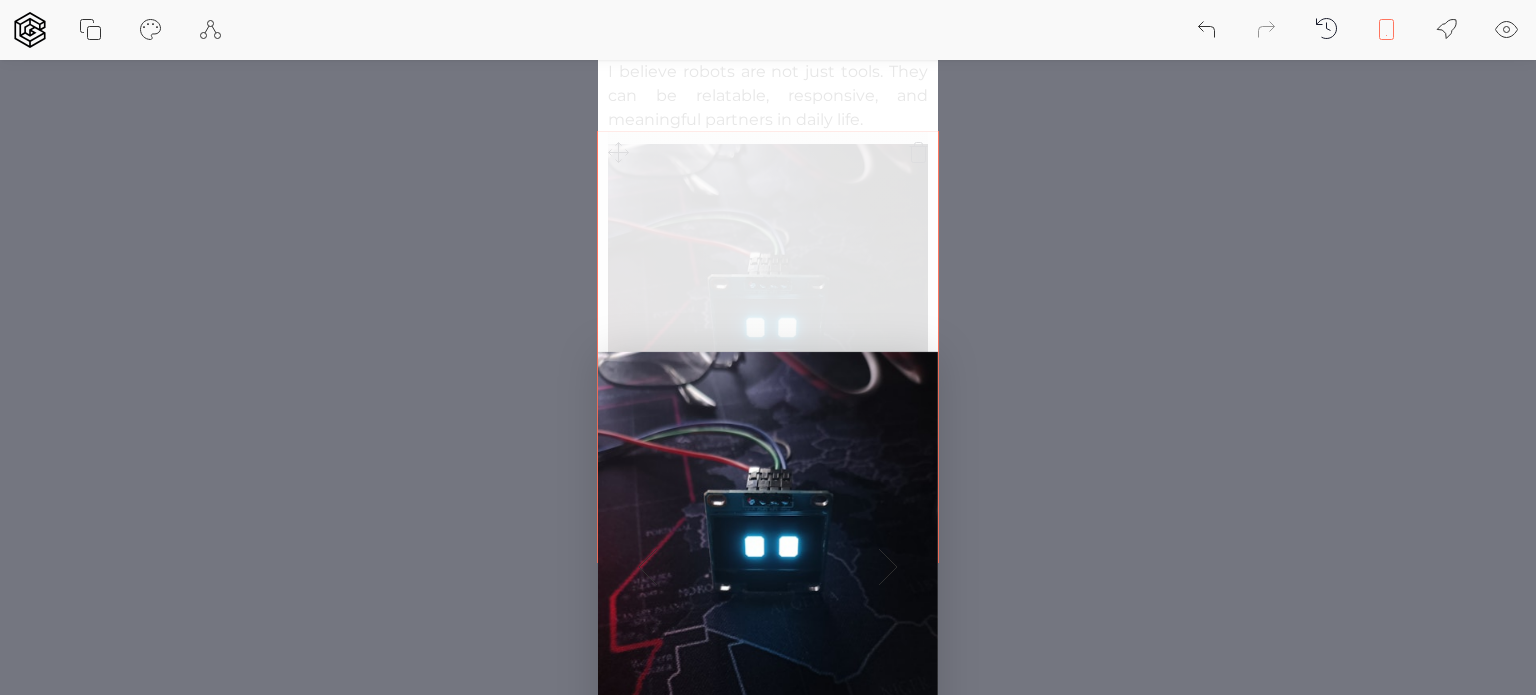 click 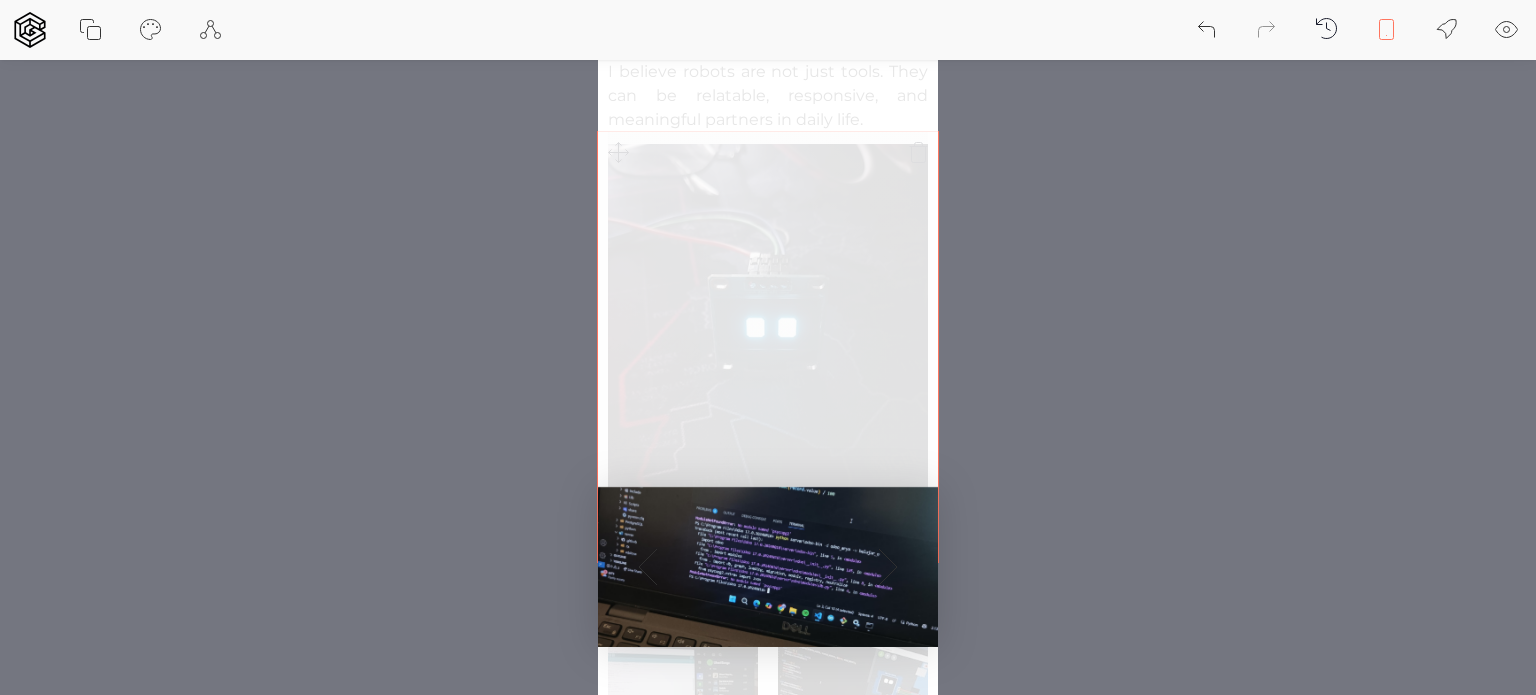 click at bounding box center [768, 567] 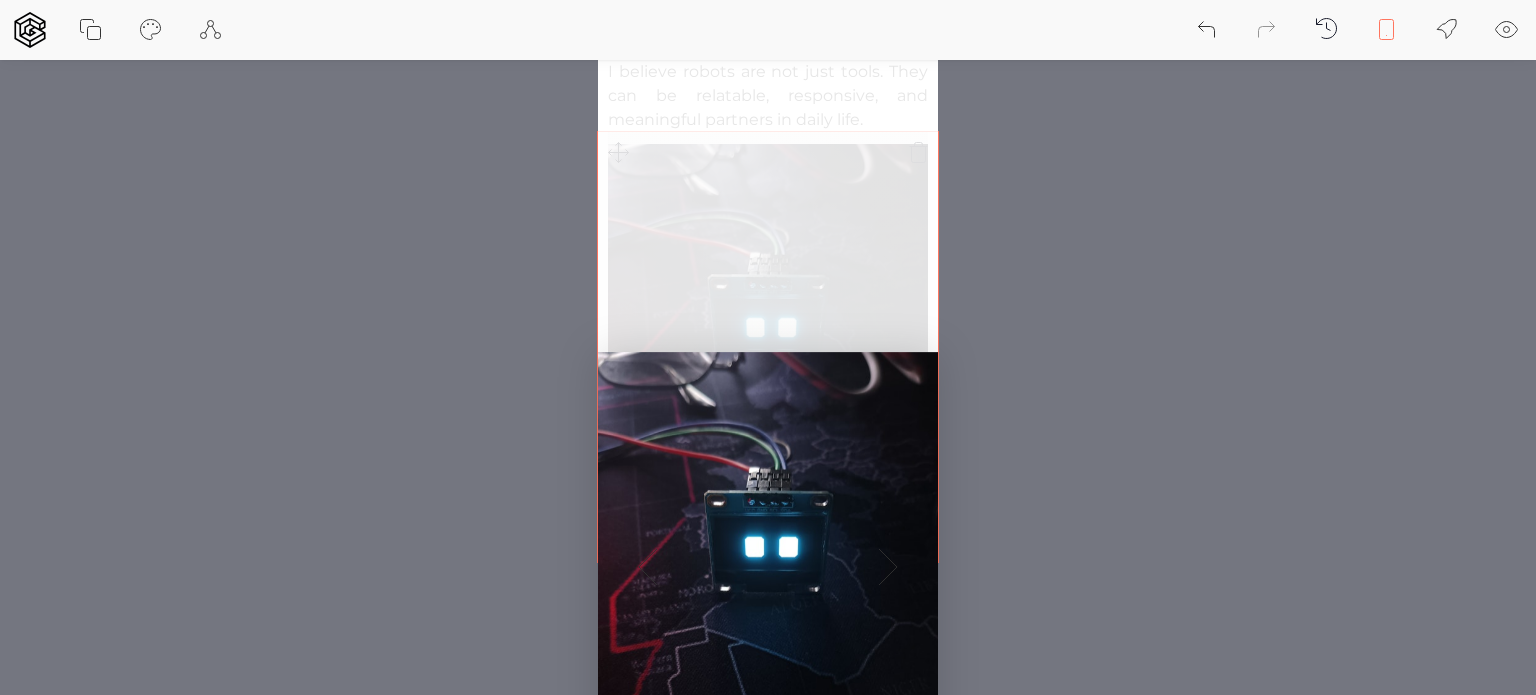 click at bounding box center (768, 567) 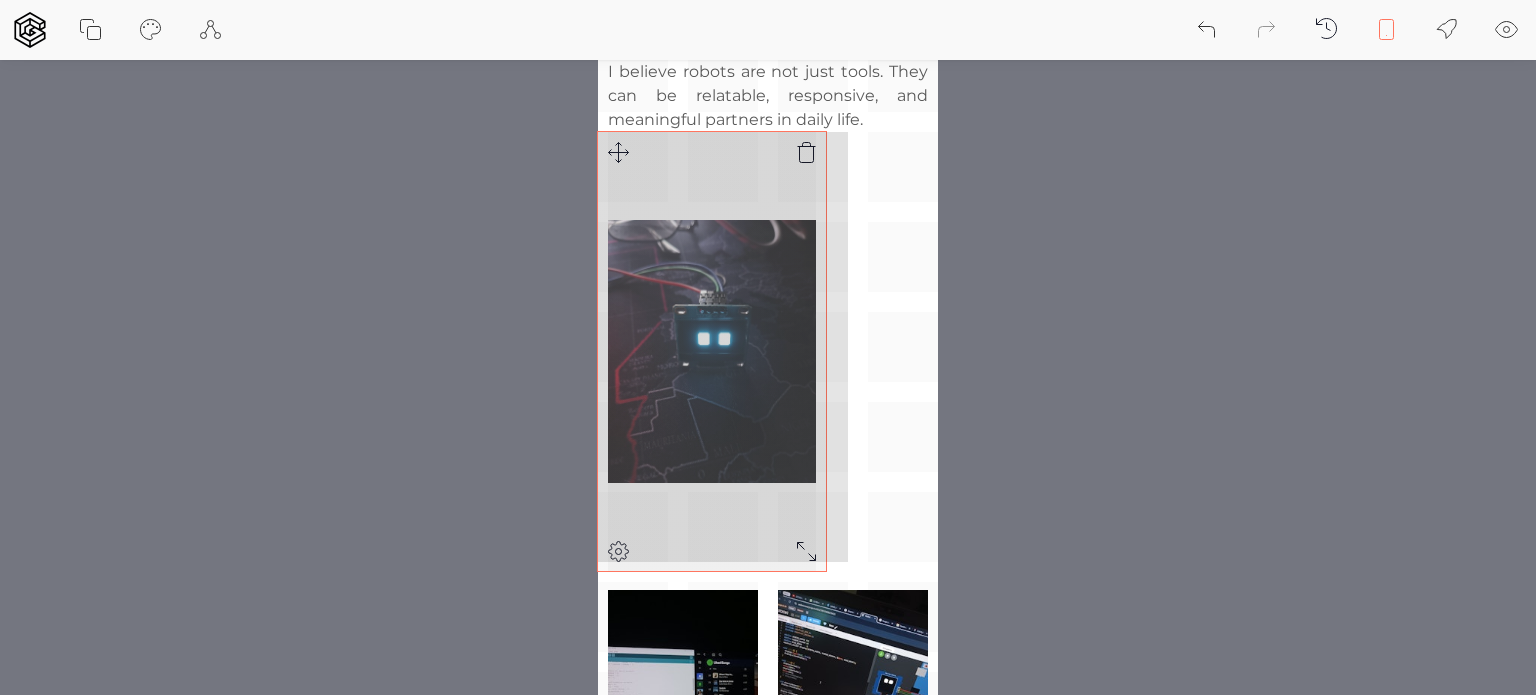 click at bounding box center (768, 842) 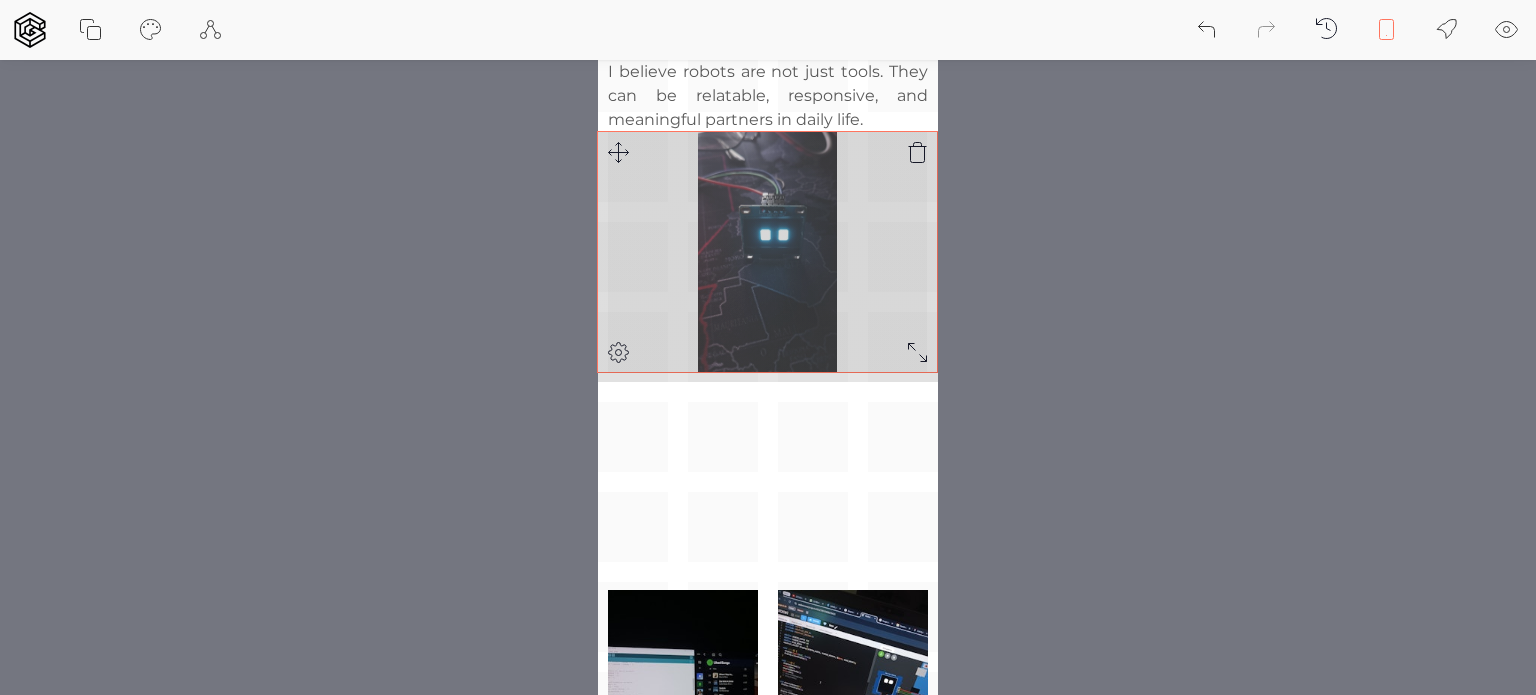 click at bounding box center [768, 842] 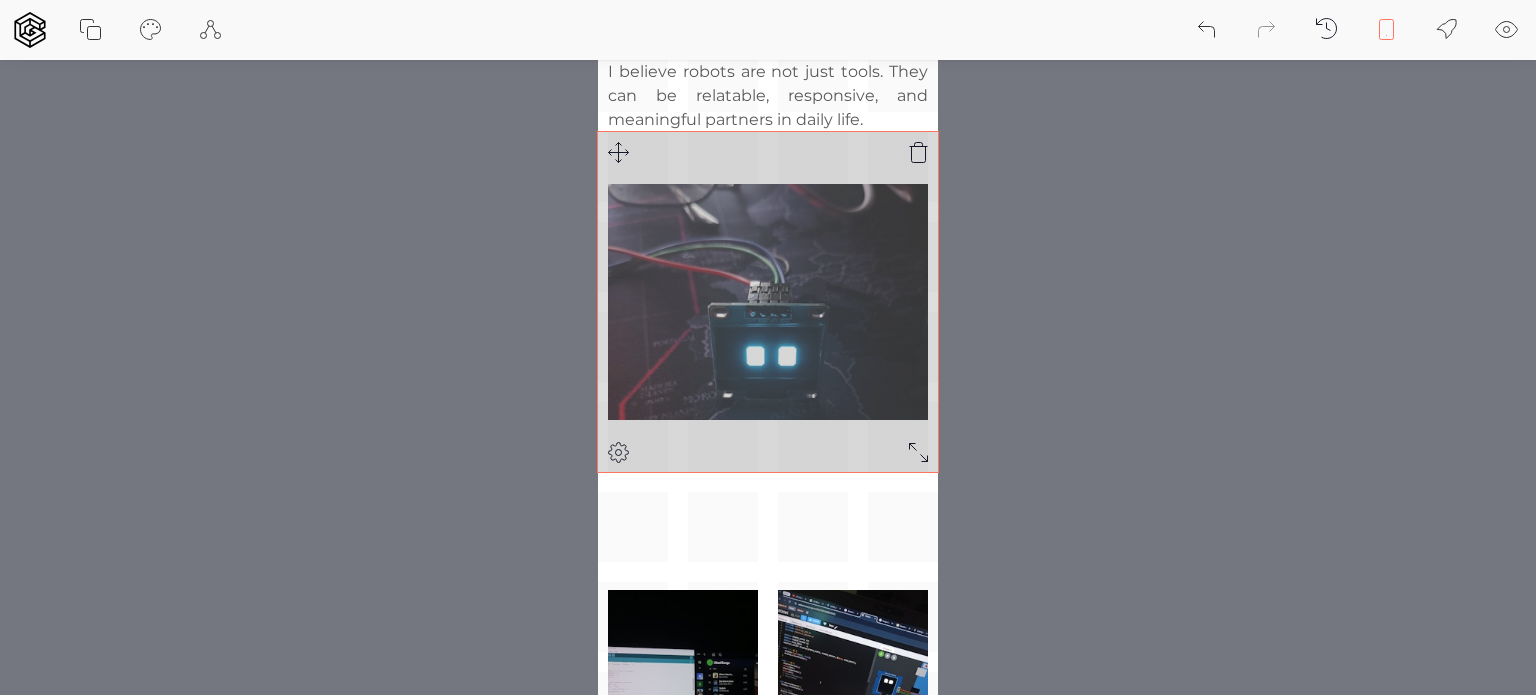 click at bounding box center [768, 842] 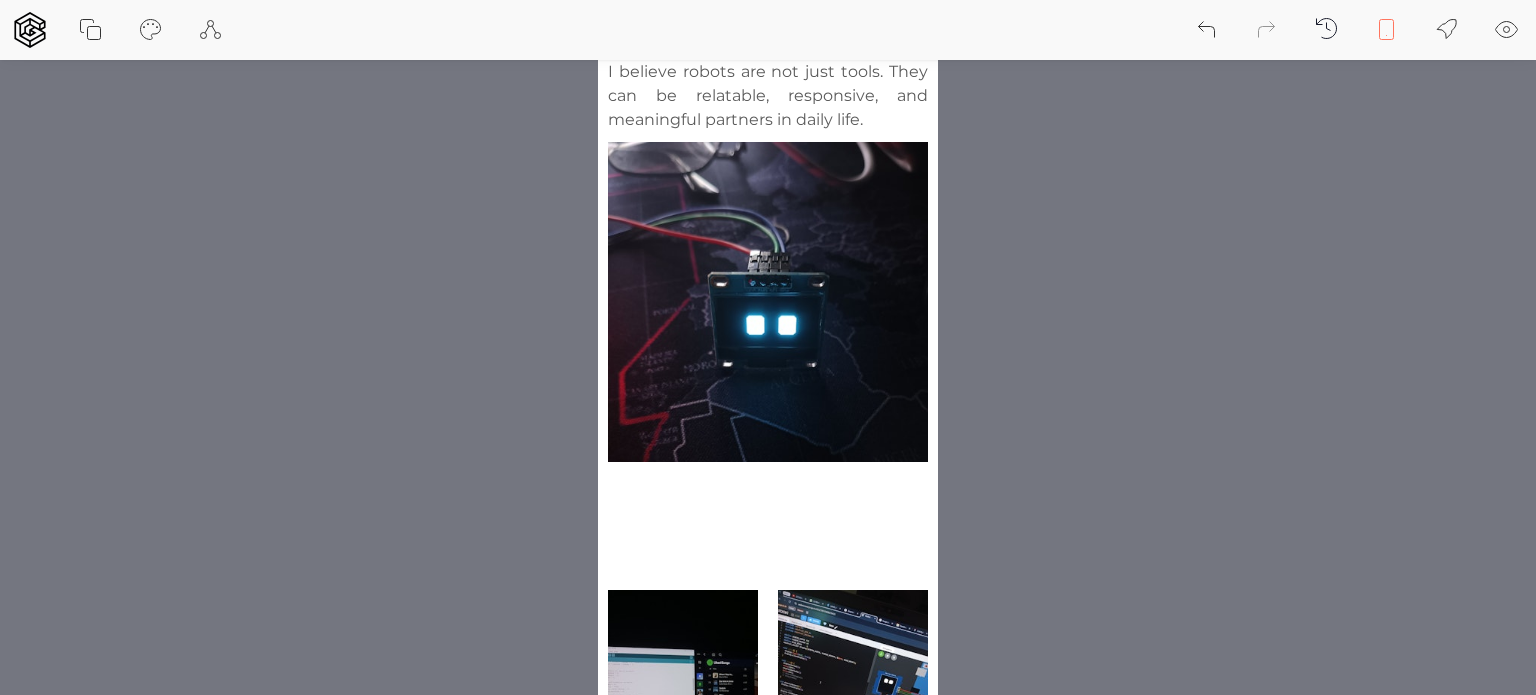 scroll, scrollTop: 998, scrollLeft: 0, axis: vertical 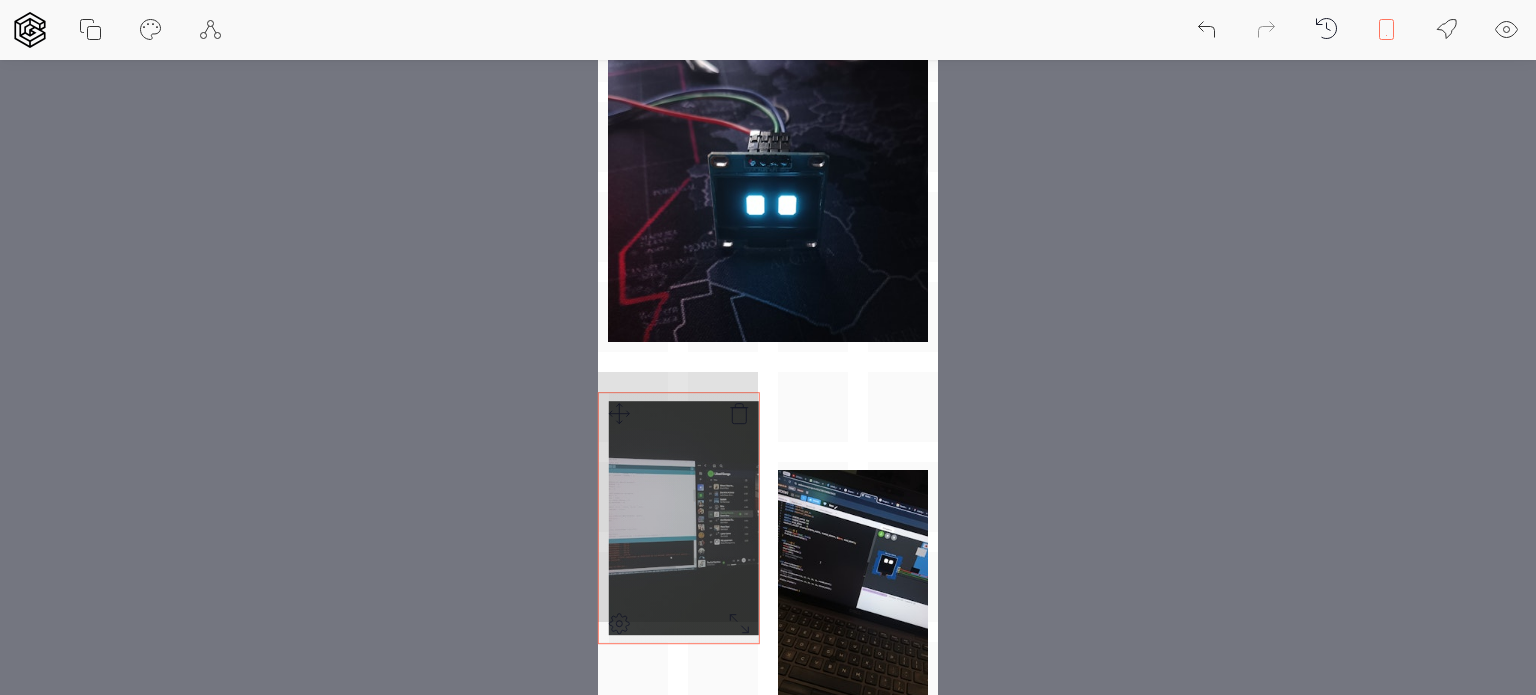 click at bounding box center [768, 722] 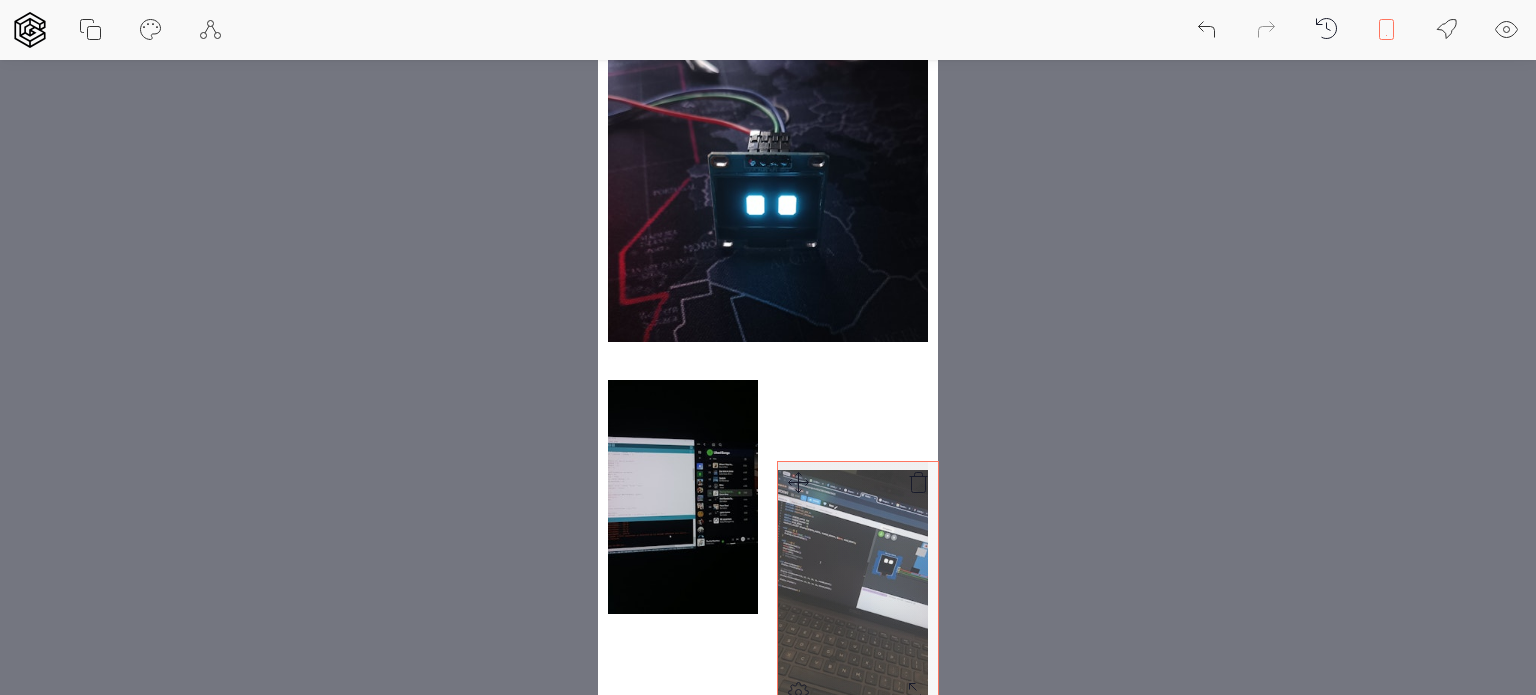 scroll, scrollTop: 1202, scrollLeft: 0, axis: vertical 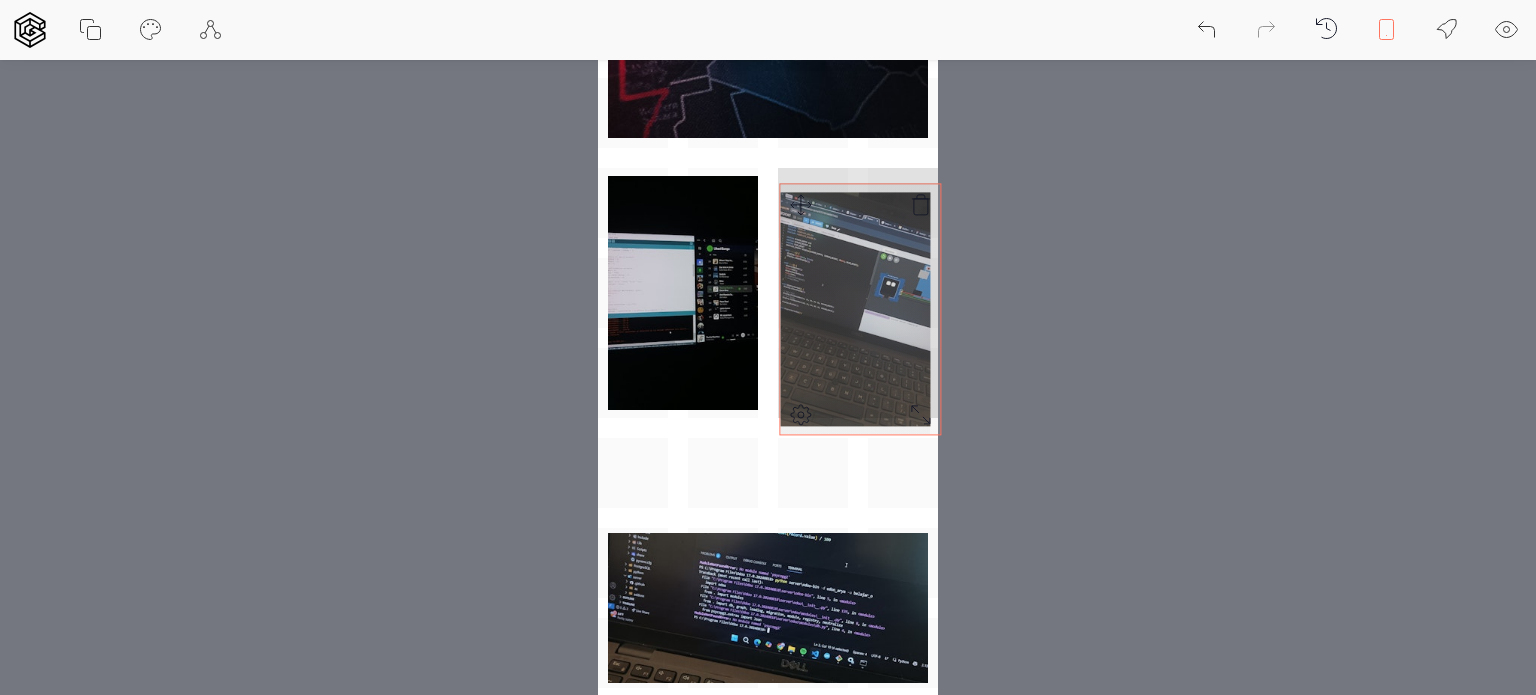 click at bounding box center (768, 518) 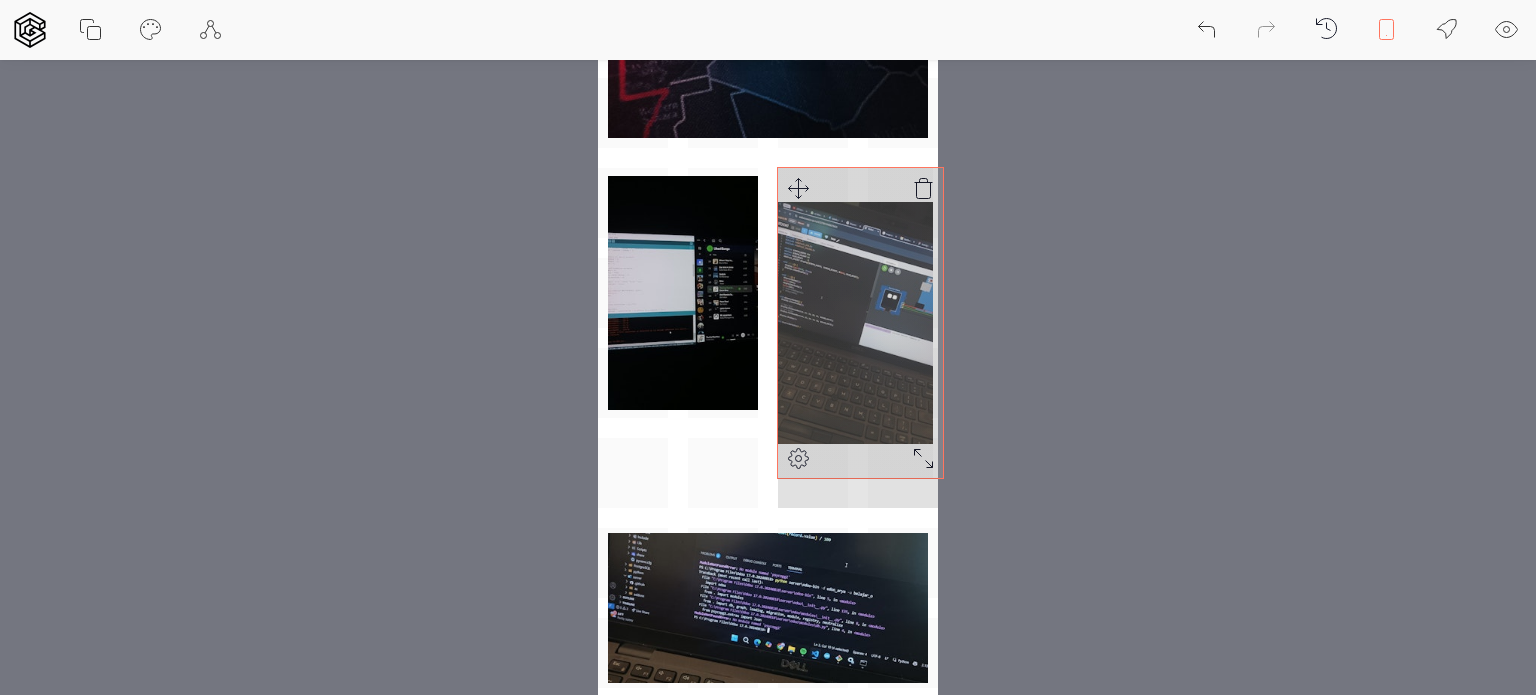 click at bounding box center [768, 518] 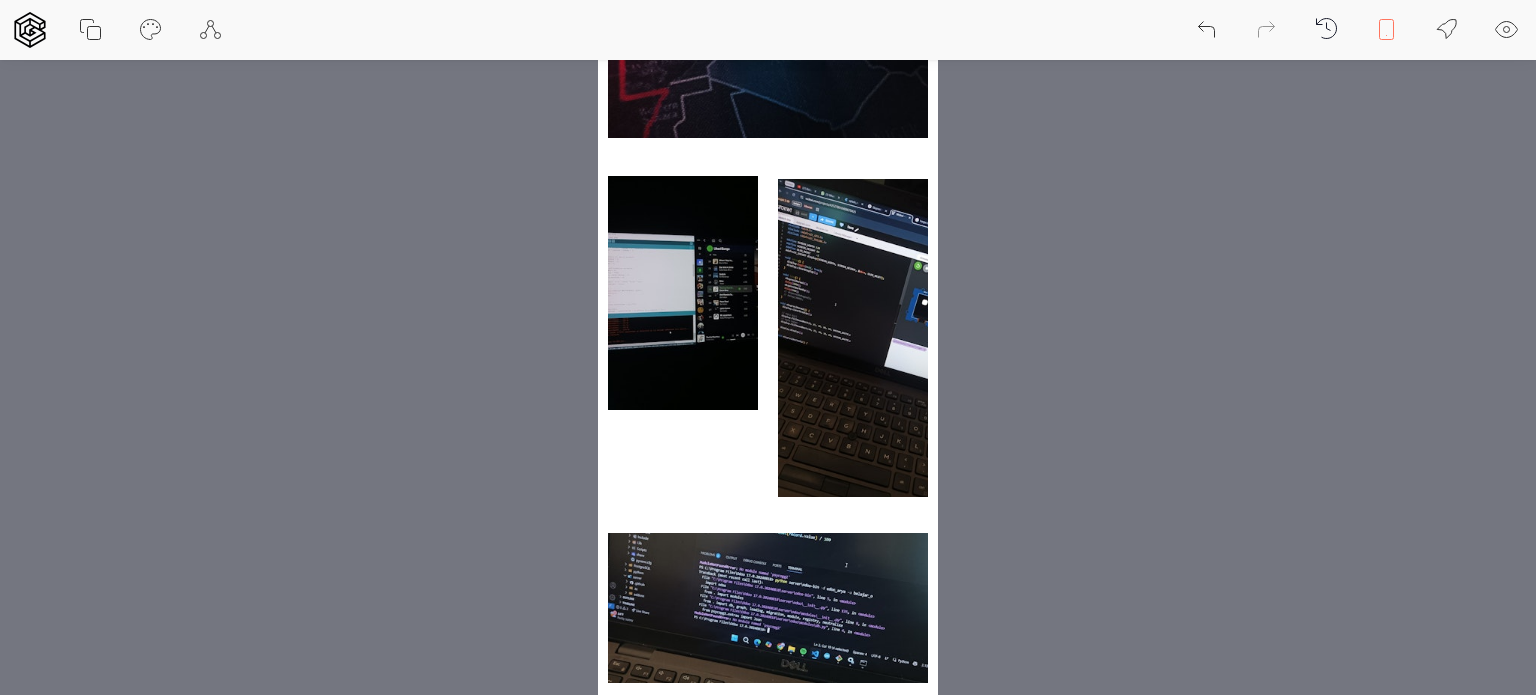 click at bounding box center [768, 518] 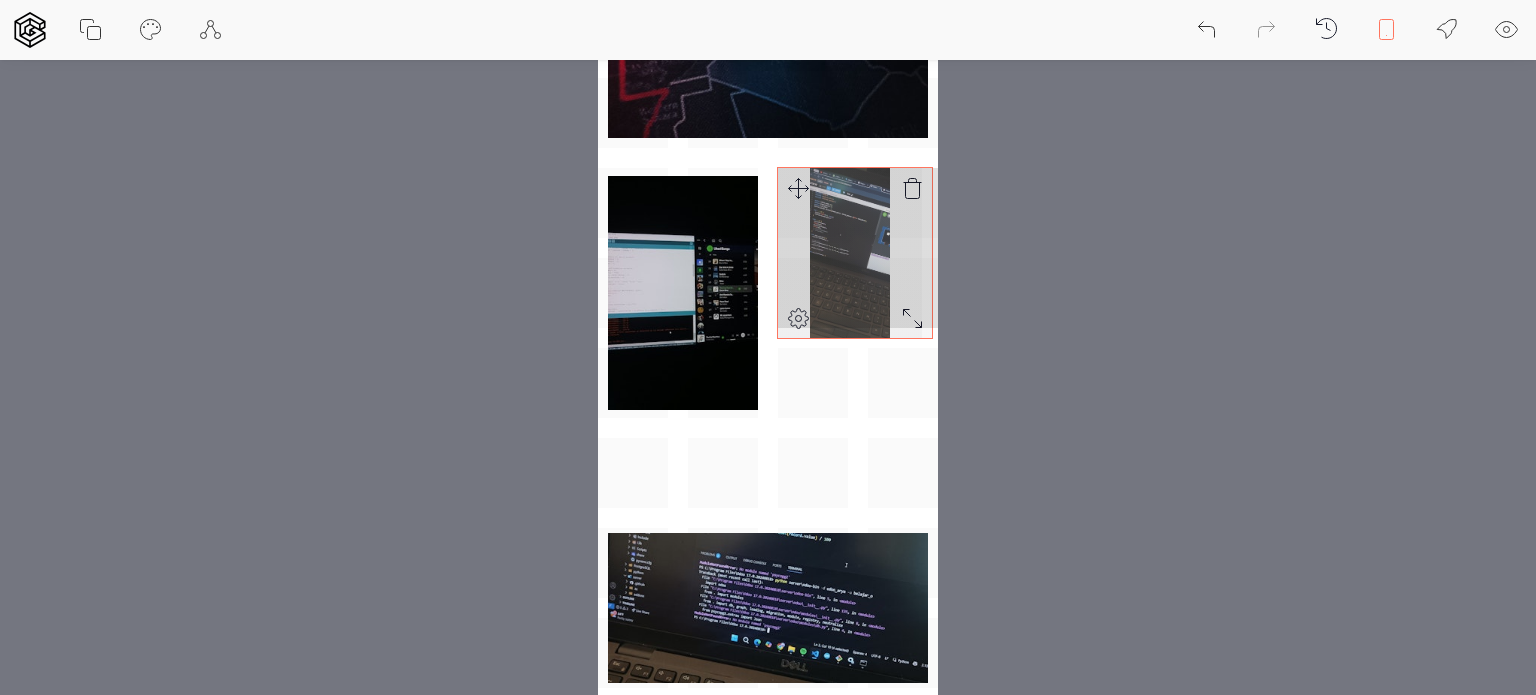 click at bounding box center (768, 518) 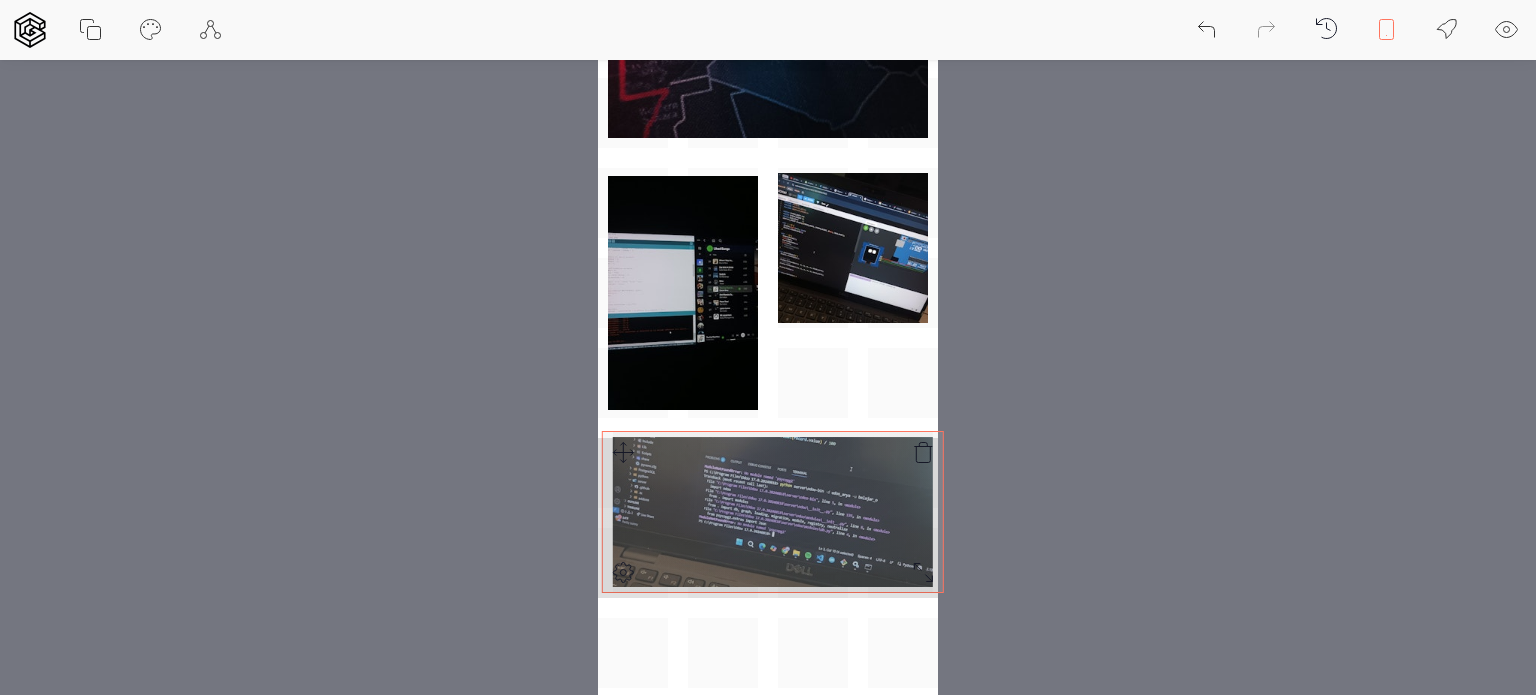 click at bounding box center [768, 518] 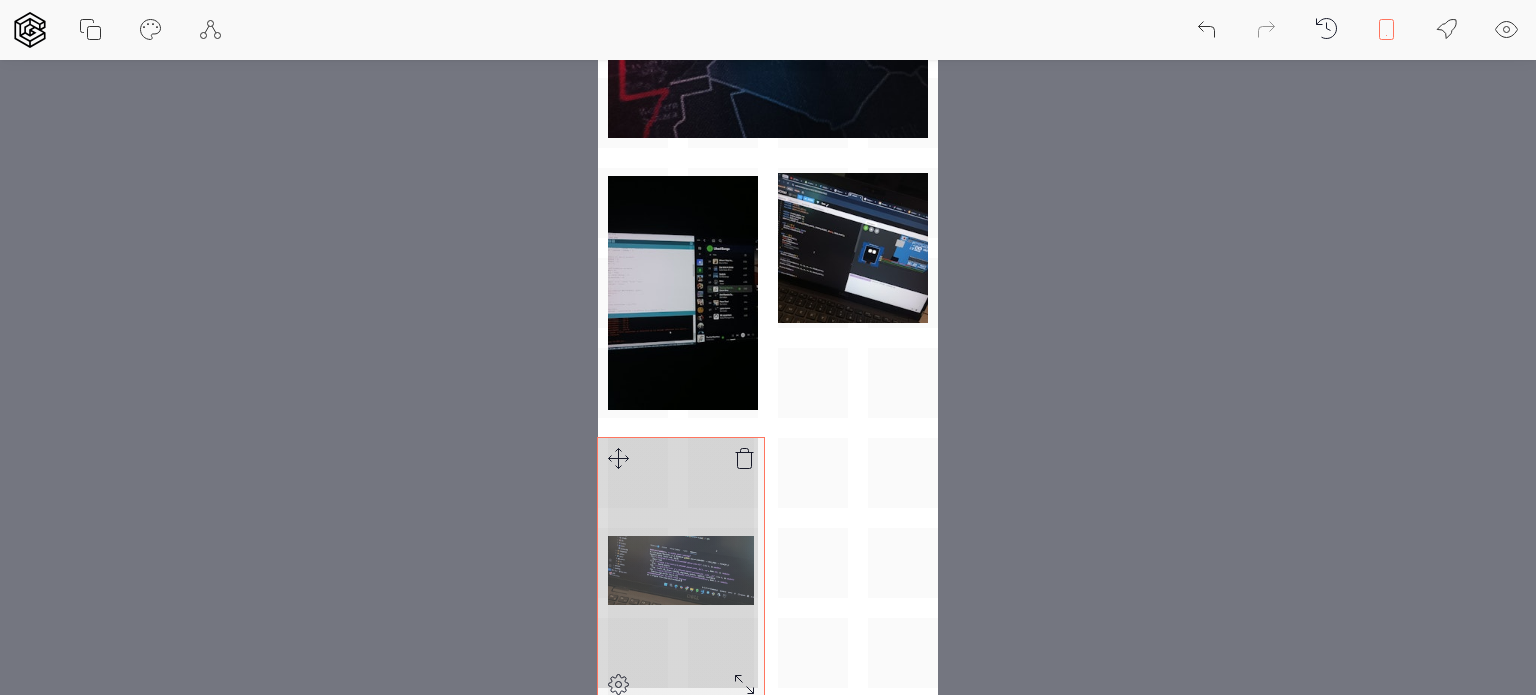 click at bounding box center [768, 518] 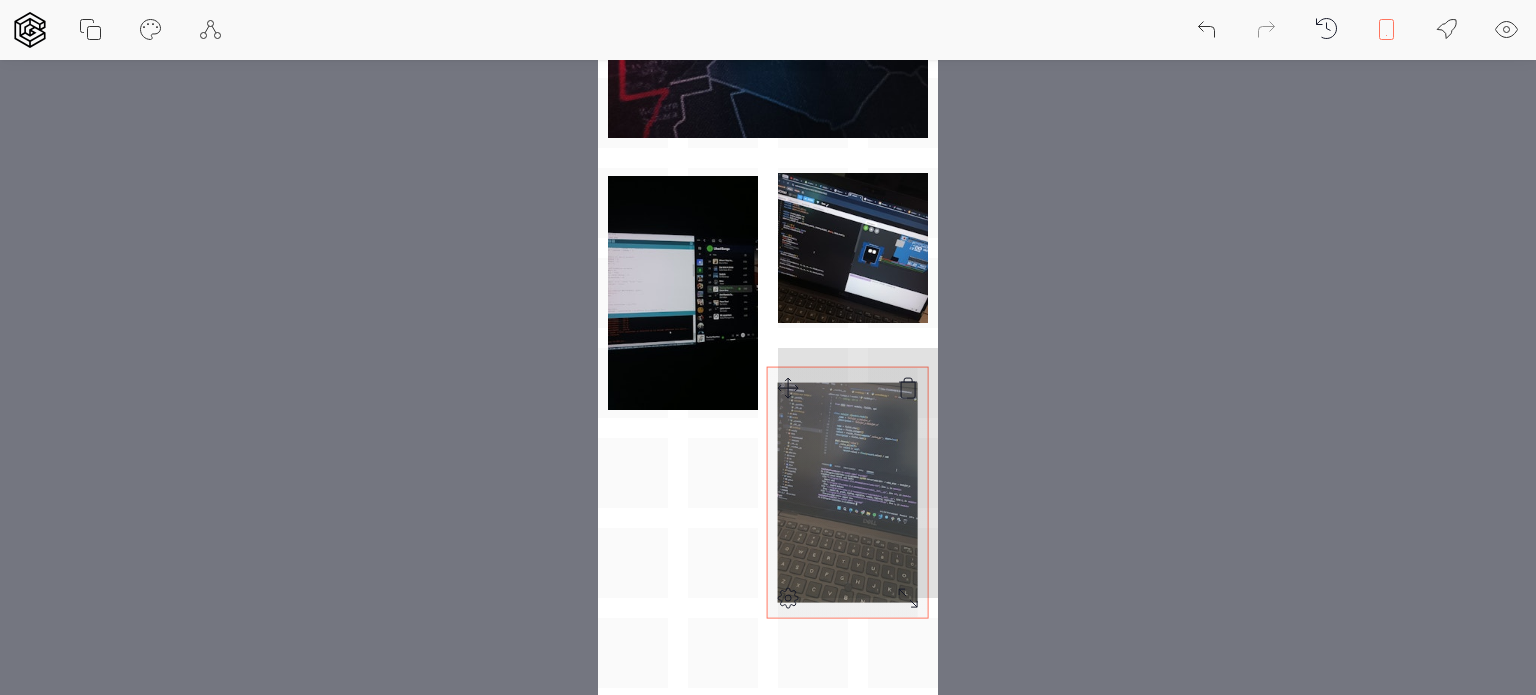click at bounding box center [768, 518] 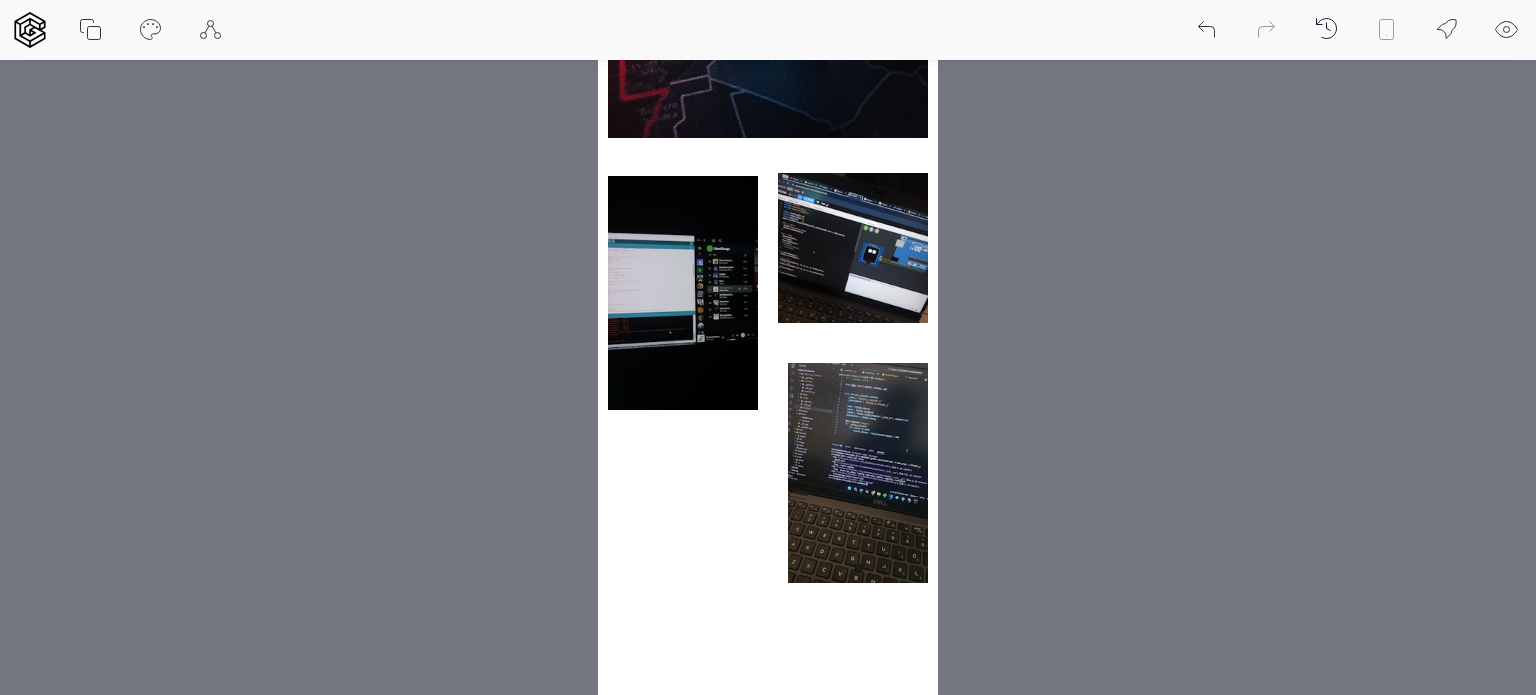 scroll, scrollTop: 1483, scrollLeft: 0, axis: vertical 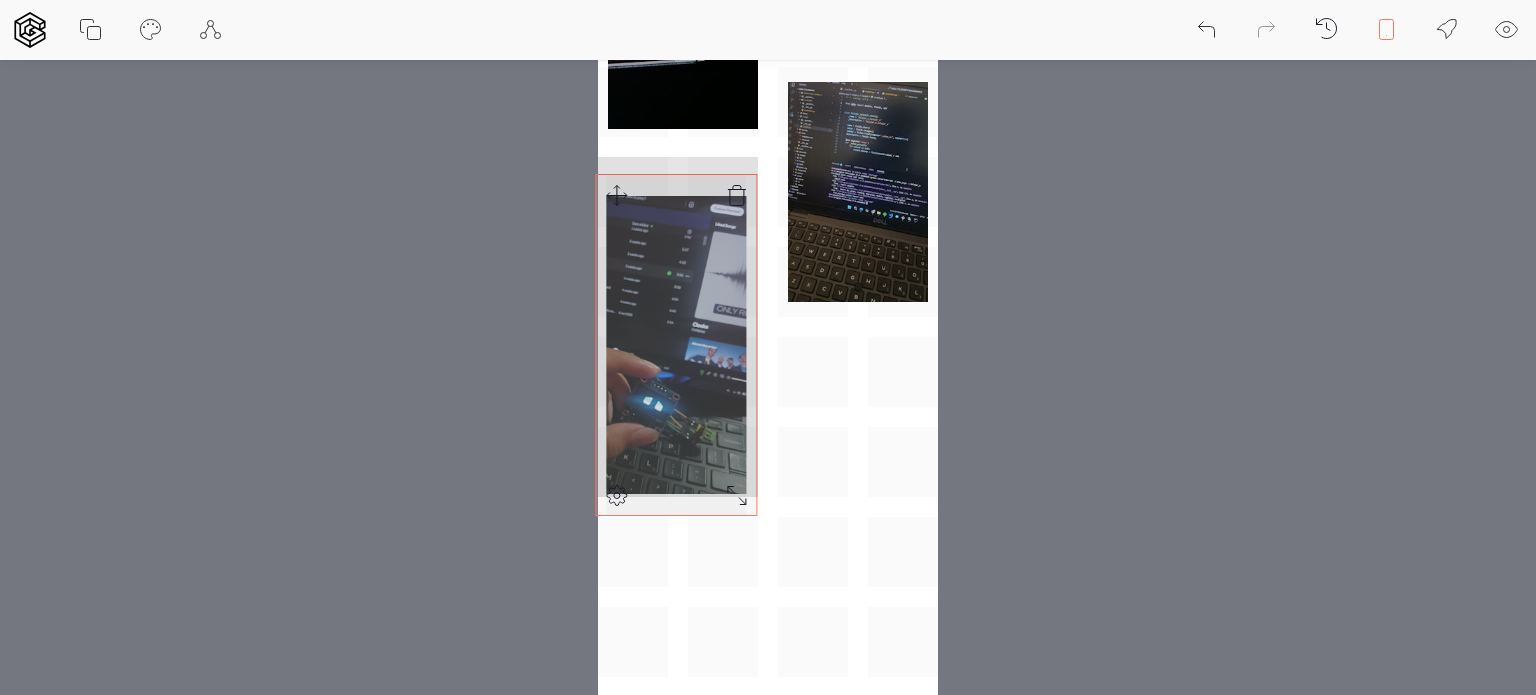 click at bounding box center (768, 237) 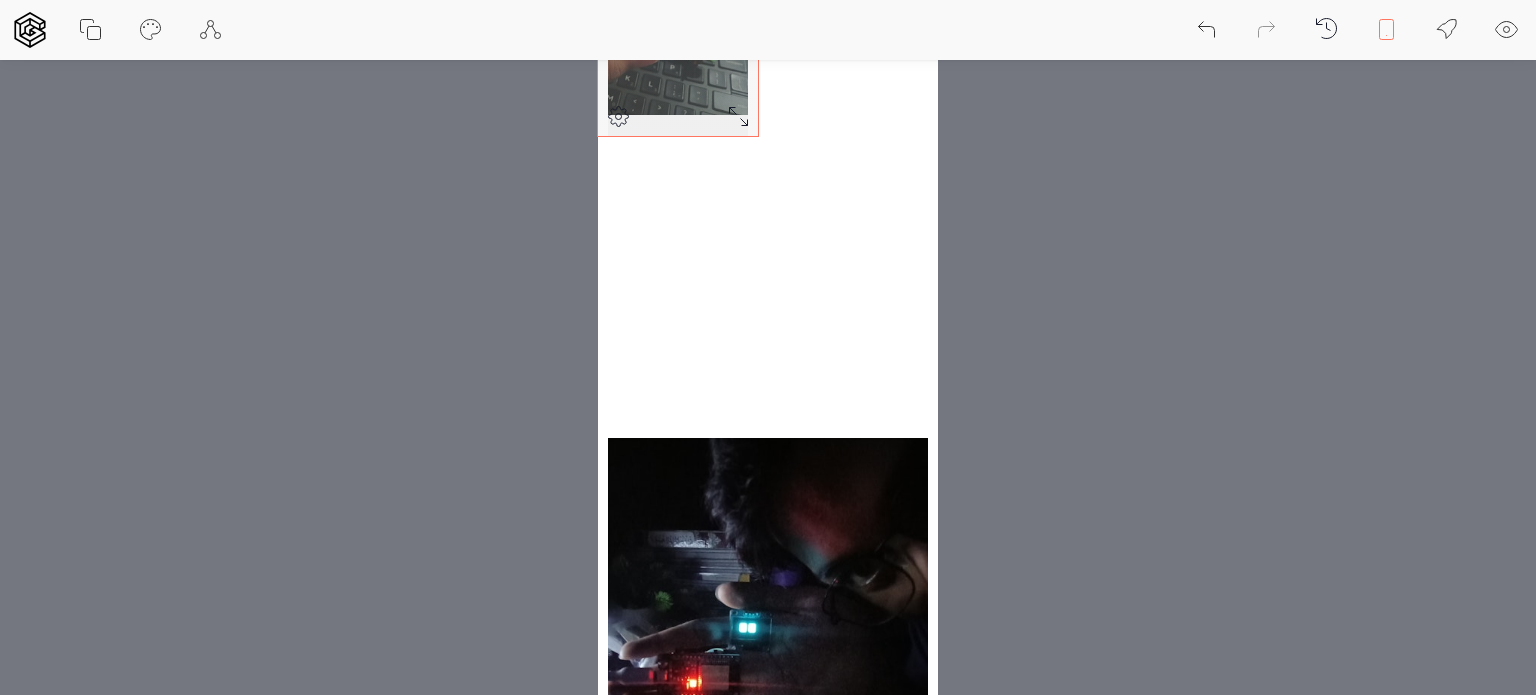 scroll, scrollTop: 1846, scrollLeft: 0, axis: vertical 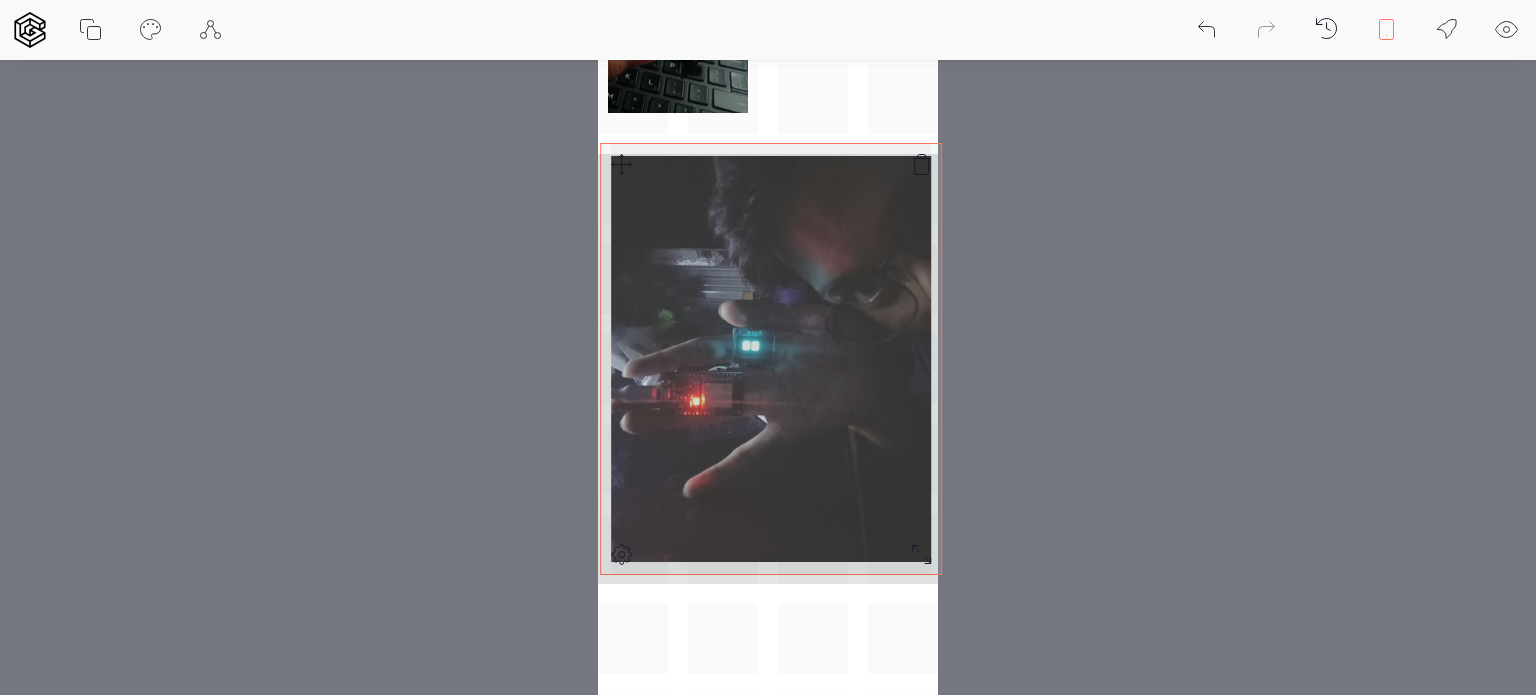 click at bounding box center (768, -126) 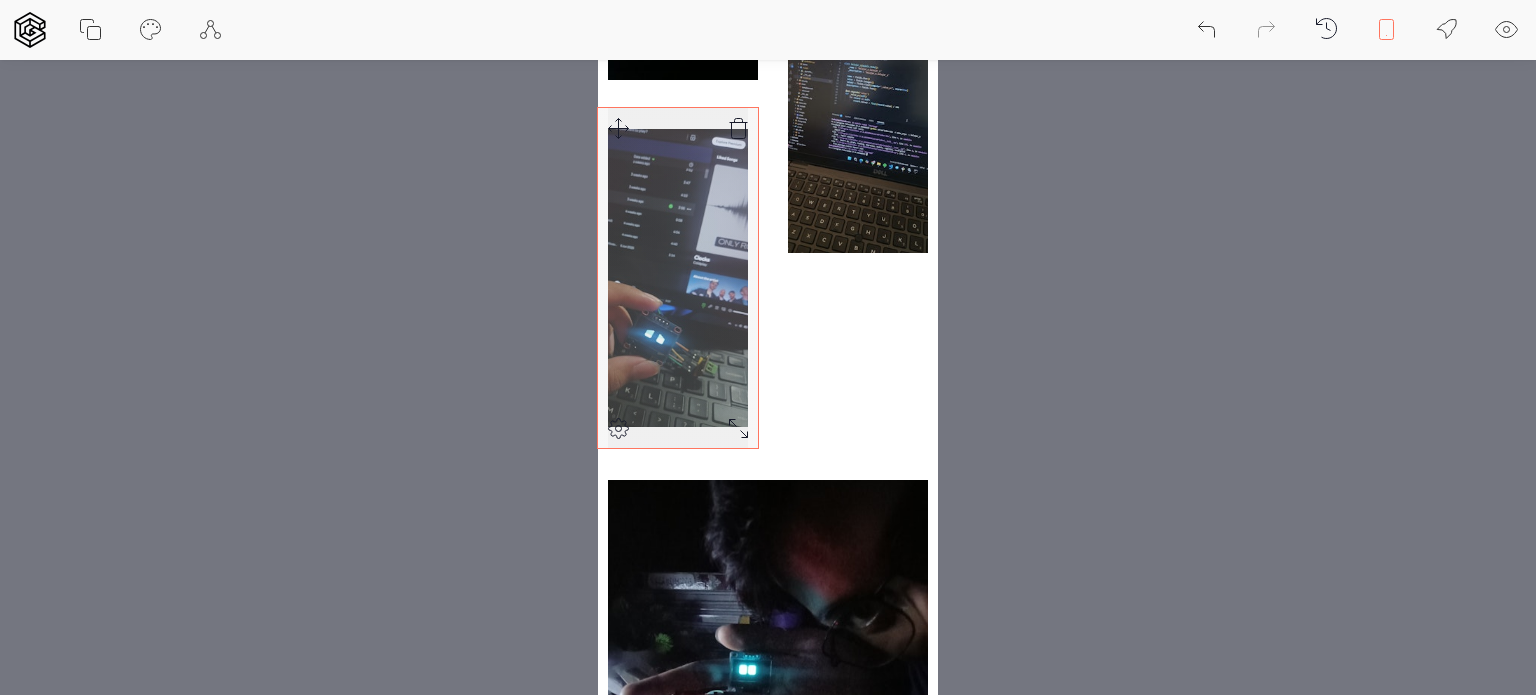 scroll, scrollTop: 1527, scrollLeft: 0, axis: vertical 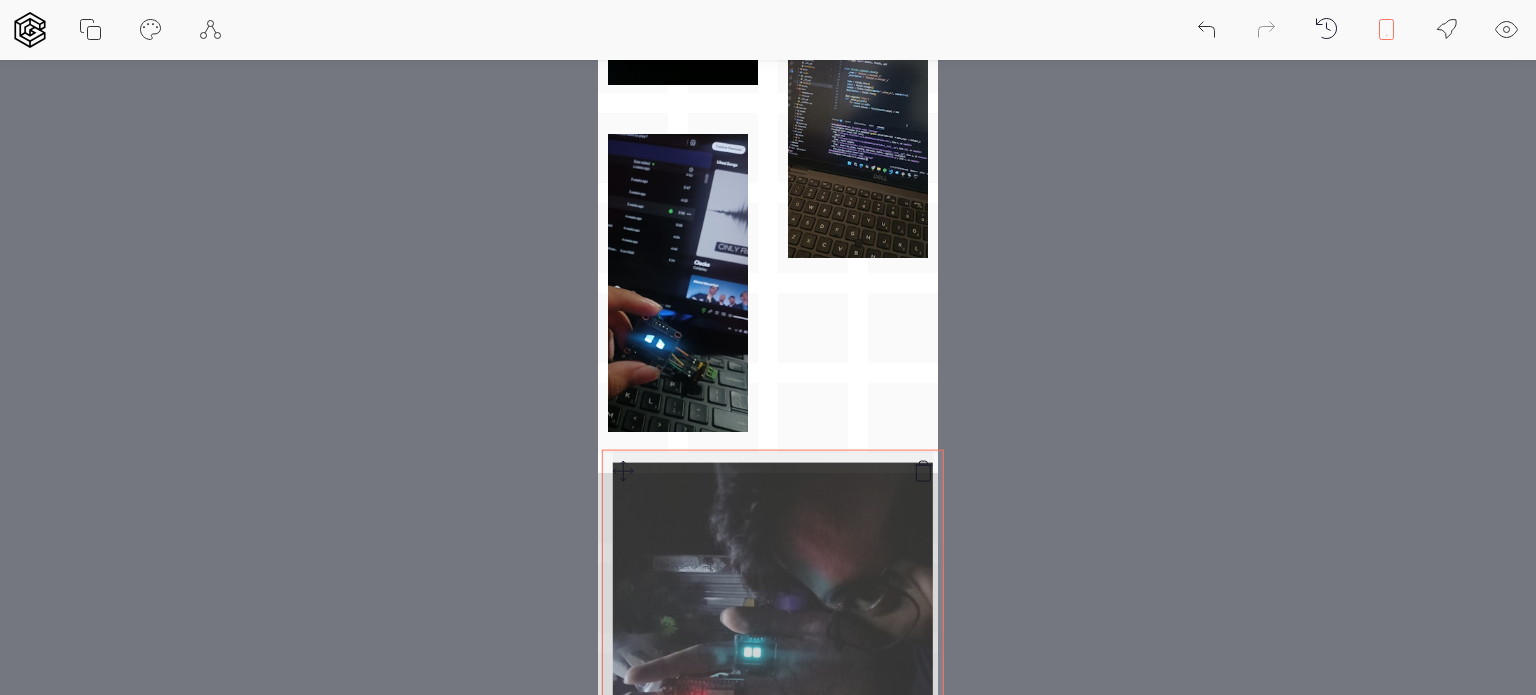 click at bounding box center [768, 58] 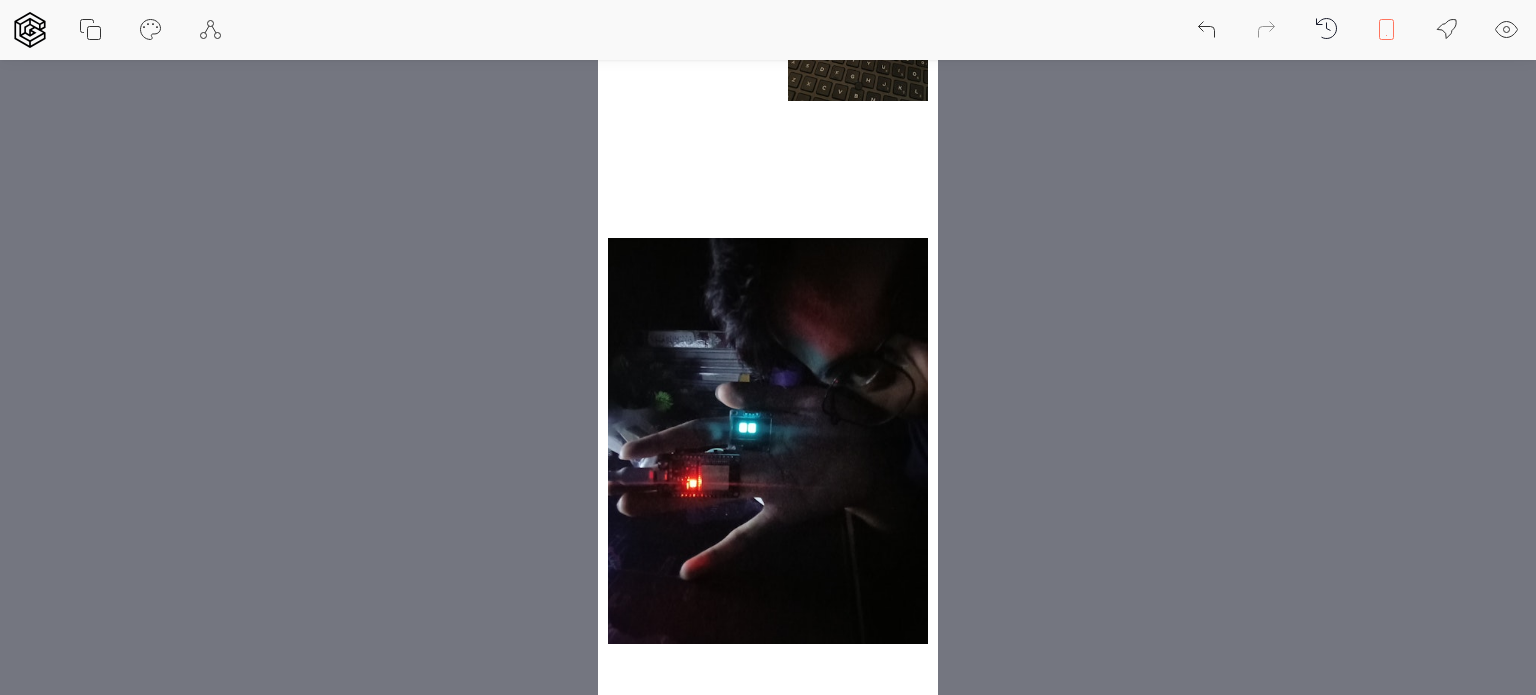 scroll, scrollTop: 1683, scrollLeft: 0, axis: vertical 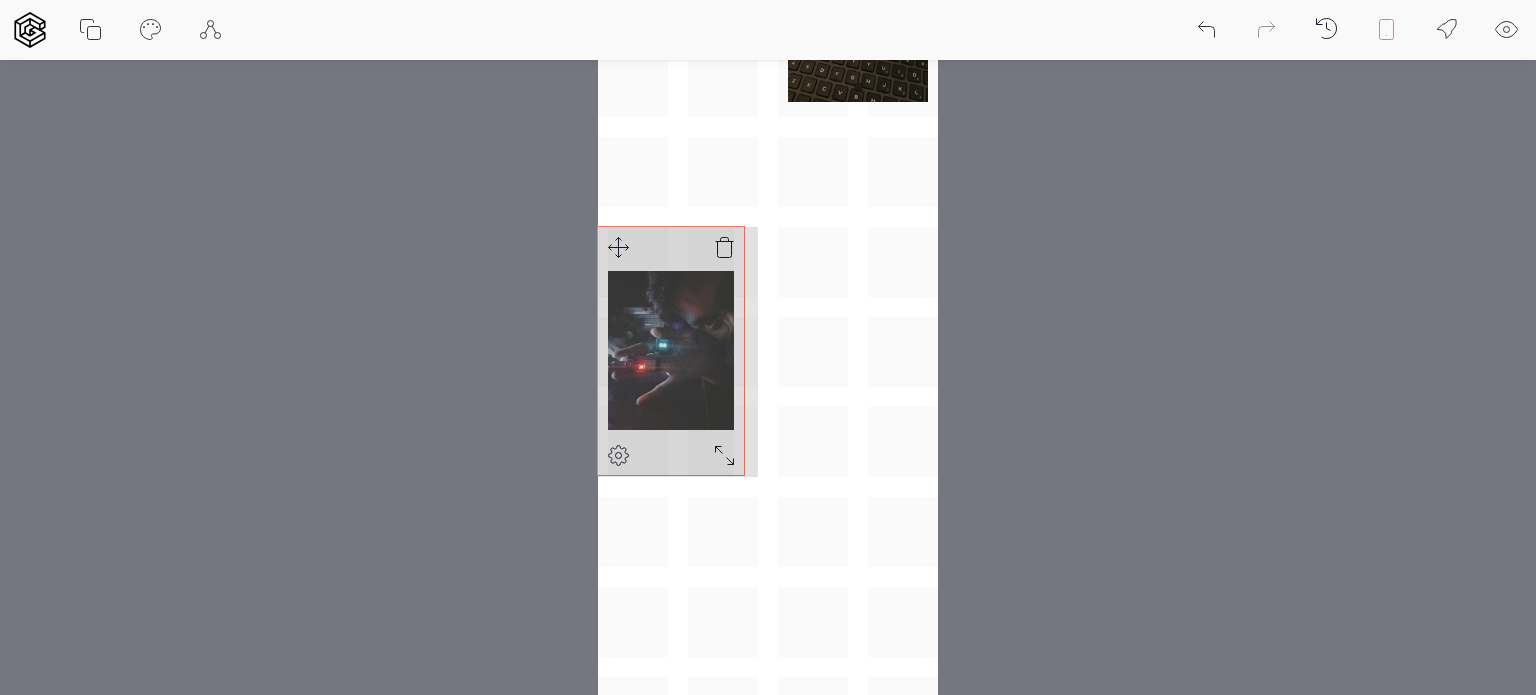 click at bounding box center [768, 37] 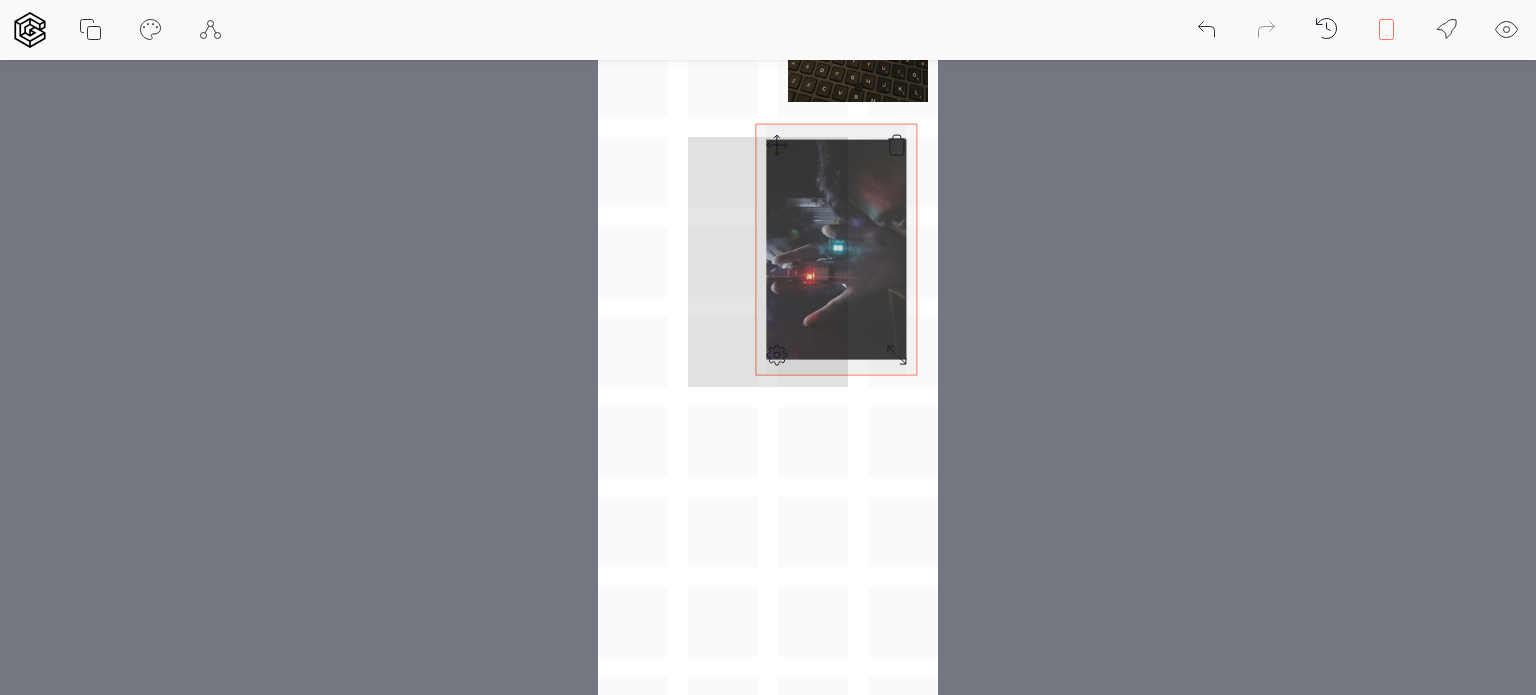 click at bounding box center [768, 37] 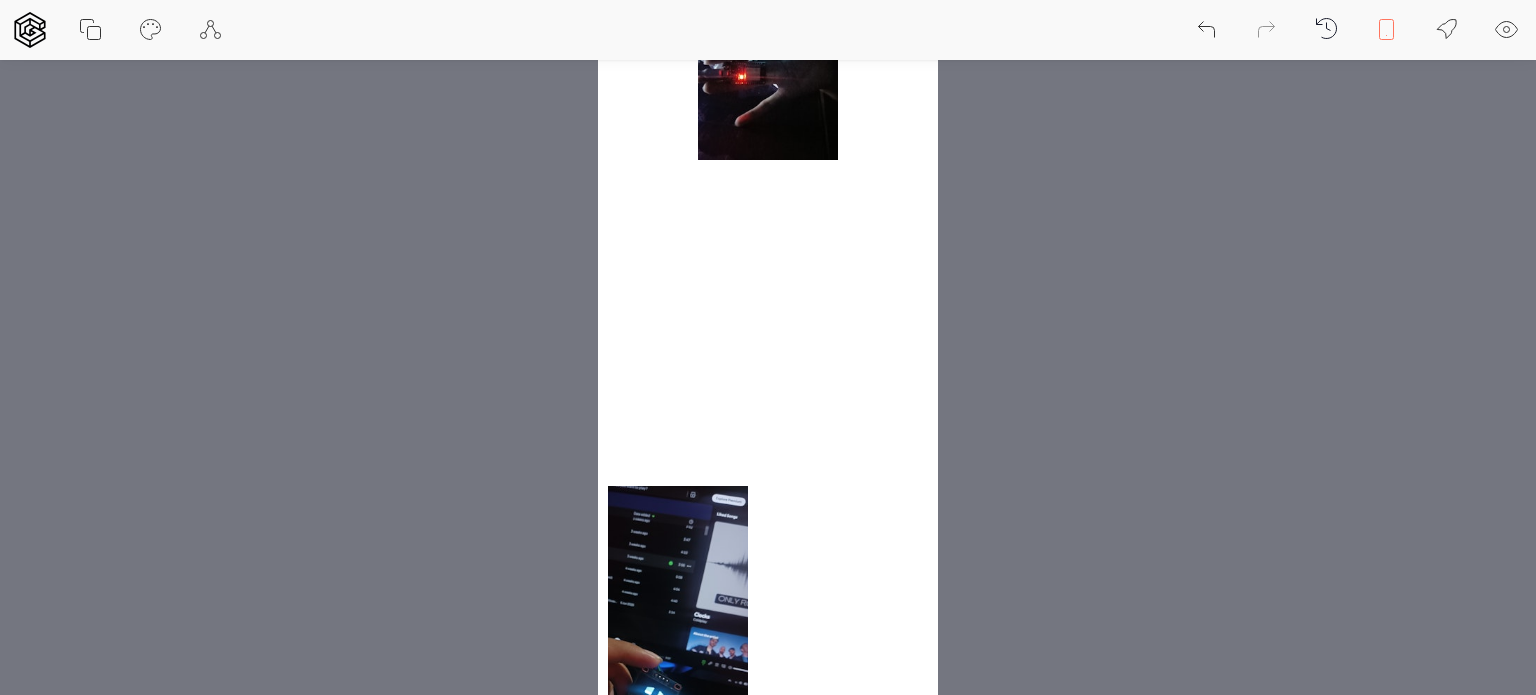 scroll, scrollTop: 1897, scrollLeft: 0, axis: vertical 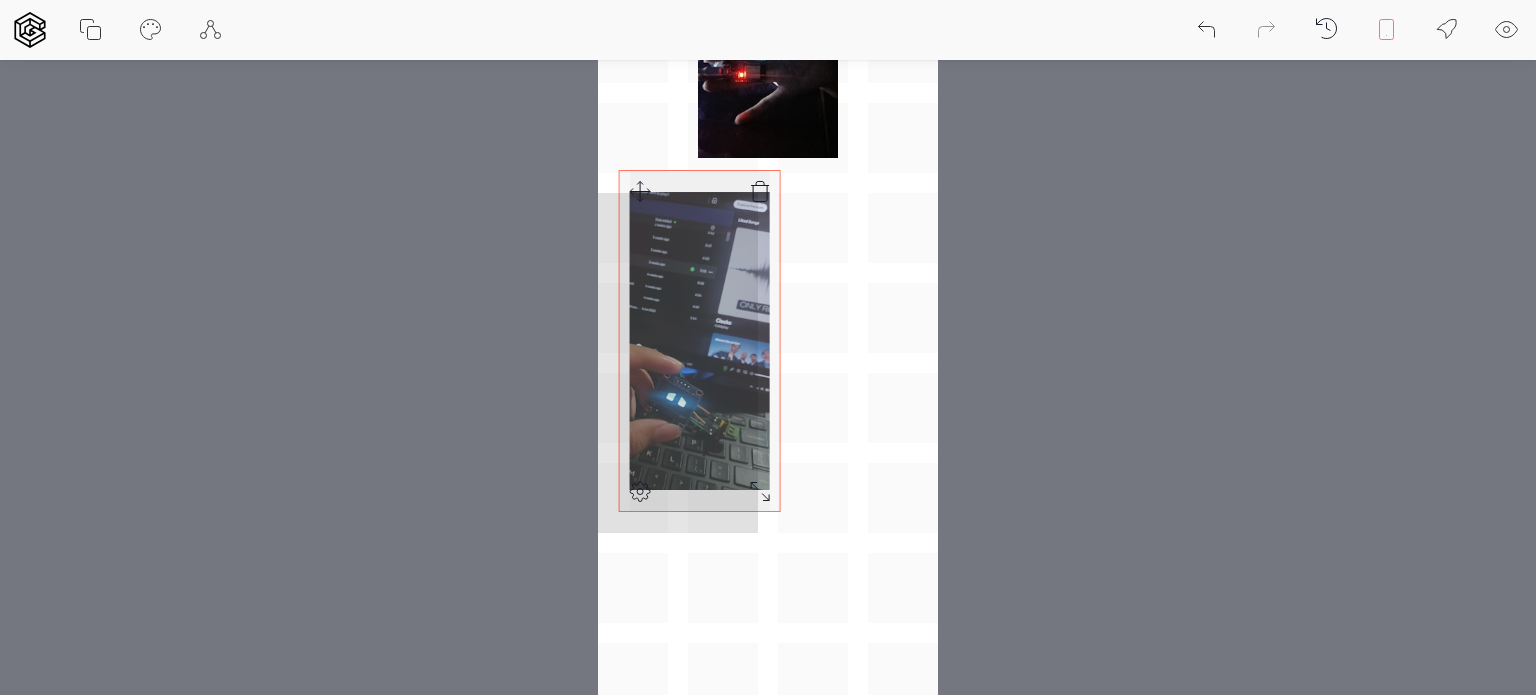 click at bounding box center (768, -177) 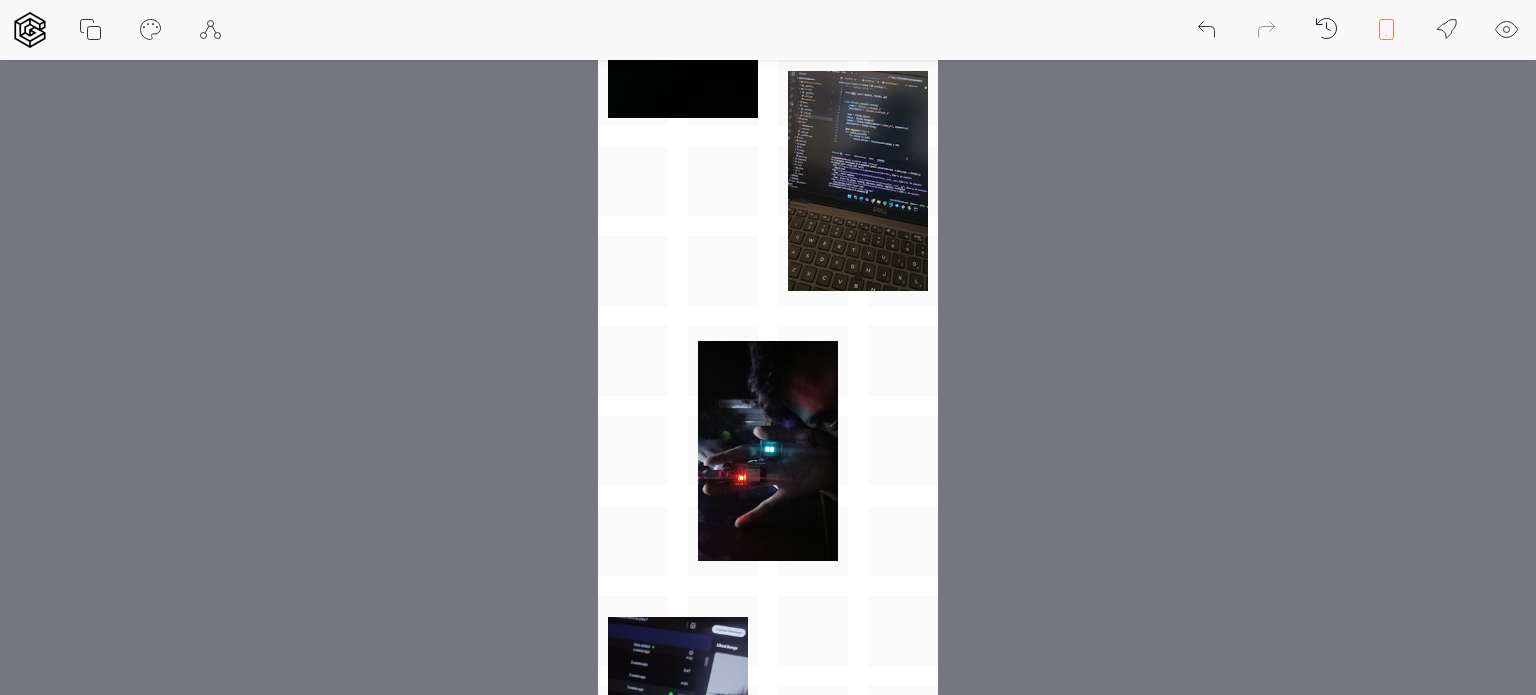 scroll, scrollTop: 1643, scrollLeft: 0, axis: vertical 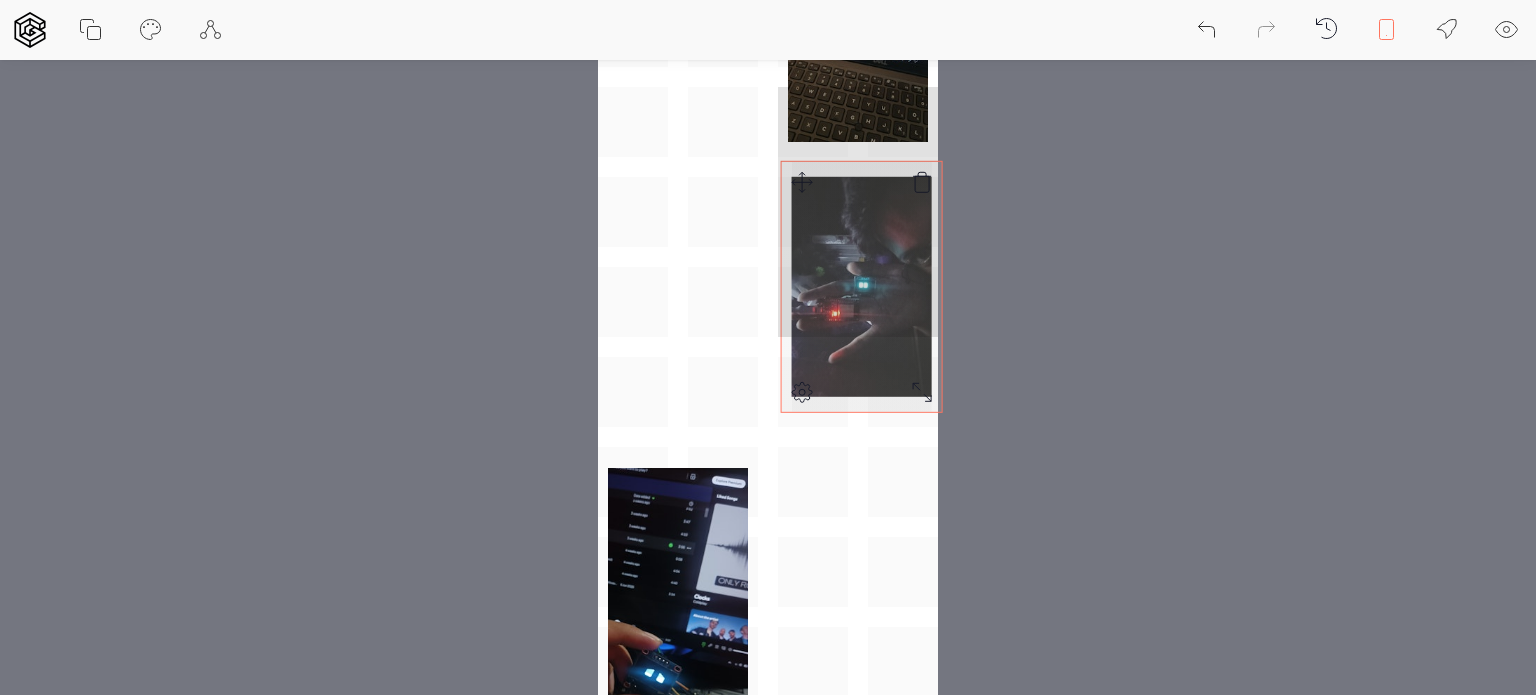 click at bounding box center (768, -58) 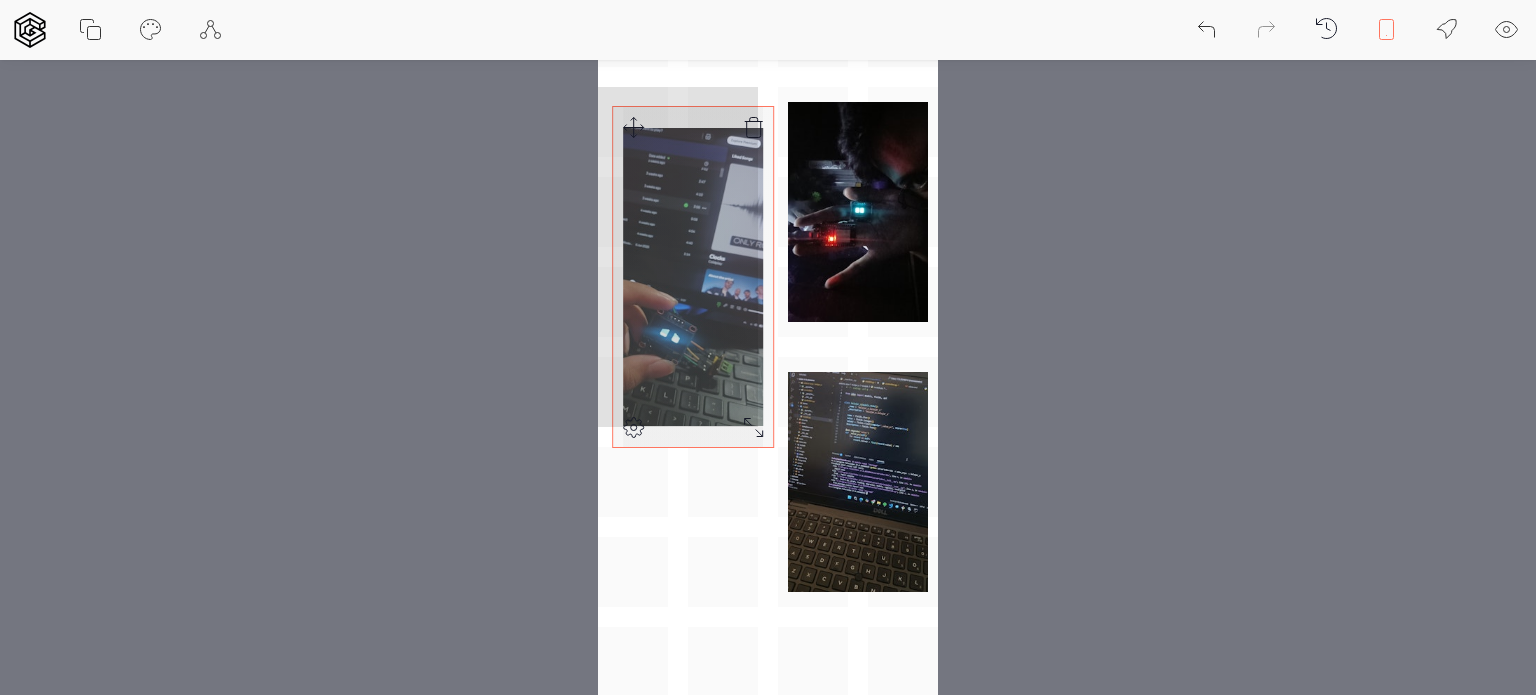 click at bounding box center (768, -58) 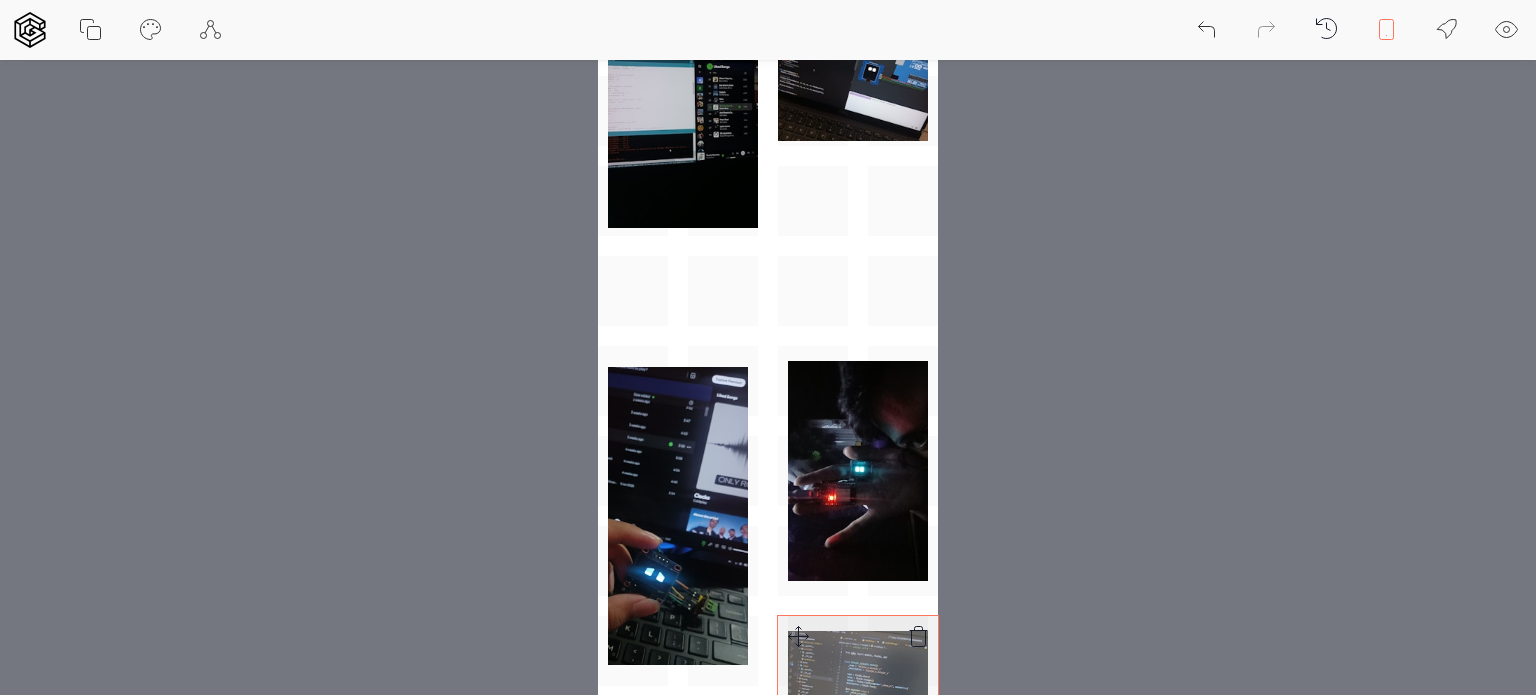 scroll, scrollTop: 1311, scrollLeft: 0, axis: vertical 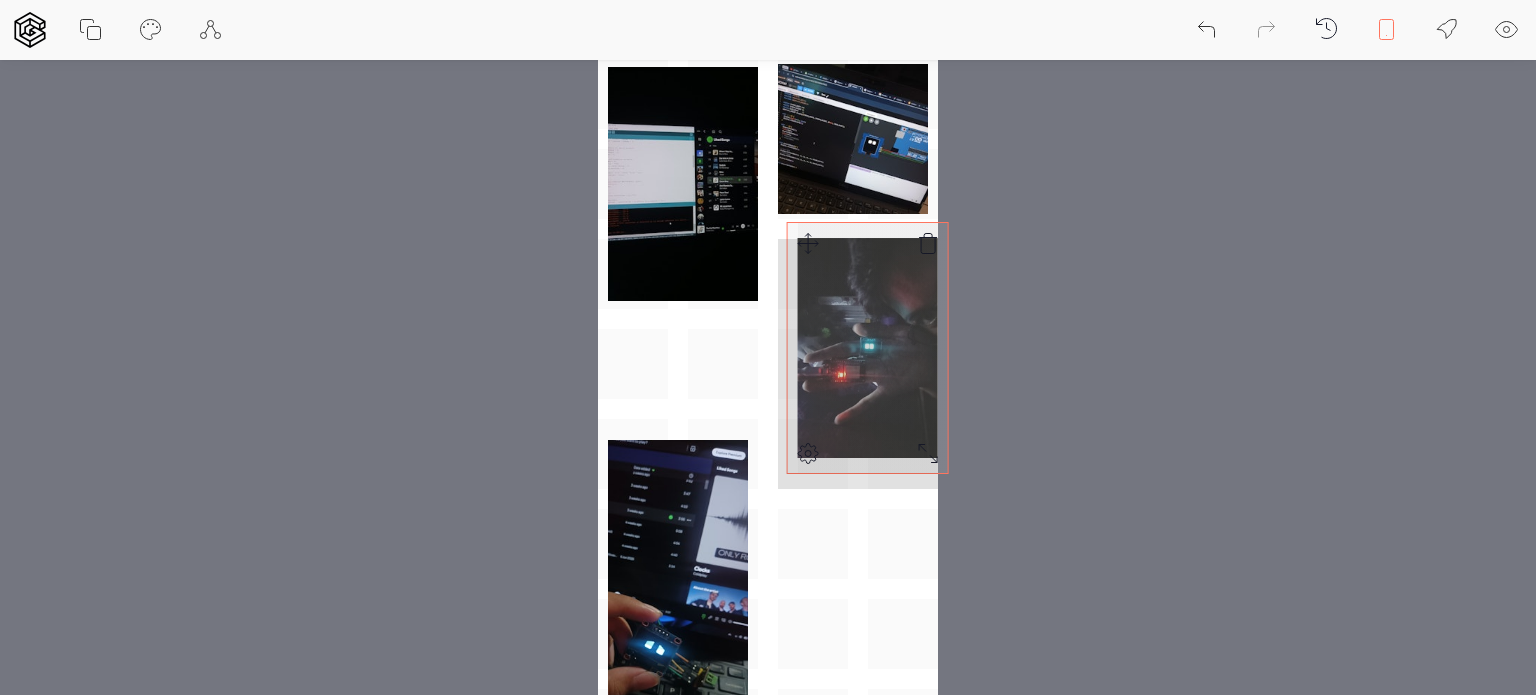 click at bounding box center [768, 184] 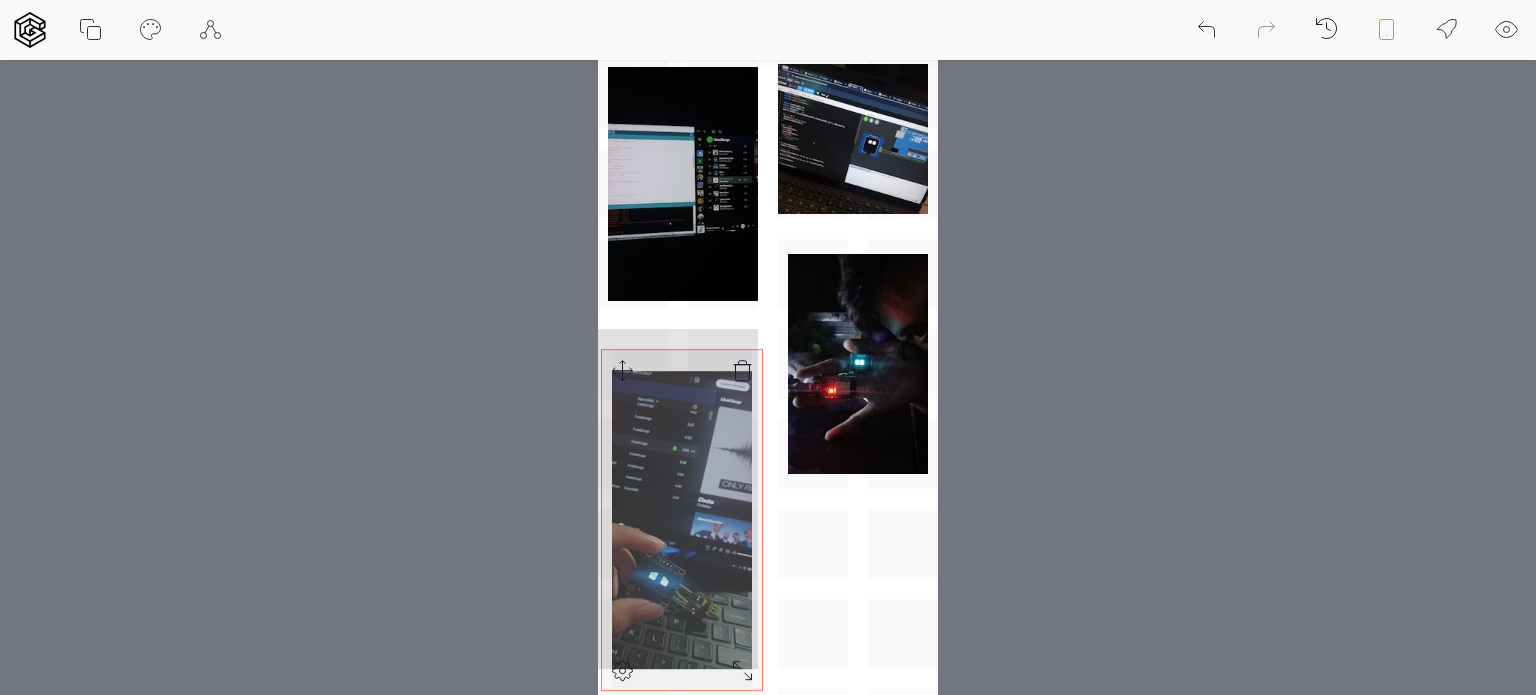 click at bounding box center [768, 184] 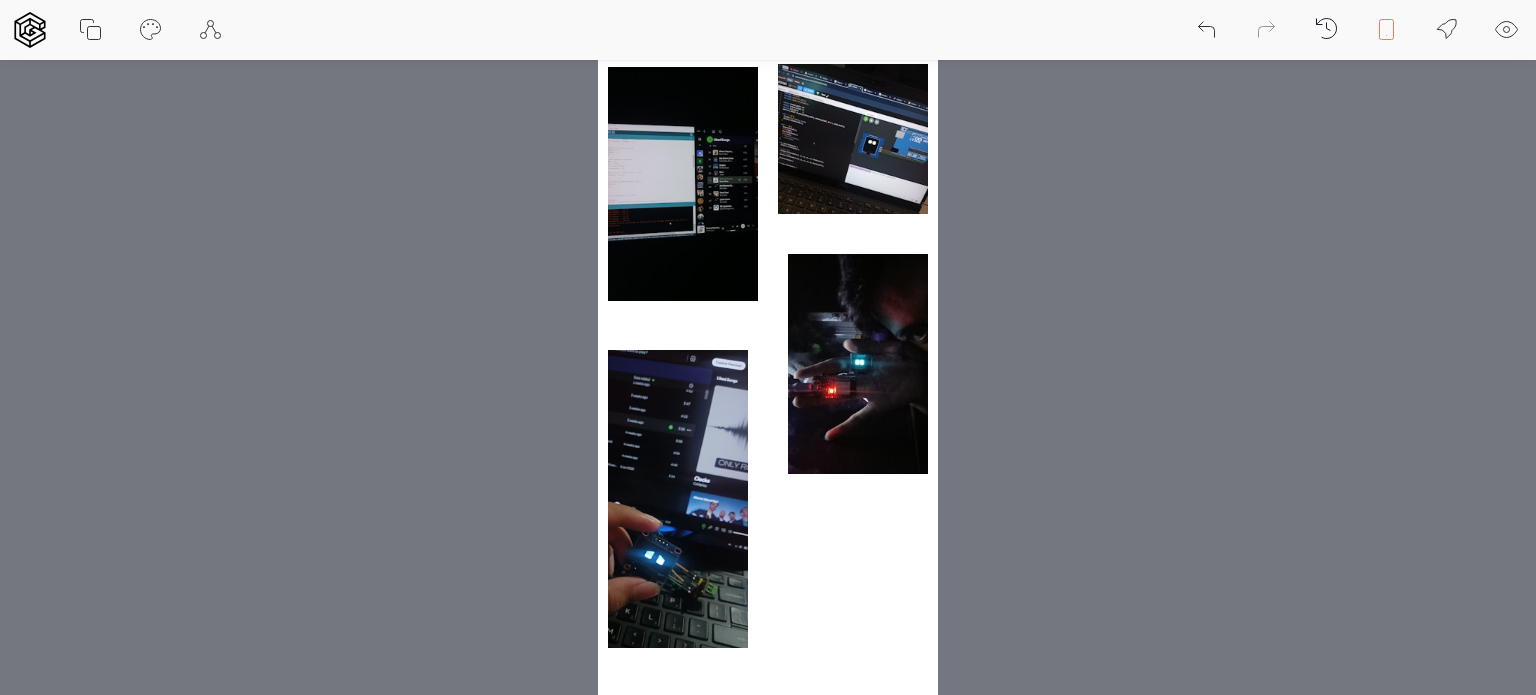 scroll, scrollTop: 1568, scrollLeft: 0, axis: vertical 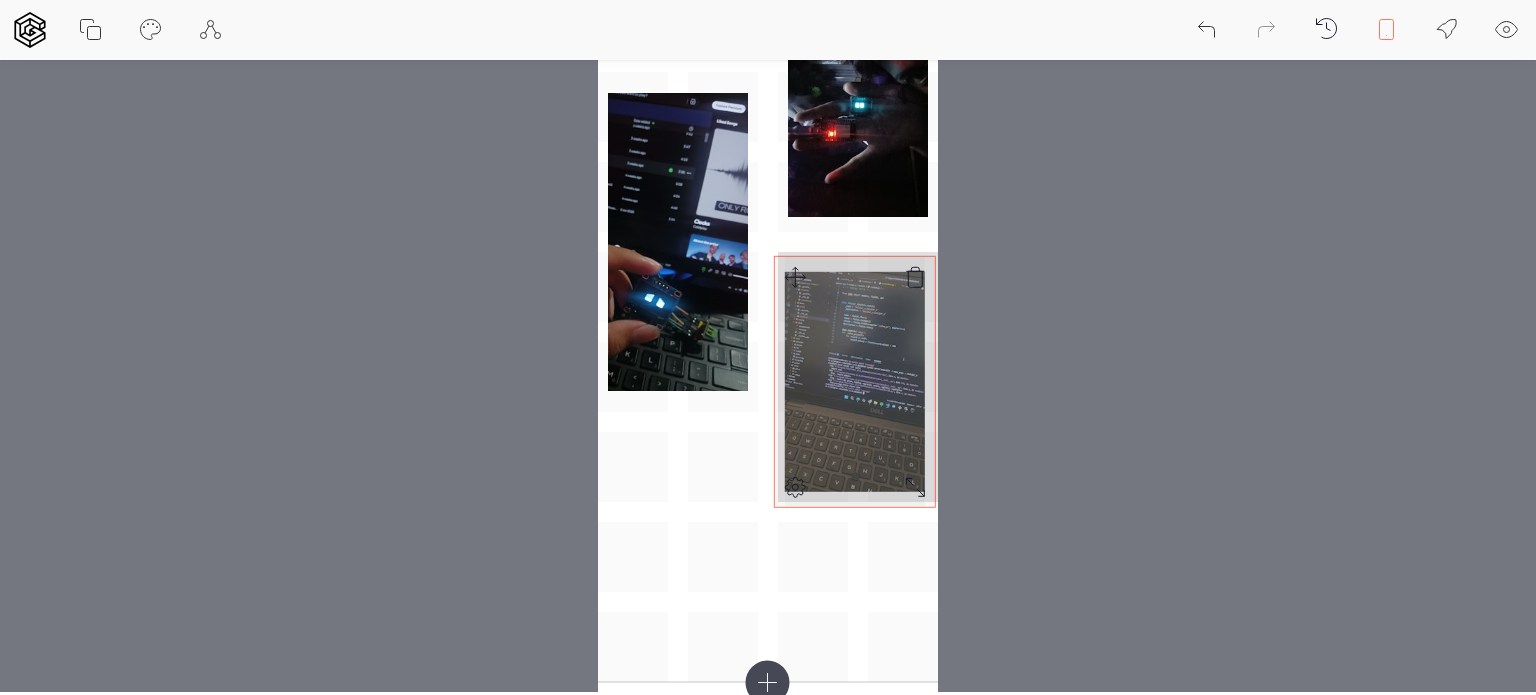 click at bounding box center [768, -73] 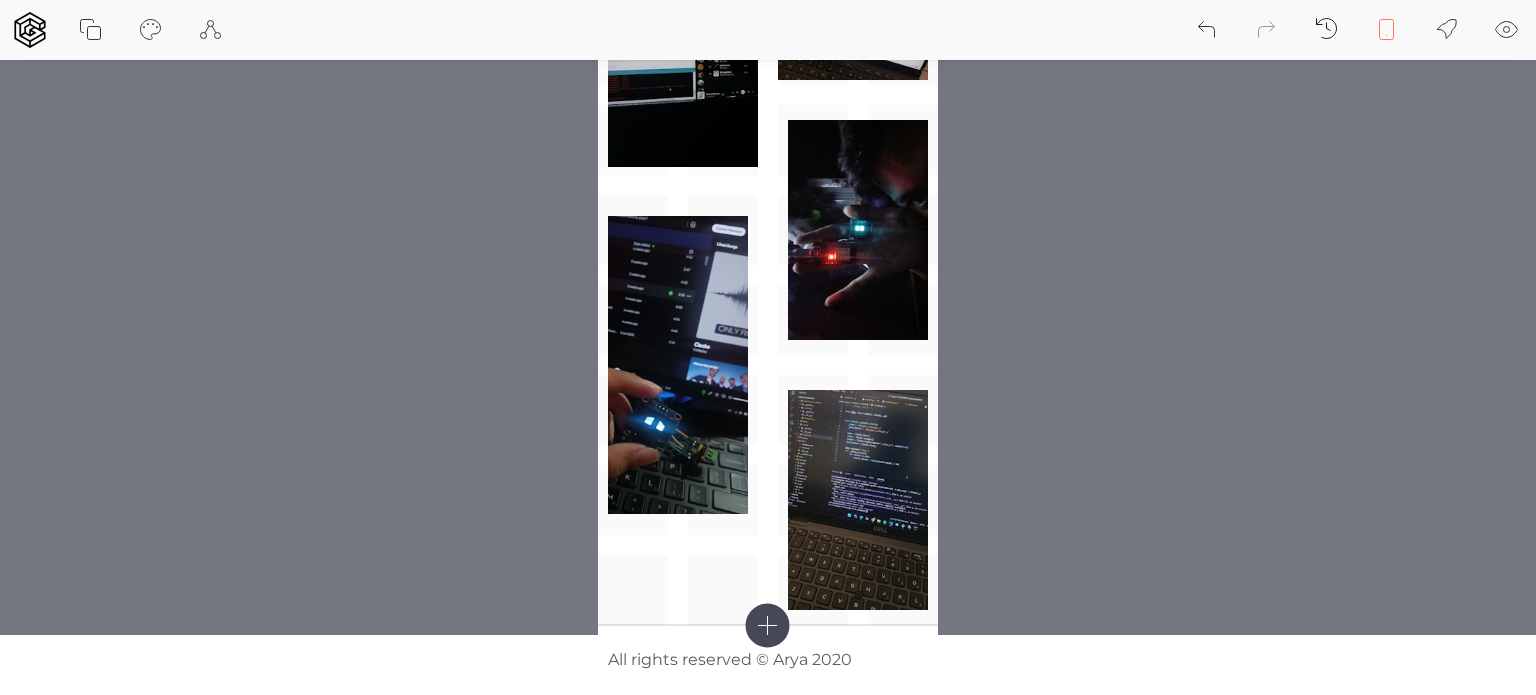 scroll, scrollTop: 1444, scrollLeft: 0, axis: vertical 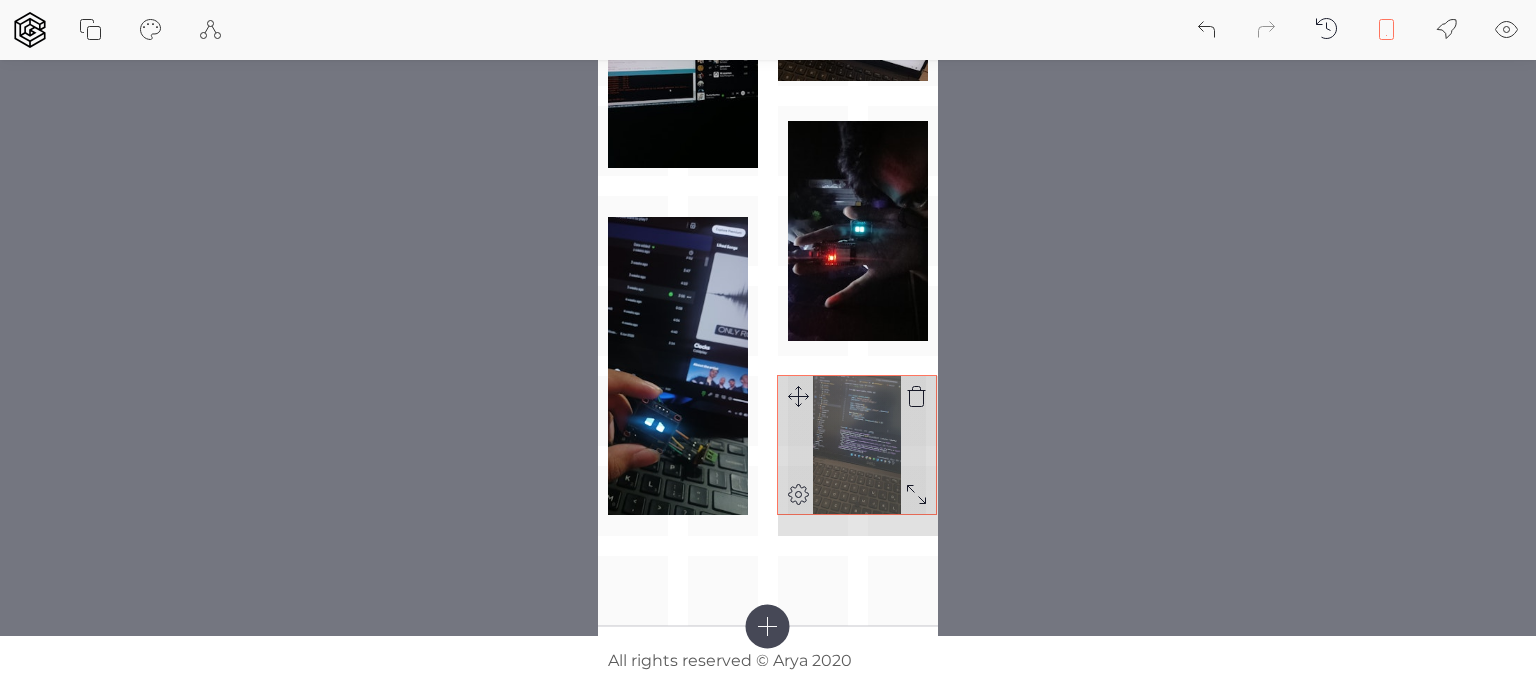 click at bounding box center (768, -39) 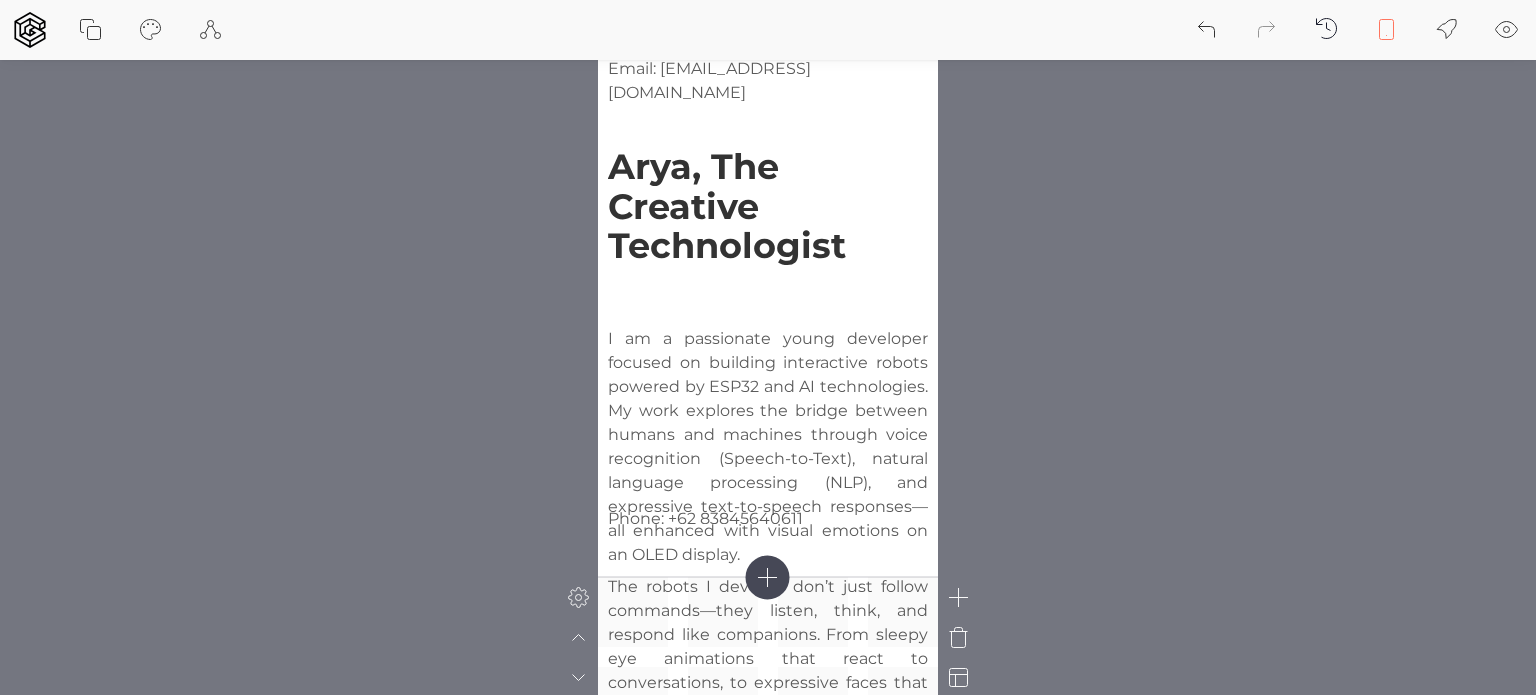 scroll, scrollTop: 0, scrollLeft: 0, axis: both 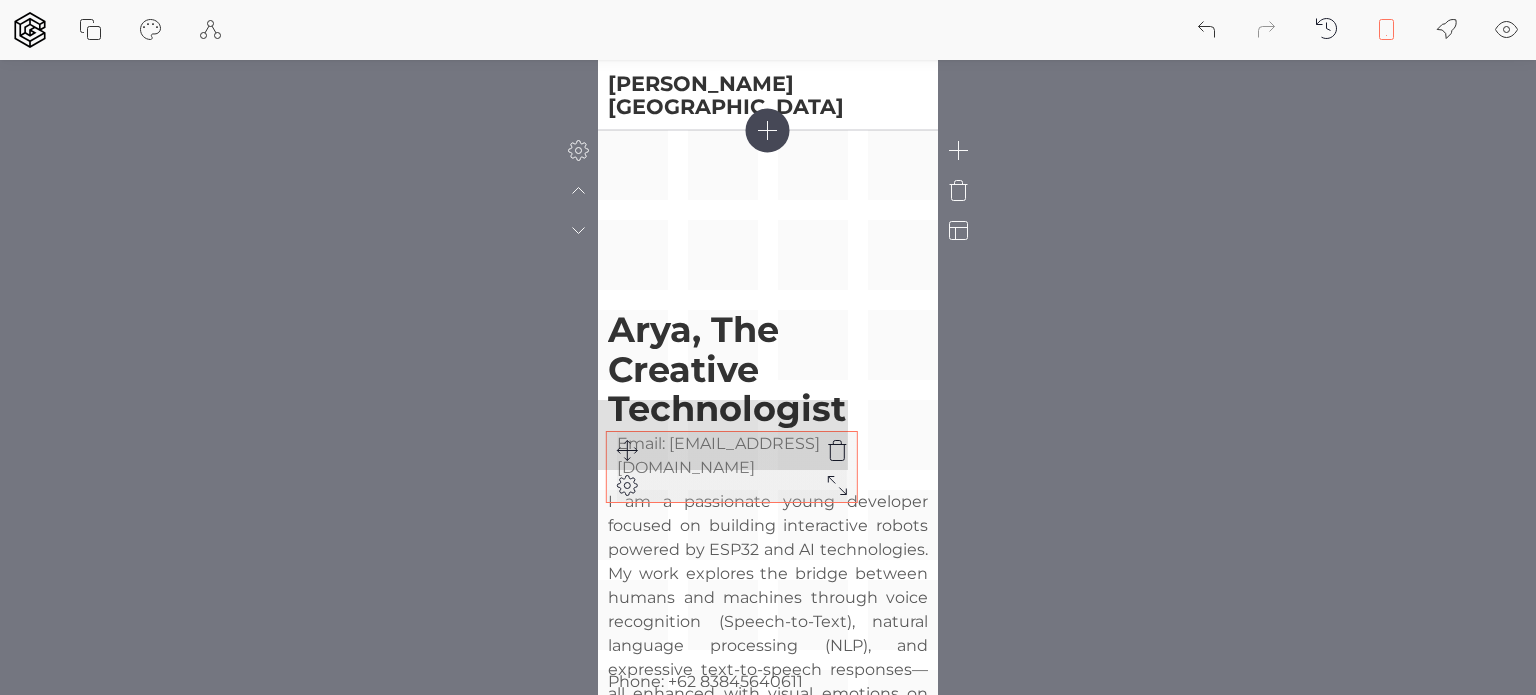 click on "Arya, The Creative Technologist I am a passionate young developer focused on building interactive robots powered by ESP32 and AI technologies. My work explores the bridge between humans and machines through voice recognition (Speech-to-Text), natural language processing (NLP), and expressive text-to-speech responses—all enhanced with visual emotions on an OLED display. The robots I develop don’t just follow commands—they listen, think, and respond like companions. From sleepy eye animations that react to conversations, to expressive faces that show joy, sadness, or surprise, my goal is to make machines feel more human and emotionally engaging. I believe robots are not just tools. They can be relatable, responsive, and meaningful partners in daily life. Email: [EMAIL_ADDRESS][DOMAIN_NAME] Phone: + [PHONE_NUMBER]" at bounding box center (768, 435) 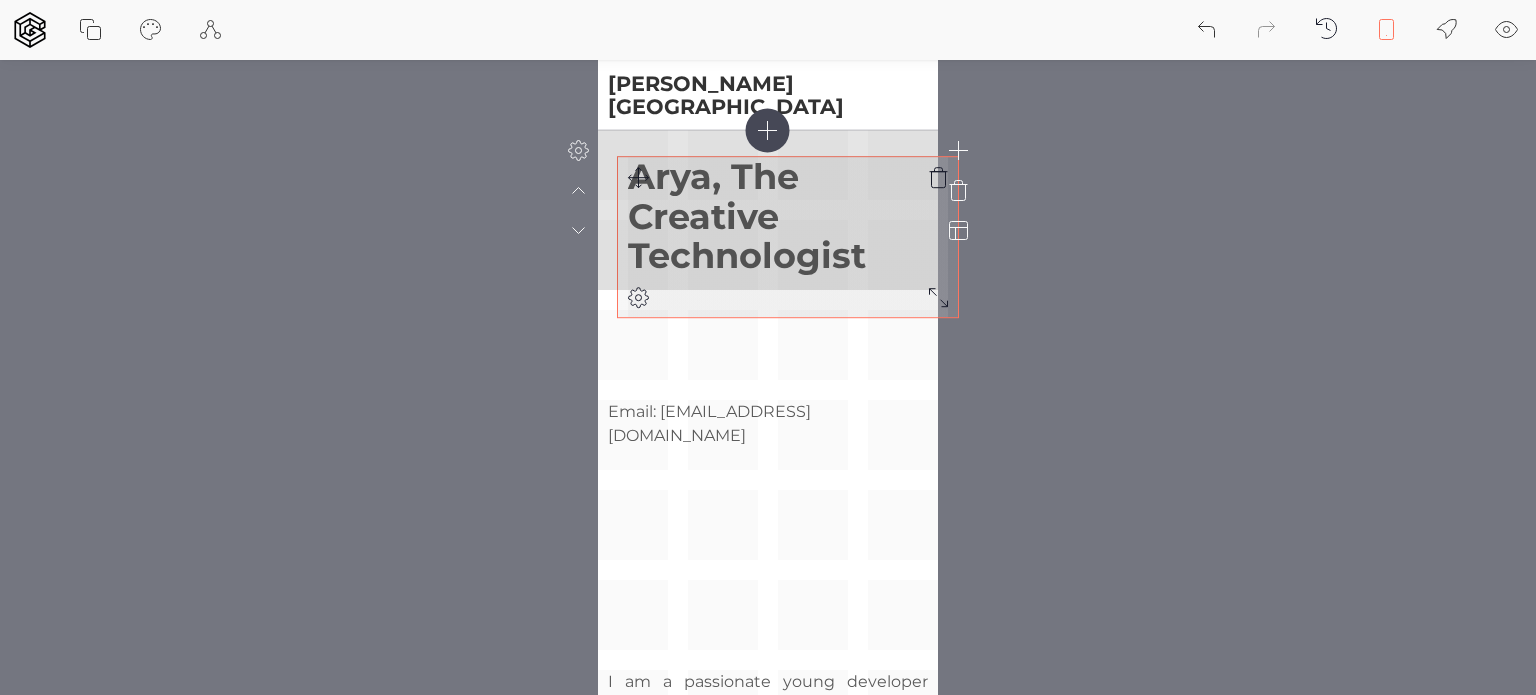 click on "Arya, The Creative Technologist I am a passionate young developer focused on building interactive robots powered by ESP32 and AI technologies. My work explores the bridge between humans and machines through voice recognition (Speech-to-Text), natural language processing (NLP), and expressive text-to-speech responses—all enhanced with visual emotions on an OLED display. The robots I develop don’t just follow commands—they listen, think, and respond like companions. From sleepy eye animations that react to conversations, to expressive faces that show joy, sadness, or surprise, my goal is to make machines feel more human and emotionally engaging. I believe robots are not just tools. They can be relatable, responsive, and meaningful partners in daily life. Email: [EMAIL_ADDRESS][DOMAIN_NAME] Phone: + [PHONE_NUMBER]" at bounding box center [768, 525] 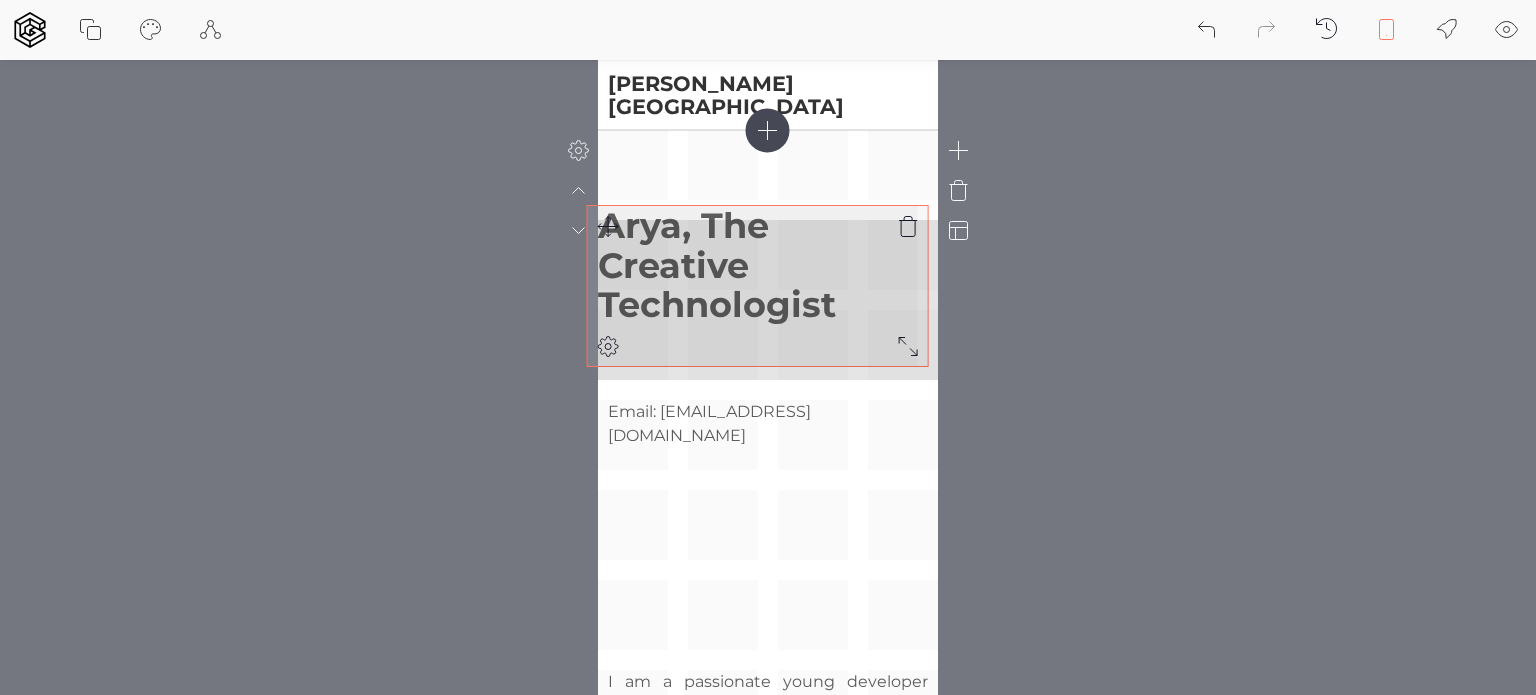 click on "Arya, The Creative Technologist I am a passionate young developer focused on building interactive robots powered by ESP32 and AI technologies. My work explores the bridge between humans and machines through voice recognition (Speech-to-Text), natural language processing (NLP), and expressive text-to-speech responses—all enhanced with visual emotions on an OLED display. The robots I develop don’t just follow commands—they listen, think, and respond like companions. From sleepy eye animations that react to conversations, to expressive faces that show joy, sadness, or surprise, my goal is to make machines feel more human and emotionally engaging. I believe robots are not just tools. They can be relatable, responsive, and meaningful partners in daily life. Email: [EMAIL_ADDRESS][DOMAIN_NAME] Phone: + [PHONE_NUMBER]" at bounding box center [768, 525] 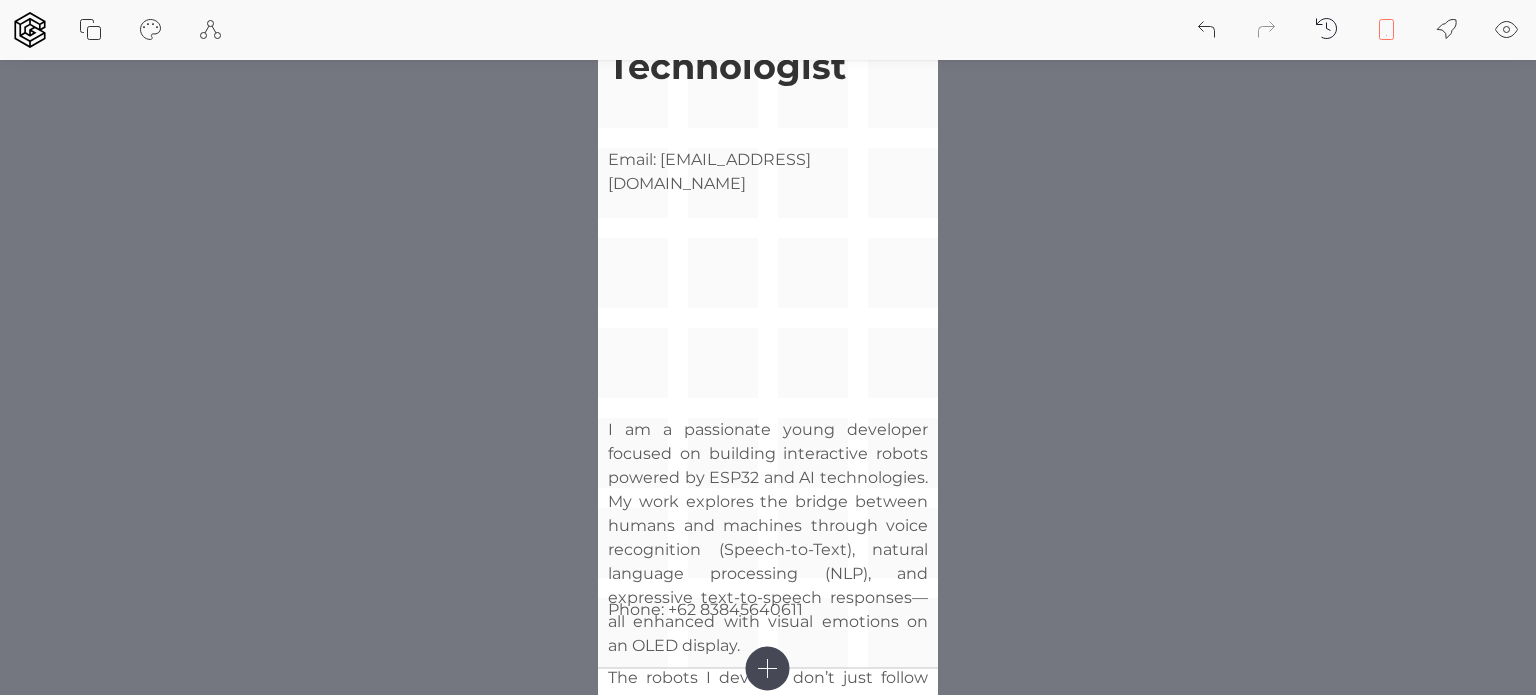 scroll, scrollTop: 252, scrollLeft: 0, axis: vertical 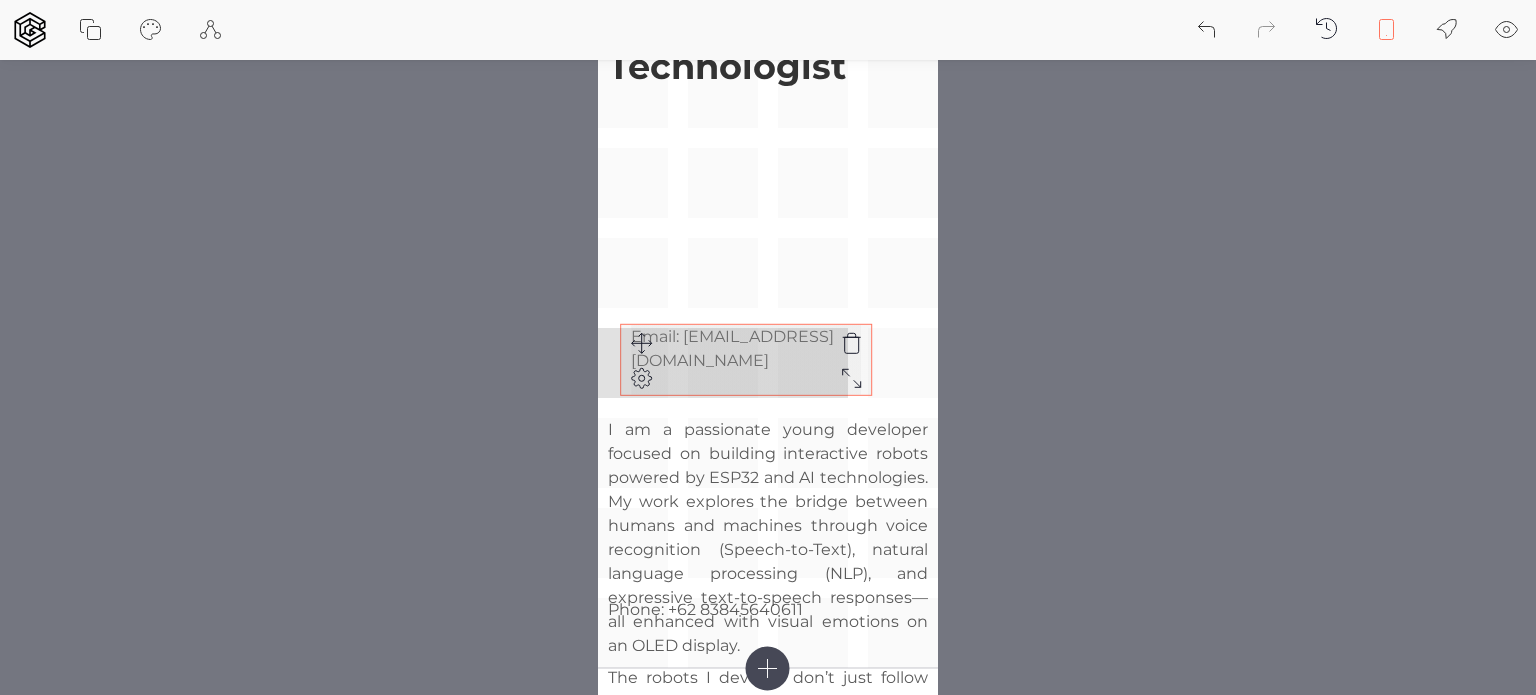 click on "Arya, The Creative Technologist I am a passionate young developer focused on building interactive robots powered by ESP32 and AI technologies. My work explores the bridge between humans and machines through voice recognition (Speech-to-Text), natural language processing (NLP), and expressive text-to-speech responses—all enhanced with visual emotions on an OLED display. The robots I develop don’t just follow commands—they listen, think, and respond like companions. From sleepy eye animations that react to conversations, to expressive faces that show joy, sadness, or surprise, my goal is to make machines feel more human and emotionally engaging. I believe robots are not just tools. They can be relatable, responsive, and meaningful partners in daily life. Email: [EMAIL_ADDRESS][DOMAIN_NAME] Phone: + [PHONE_NUMBER]" at bounding box center [768, 273] 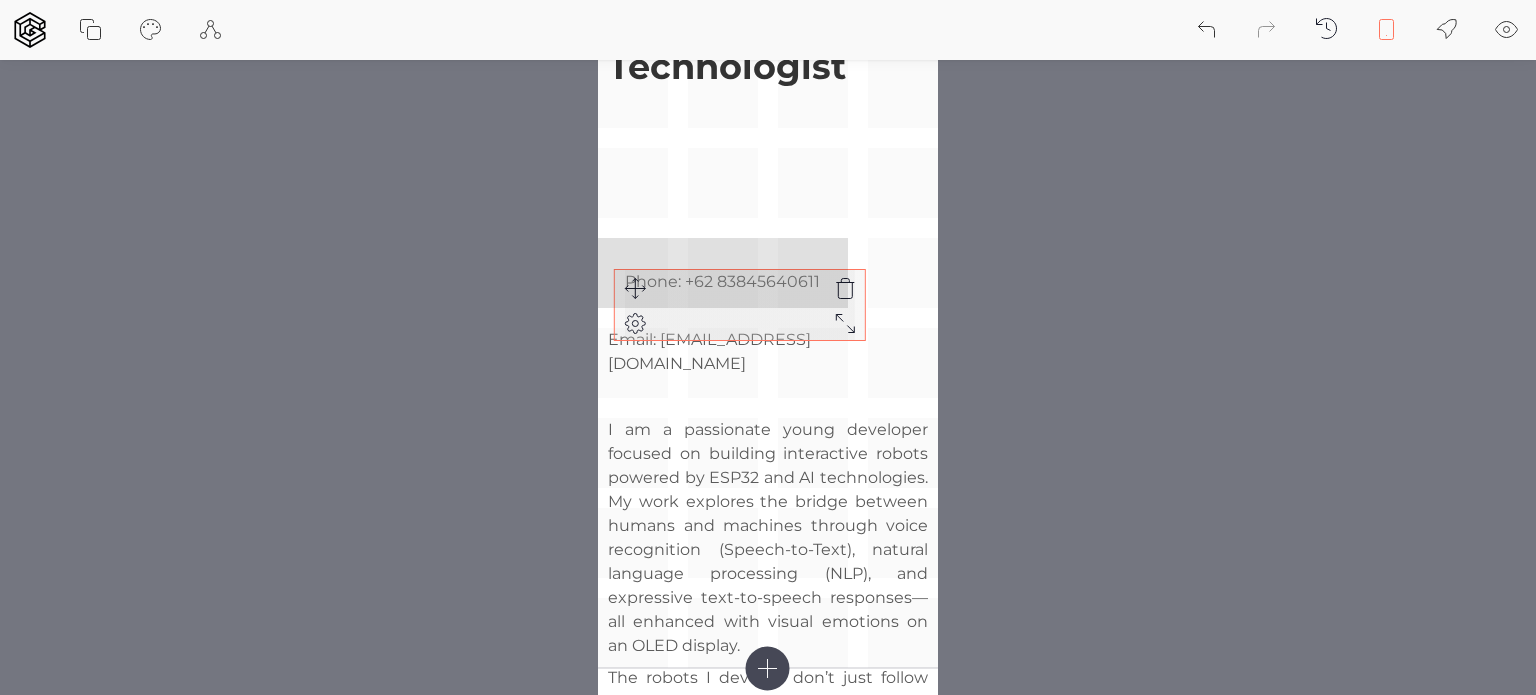 click on "Arya, The Creative Technologist I am a passionate young developer focused on building interactive robots powered by ESP32 and AI technologies. My work explores the bridge between humans and machines through voice recognition (Speech-to-Text), natural language processing (NLP), and expressive text-to-speech responses—all enhanced with visual emotions on an OLED display. The robots I develop don’t just follow commands—they listen, think, and respond like companions. From sleepy eye animations that react to conversations, to expressive faces that show joy, sadness, or surprise, my goal is to make machines feel more human and emotionally engaging. I believe robots are not just tools. They can be relatable, responsive, and meaningful partners in daily life. Email: [EMAIL_ADDRESS][DOMAIN_NAME] Phone: + [PHONE_NUMBER]" at bounding box center (768, 273) 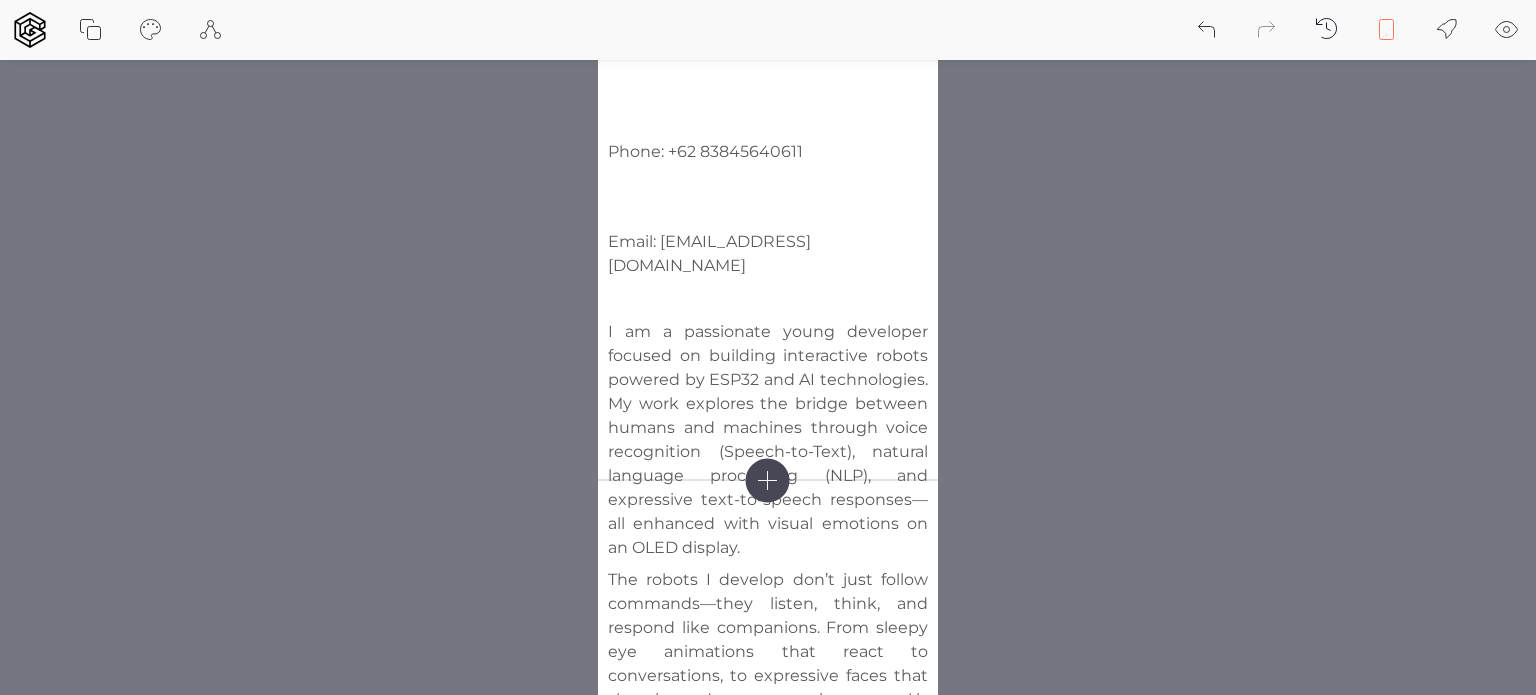 scroll, scrollTop: 375, scrollLeft: 0, axis: vertical 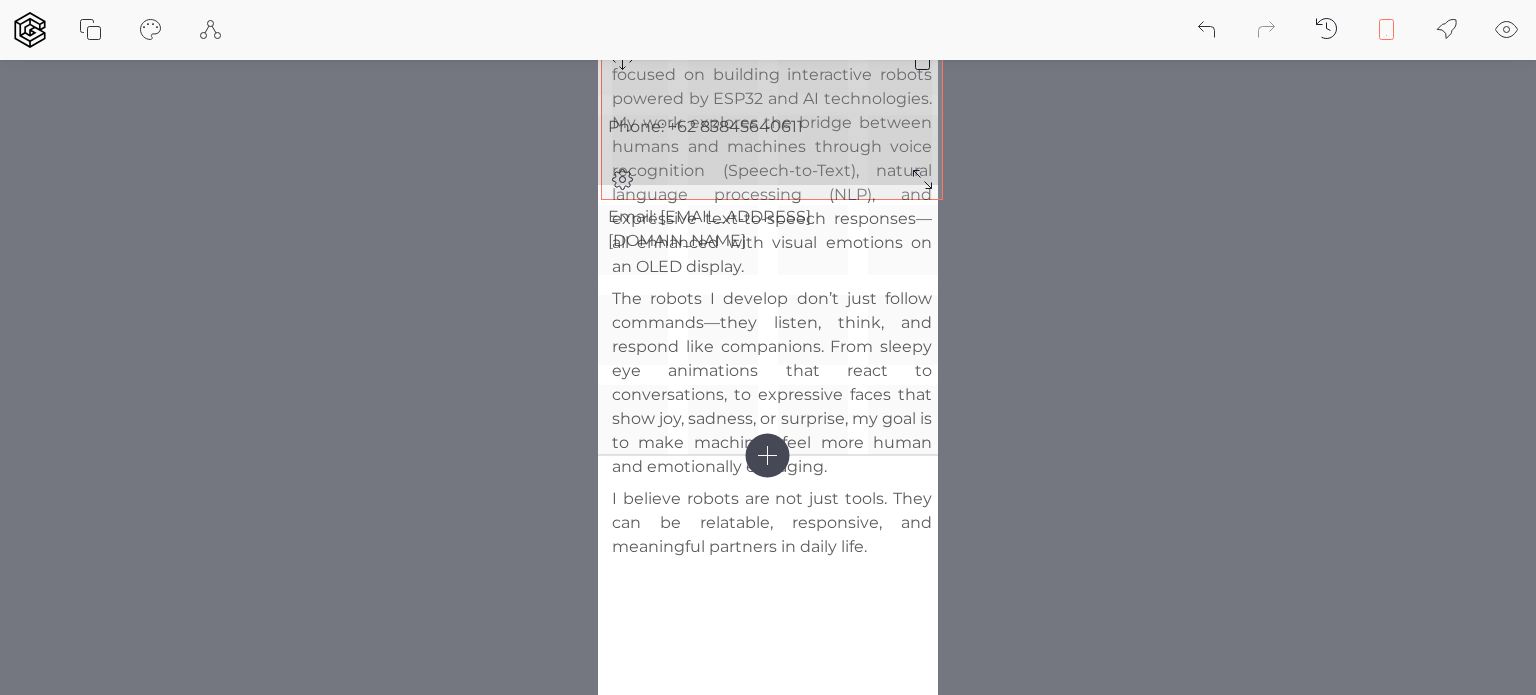 click on "The editor is not availabe on mobile yet.. sorry 😢  Header 1   Header 2   Header 3   Code   Quote  Copy section Site settings  Start guided tour  Read documentation  Back to dashboard  Arya [PERSON_NAME], The Creative Technologist I am a passionate young developer focused on building interactive robots powered by ESP32 and AI technologies. My work explores the bridge between humans and machines through voice recognition (Speech-to-Text), natural language processing (NLP), and expressive text-to-speech responses—all enhanced with visual emotions on an OLED display. The robots I develop don’t just follow commands—they listen, think, and respond like companions. From sleepy eye animations that react to conversations, to expressive faces that show joy, sadness, or surprise, my goal is to make machines feel more human and emotionally engaging. I believe robots are not just tools. They can be relatable, responsive, and meaningful partners in daily life. Email: [EMAIL_ADDRESS][DOMAIN_NAME] Phone: +" at bounding box center (768, 665) 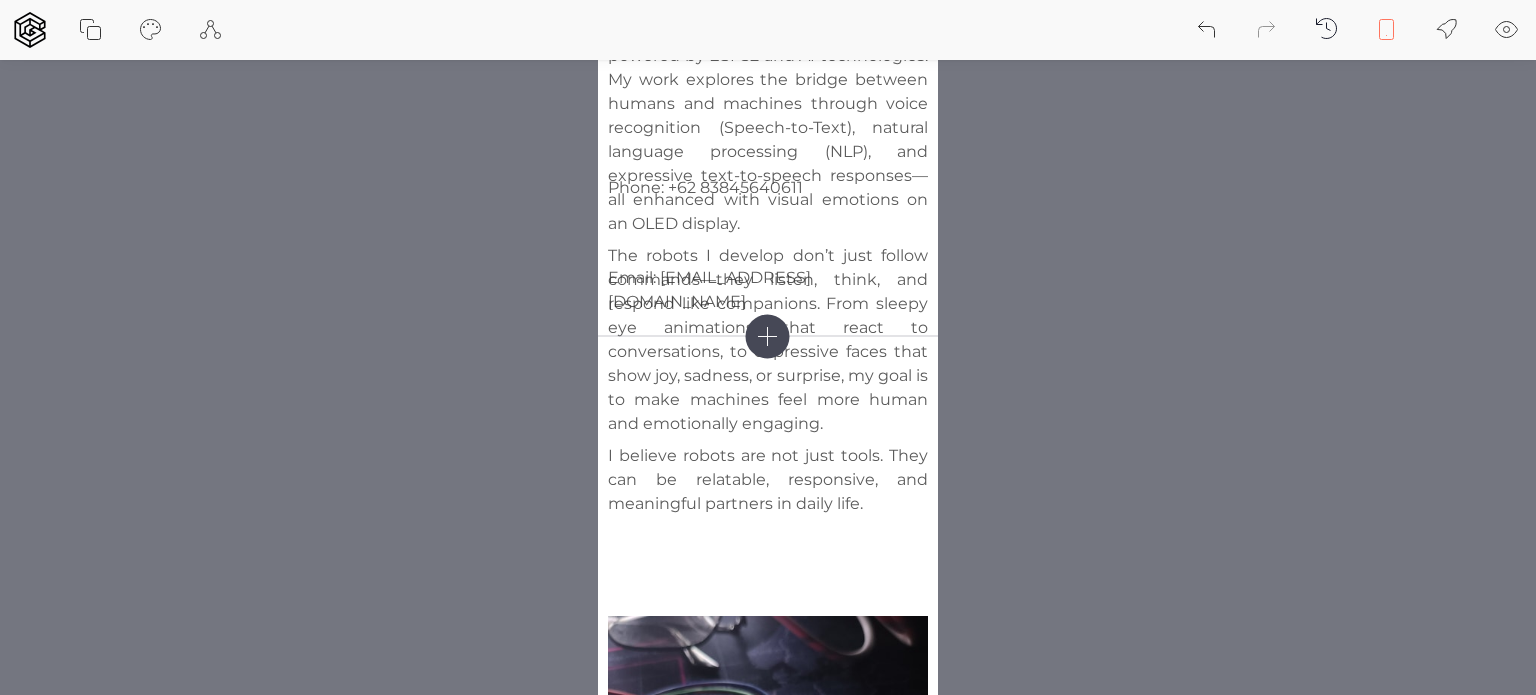 scroll, scrollTop: 400, scrollLeft: 0, axis: vertical 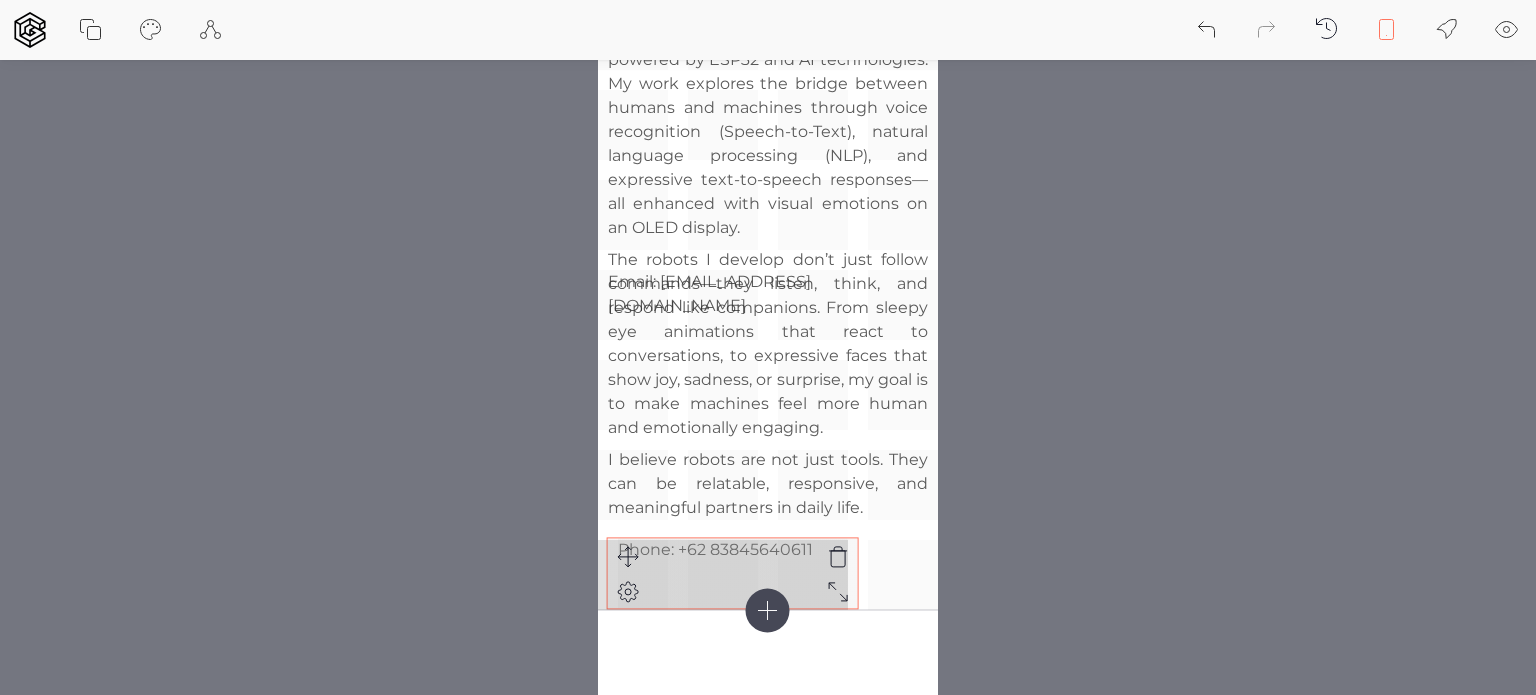click on "Arya, The Creative Technologist I am a passionate young developer focused on building interactive robots powered by ESP32 and AI technologies. My work explores the bridge between humans and machines through voice recognition (Speech-to-Text), natural language processing (NLP), and expressive text-to-speech responses—all enhanced with visual emotions on an OLED display. The robots I develop don’t just follow commands—they listen, think, and respond like companions. From sleepy eye animations that react to conversations, to expressive faces that show joy, sadness, or surprise, my goal is to make machines feel more human and emotionally engaging. I believe robots are not just tools. They can be relatable, responsive, and meaningful partners in daily life. Email: [EMAIL_ADDRESS][DOMAIN_NAME] Phone: + [PHONE_NUMBER]" at bounding box center (768, 170) 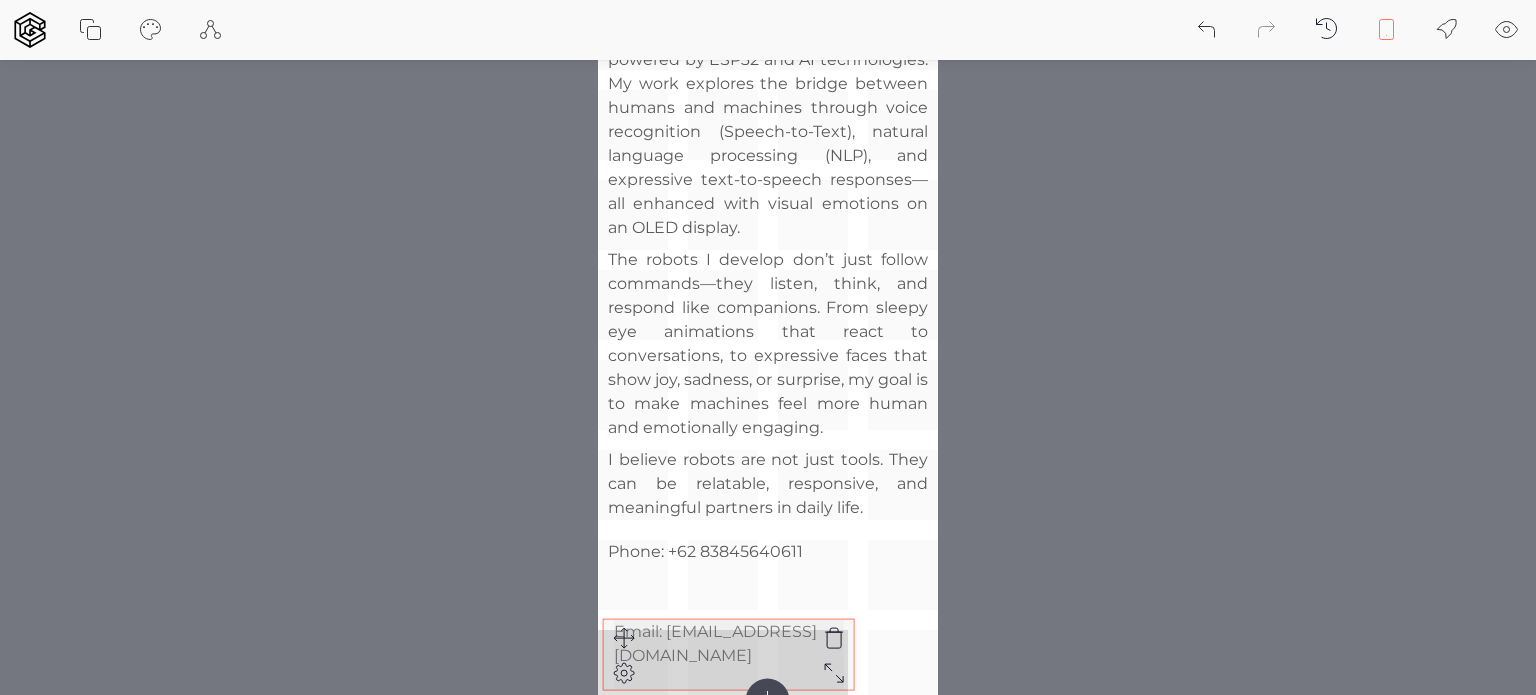 click on "Arya, The Creative Technologist I am a passionate young developer focused on building interactive robots powered by ESP32 and AI technologies. My work explores the bridge between humans and machines through voice recognition (Speech-to-Text), natural language processing (NLP), and expressive text-to-speech responses—all enhanced with visual emotions on an OLED display. The robots I develop don’t just follow commands—they listen, think, and respond like companions. From sleepy eye animations that react to conversations, to expressive faces that show joy, sadness, or surprise, my goal is to make machines feel more human and emotionally engaging. I believe robots are not just tools. They can be relatable, responsive, and meaningful partners in daily life. Email: [EMAIL_ADDRESS][DOMAIN_NAME] Phone: + [PHONE_NUMBER]" at bounding box center (768, 215) 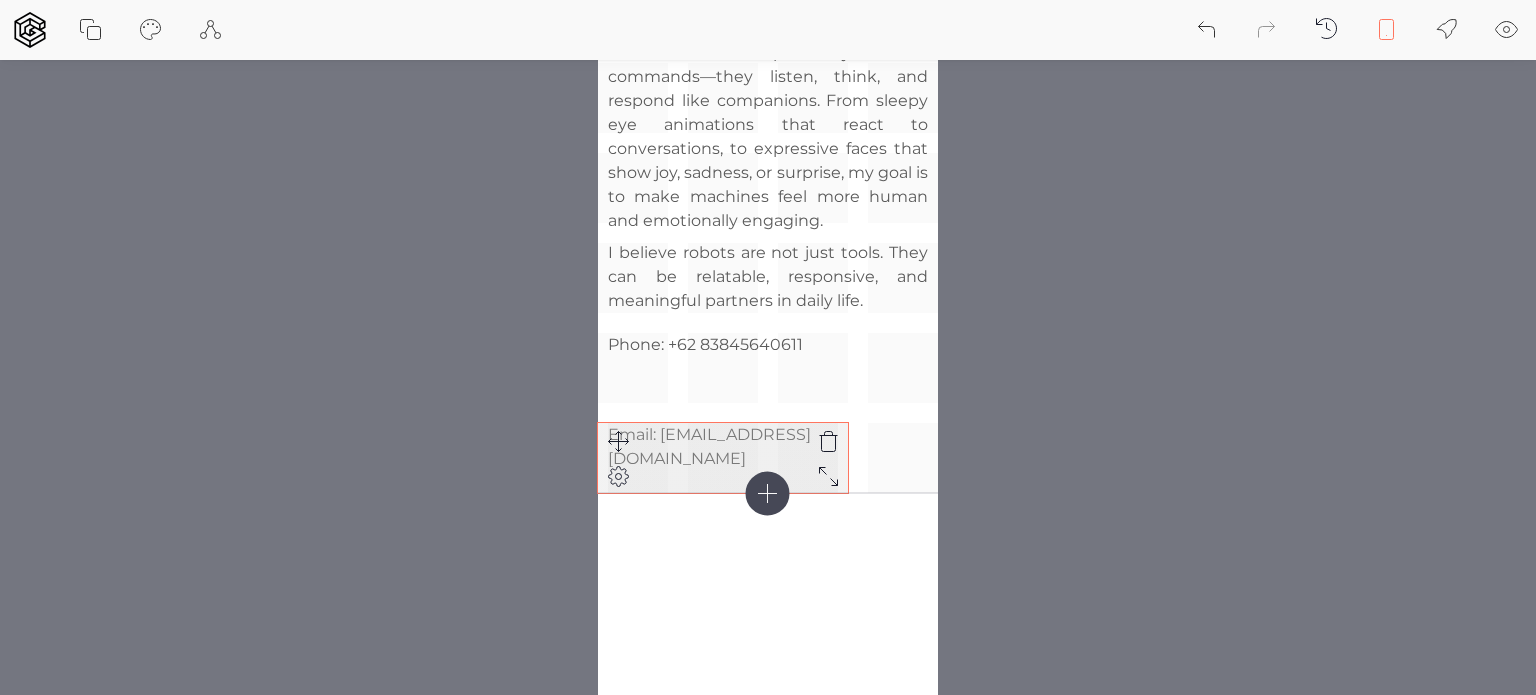 scroll, scrollTop: 608, scrollLeft: 0, axis: vertical 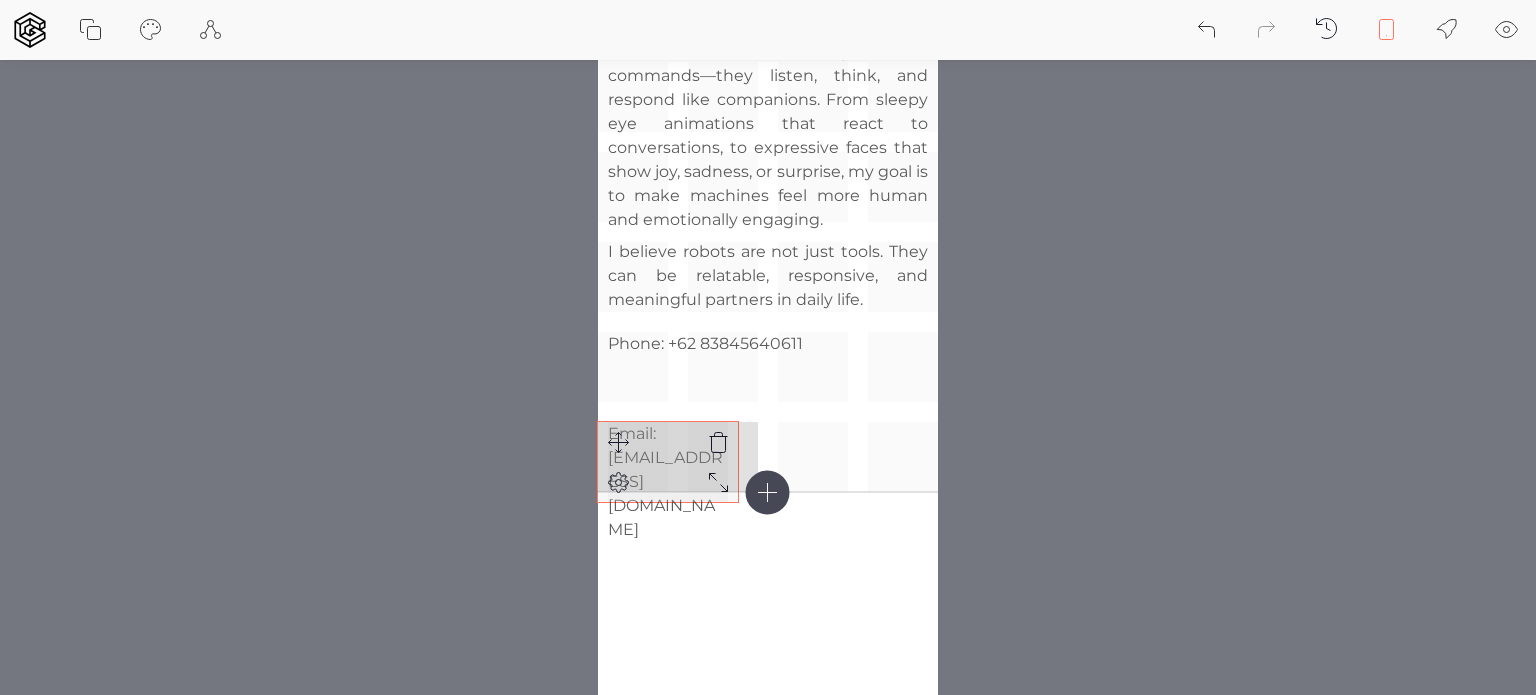 click on "Arya, The Creative Technologist I am a passionate young developer focused on building interactive robots powered by ESP32 and AI technologies. My work explores the bridge between humans and machines through voice recognition (Speech-to-Text), natural language processing (NLP), and expressive text-to-speech responses—all enhanced with visual emotions on an OLED display. The robots I develop don’t just follow commands—they listen, think, and respond like companions. From sleepy eye animations that react to conversations, to expressive faces that show joy, sadness, or surprise, my goal is to make machines feel more human and emotionally engaging. I believe robots are not just tools. They can be relatable, responsive, and meaningful partners in daily life. Email: [EMAIL_ADDRESS][DOMAIN_NAME] Phone: + [PHONE_NUMBER]" at bounding box center [768, 7] 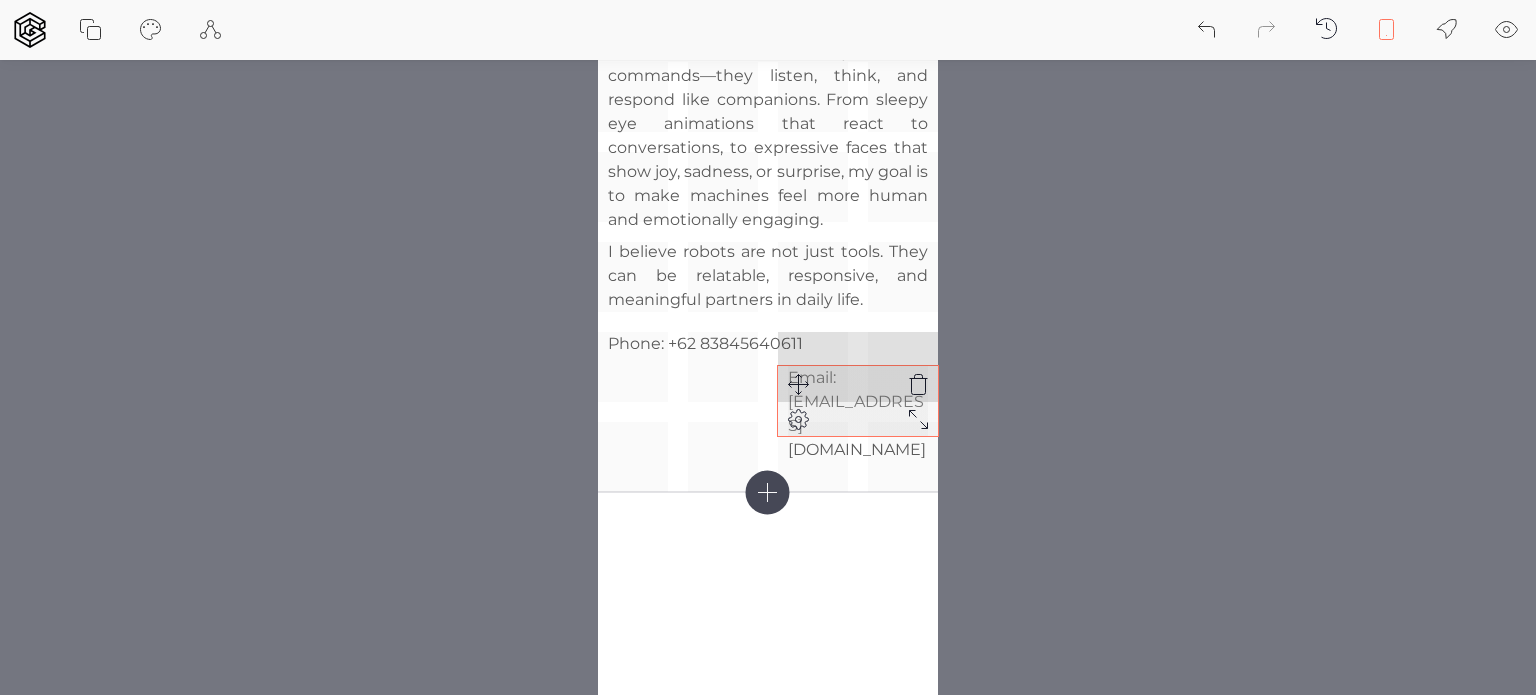 click on "Arya, The Creative Technologist I am a passionate young developer focused on building interactive robots powered by ESP32 and AI technologies. My work explores the bridge between humans and machines through voice recognition (Speech-to-Text), natural language processing (NLP), and expressive text-to-speech responses—all enhanced with visual emotions on an OLED display. The robots I develop don’t just follow commands—they listen, think, and respond like companions. From sleepy eye animations that react to conversations, to expressive faces that show joy, sadness, or surprise, my goal is to make machines feel more human and emotionally engaging. I believe robots are not just tools. They can be relatable, responsive, and meaningful partners in daily life. Email: [EMAIL_ADDRESS][DOMAIN_NAME] Phone: + [PHONE_NUMBER]" at bounding box center [768, 7] 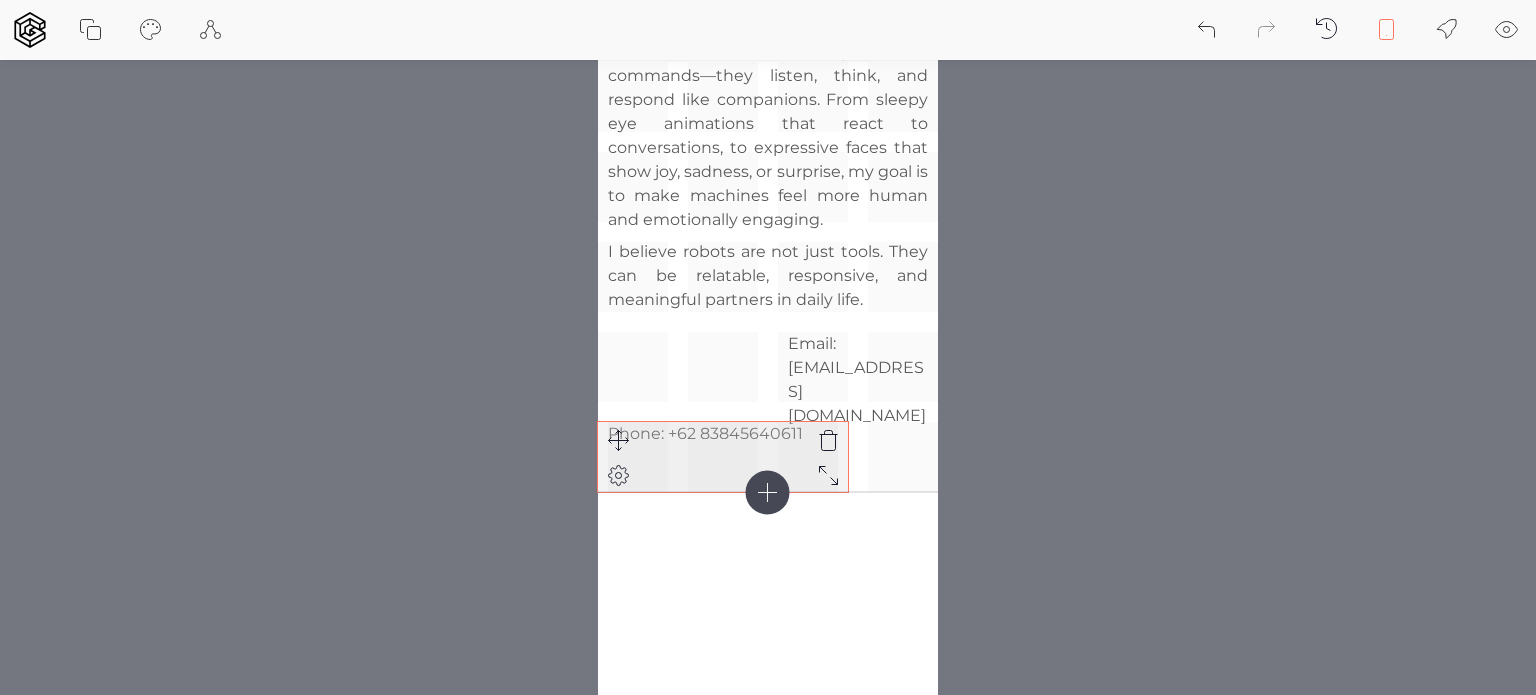 click on "Phone: + [PHONE_NUMBER]" at bounding box center (723, 434) 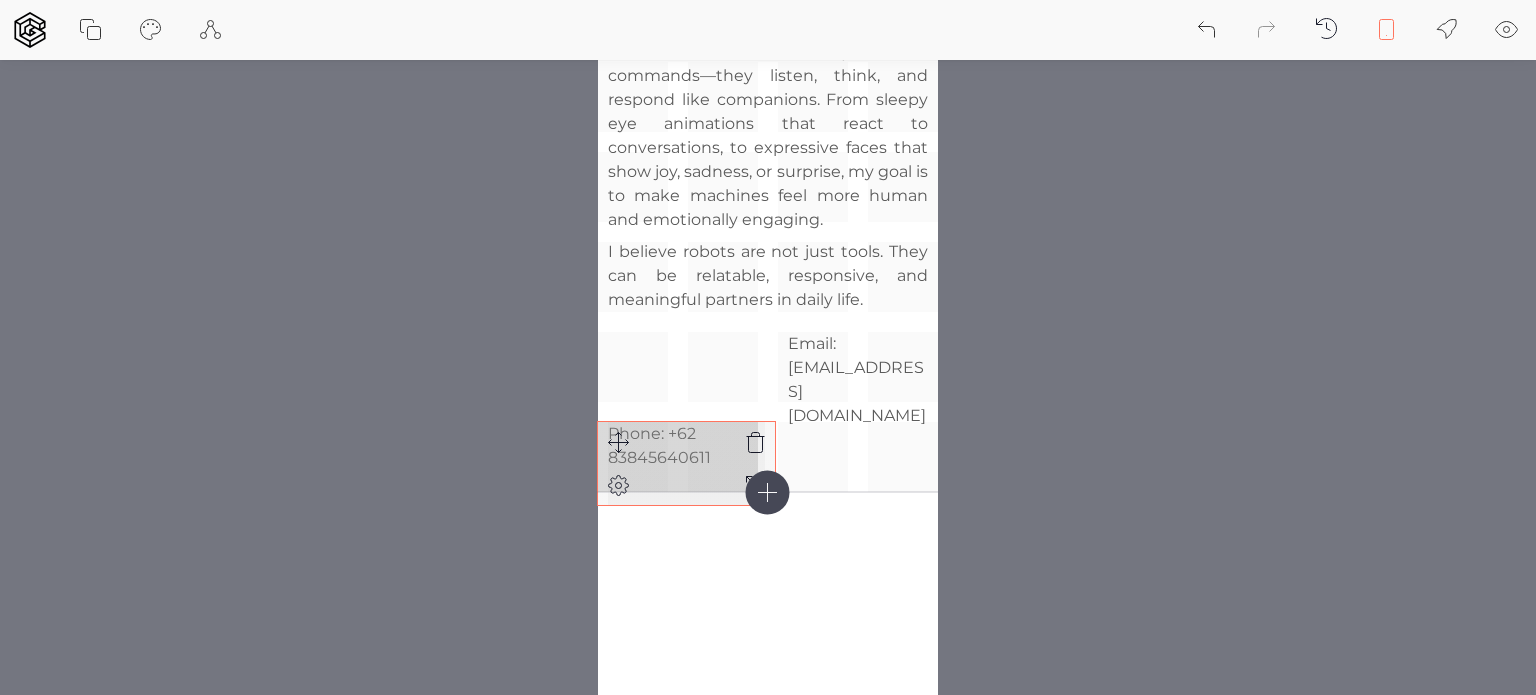 click on "Arya, The Creative Technologist I am a passionate young developer focused on building interactive robots powered by ESP32 and AI technologies. My work explores the bridge between humans and machines through voice recognition (Speech-to-Text), natural language processing (NLP), and expressive text-to-speech responses—all enhanced with visual emotions on an OLED display. The robots I develop don’t just follow commands—they listen, think, and respond like companions. From sleepy eye animations that react to conversations, to expressive faces that show joy, sadness, or surprise, my goal is to make machines feel more human and emotionally engaging. I believe robots are not just tools. They can be relatable, responsive, and meaningful partners in daily life. Email: [EMAIL_ADDRESS][DOMAIN_NAME] Phone: + [PHONE_NUMBER]" at bounding box center (768, 627) 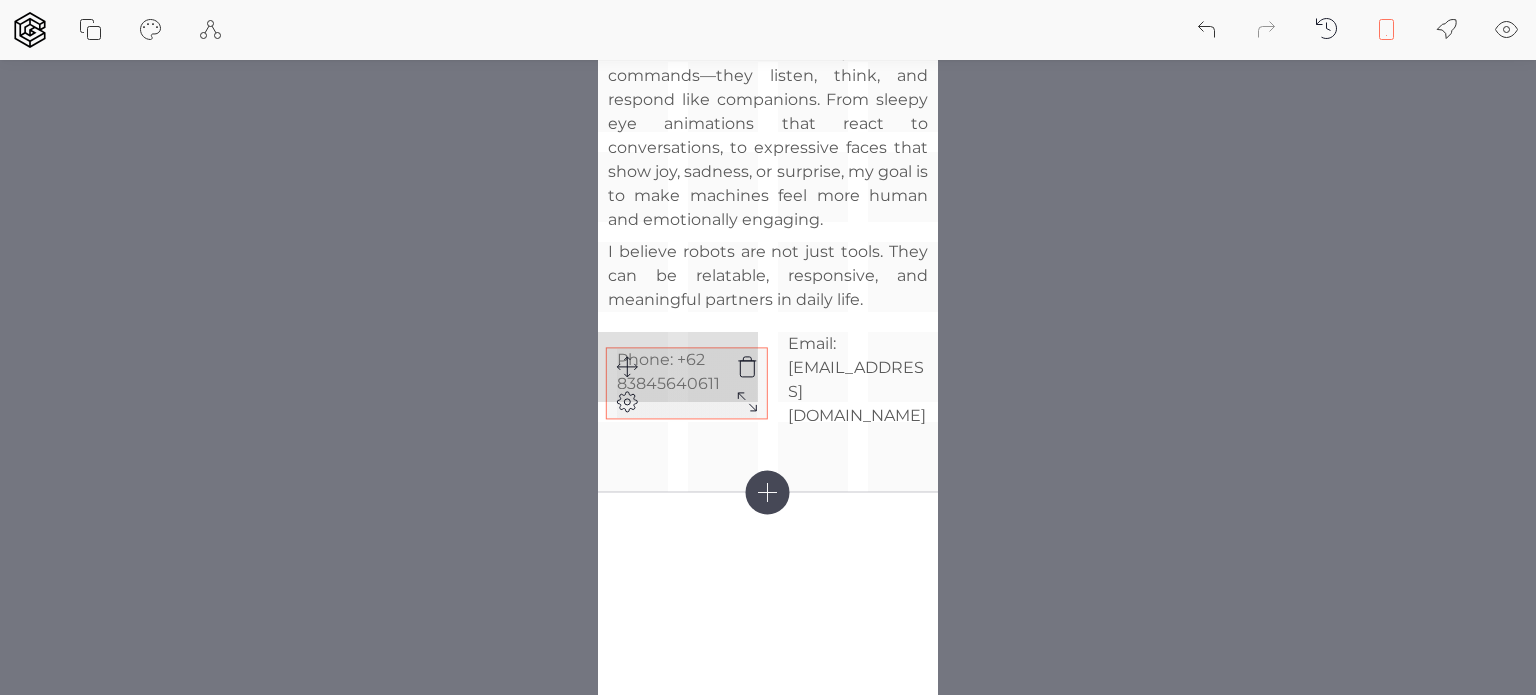 click on "Arya, The Creative Technologist I am a passionate young developer focused on building interactive robots powered by ESP32 and AI technologies. My work explores the bridge between humans and machines through voice recognition (Speech-to-Text), natural language processing (NLP), and expressive text-to-speech responses—all enhanced with visual emotions on an OLED display. The robots I develop don’t just follow commands—they listen, think, and respond like companions. From sleepy eye animations that react to conversations, to expressive faces that show joy, sadness, or surprise, my goal is to make machines feel more human and emotionally engaging. I believe robots are not just tools. They can be relatable, responsive, and meaningful partners in daily life. Email: [EMAIL_ADDRESS][DOMAIN_NAME] Phone: + [PHONE_NUMBER]" at bounding box center [768, 7] 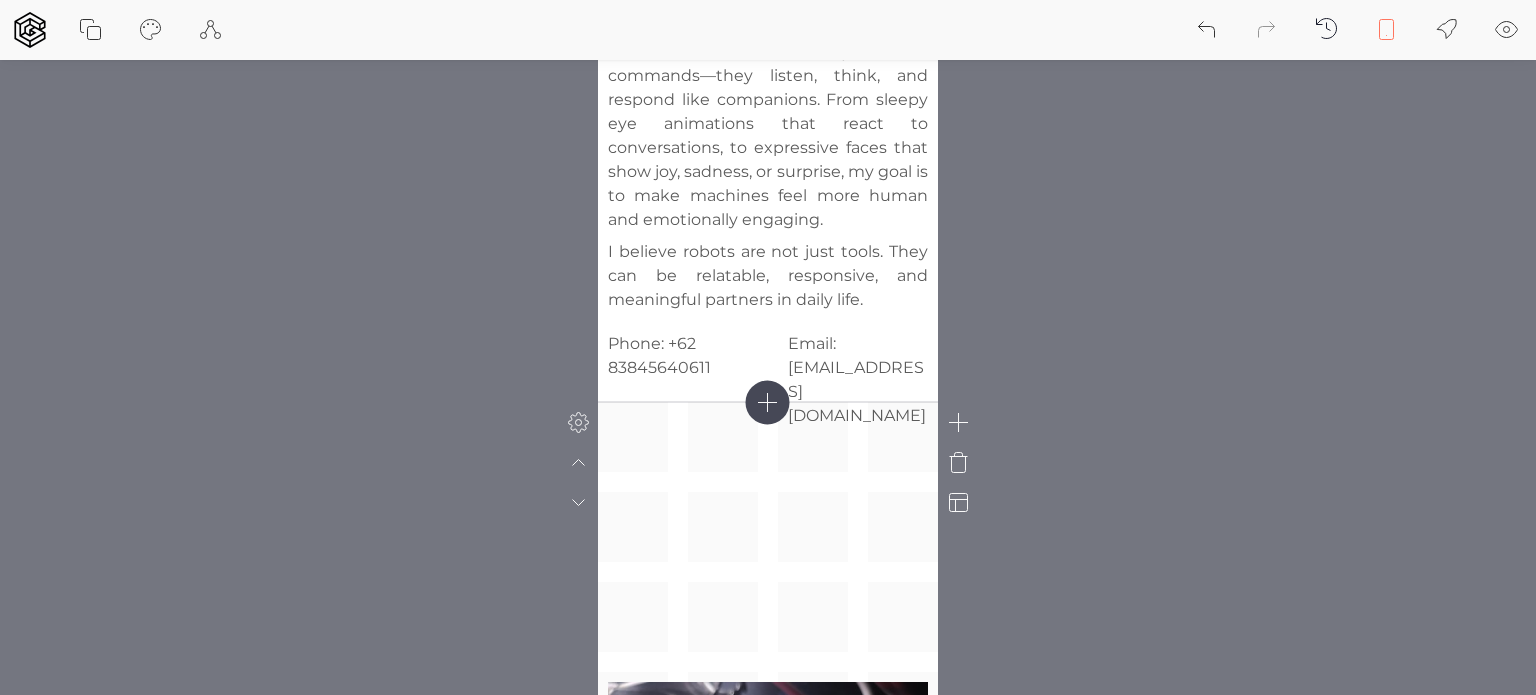 click at bounding box center [768, 1022] 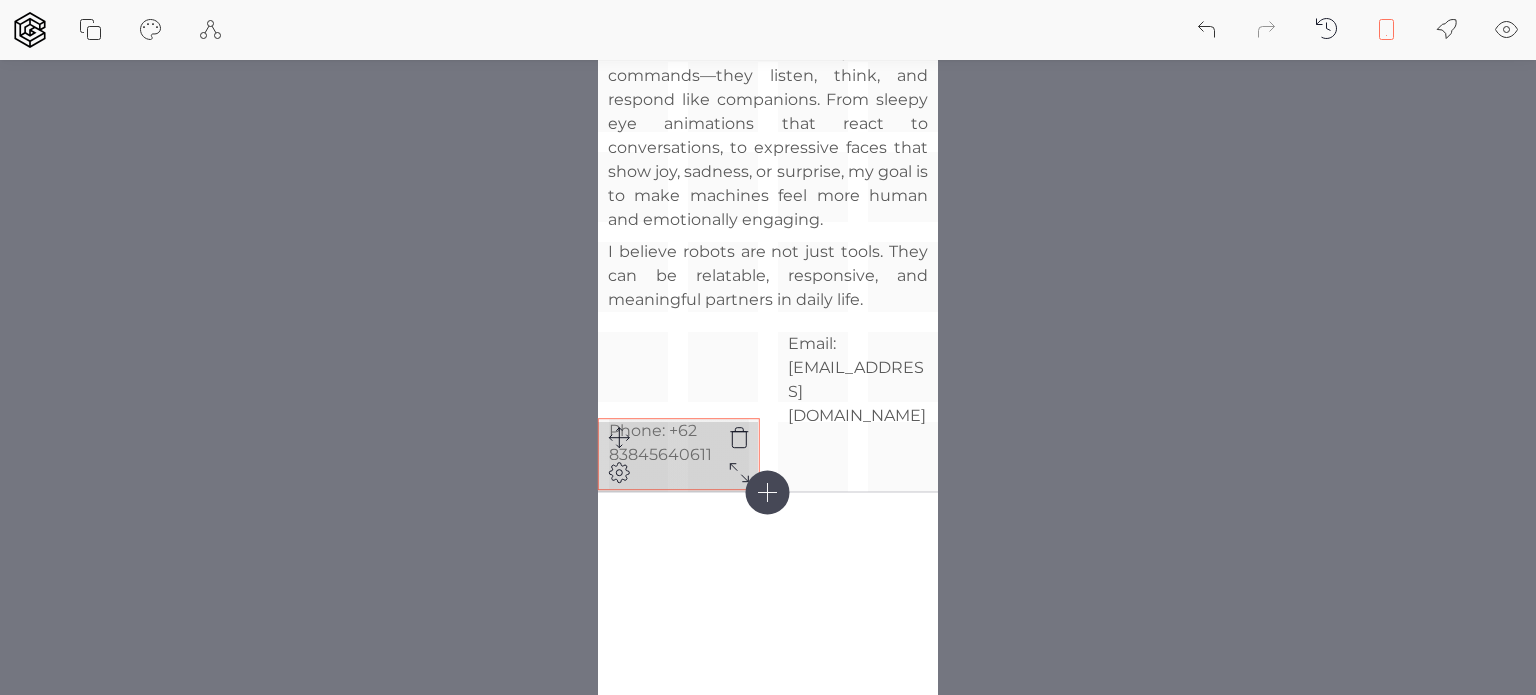 click on "Arya, The Creative Technologist I am a passionate young developer focused on building interactive robots powered by ESP32 and AI technologies. My work explores the bridge between humans and machines through voice recognition (Speech-to-Text), natural language processing (NLP), and expressive text-to-speech responses—all enhanced with visual emotions on an OLED display. The robots I develop don’t just follow commands—they listen, think, and respond like companions. From sleepy eye animations that react to conversations, to expressive faces that show joy, sadness, or surprise, my goal is to make machines feel more human and emotionally engaging. I believe robots are not just tools. They can be relatable, responsive, and meaningful partners in daily life. Email: [EMAIL_ADDRESS][DOMAIN_NAME] Phone: + [PHONE_NUMBER]" at bounding box center (768, 7) 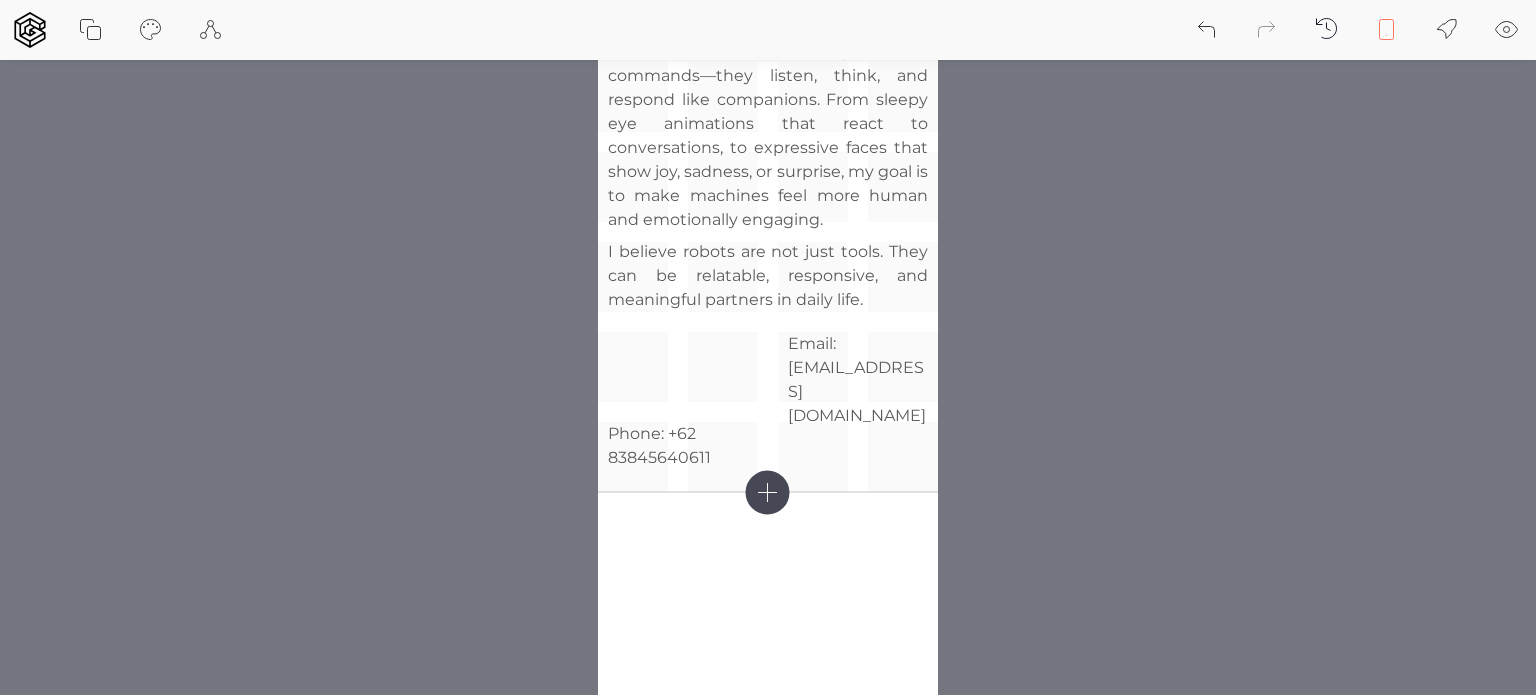click on "Arya, The Creative Technologist I am a passionate young developer focused on building interactive robots powered by ESP32 and AI technologies. My work explores the bridge between humans and machines through voice recognition (Speech-to-Text), natural language processing (NLP), and expressive text-to-speech responses—all enhanced with visual emotions on an OLED display. The robots I develop don’t just follow commands—they listen, think, and respond like companions. From sleepy eye animations that react to conversations, to expressive faces that show joy, sadness, or surprise, my goal is to make machines feel more human and emotionally engaging. I believe robots are not just tools. They can be relatable, responsive, and meaningful partners in daily life. Email: [EMAIL_ADDRESS][DOMAIN_NAME] Phone: + [PHONE_NUMBER]" at bounding box center [768, 7] 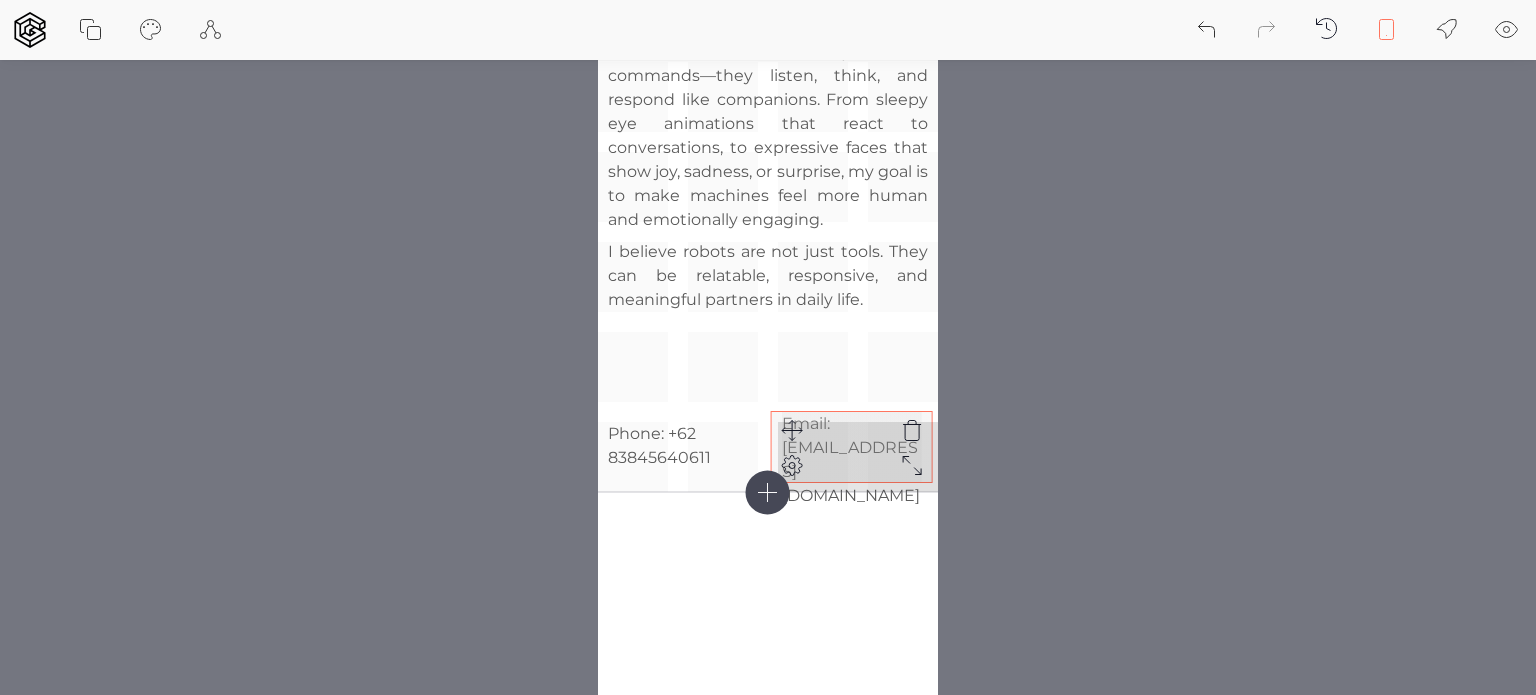 click on "Arya, The Creative Technologist I am a passionate young developer focused on building interactive robots powered by ESP32 and AI technologies. My work explores the bridge between humans and machines through voice recognition (Speech-to-Text), natural language processing (NLP), and expressive text-to-speech responses—all enhanced with visual emotions on an OLED display. The robots I develop don’t just follow commands—they listen, think, and respond like companions. From sleepy eye animations that react to conversations, to expressive faces that show joy, sadness, or surprise, my goal is to make machines feel more human and emotionally engaging. I believe robots are not just tools. They can be relatable, responsive, and meaningful partners in daily life. Email: [EMAIL_ADDRESS][DOMAIN_NAME] Phone: + [PHONE_NUMBER]" at bounding box center (768, 7) 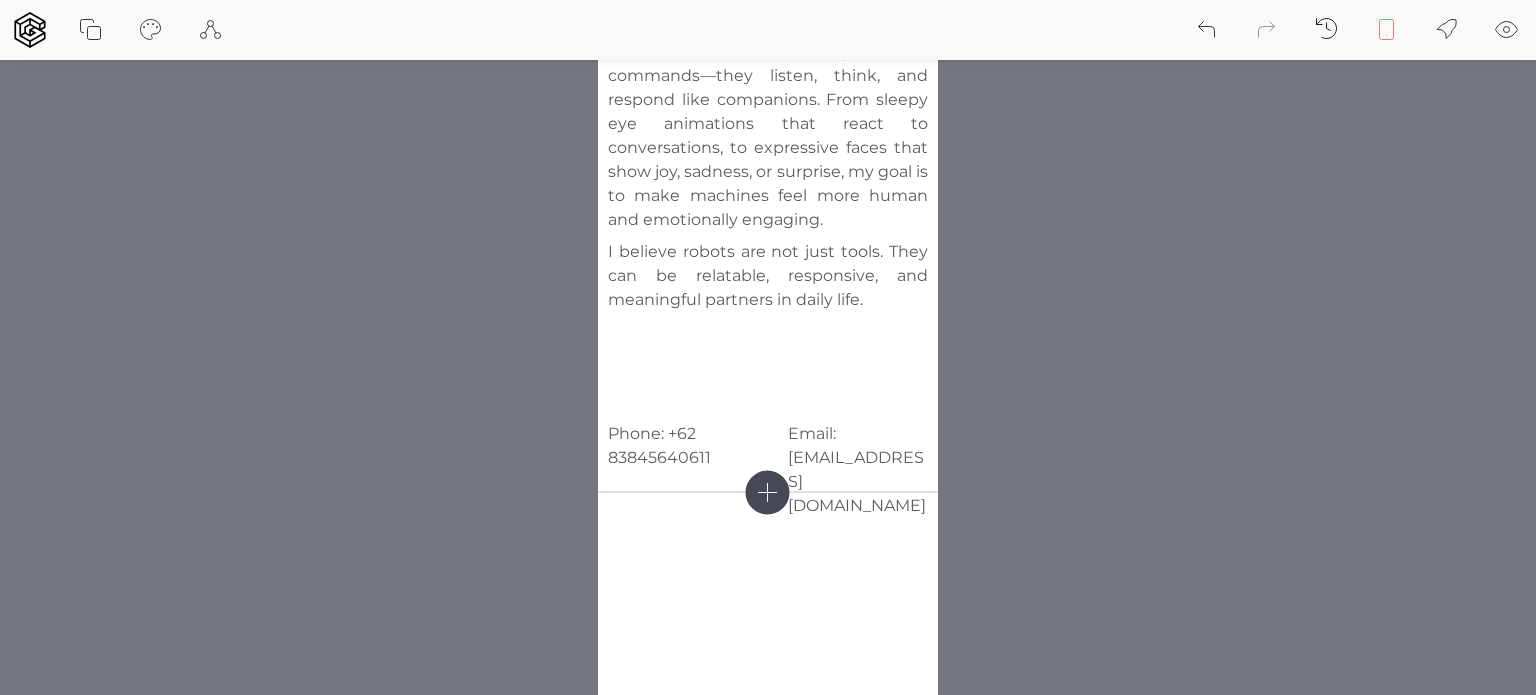 click on "The editor is not availabe on mobile yet.. sorry 😢  Header 1   Header 2   Header 3   Code   Quote  Copy section Site settings  Start guided tour  Read documentation  Back to dashboard  Arya [PERSON_NAME], The Creative Technologist I am a passionate young developer focused on building interactive robots powered by ESP32 and AI technologies. My work explores the bridge between humans and machines through voice recognition (Speech-to-Text), natural language processing (NLP), and expressive text-to-speech responses—all enhanced with visual emotions on an OLED display. The robots I develop don’t just follow commands—they listen, think, and respond like companions. From sleepy eye animations that react to conversations, to expressive faces that show joy, sadness, or surprise, my goal is to make machines feel more human and emotionally engaging. I believe robots are not just tools. They can be relatable, responsive, and meaningful partners in daily life. Email: [EMAIL_ADDRESS][DOMAIN_NAME] Phone: +" at bounding box center (768, 567) 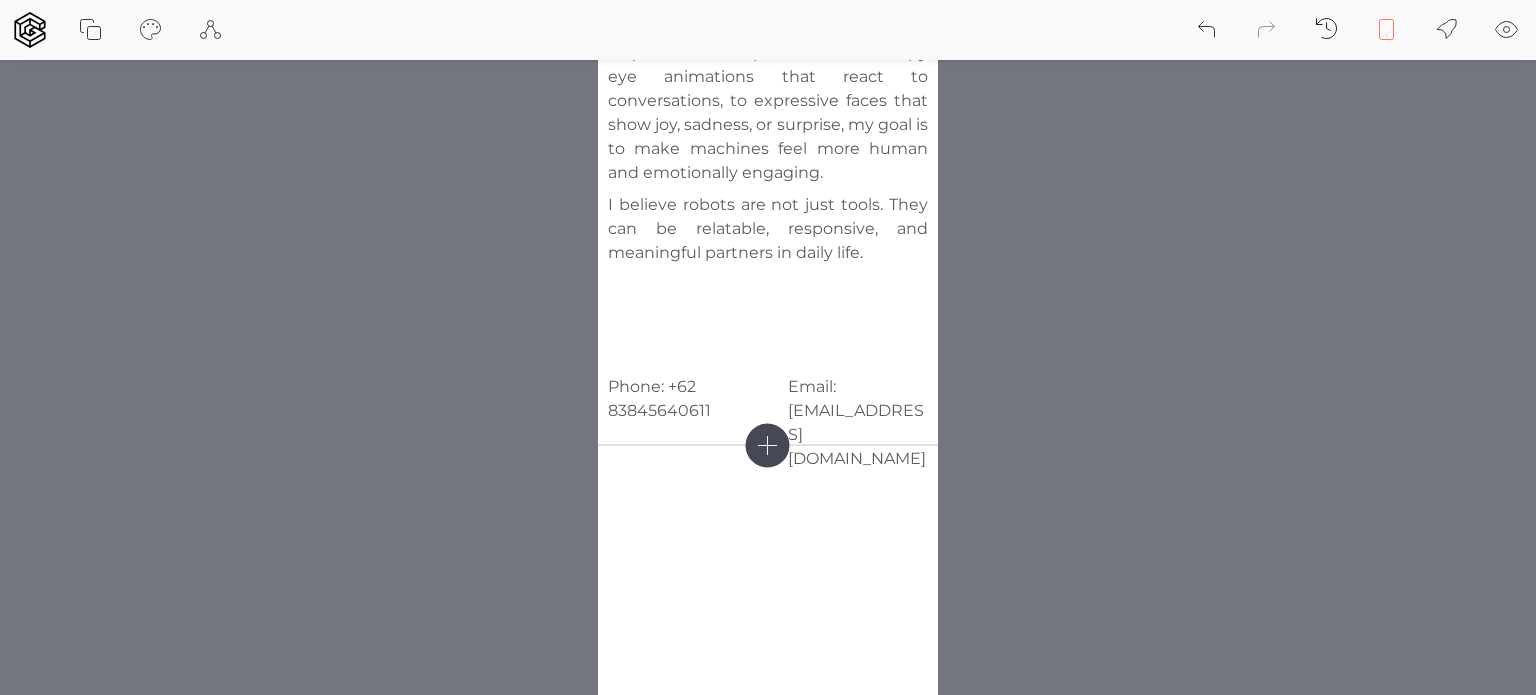 scroll, scrollTop: 799, scrollLeft: 0, axis: vertical 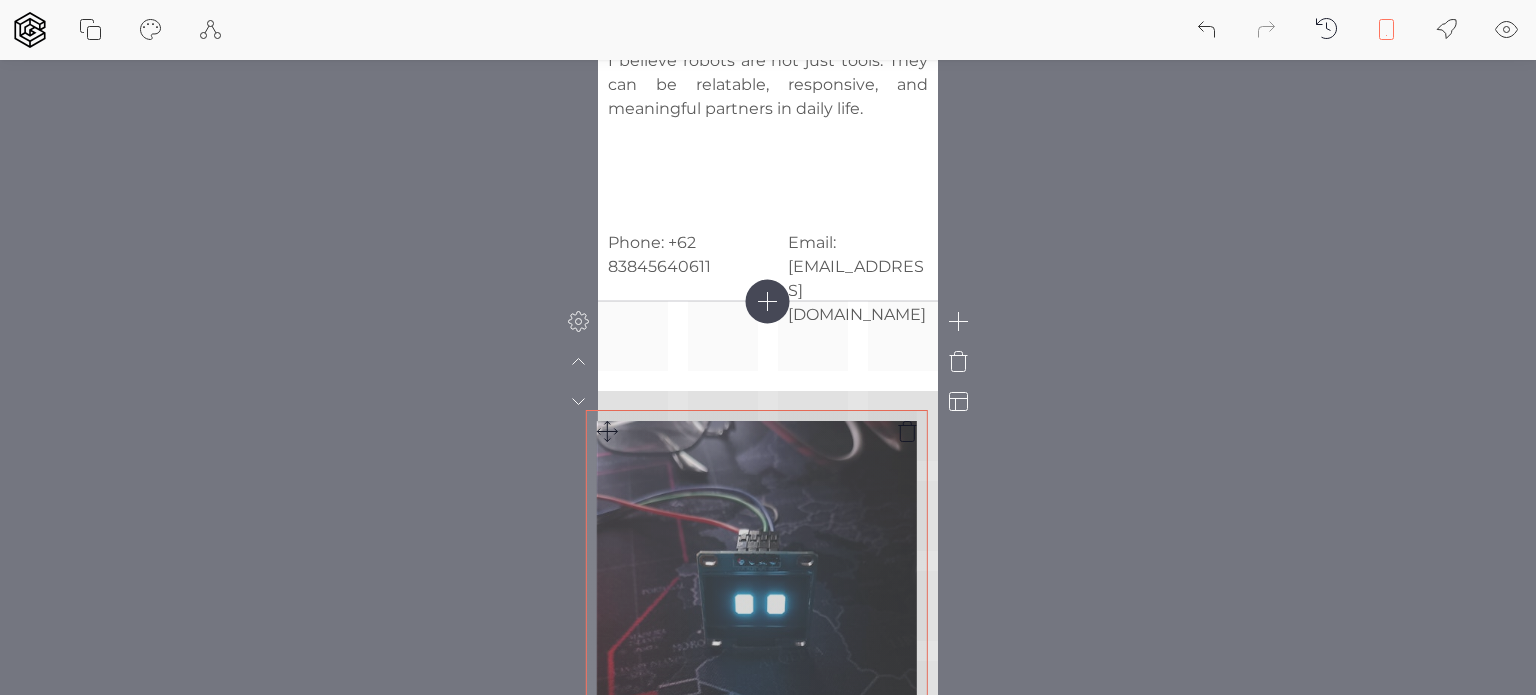 click at bounding box center (768, 921) 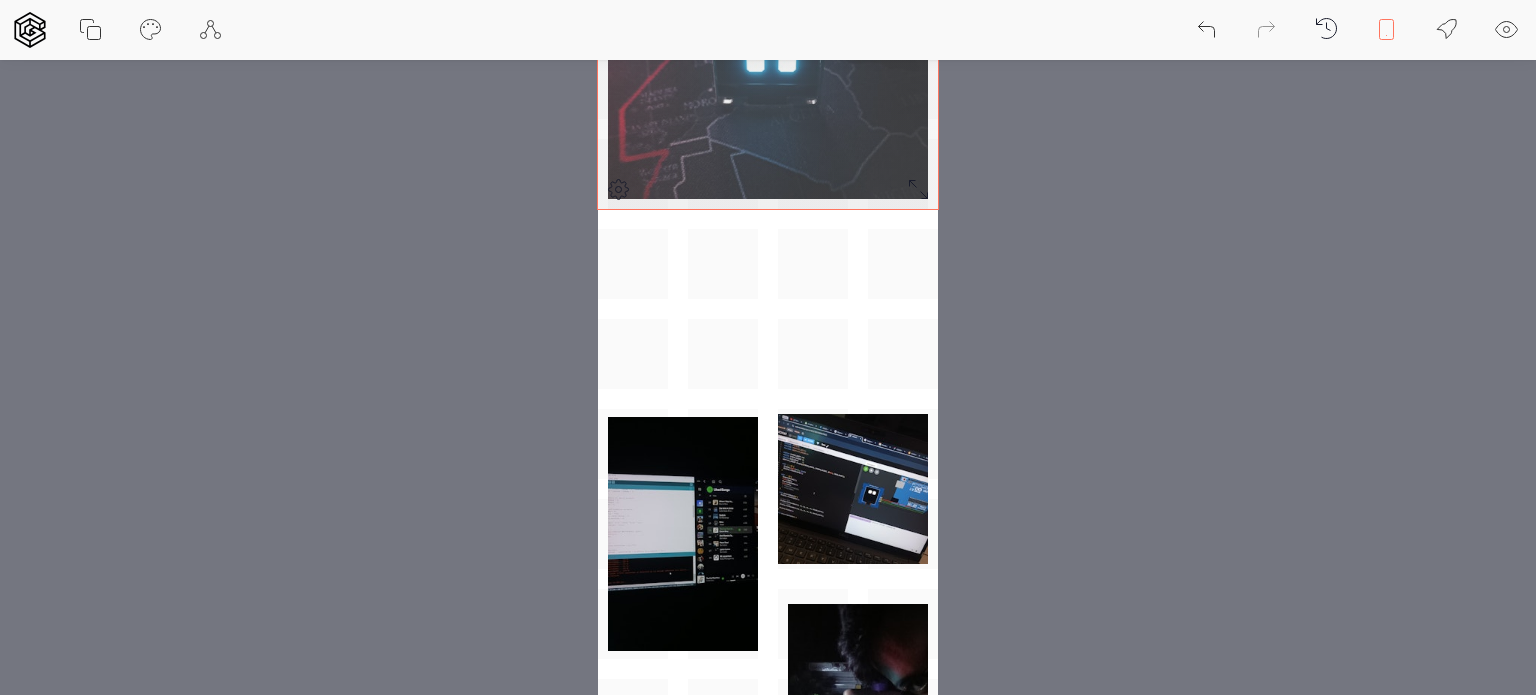 scroll, scrollTop: 1324, scrollLeft: 0, axis: vertical 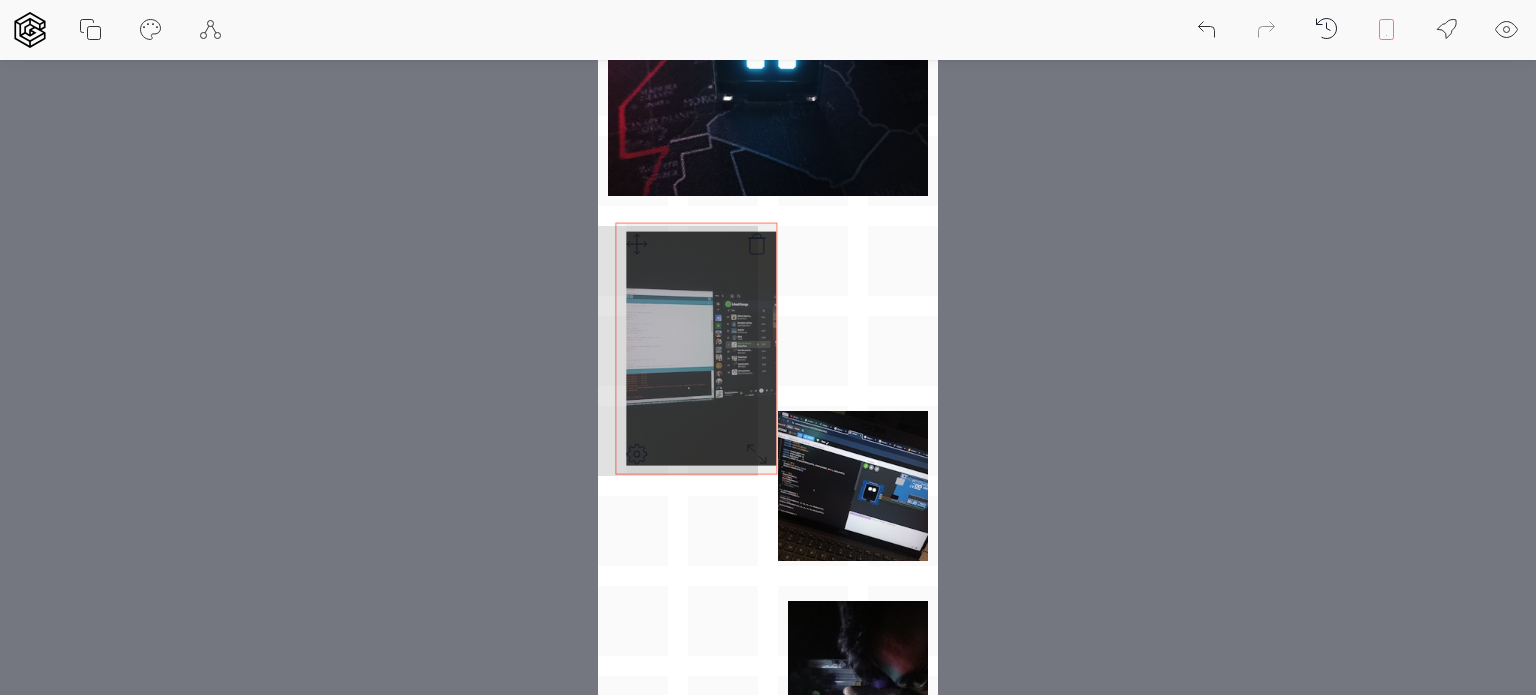 click at bounding box center (768, 396) 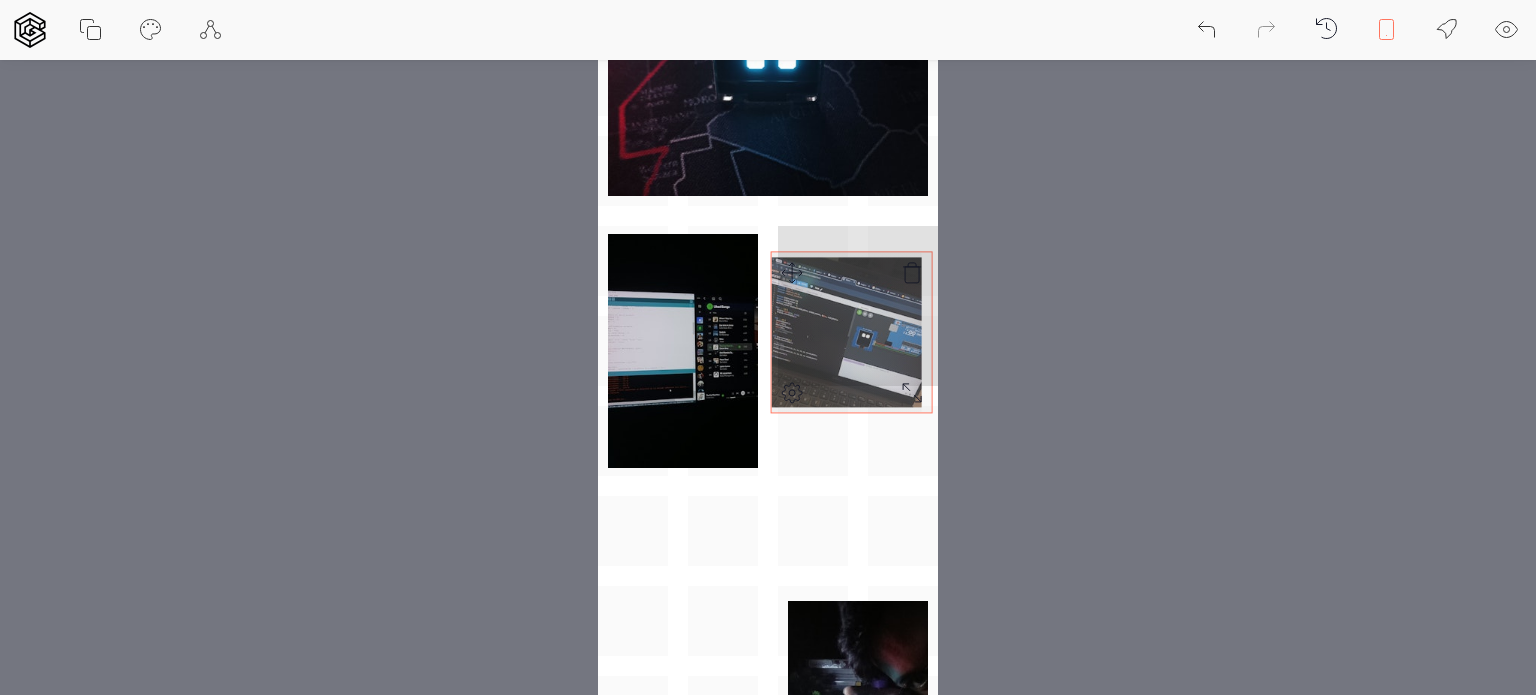 click at bounding box center (768, 396) 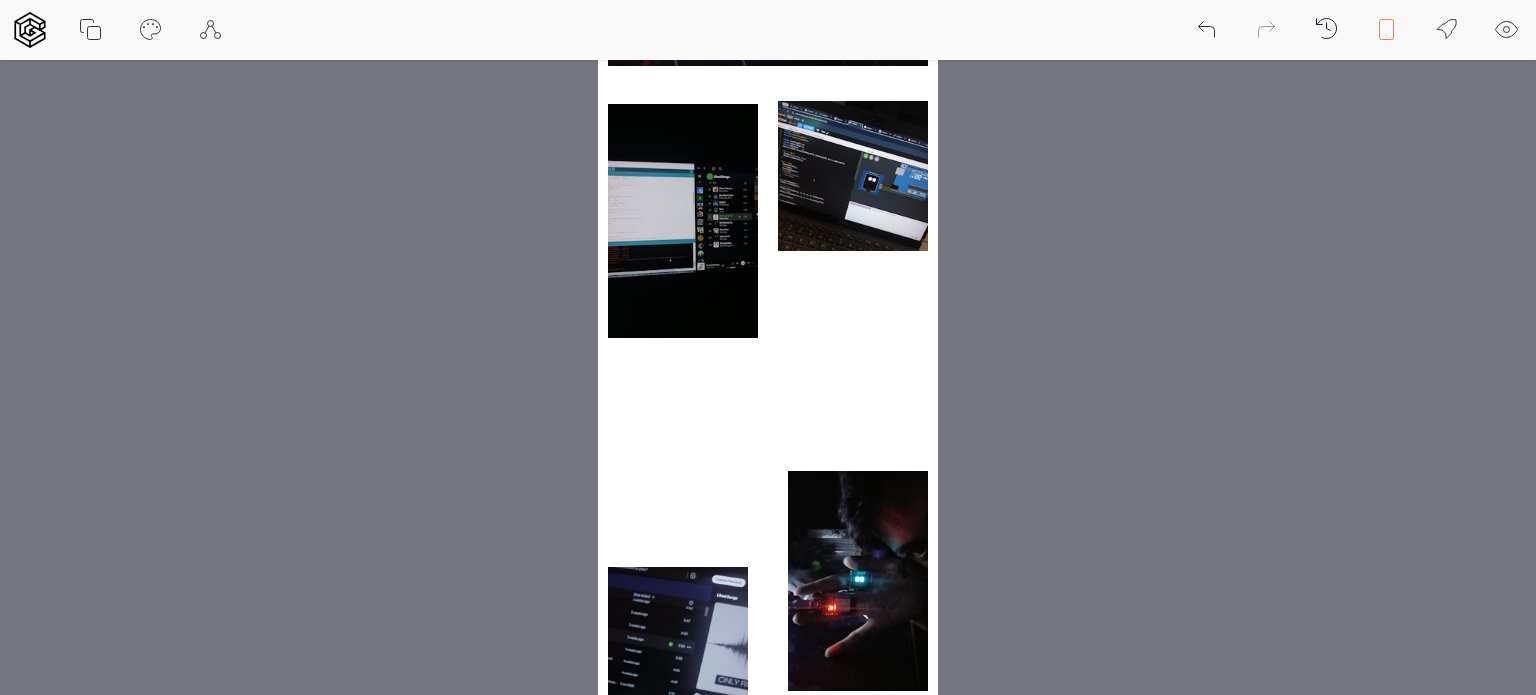 scroll, scrollTop: 1457, scrollLeft: 0, axis: vertical 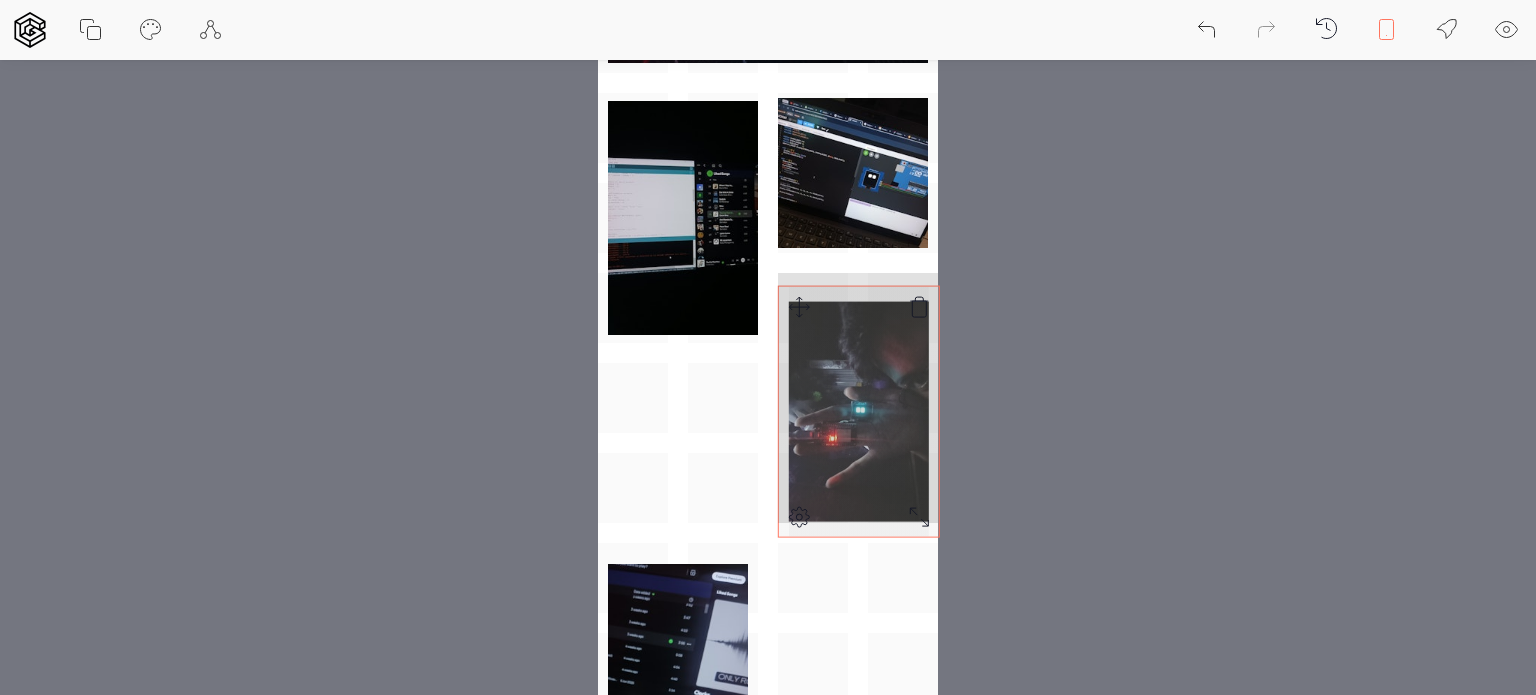 click at bounding box center (768, 263) 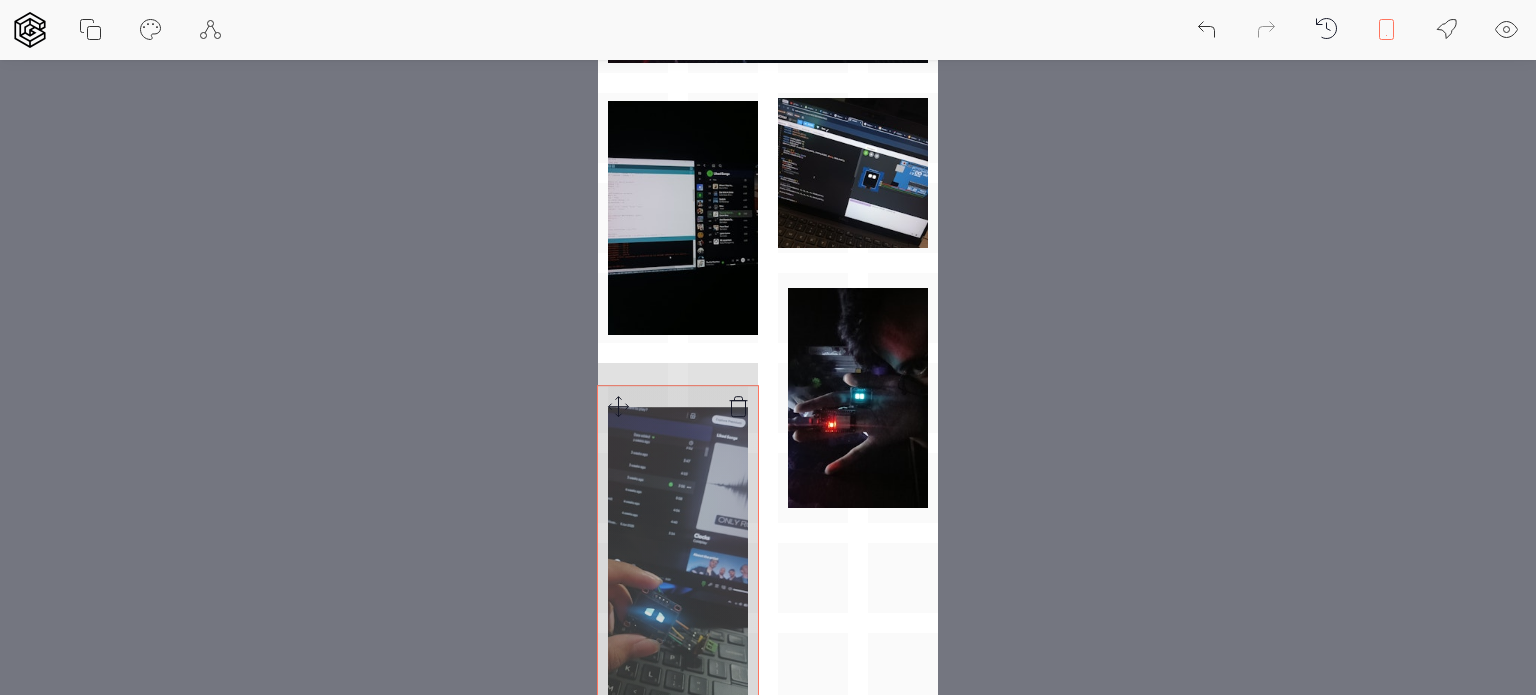 click at bounding box center [768, 263] 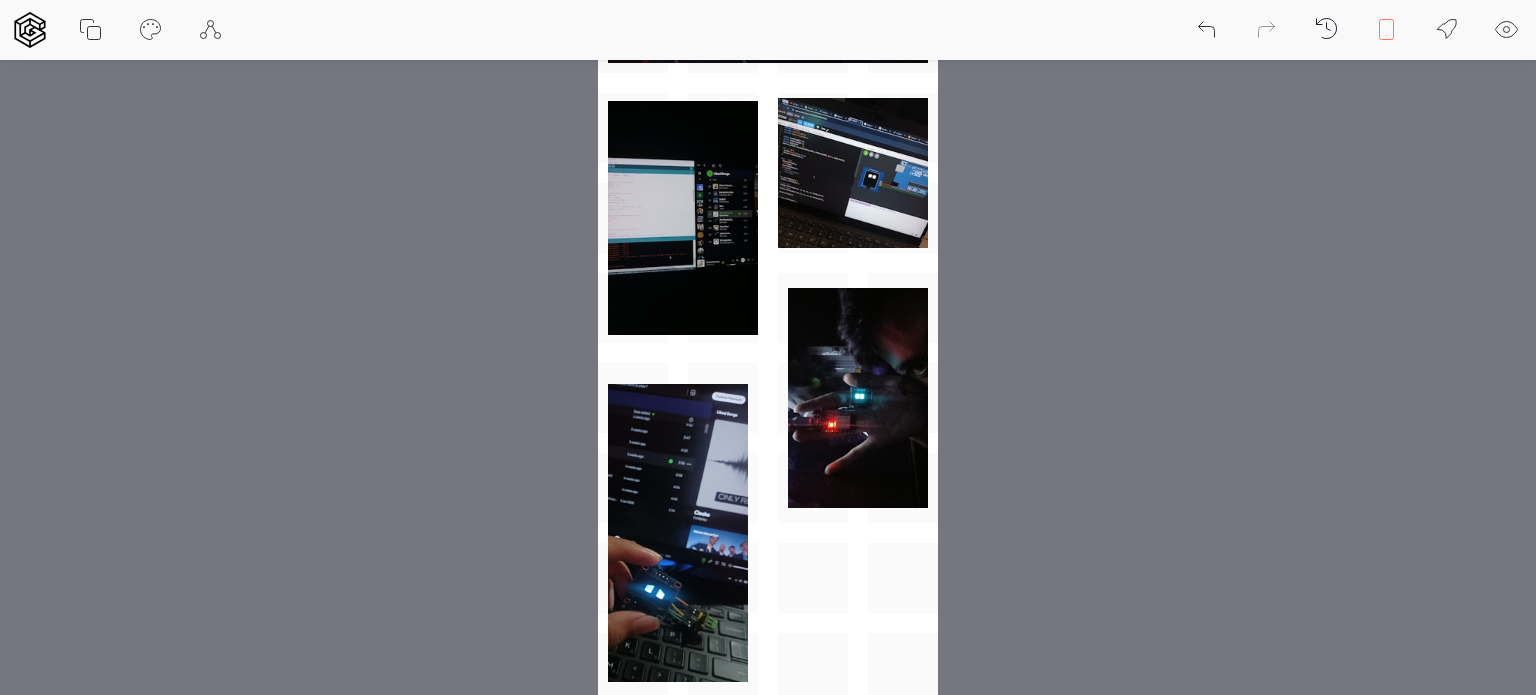 scroll, scrollTop: 1715, scrollLeft: 0, axis: vertical 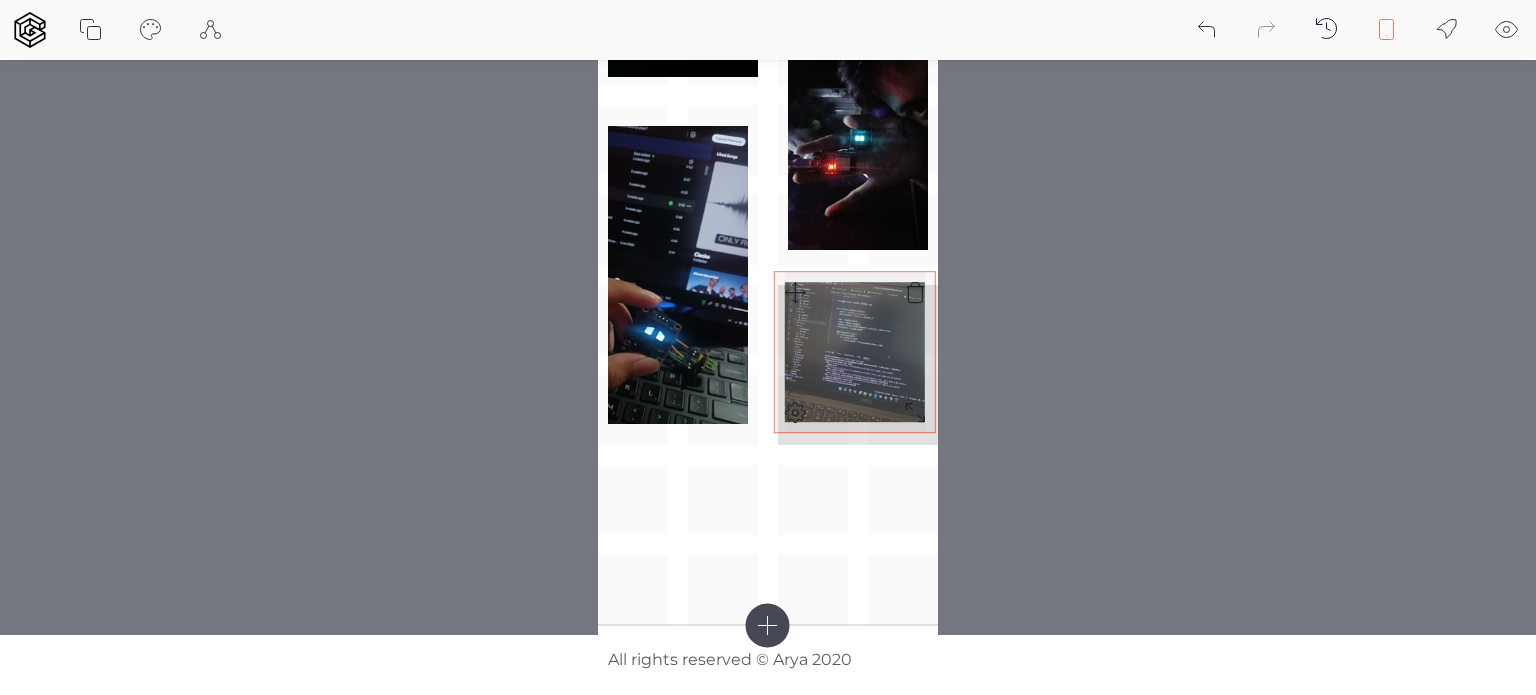 click at bounding box center [768, 5] 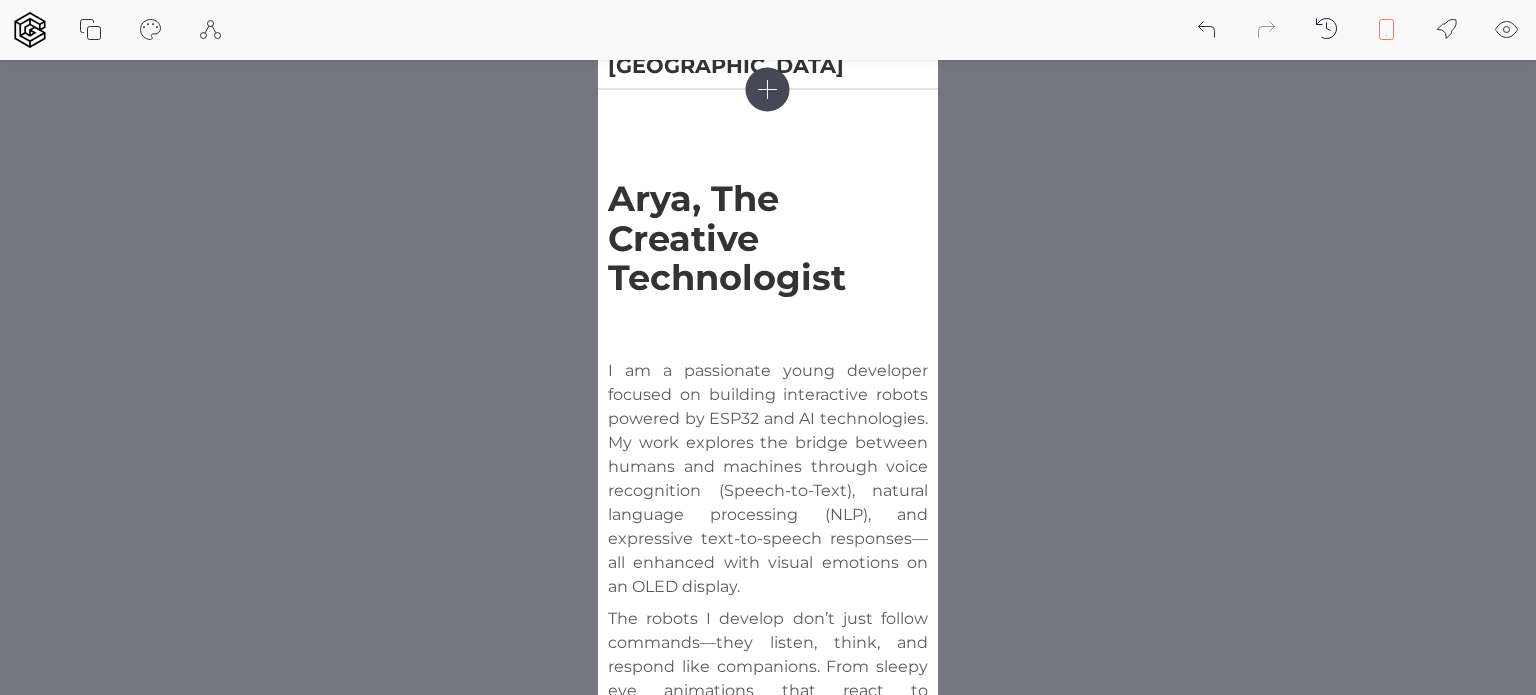 scroll, scrollTop: 0, scrollLeft: 0, axis: both 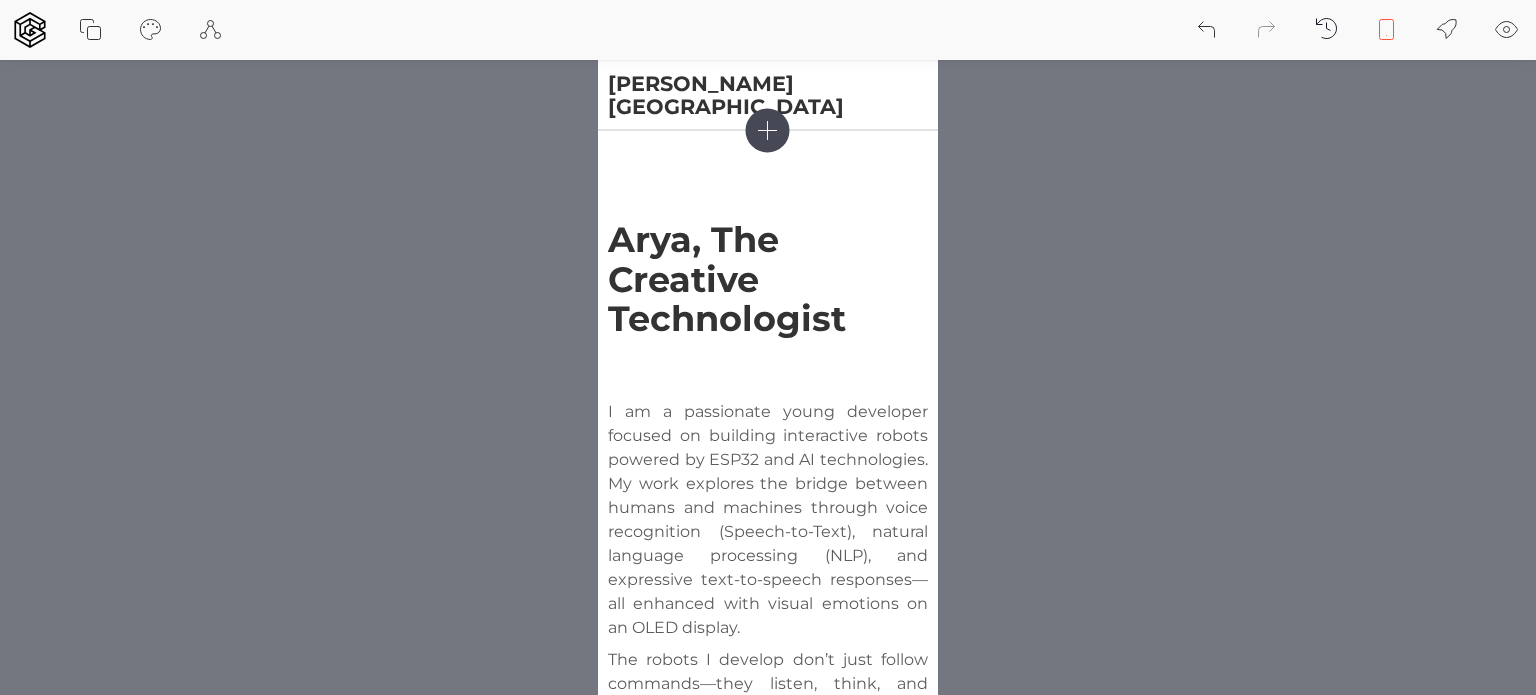 click 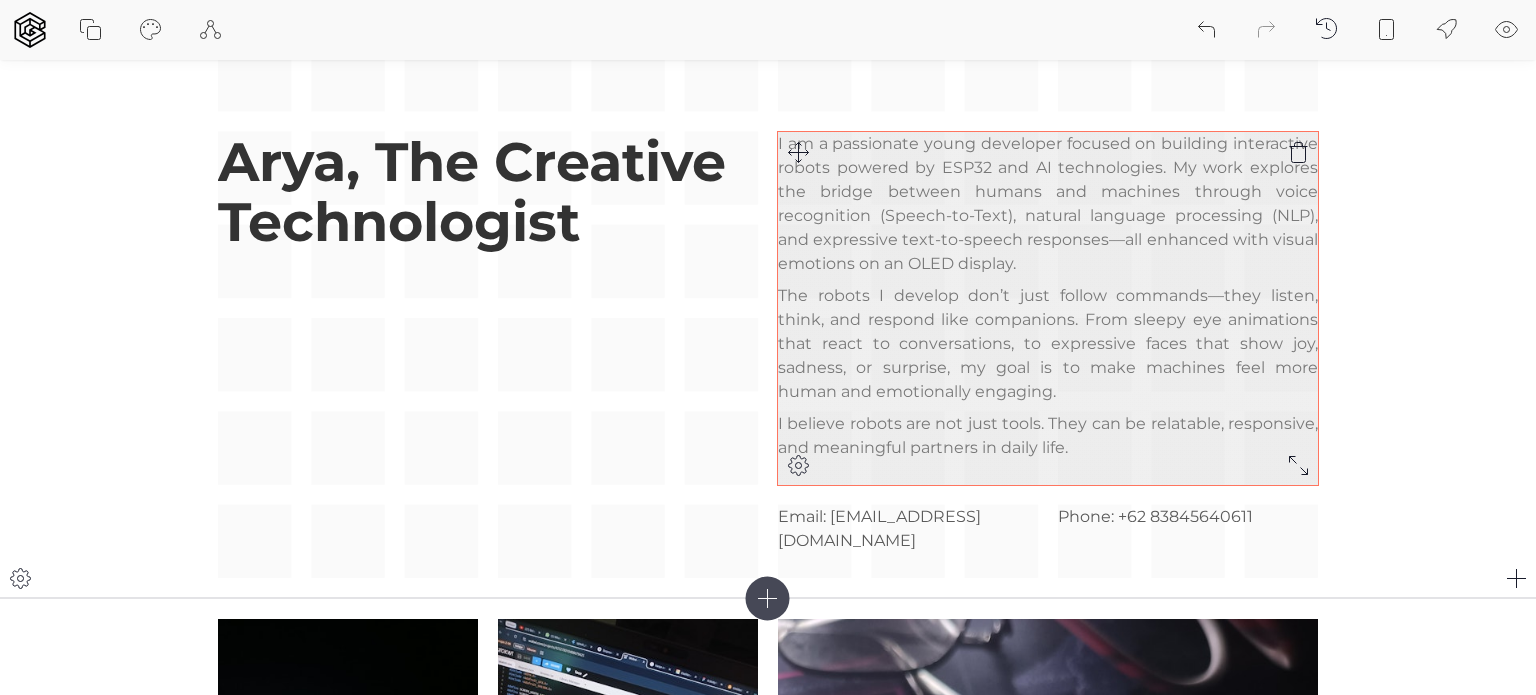 scroll, scrollTop: 0, scrollLeft: 0, axis: both 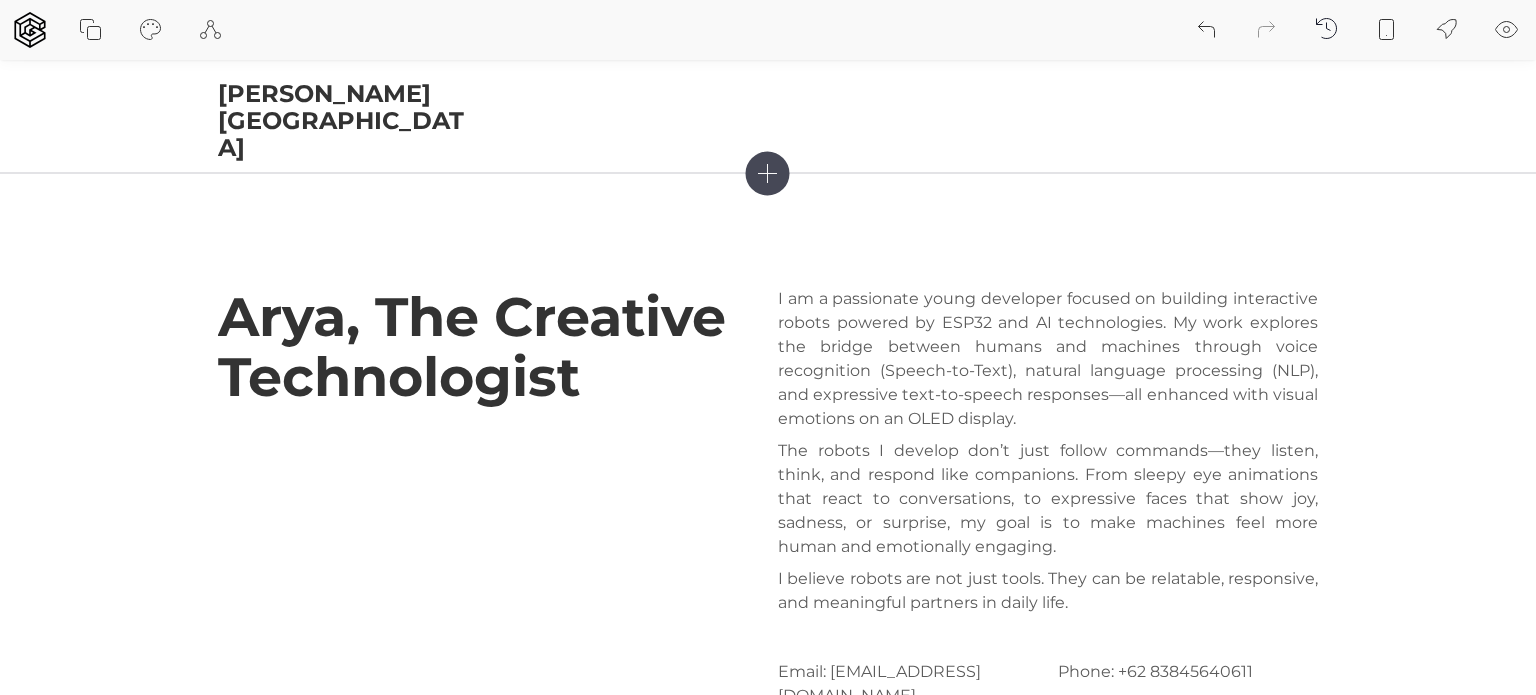 click 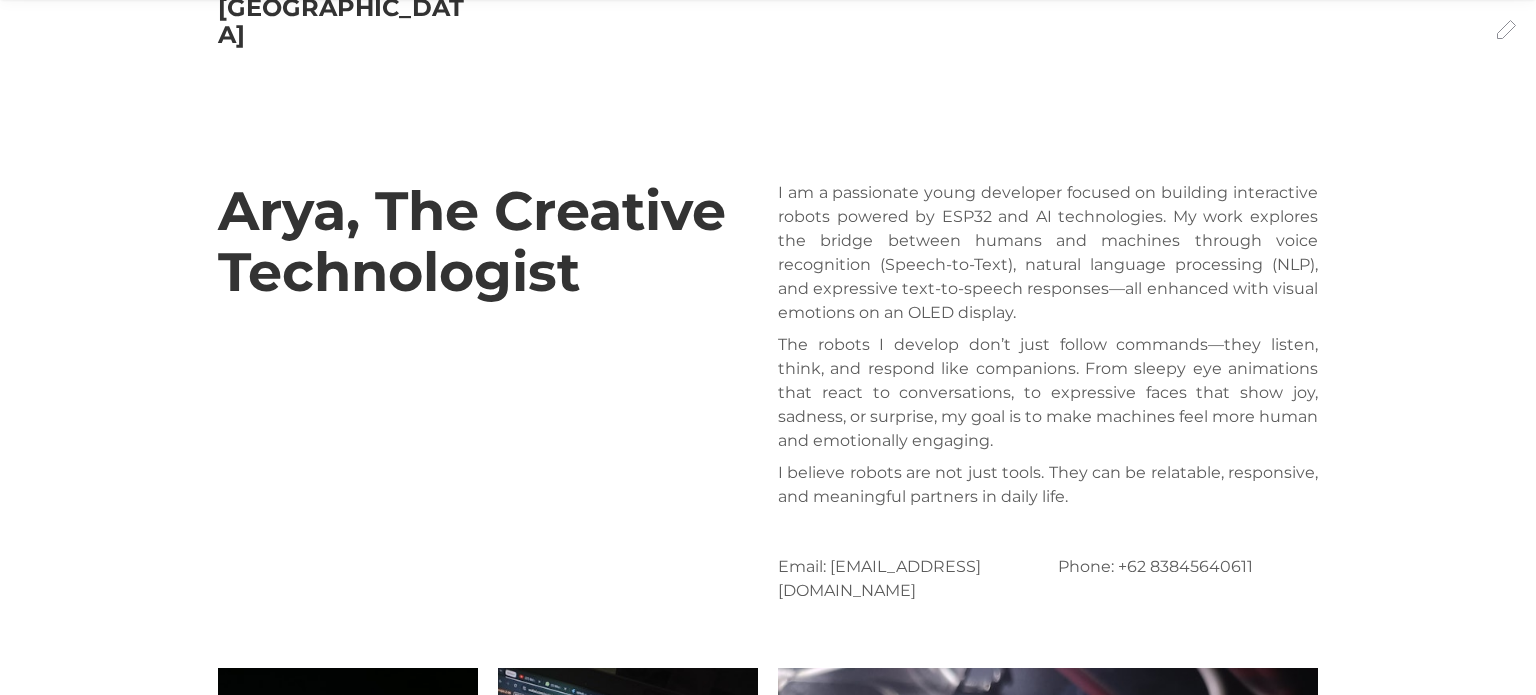 scroll, scrollTop: 0, scrollLeft: 0, axis: both 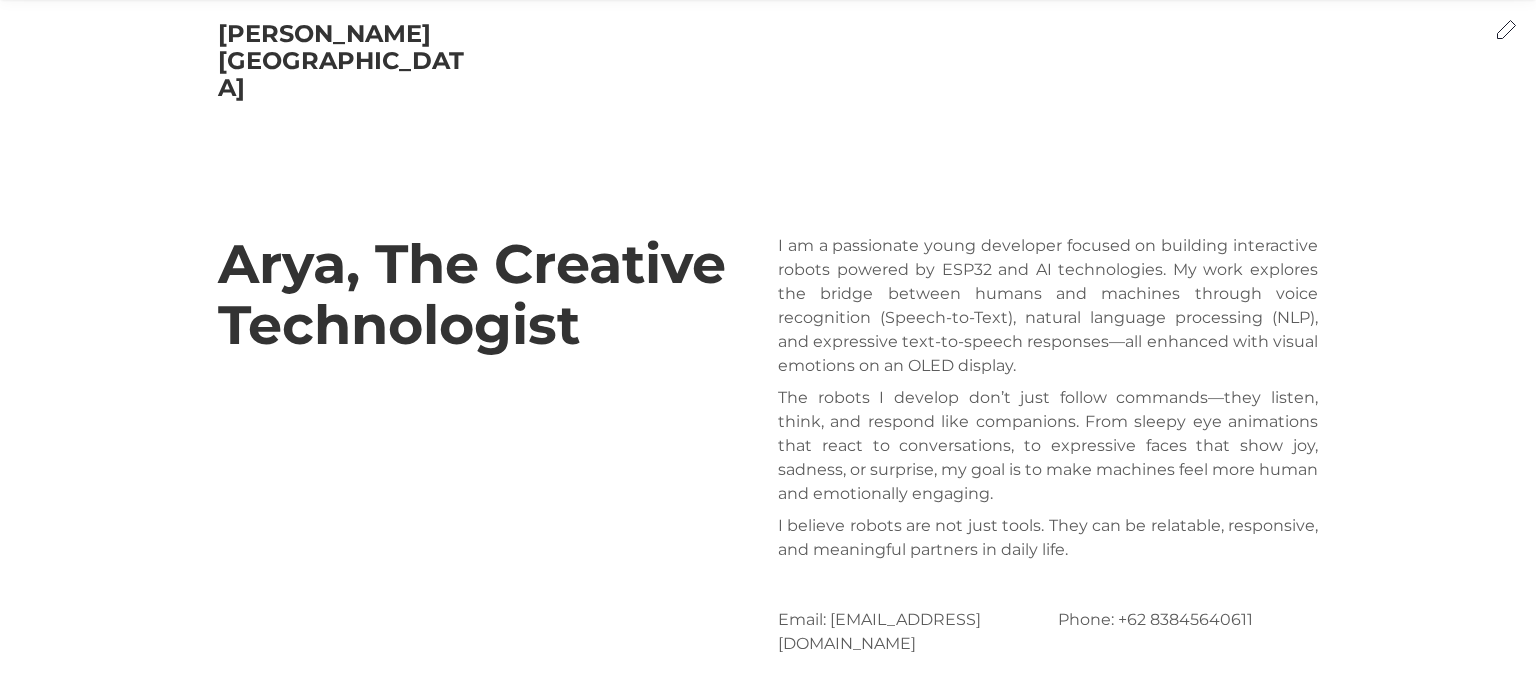 click 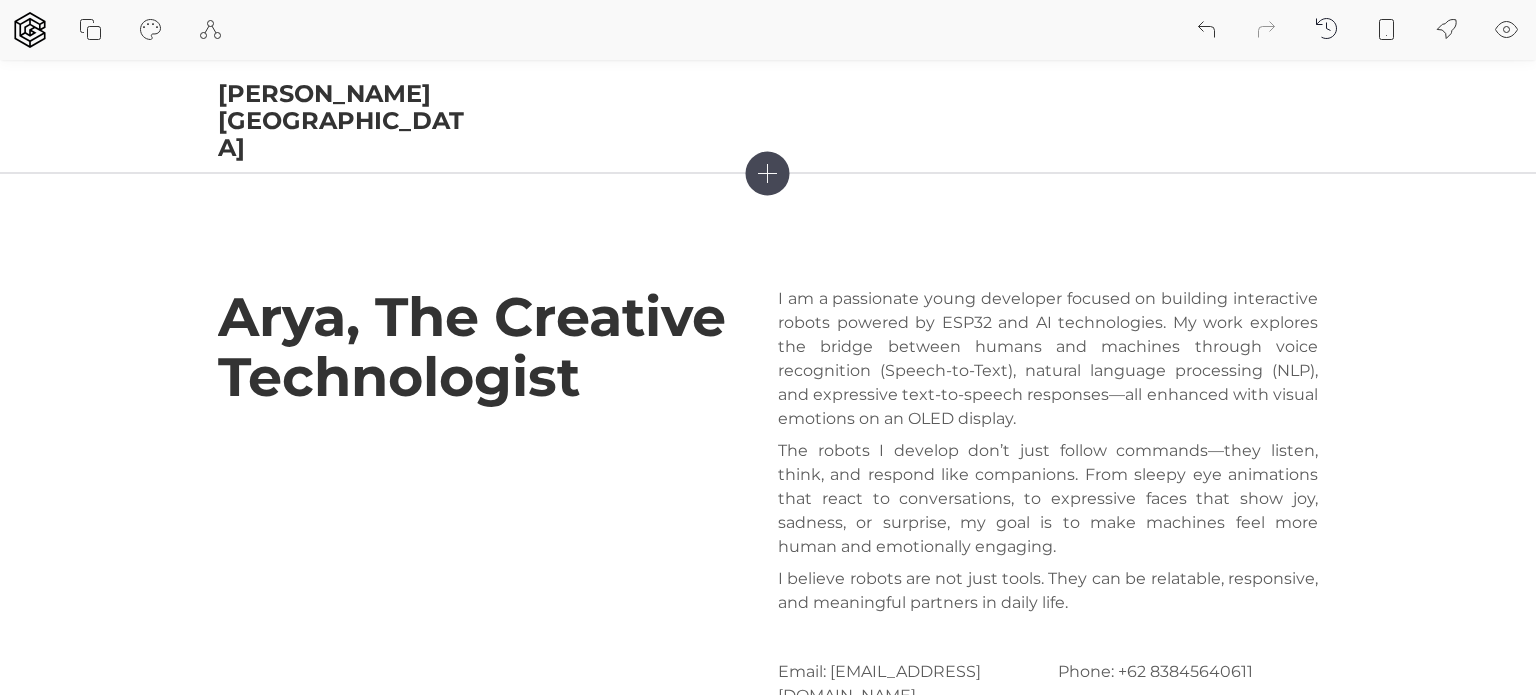 click 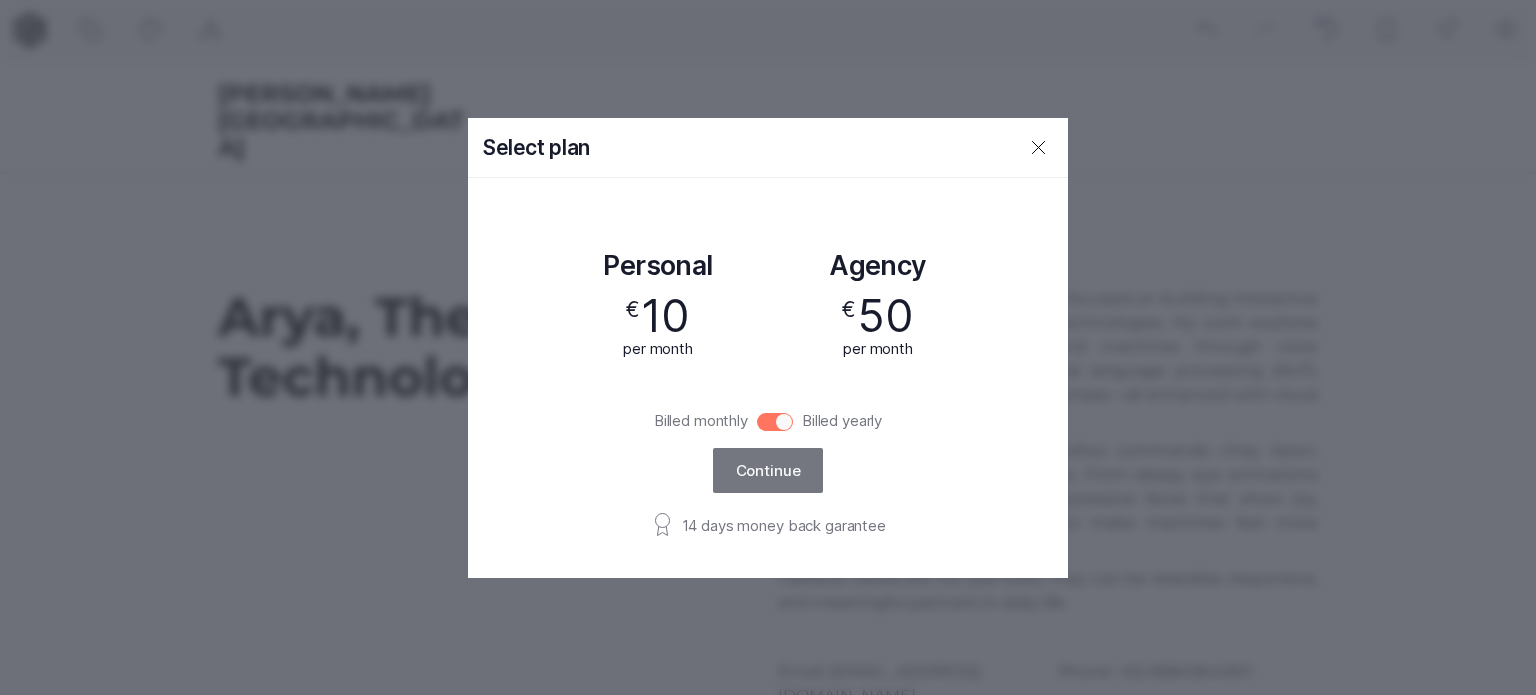 click on "Billed monthly" at bounding box center (775, 422) 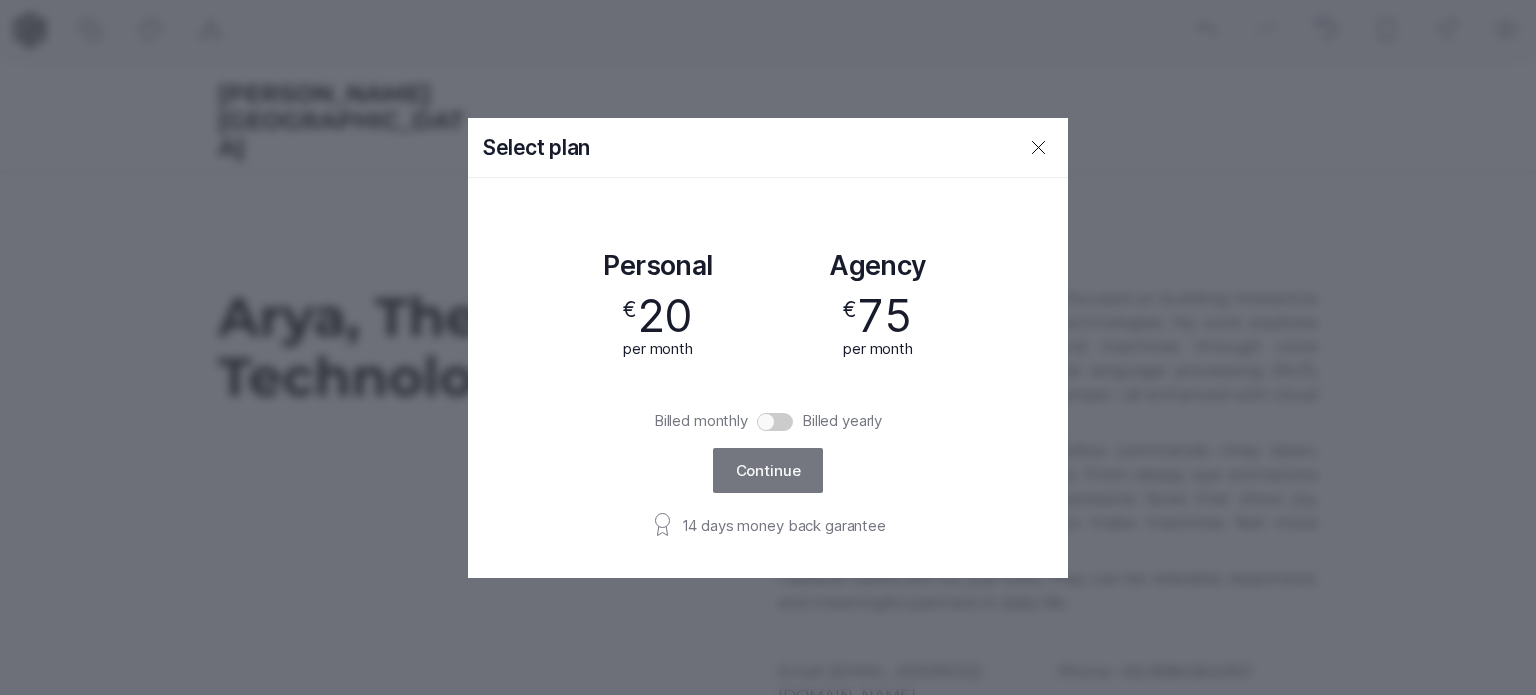 click on "Billed monthly" at bounding box center (775, 422) 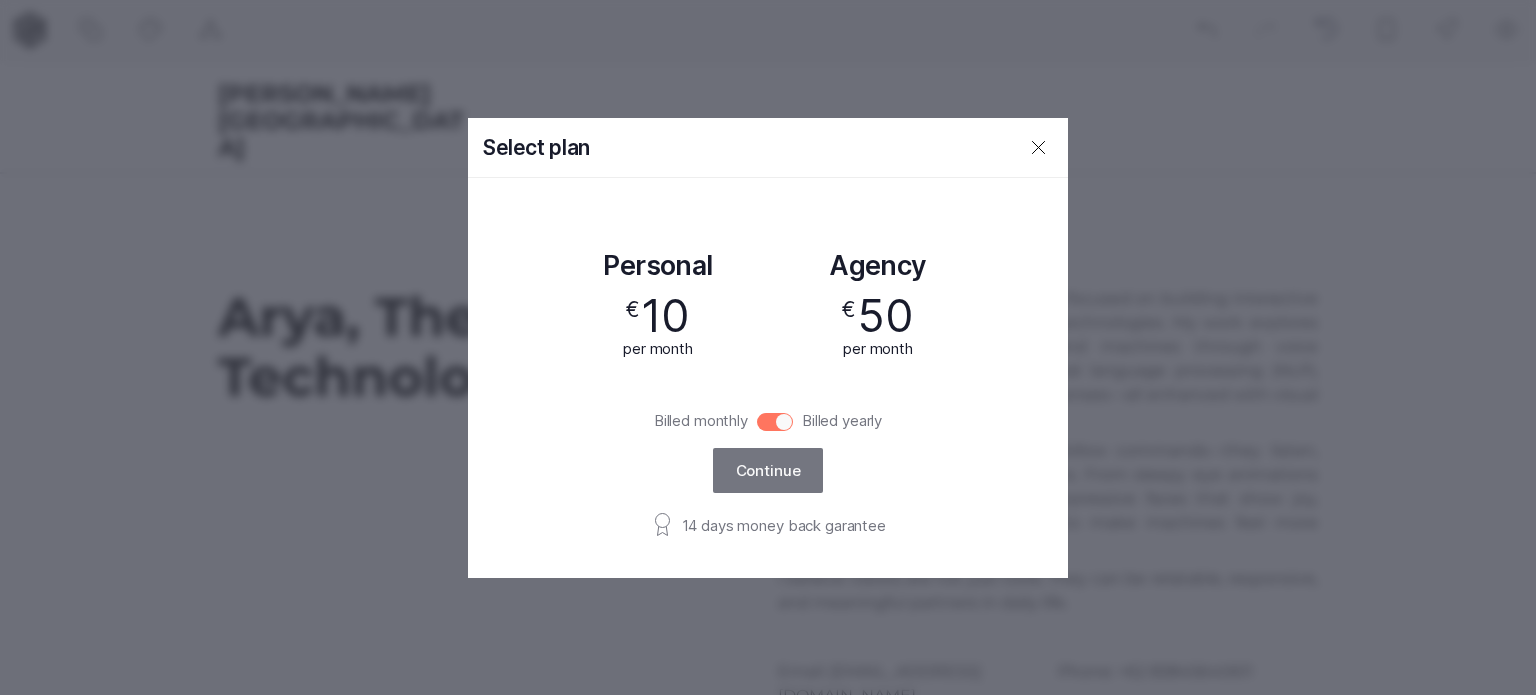 click 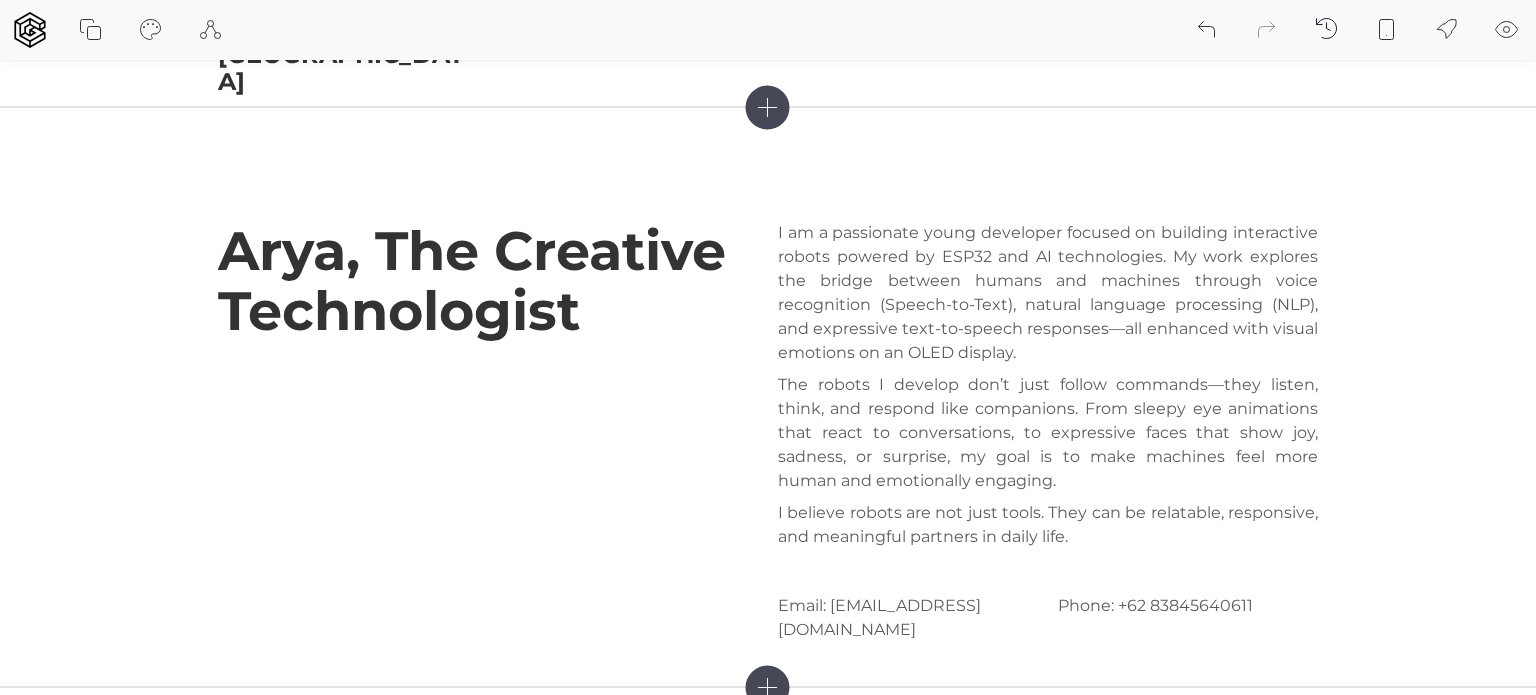 scroll, scrollTop: 0, scrollLeft: 0, axis: both 